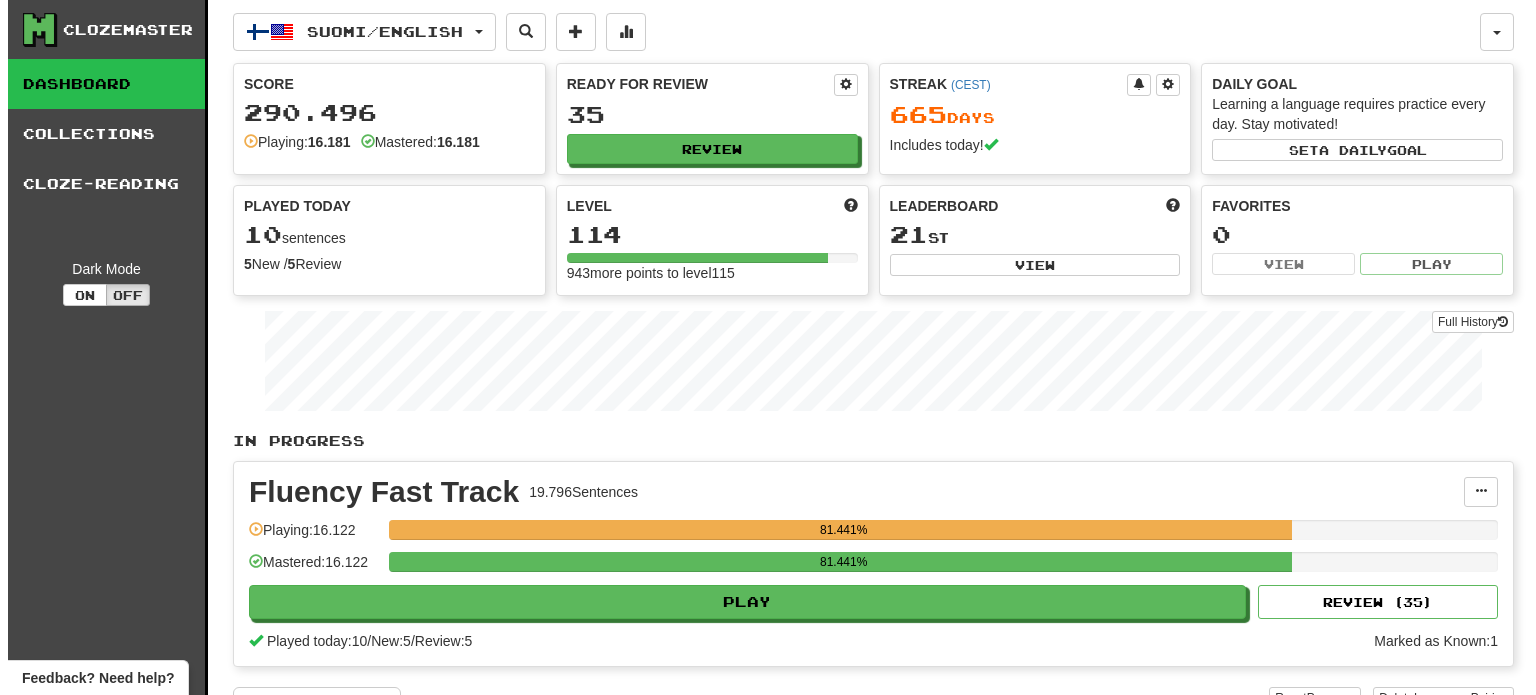 scroll, scrollTop: 0, scrollLeft: 0, axis: both 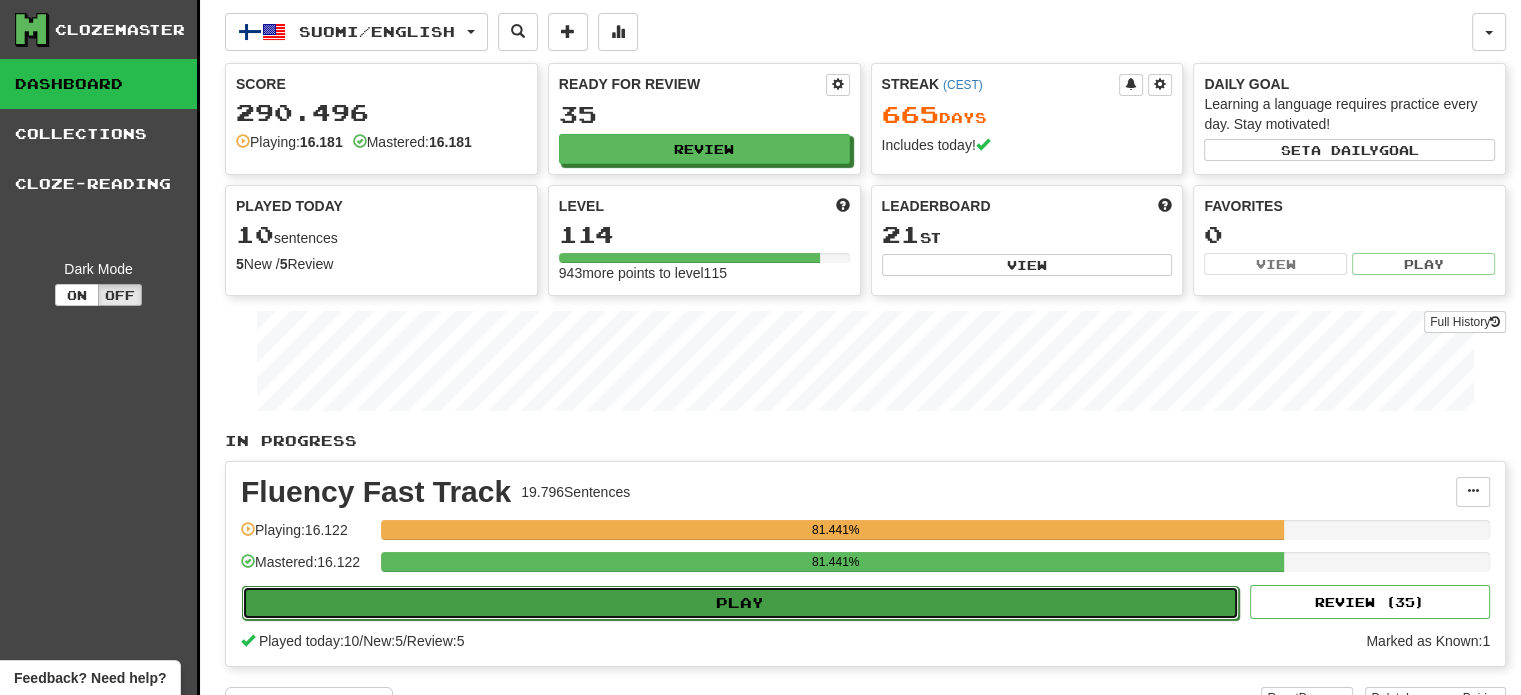 click on "Play" at bounding box center (740, 603) 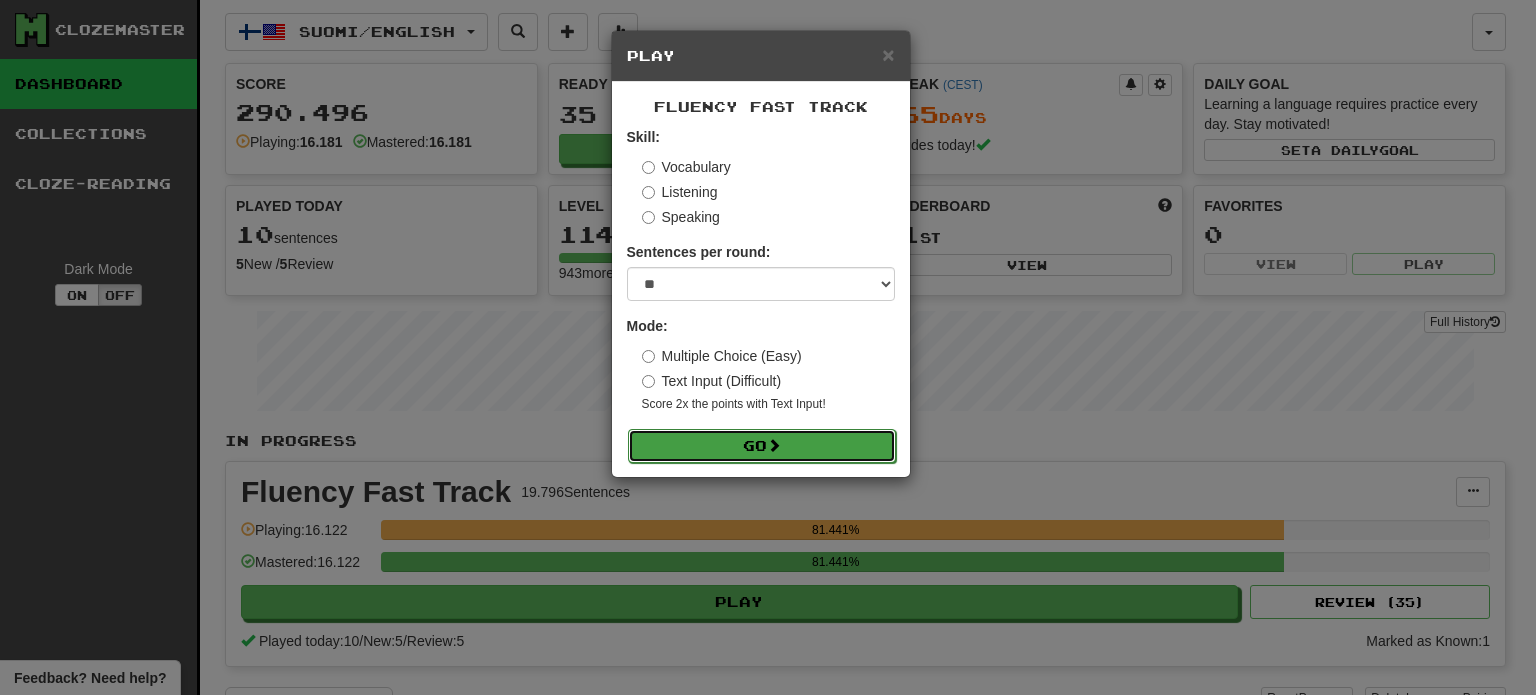 click on "Go" at bounding box center [762, 446] 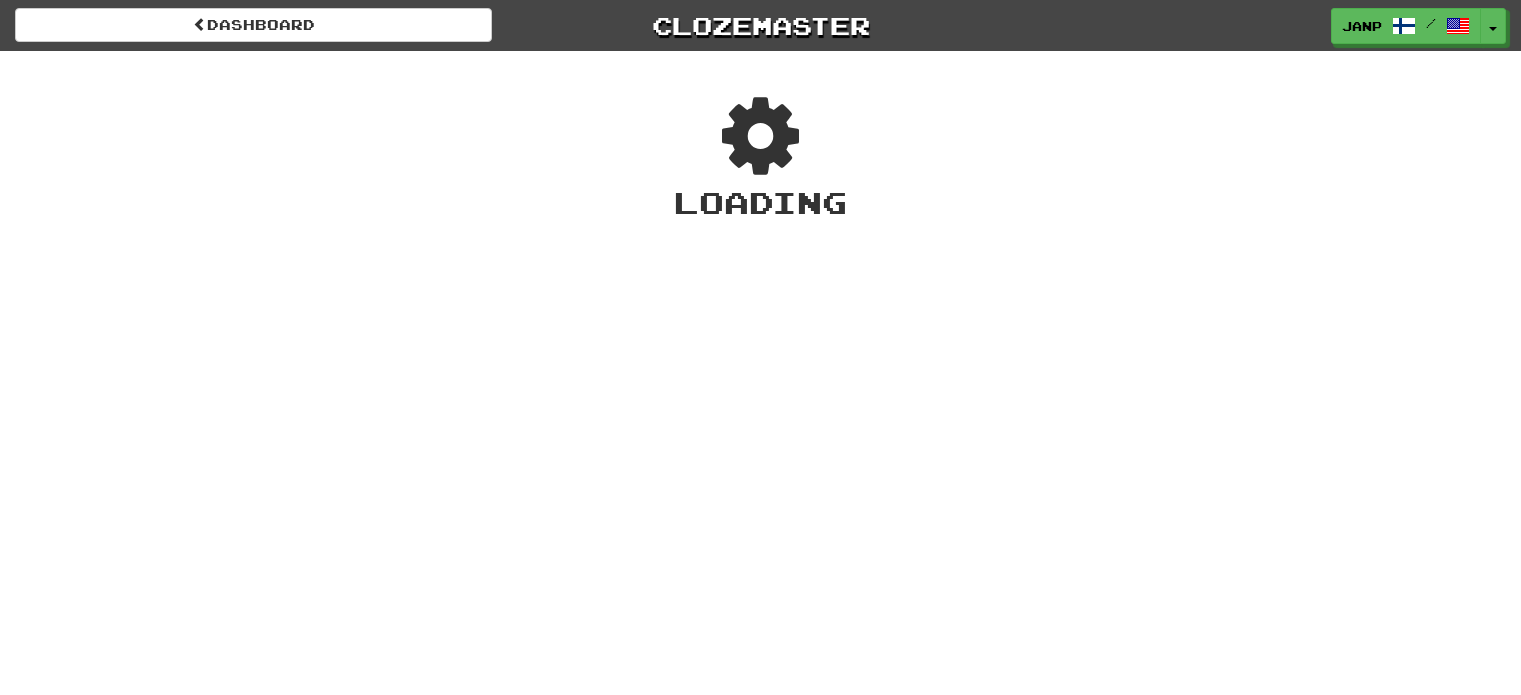 scroll, scrollTop: 0, scrollLeft: 0, axis: both 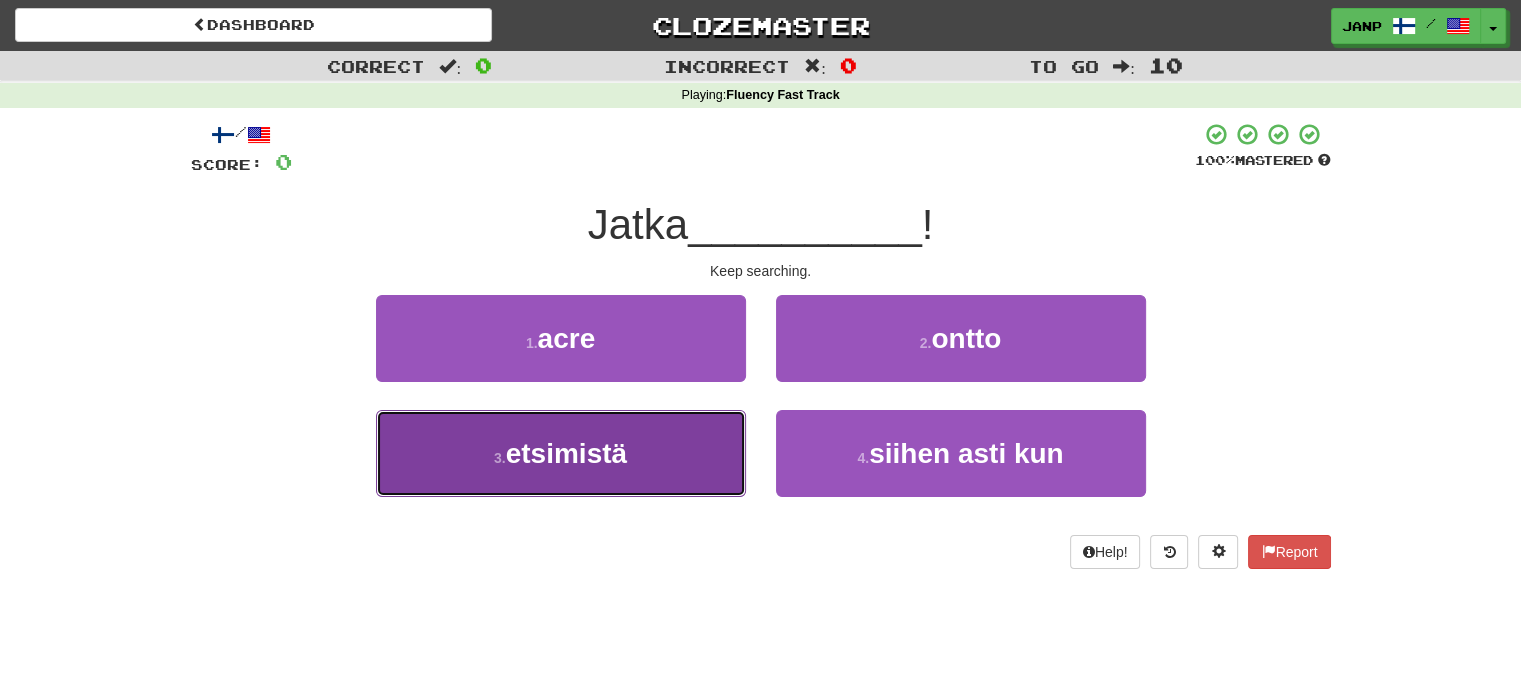 click on "3 .  etsimistä" at bounding box center [561, 453] 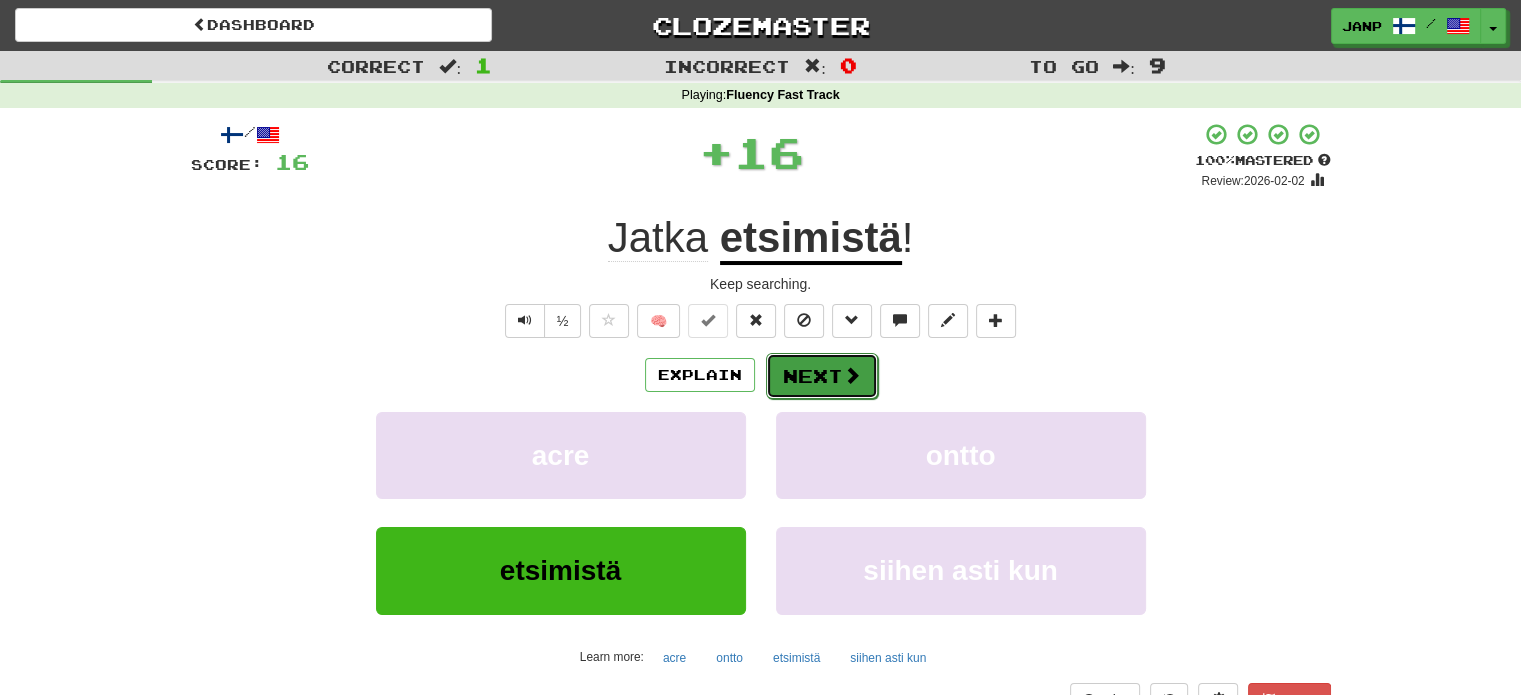 click on "Next" at bounding box center (822, 376) 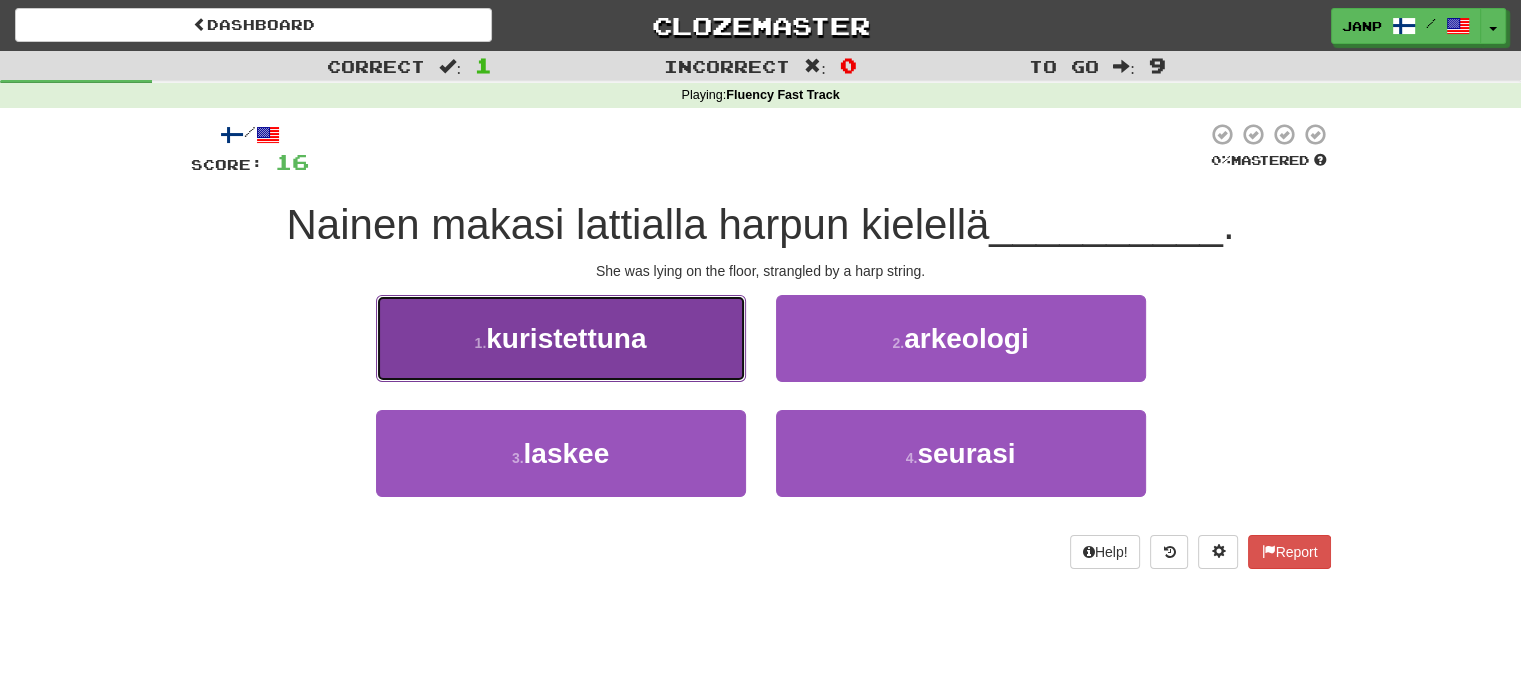click on "1 .  kuristettuna" at bounding box center [561, 338] 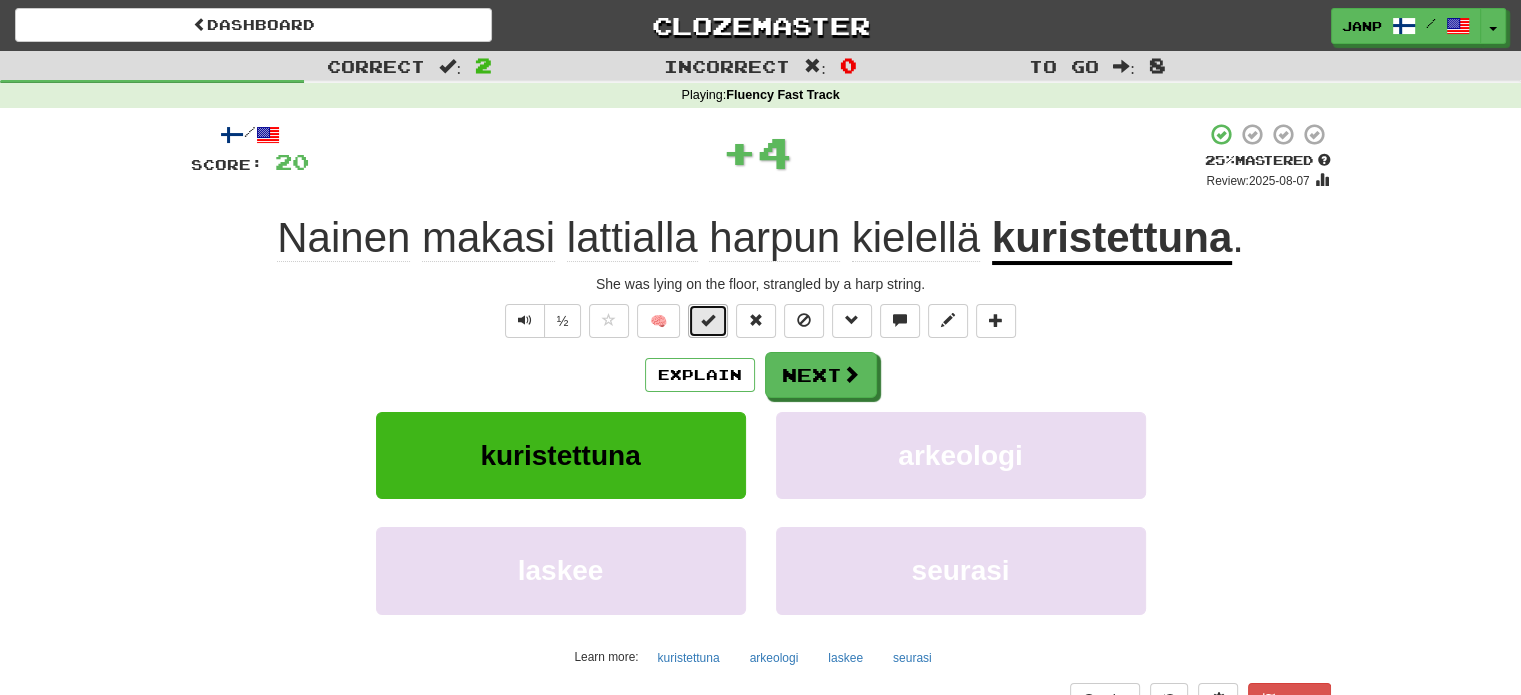 click at bounding box center (708, 321) 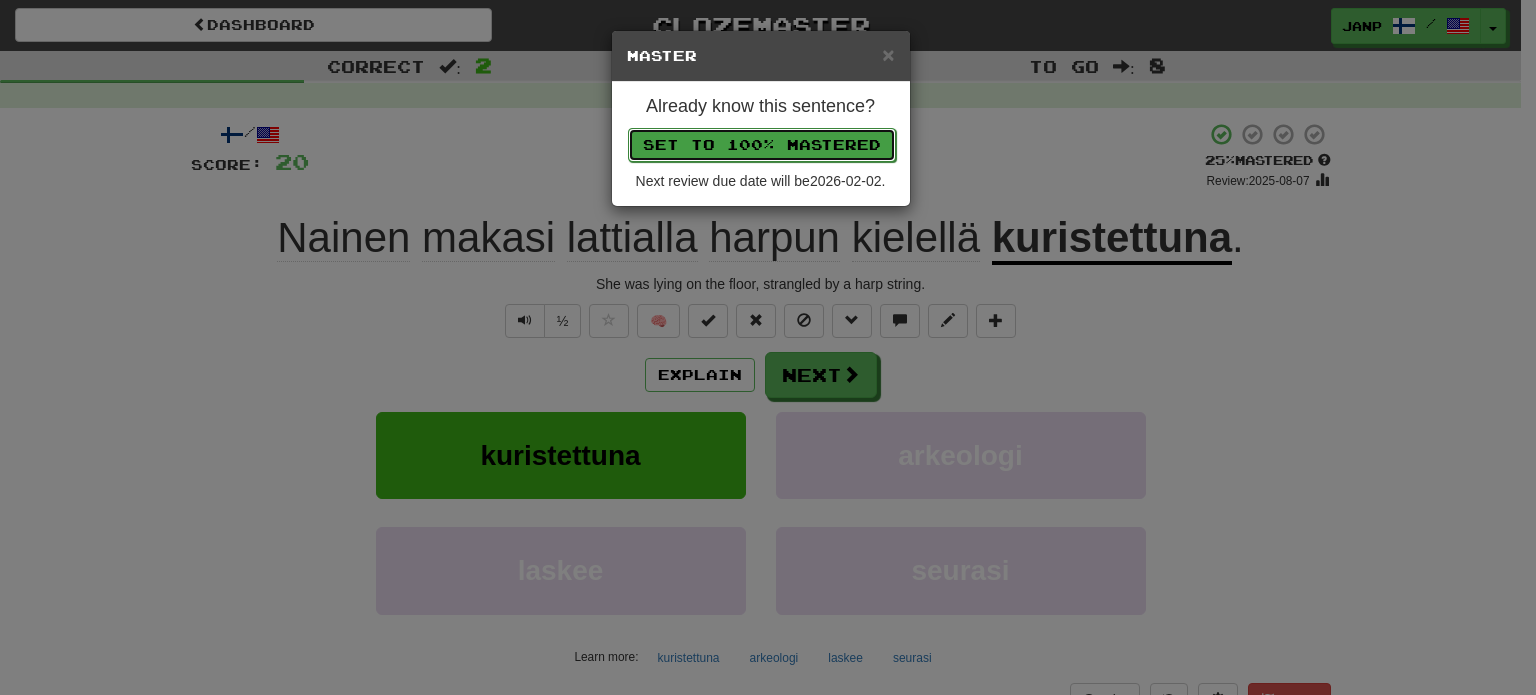 click on "Set to 100% Mastered" at bounding box center [762, 145] 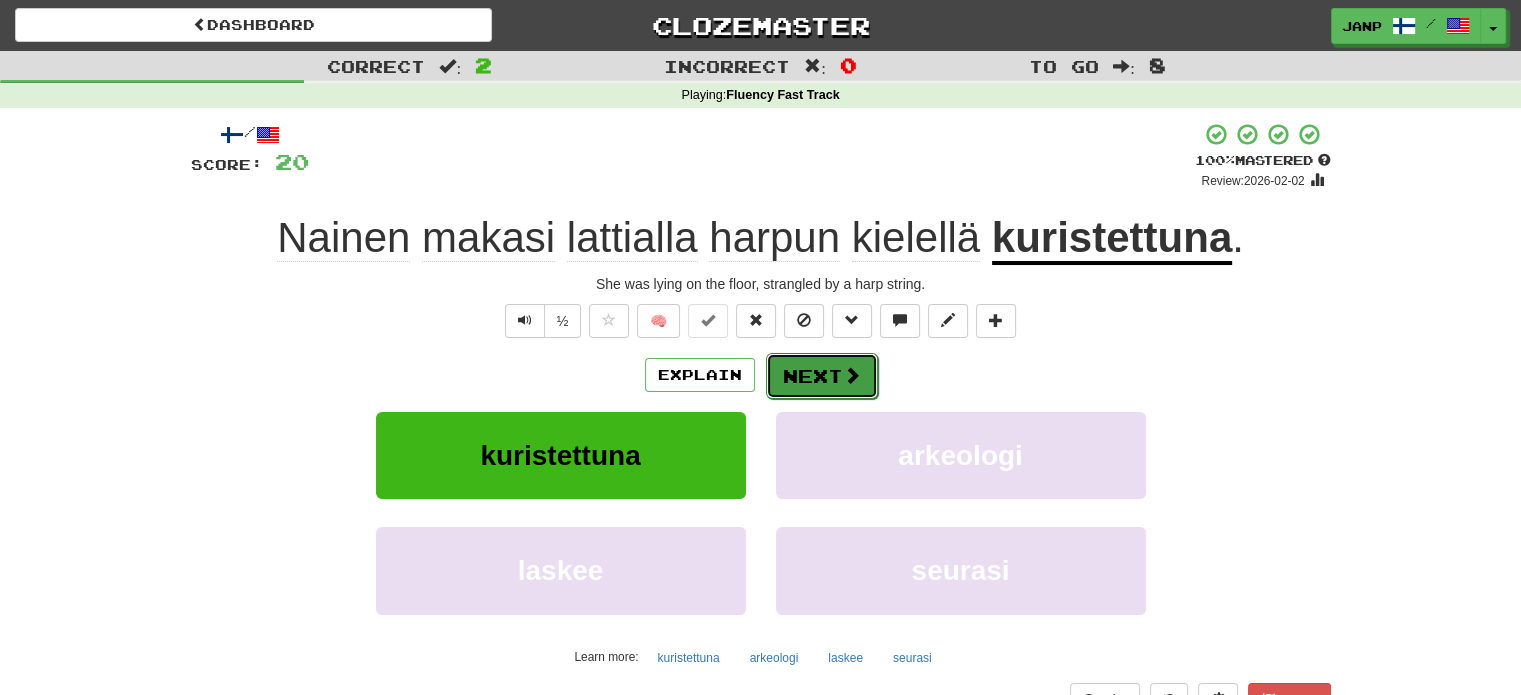 click on "Next" at bounding box center [822, 376] 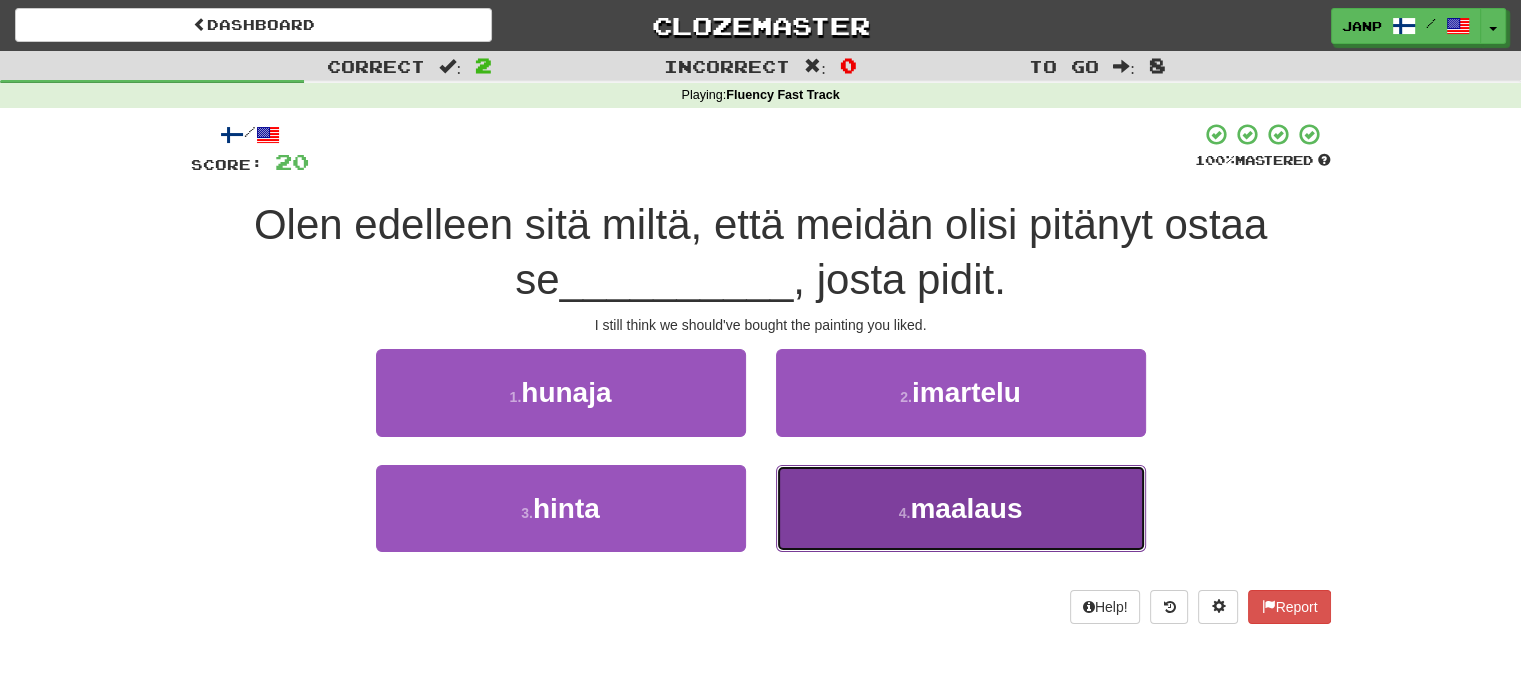 click on "4 .  maalaus" at bounding box center (961, 508) 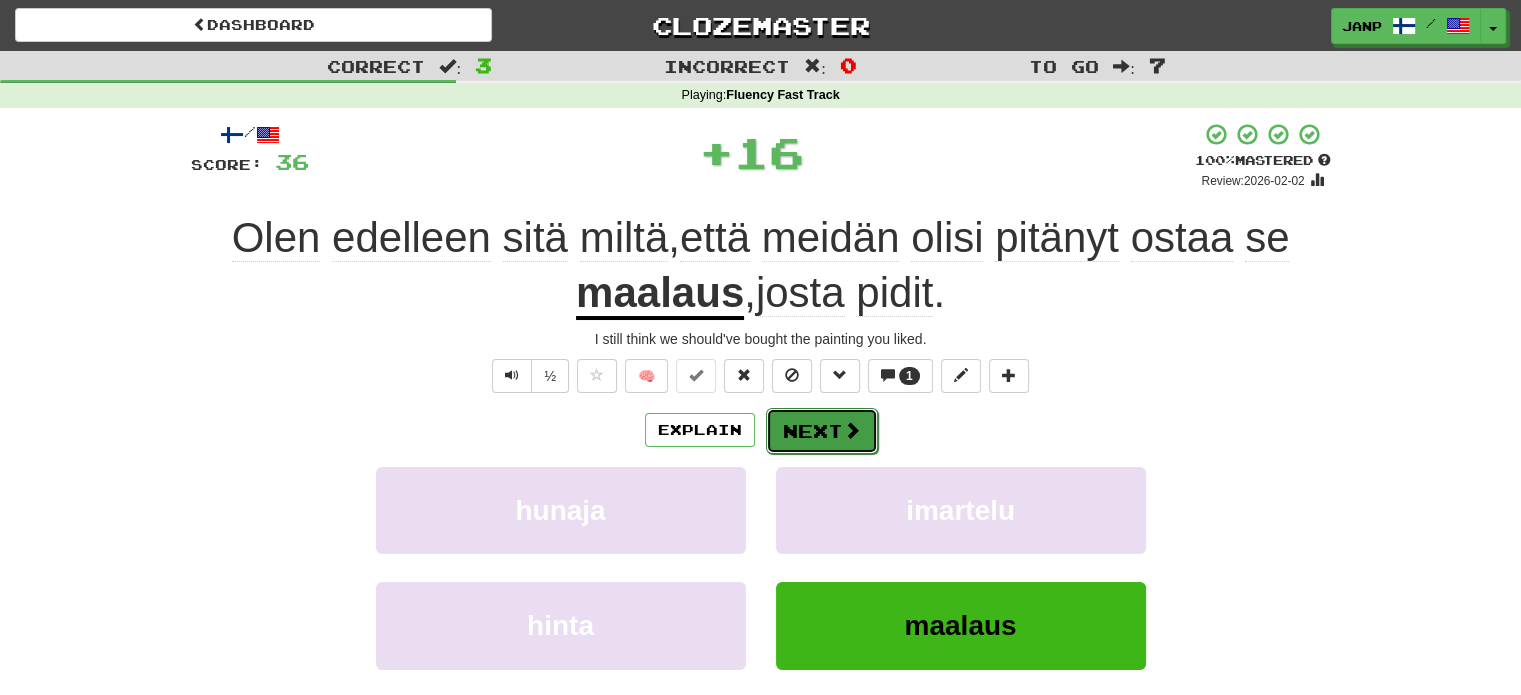 click on "Next" at bounding box center [822, 431] 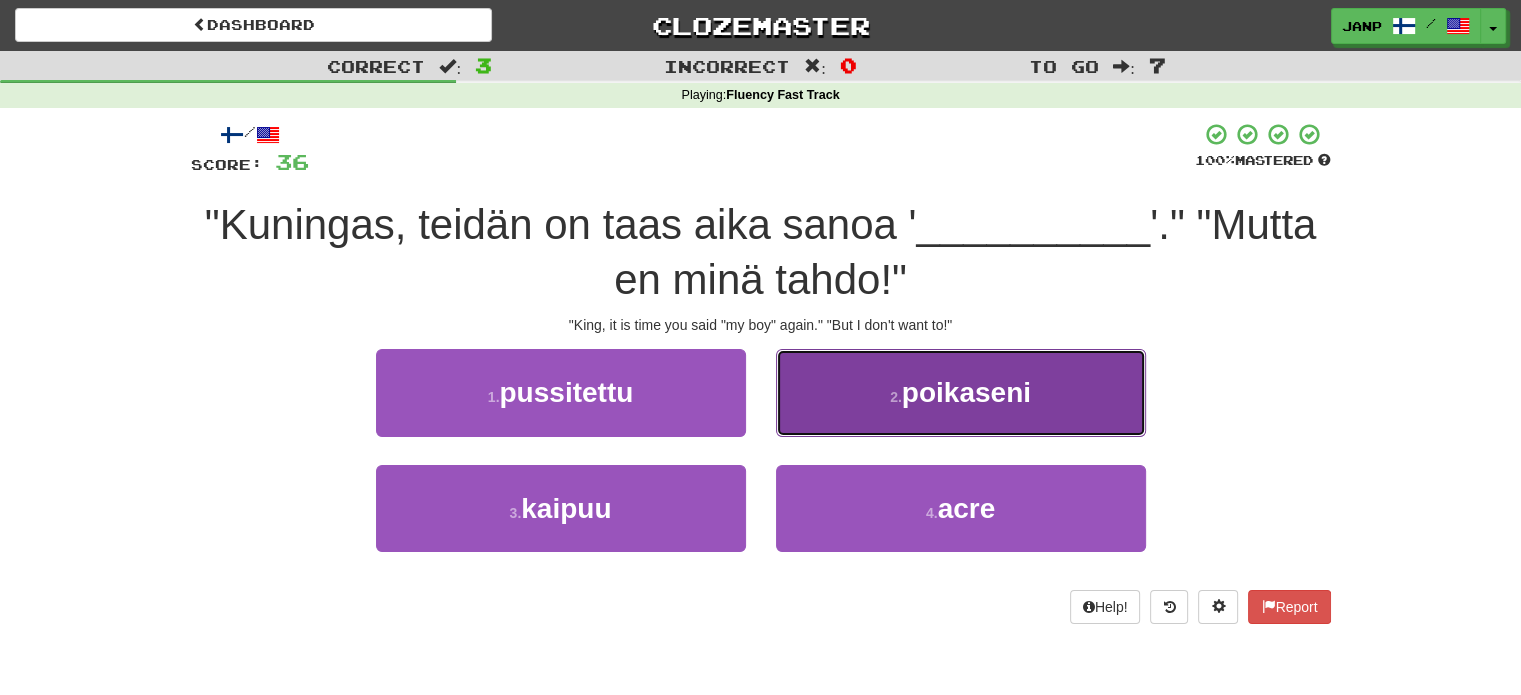 click on "2 .  poikaseni" at bounding box center (961, 392) 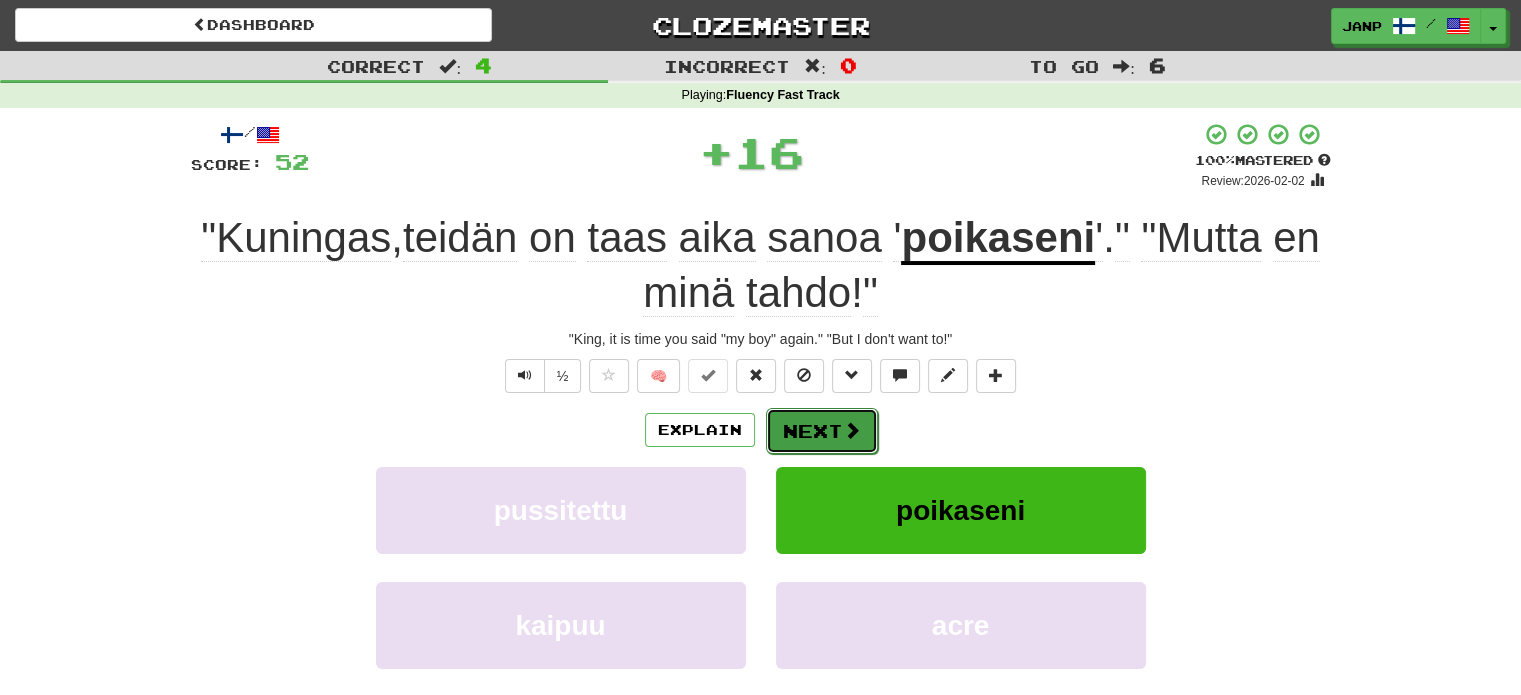 click on "Next" at bounding box center (822, 431) 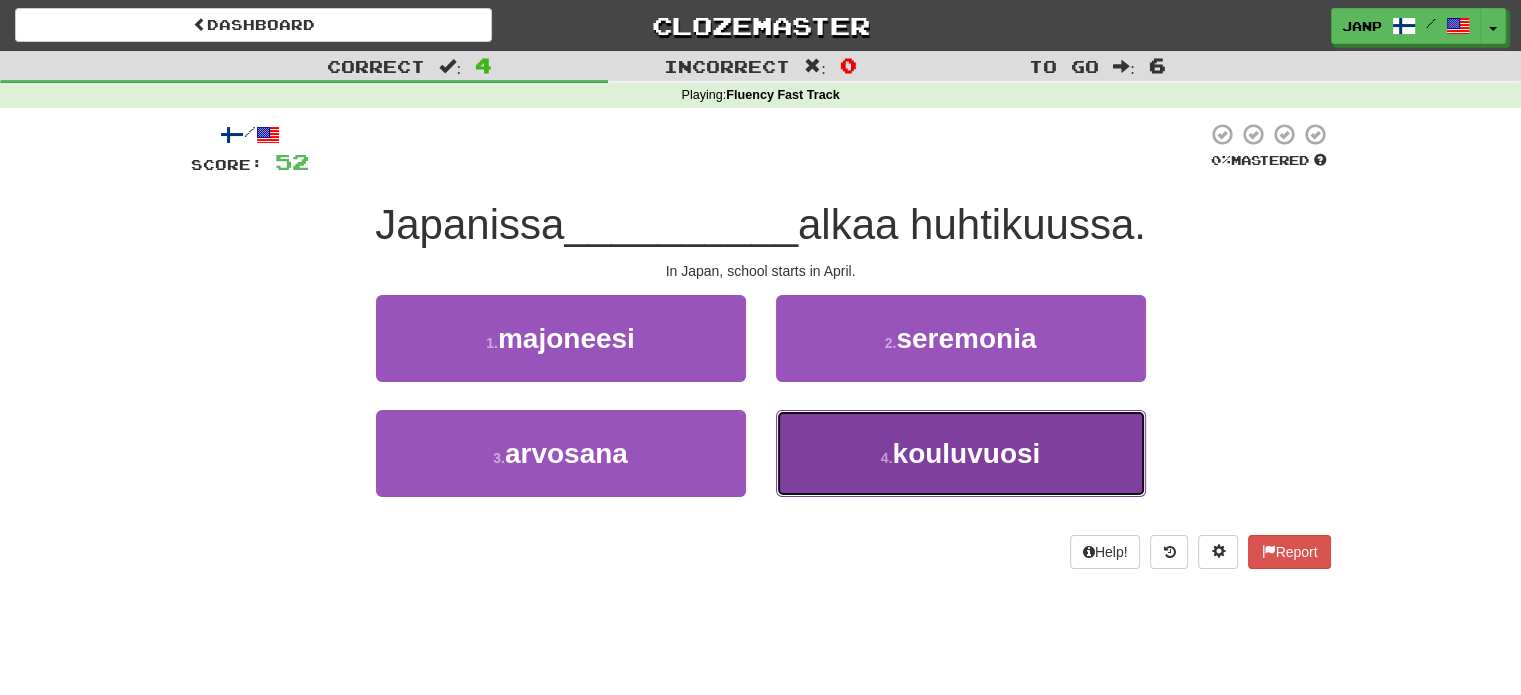 click on "4 .  kouluvuosi" at bounding box center (961, 453) 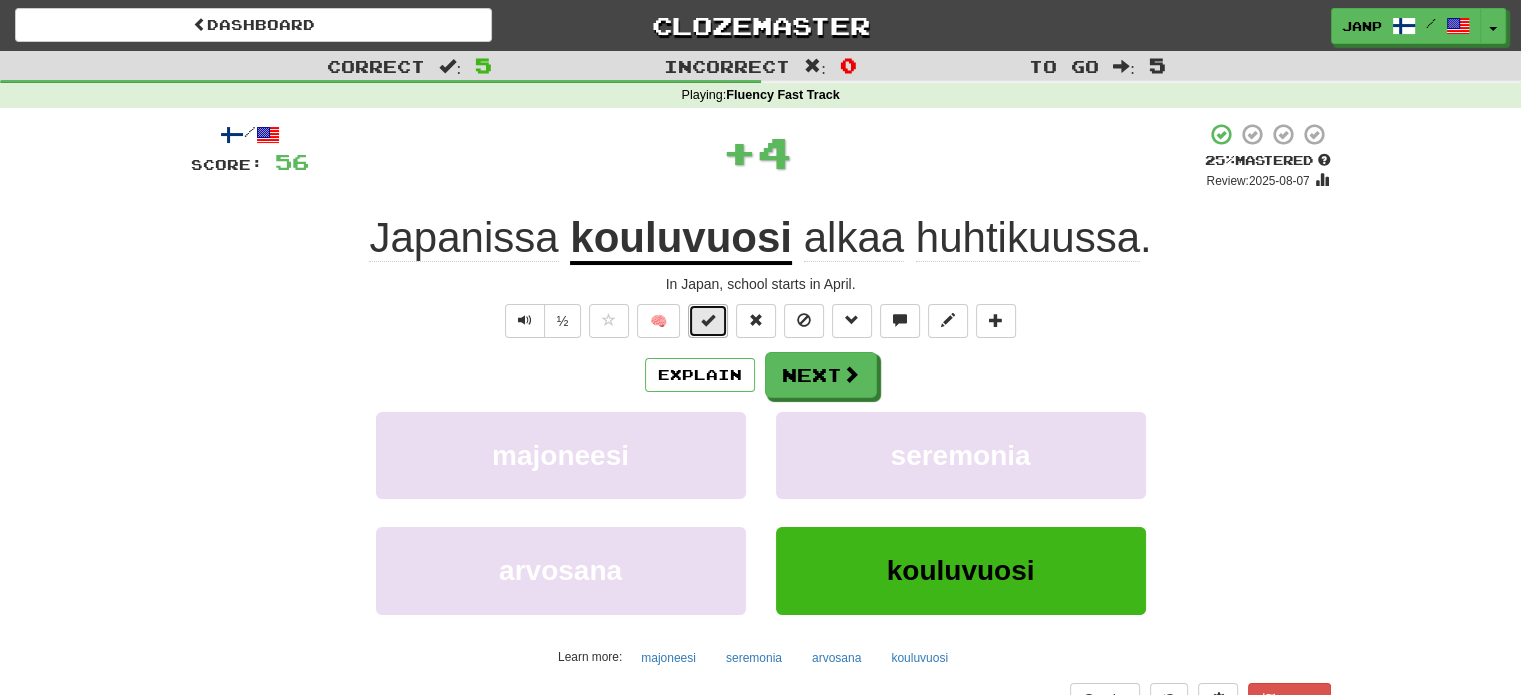 click at bounding box center [708, 320] 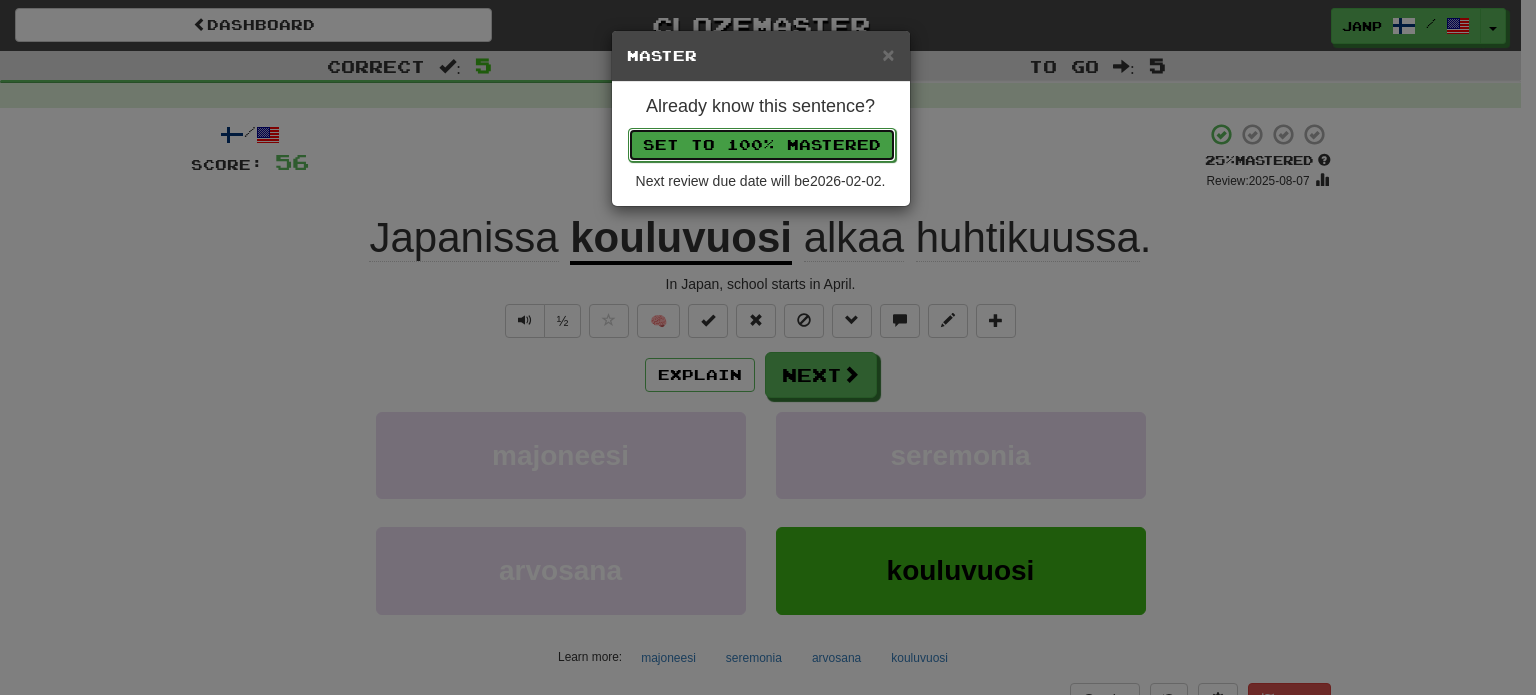 click on "Set to 100% Mastered" at bounding box center (762, 145) 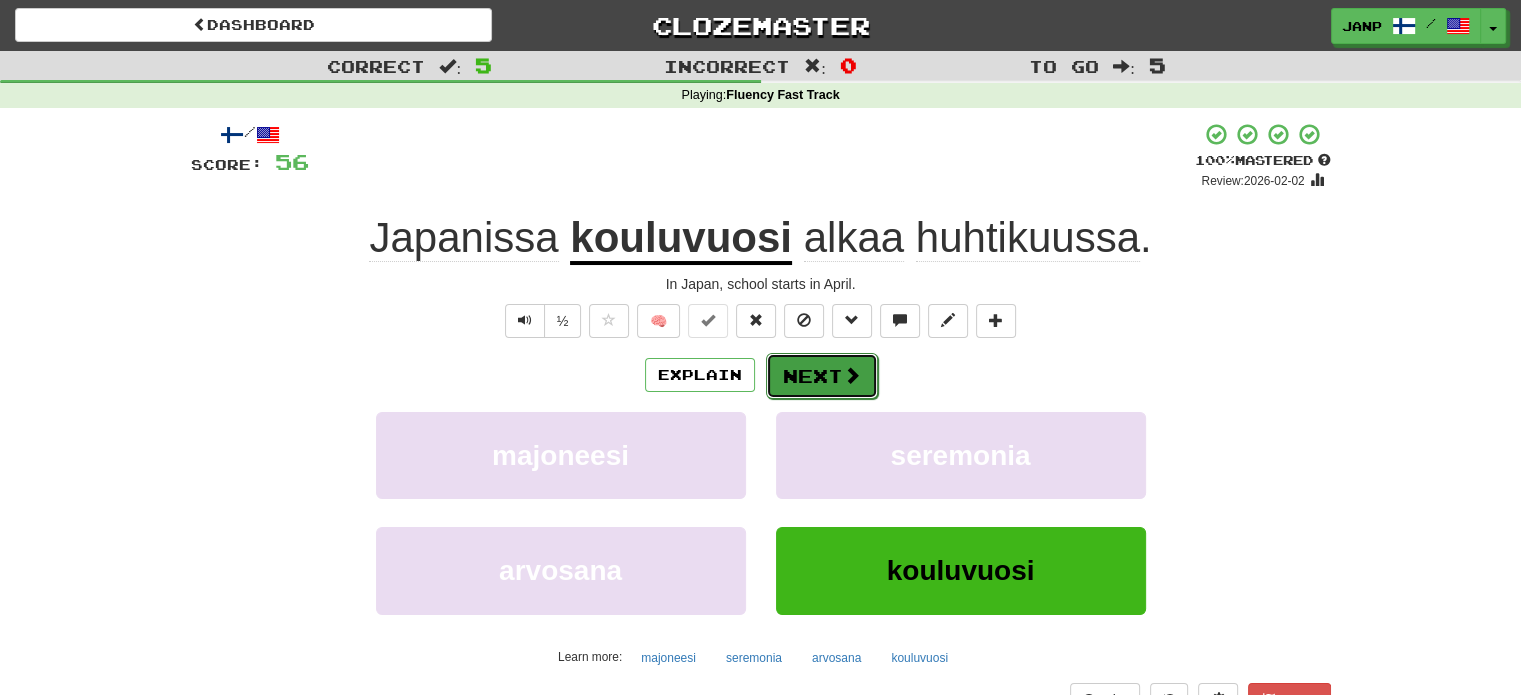 click on "Next" at bounding box center [822, 376] 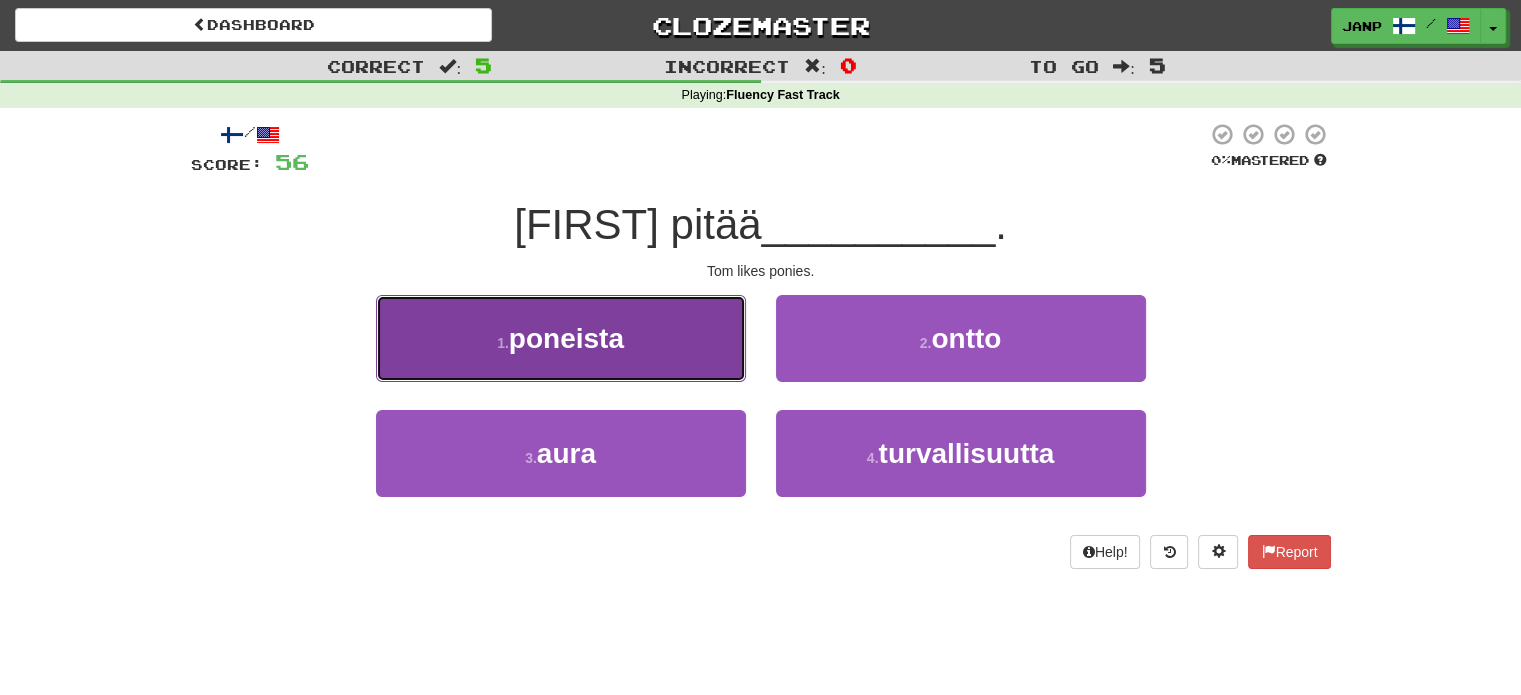 click on "[NUMBER] . [PONIES]" at bounding box center (561, 338) 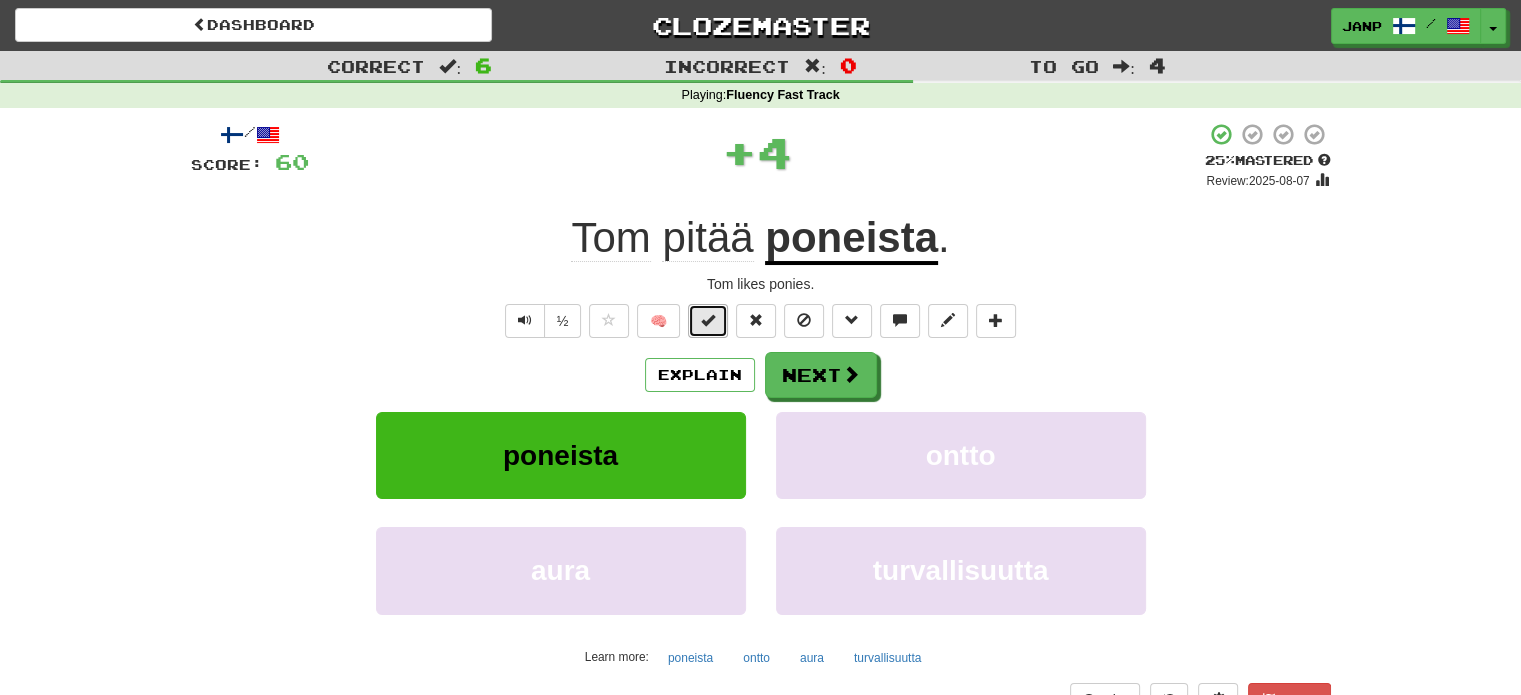 click at bounding box center (708, 321) 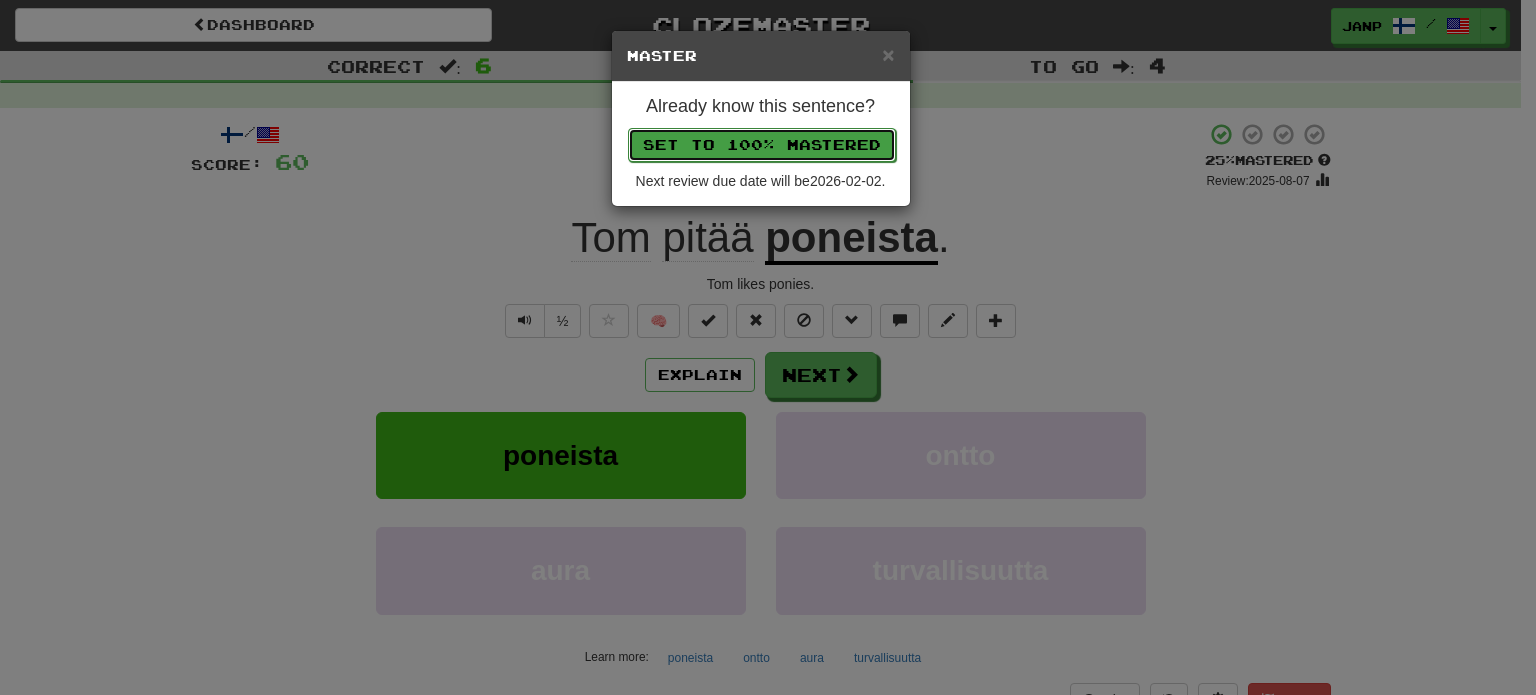 click on "Set to 100% Mastered" at bounding box center (762, 145) 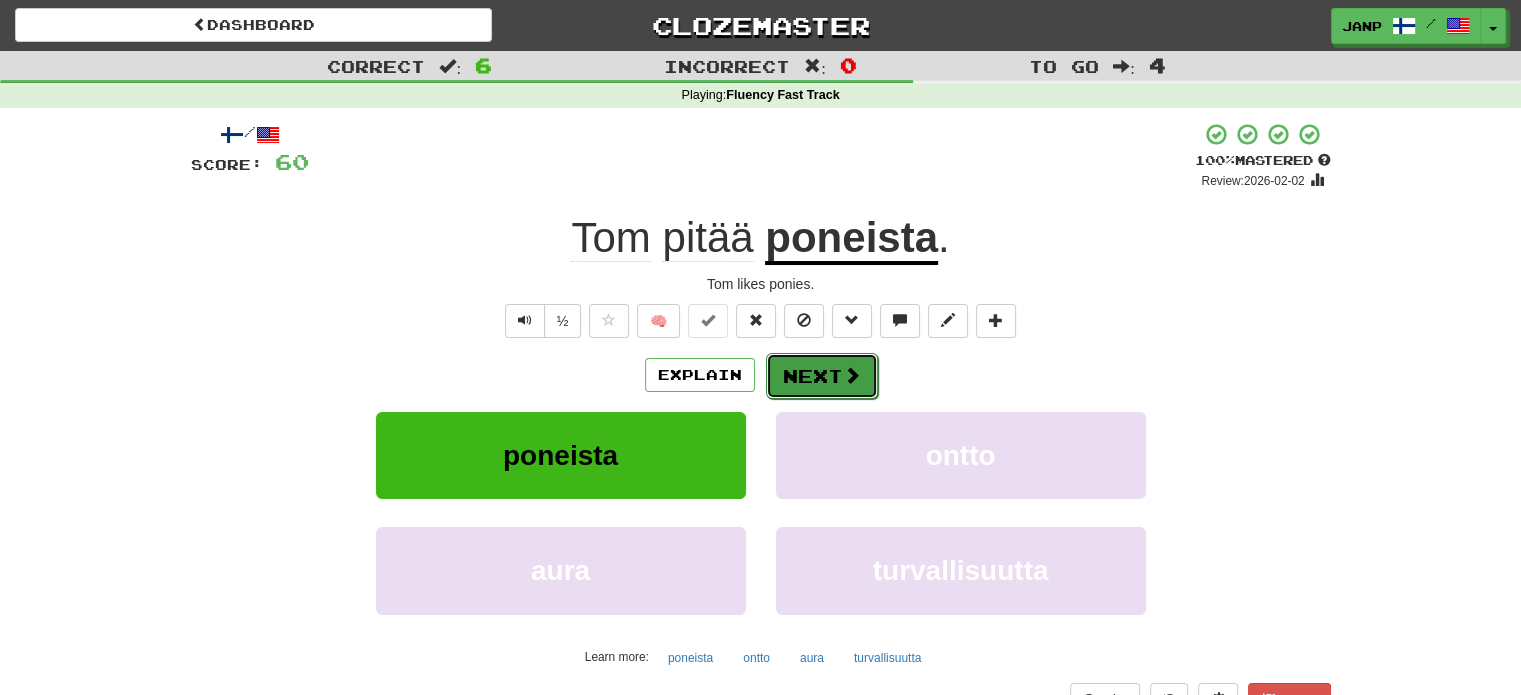 click on "Next" at bounding box center (822, 376) 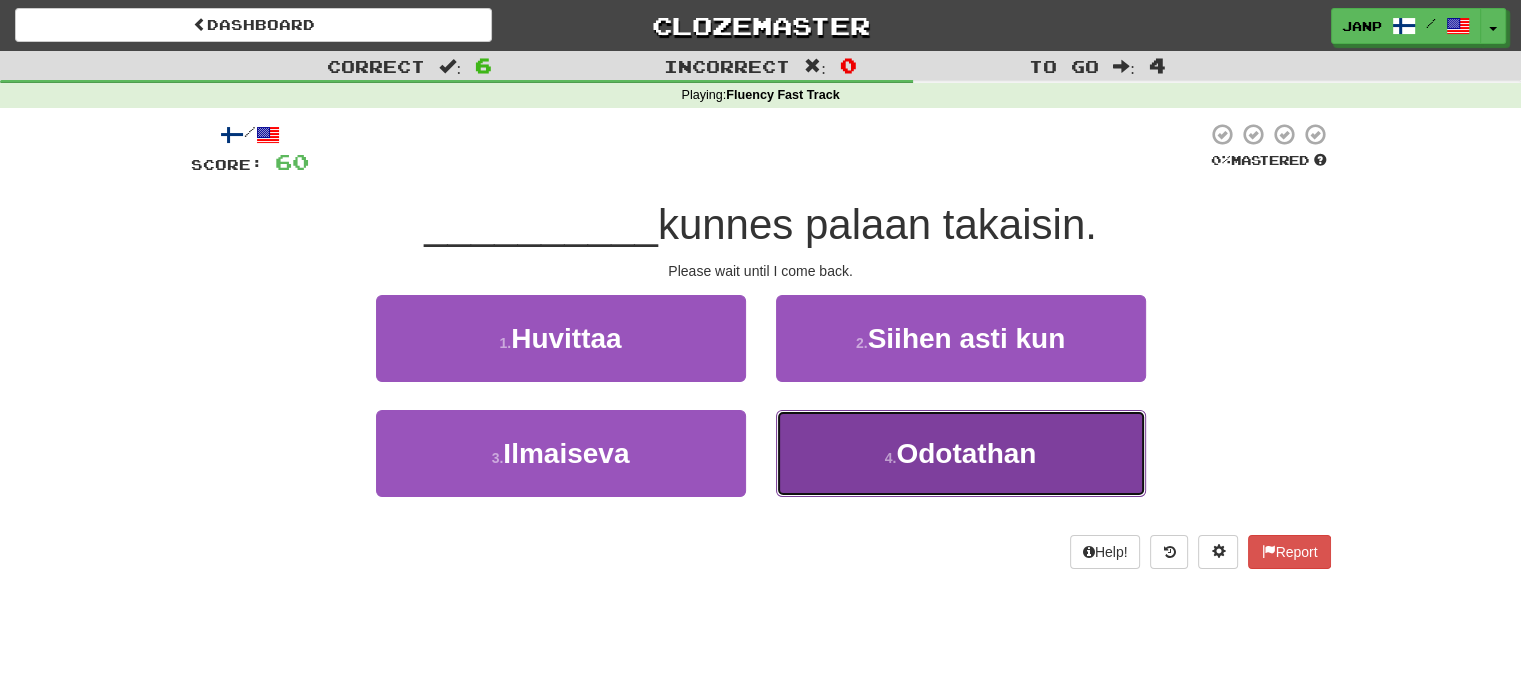click on "4 .  Odotathan" at bounding box center (961, 453) 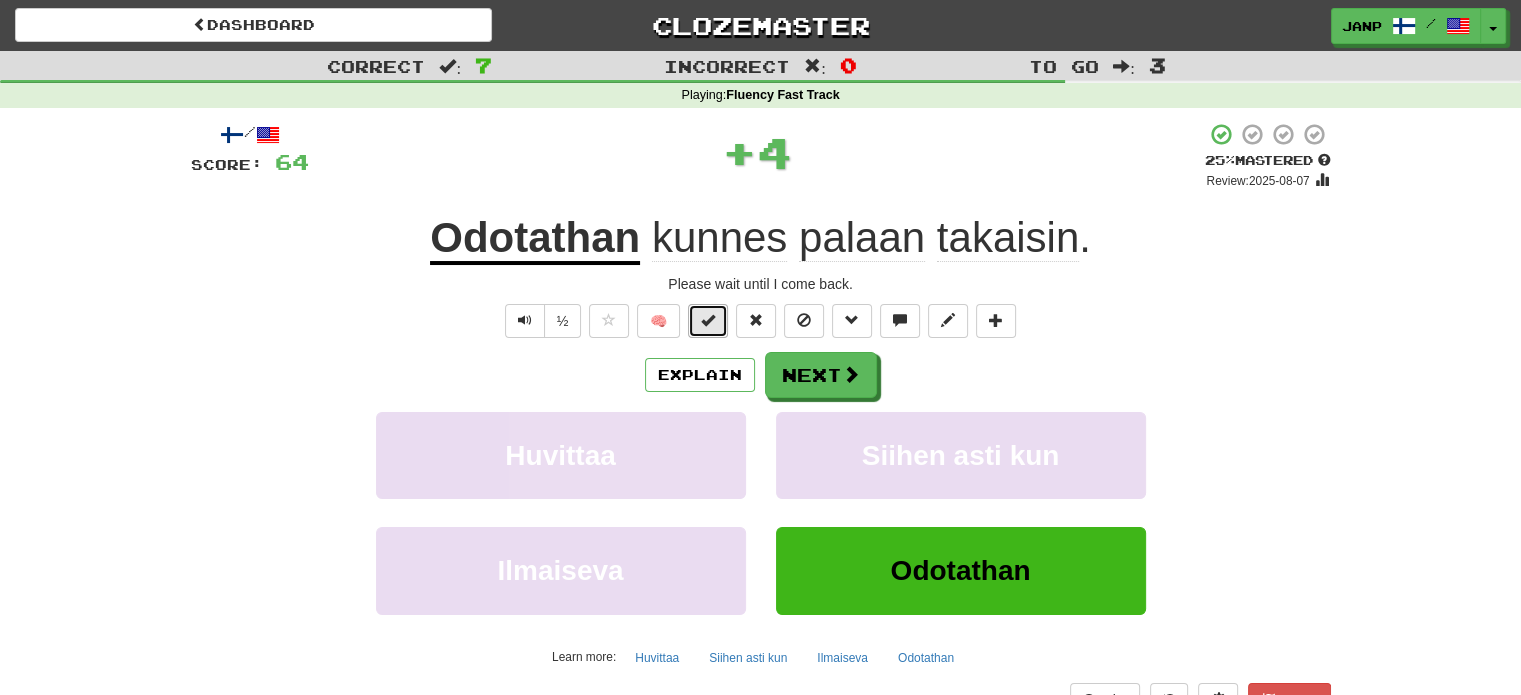 click at bounding box center (708, 320) 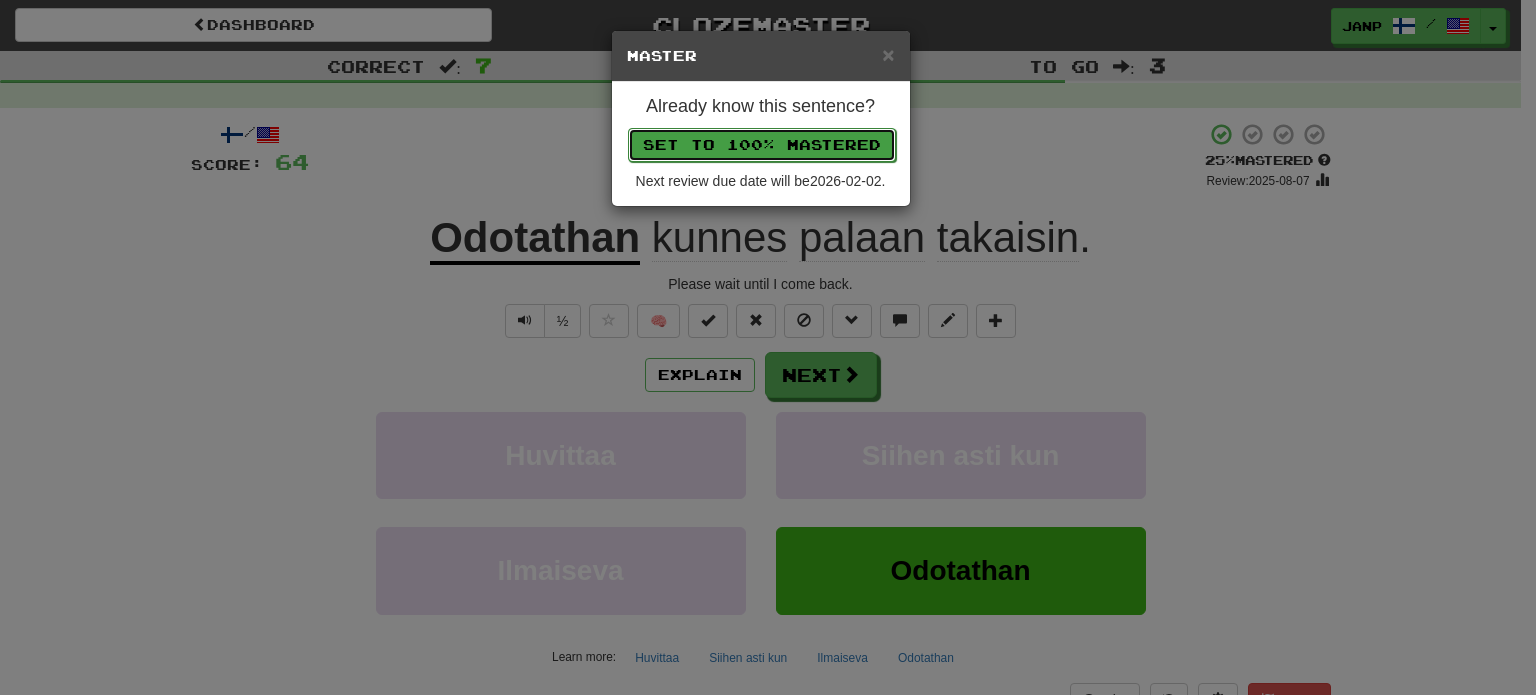 click on "Set to 100% Mastered" at bounding box center [762, 145] 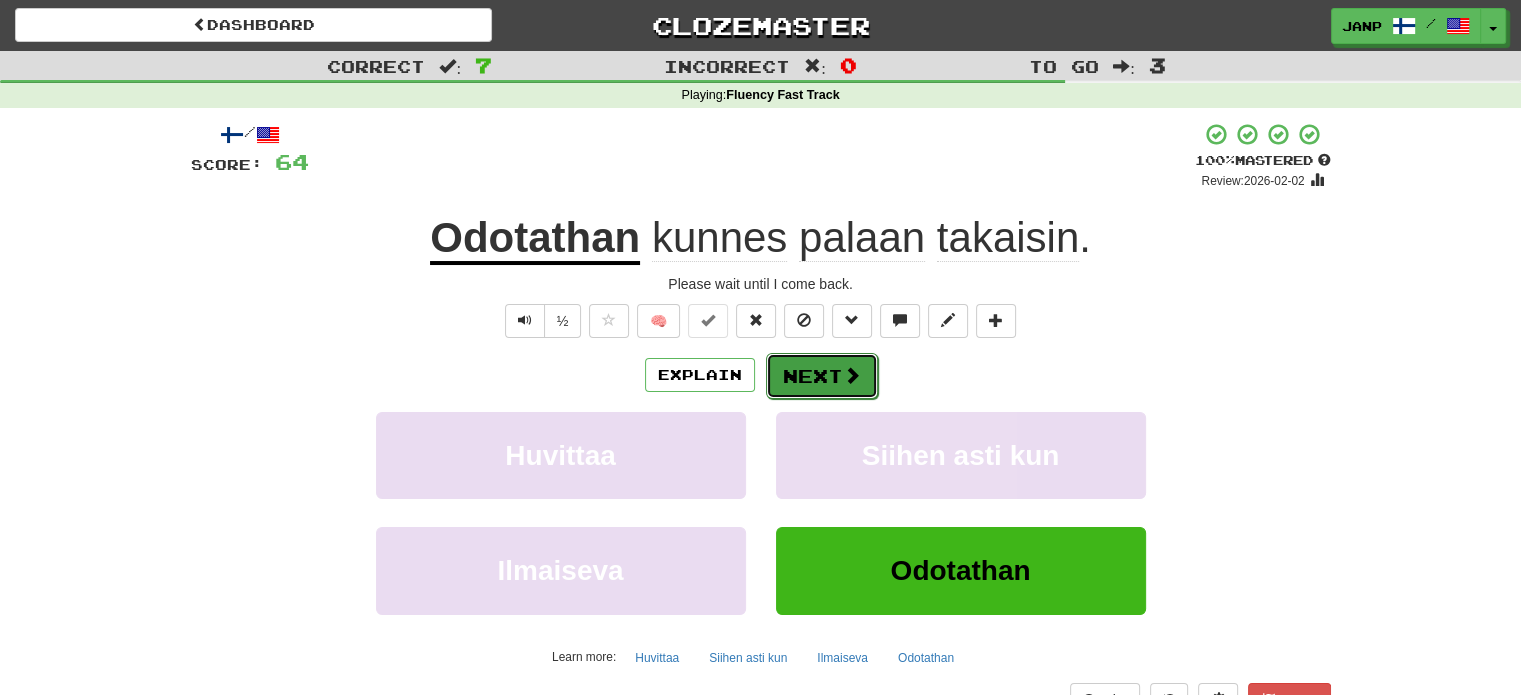 click at bounding box center (852, 375) 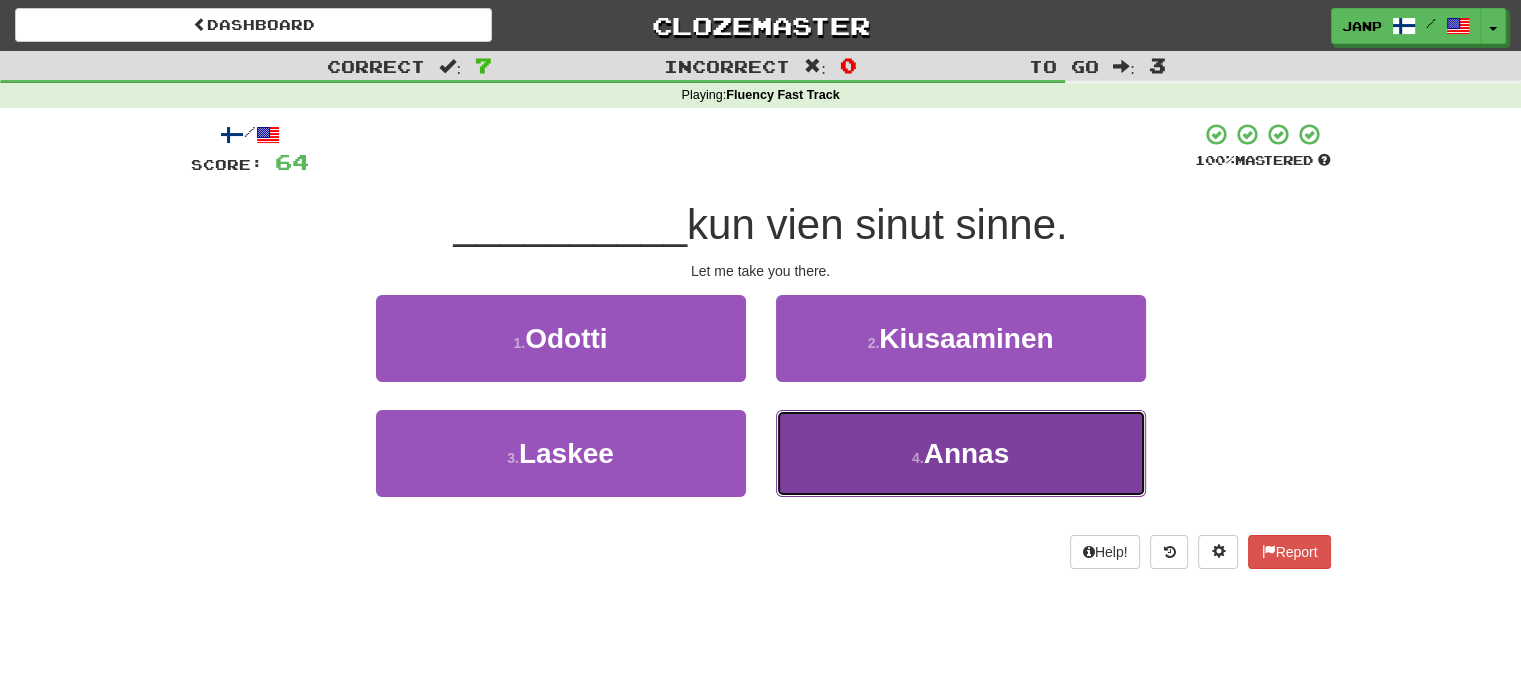 click on "[NUMBER] . [ANNAS]" at bounding box center (961, 453) 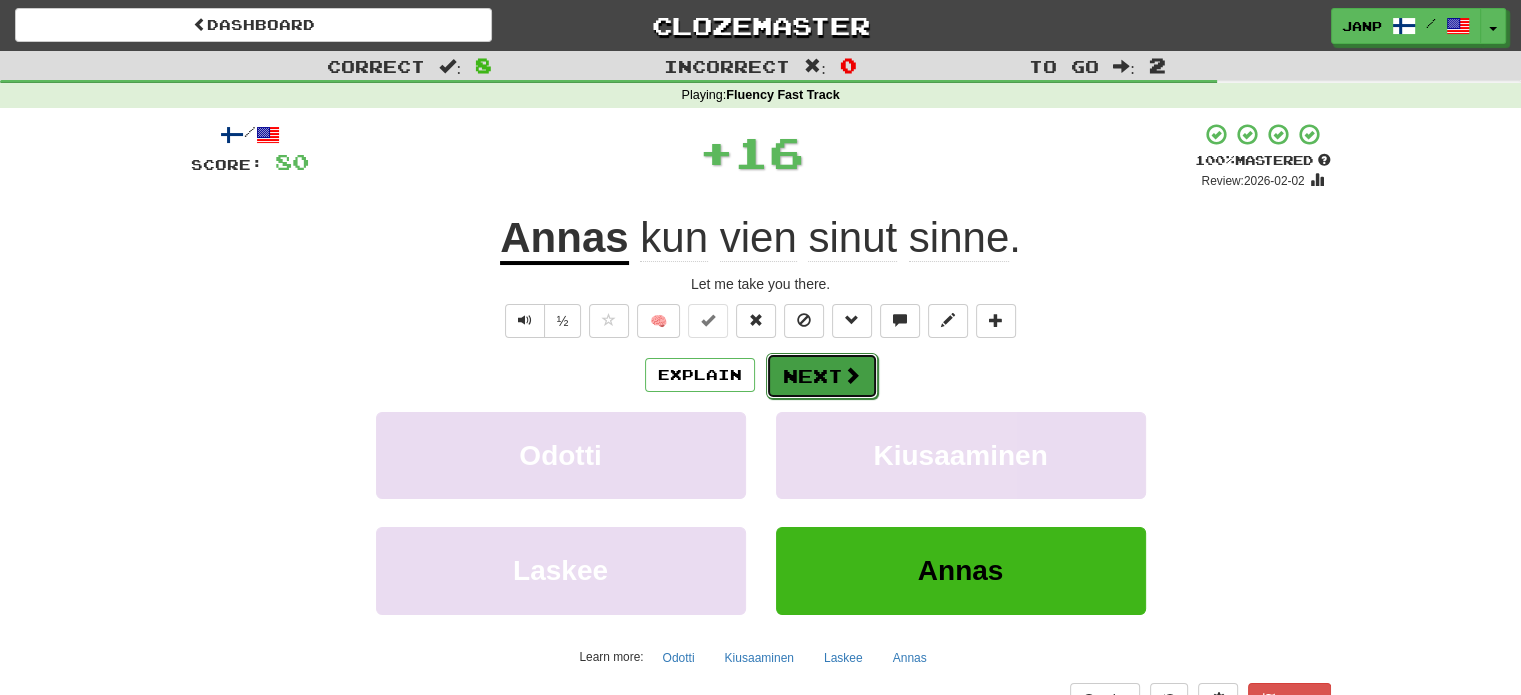click on "Next" at bounding box center (822, 376) 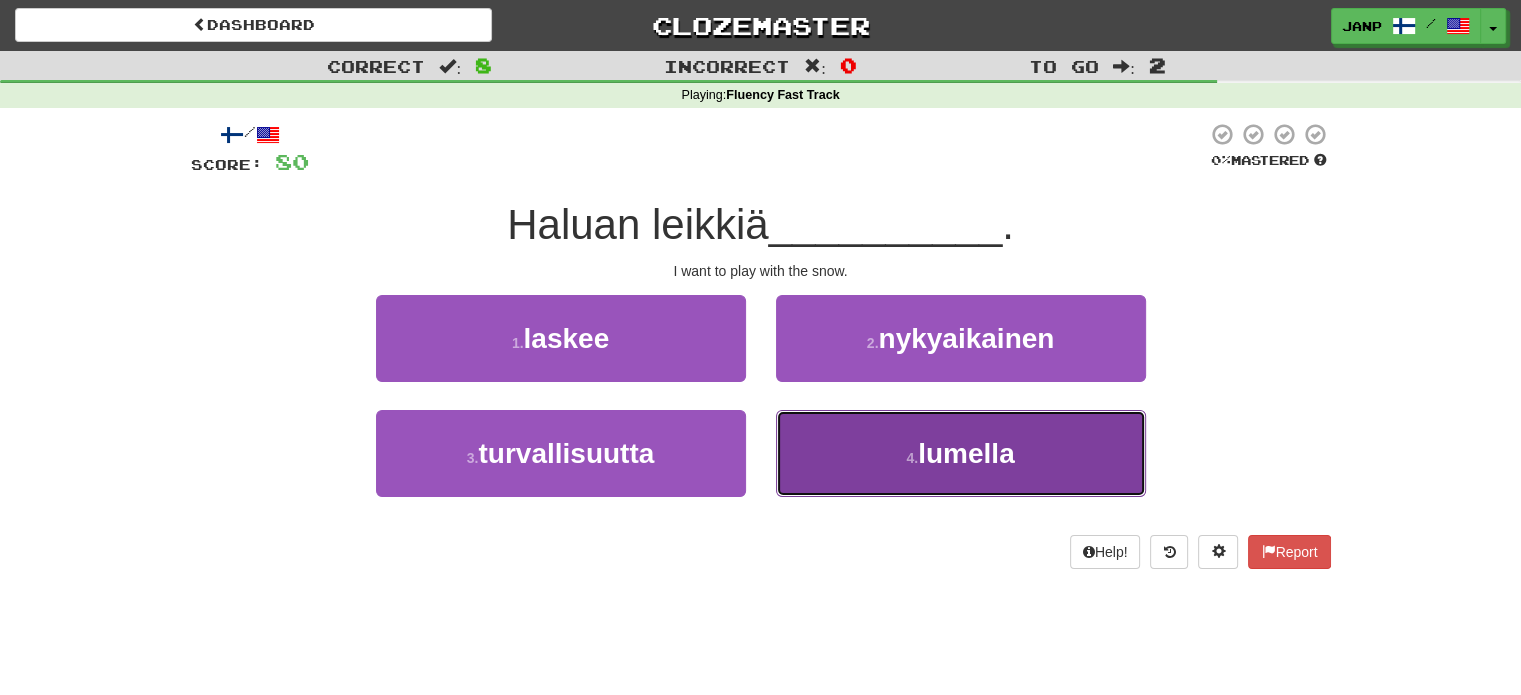 click on "4 .  lumella" at bounding box center (961, 453) 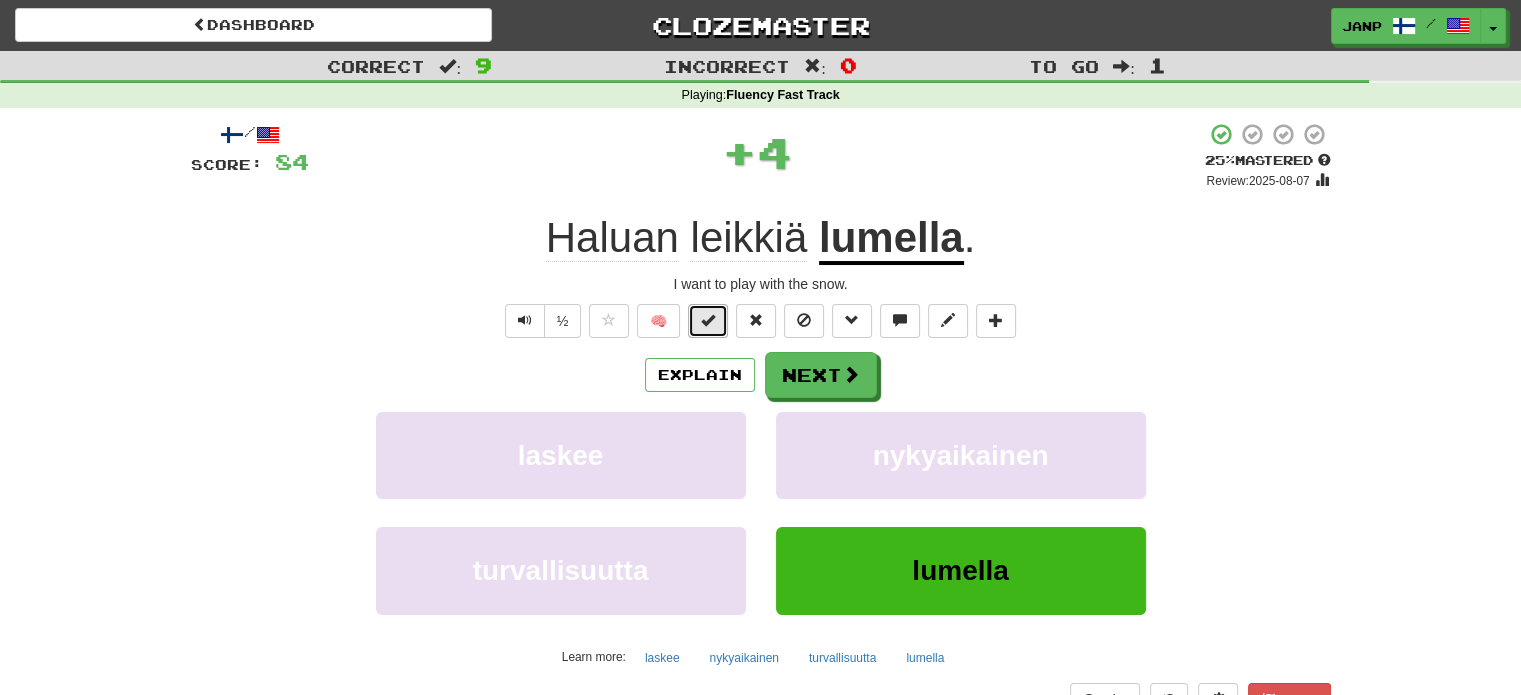 click at bounding box center [708, 320] 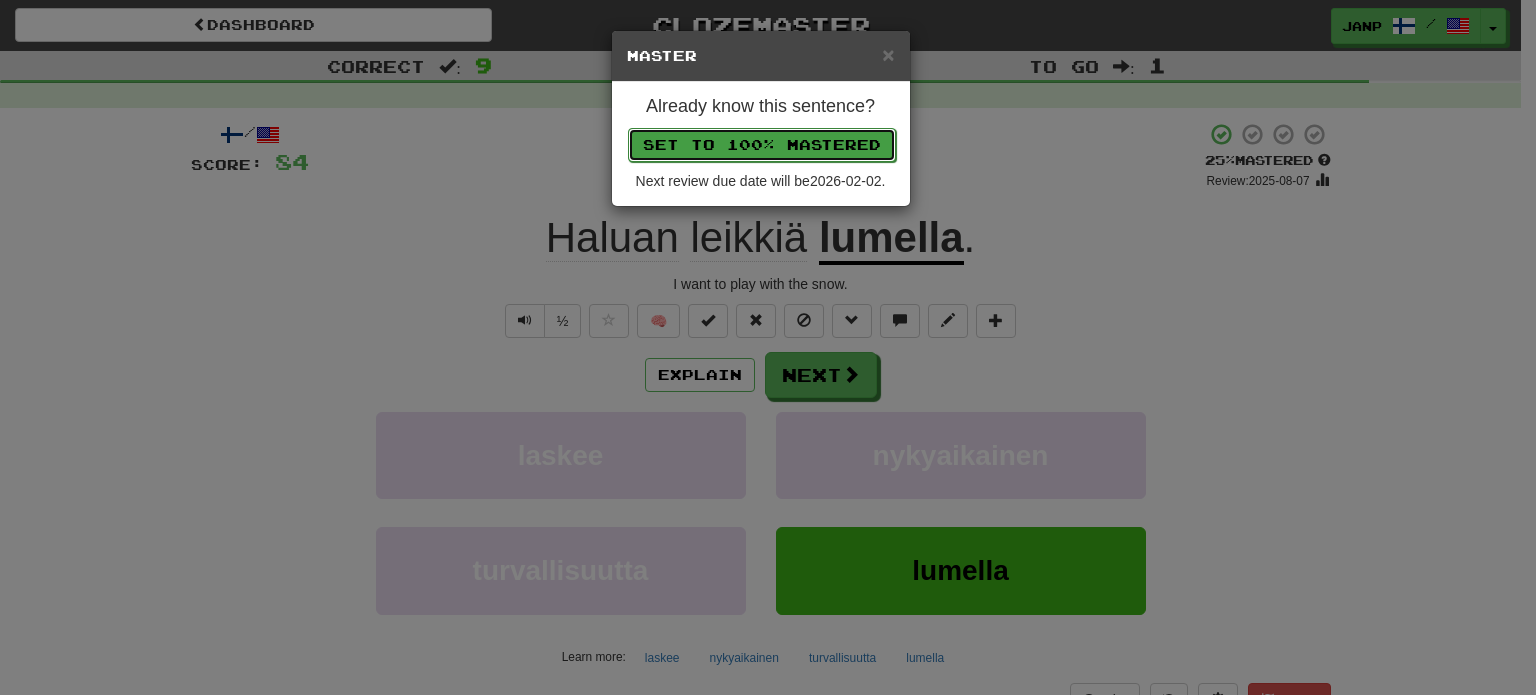 click on "Set to 100% Mastered" at bounding box center [762, 145] 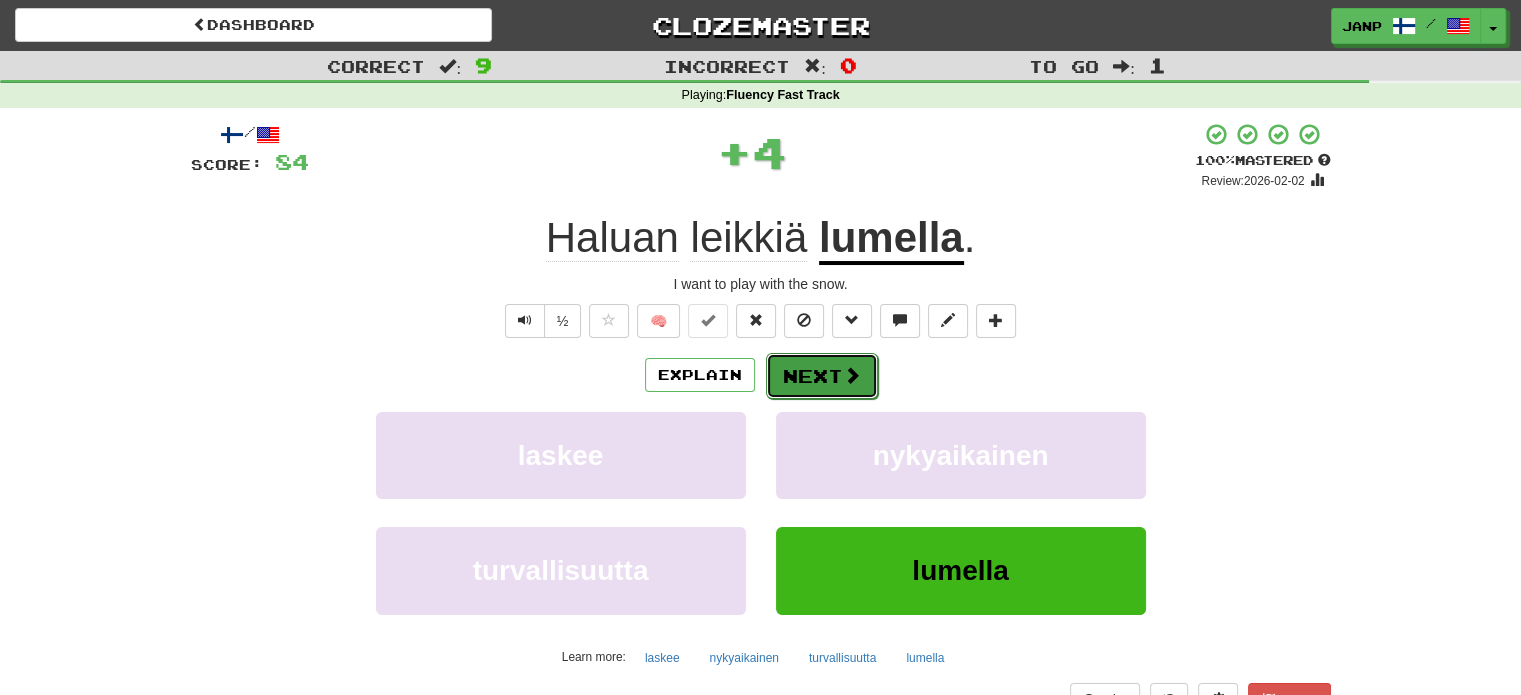 click on "Next" at bounding box center [822, 376] 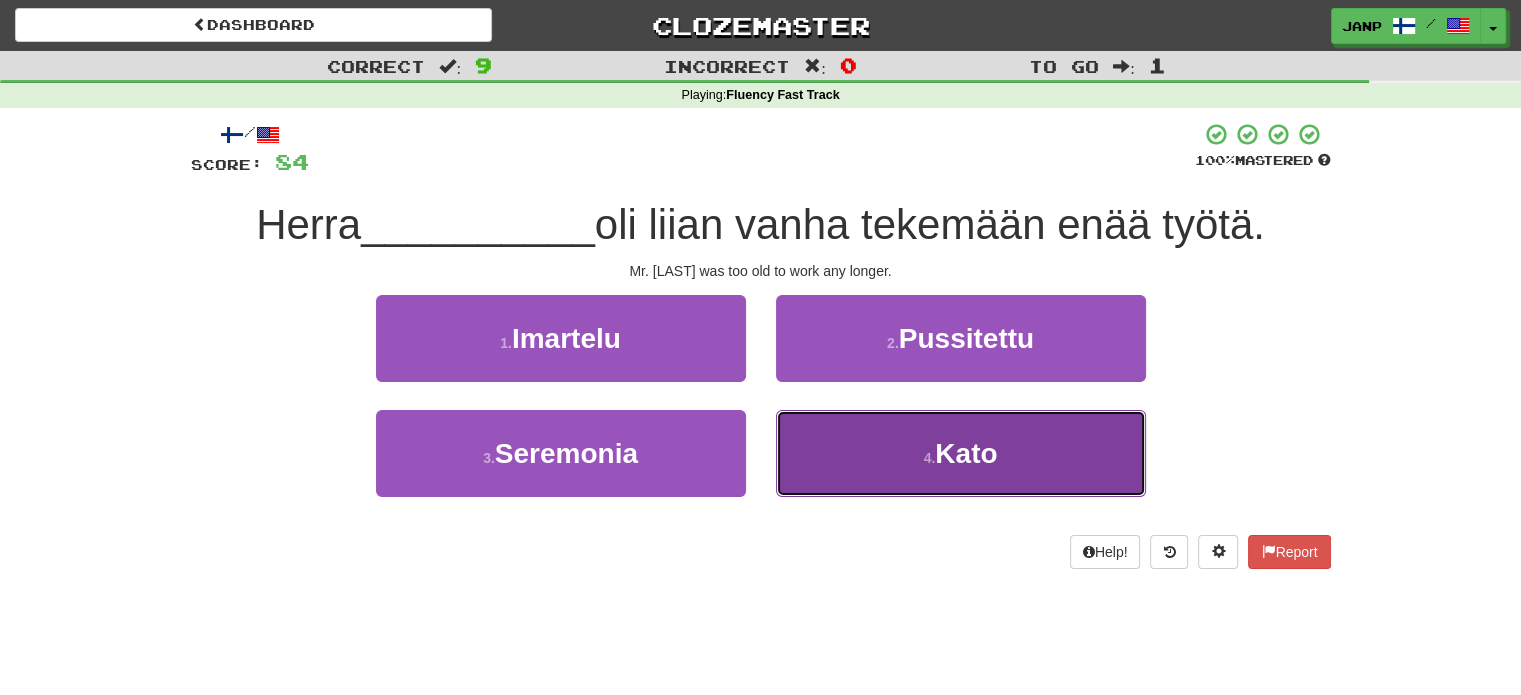 click on "4 .  Kato" at bounding box center (961, 453) 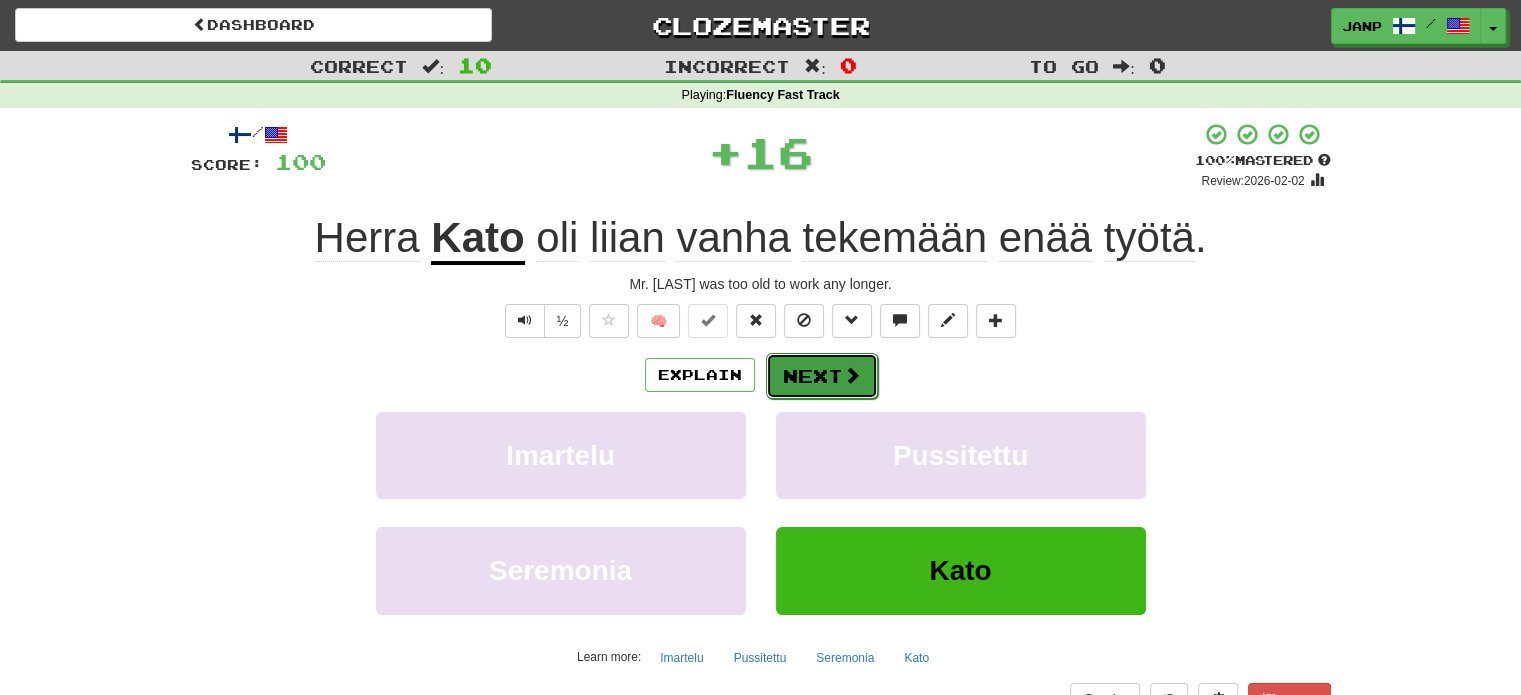 click on "Next" at bounding box center (822, 376) 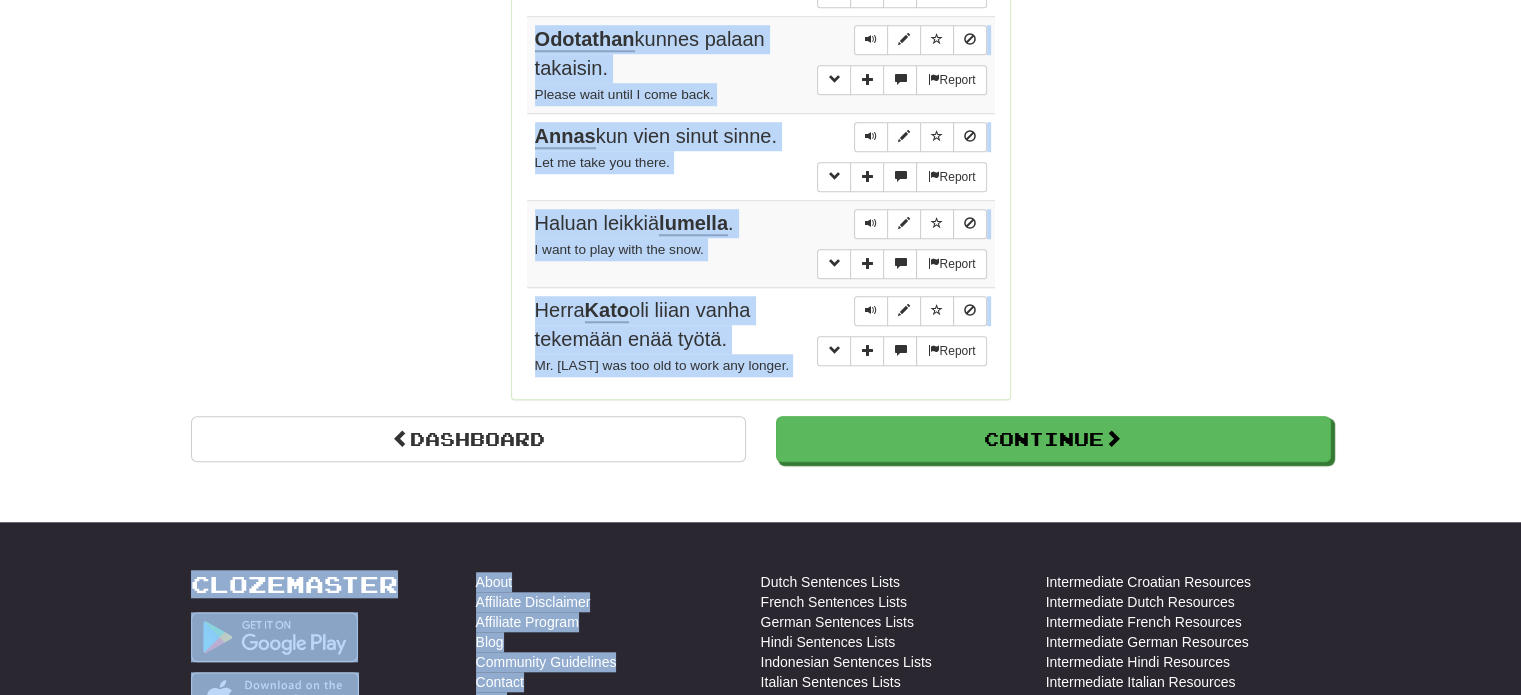 scroll, scrollTop: 1810, scrollLeft: 0, axis: vertical 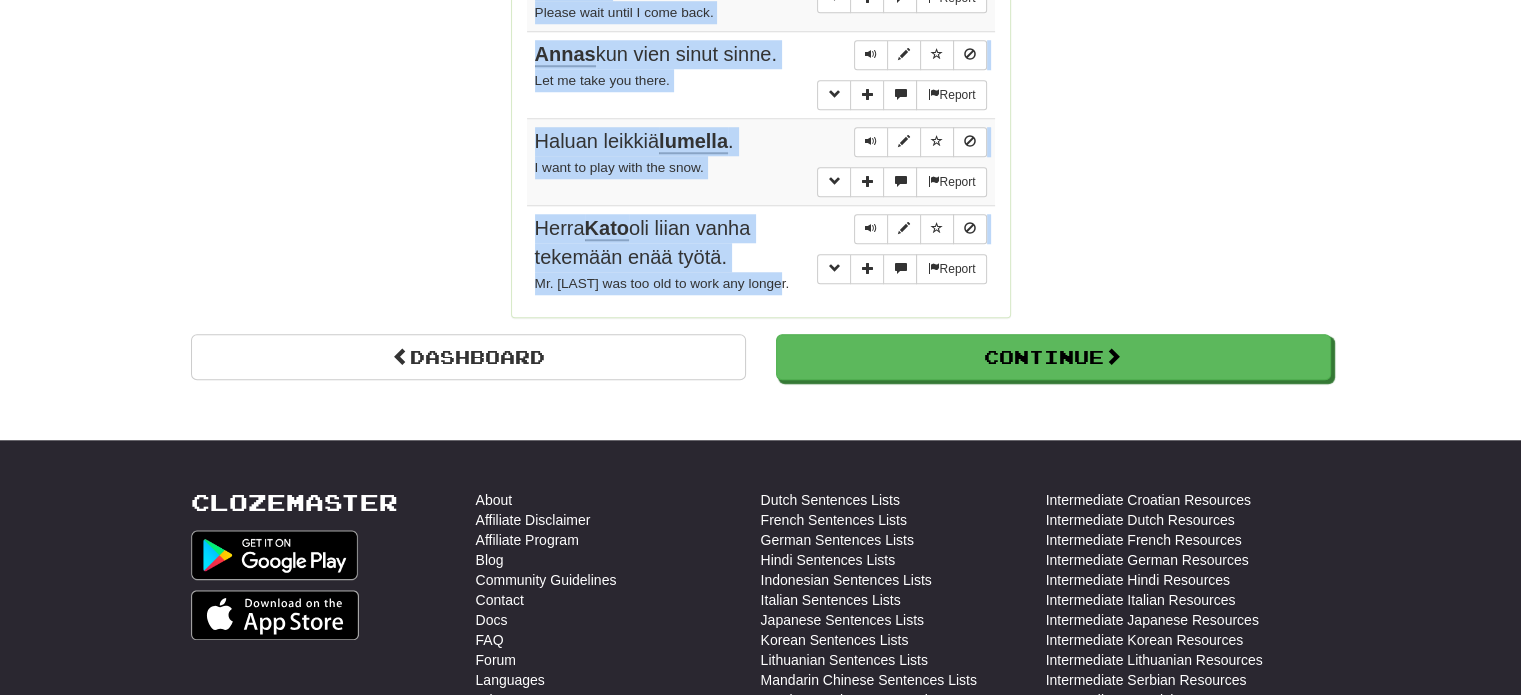 drag, startPoint x: 532, startPoint y: 389, endPoint x: 816, endPoint y: 284, distance: 302.7887 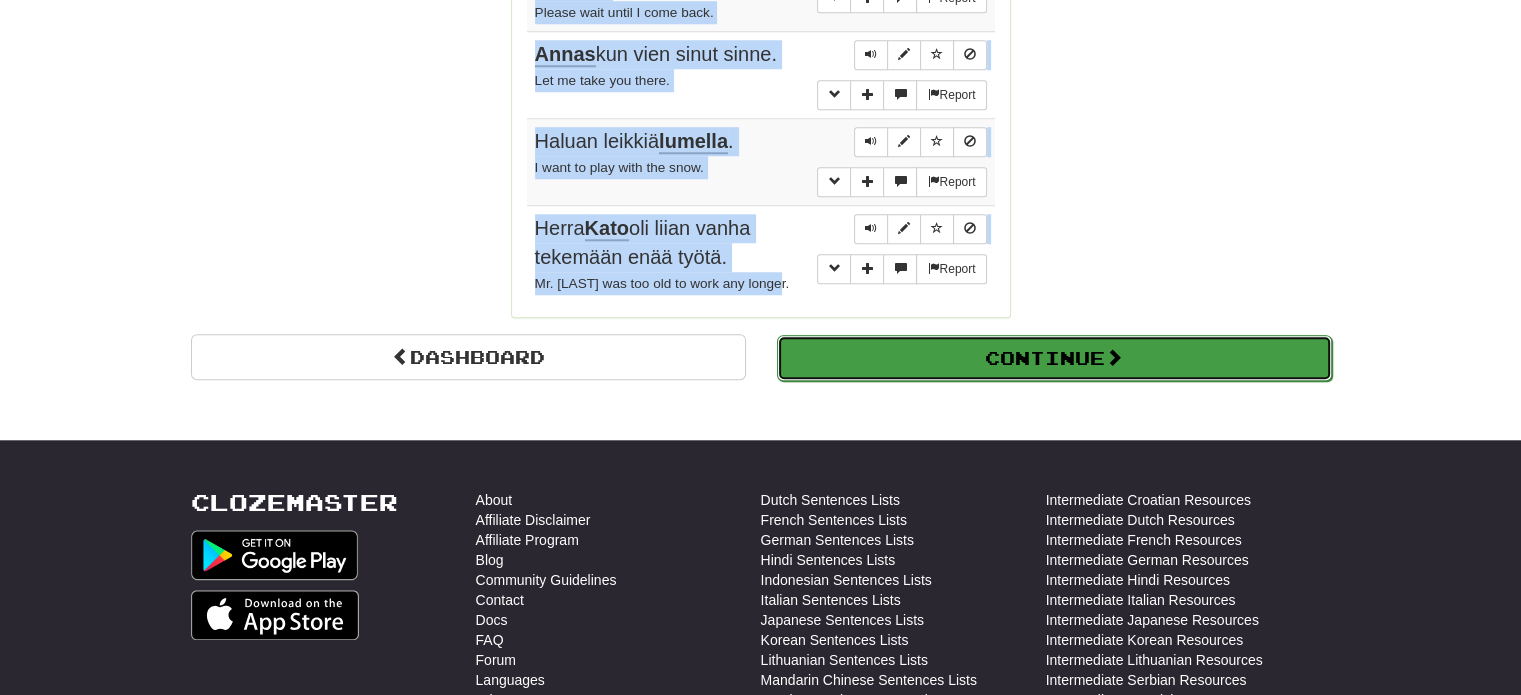 click on "Continue" at bounding box center [1054, 358] 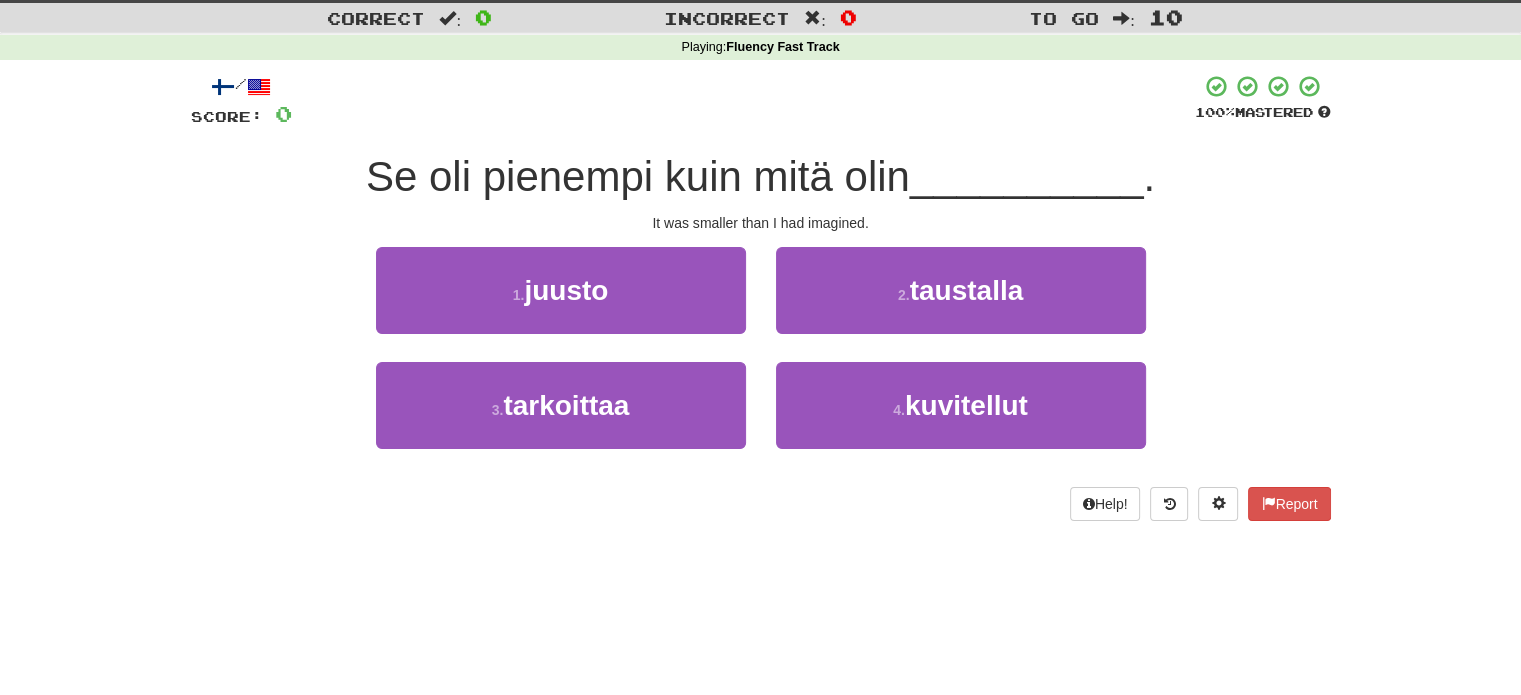 scroll, scrollTop: 13, scrollLeft: 0, axis: vertical 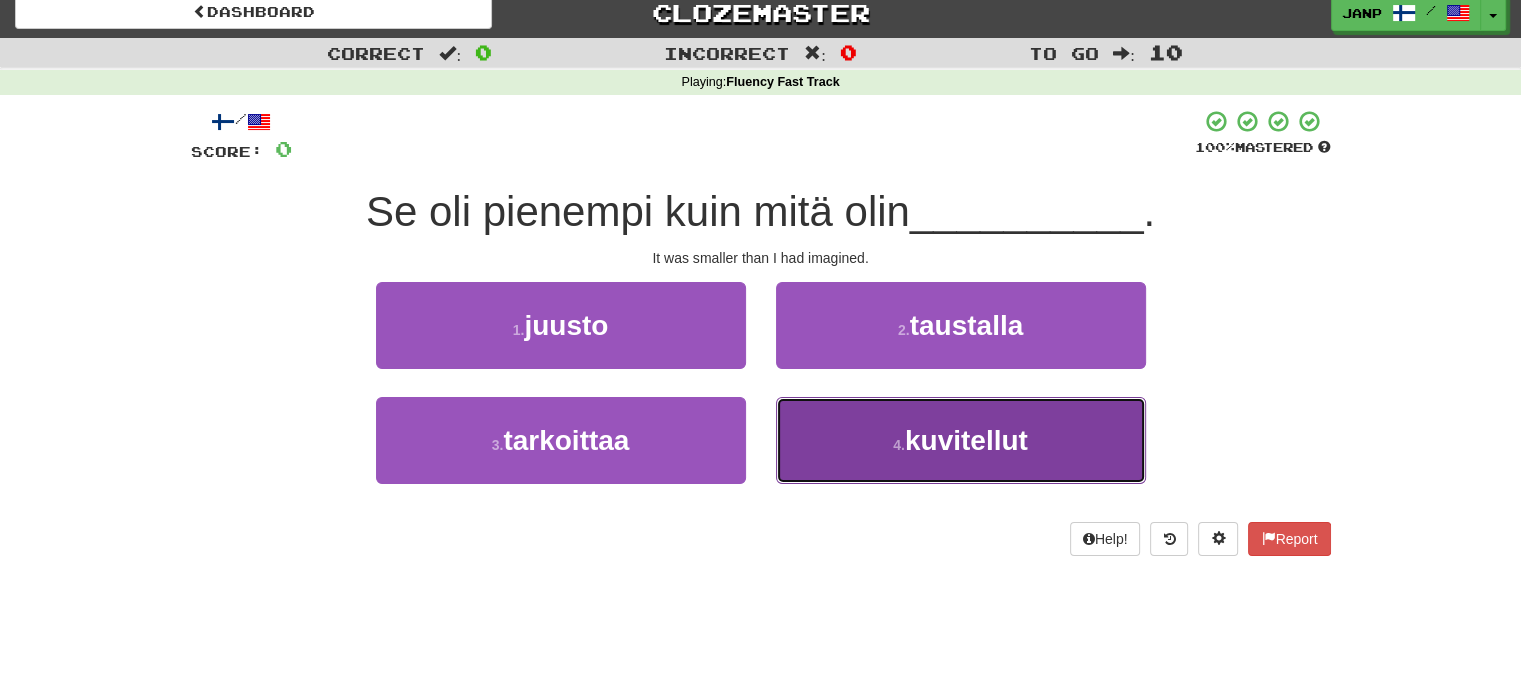 click on "[NUMBER] . [IMAGINED]" at bounding box center (961, 440) 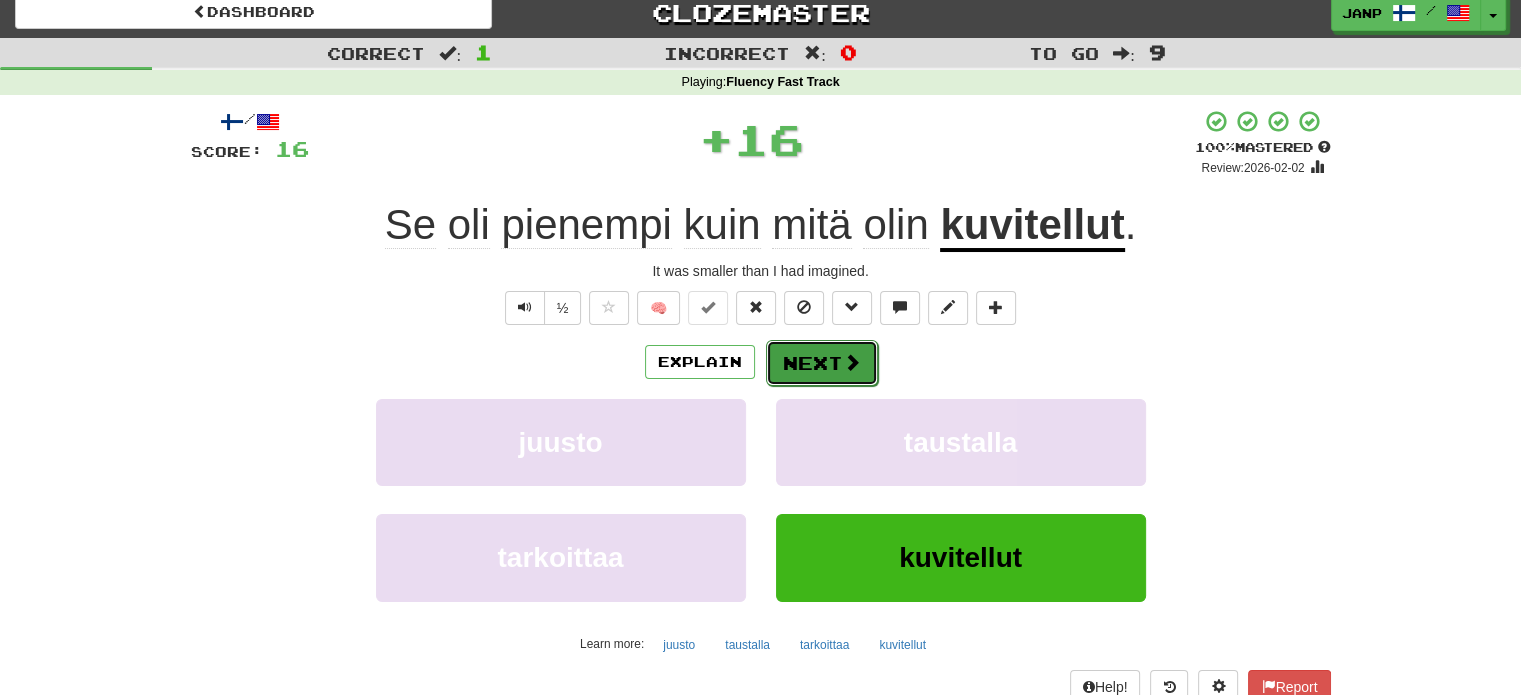 click on "Next" at bounding box center (822, 363) 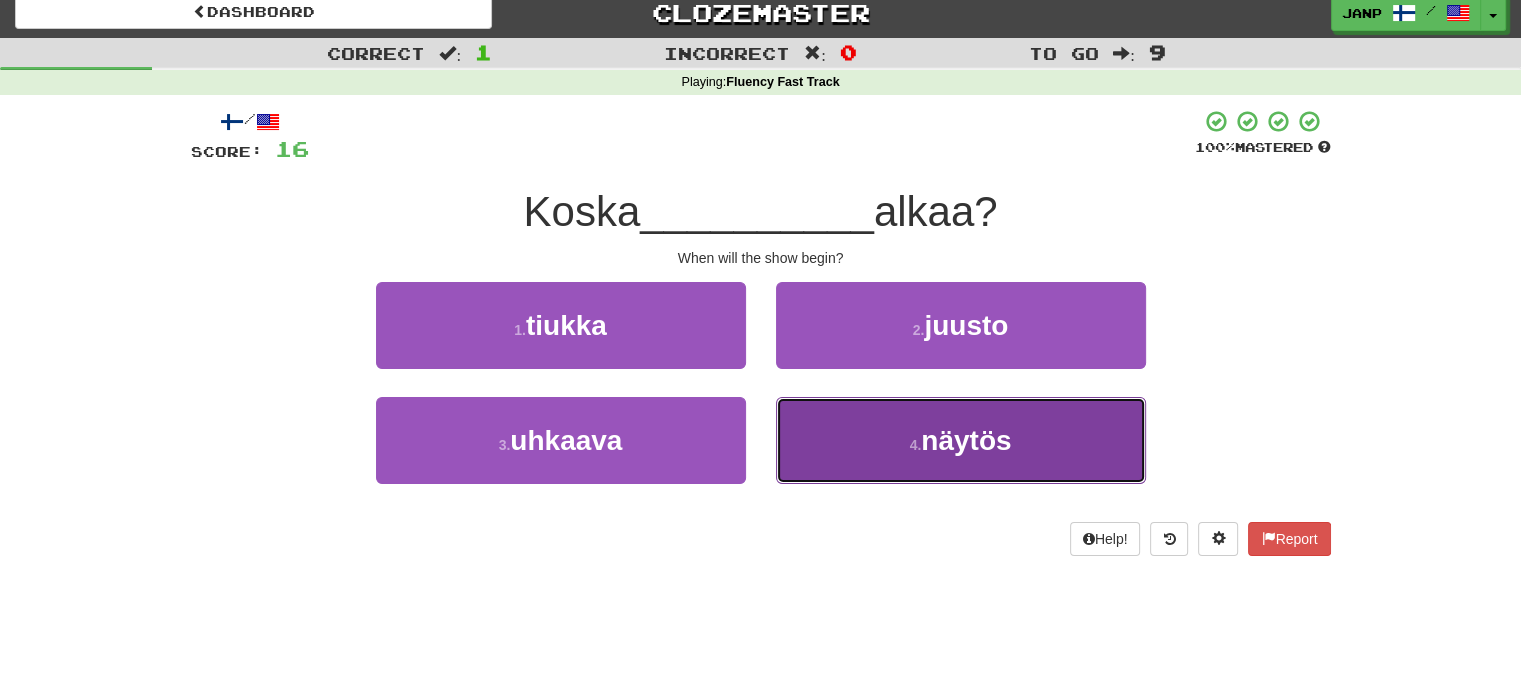 click on "[NUMBER] . [SHOW]" at bounding box center [961, 440] 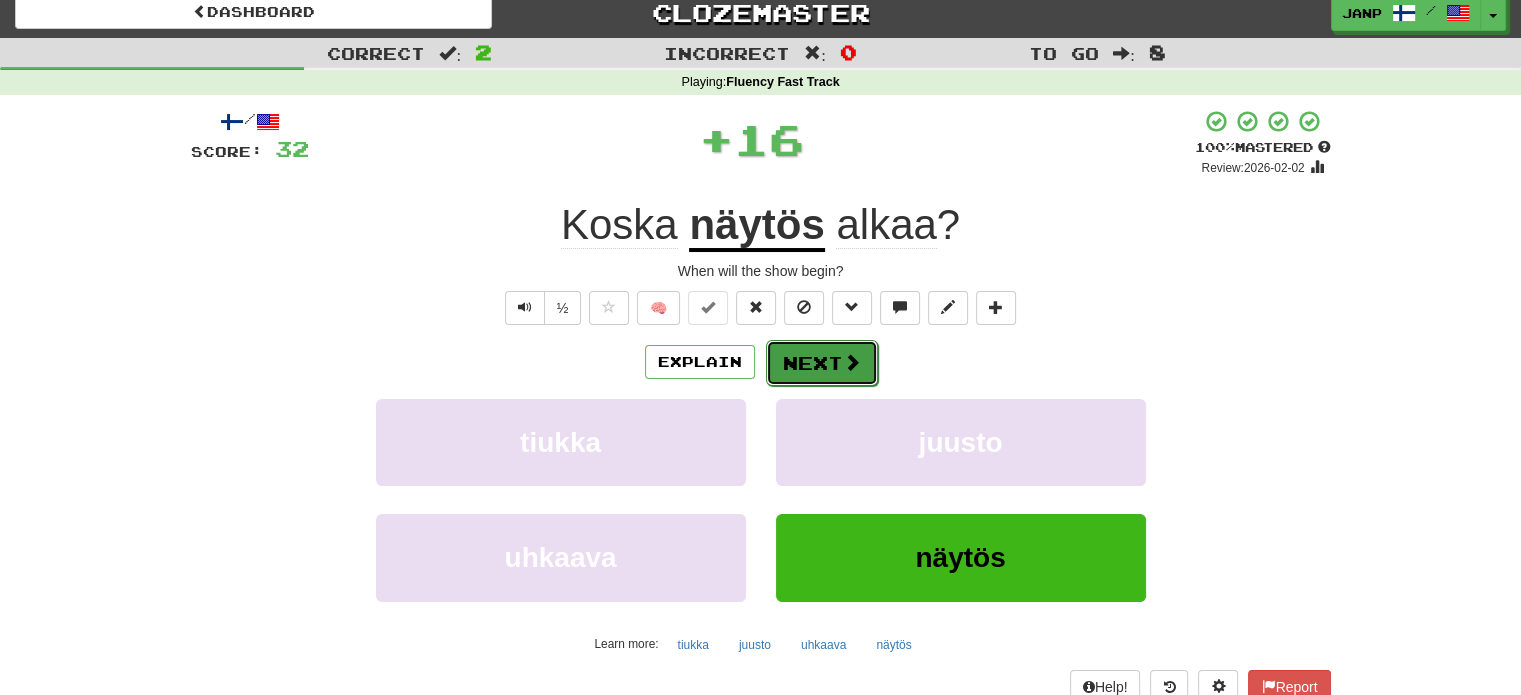click on "Next" at bounding box center (822, 363) 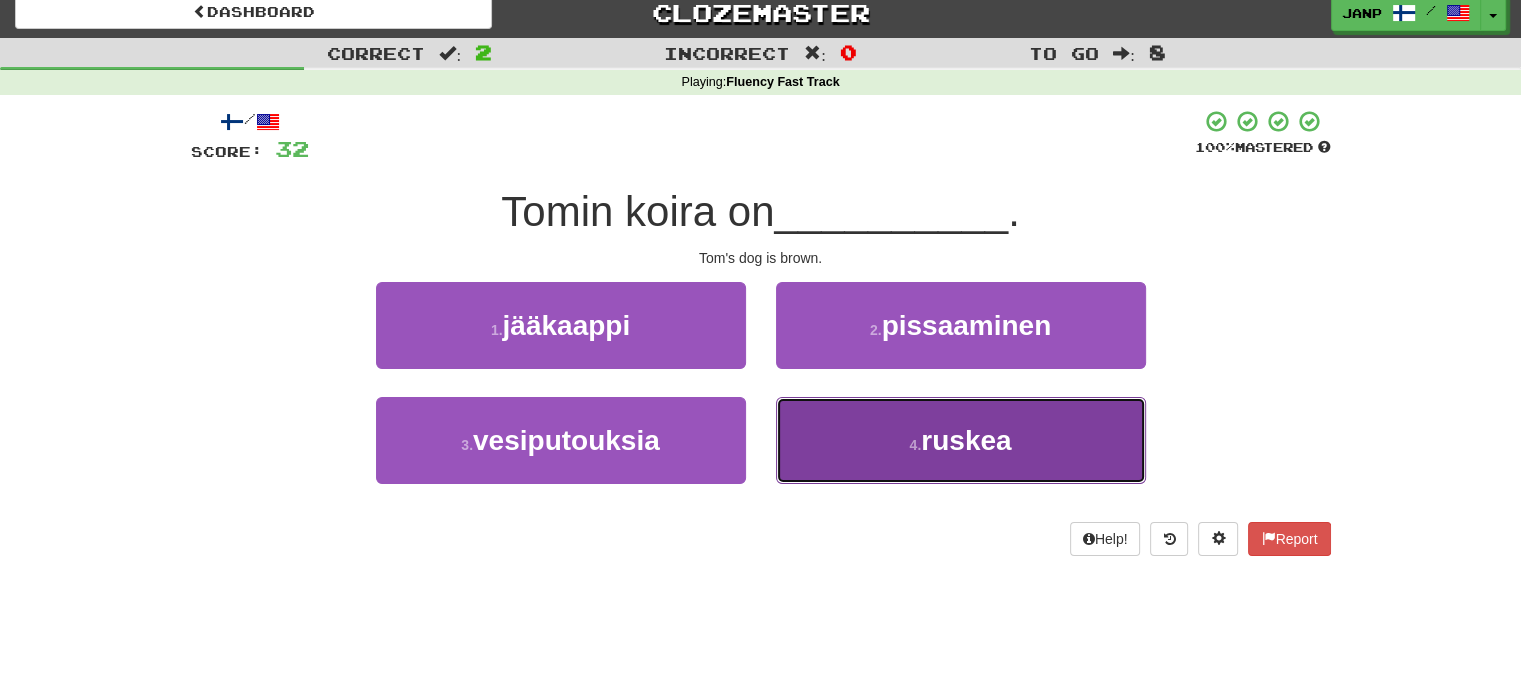 click on "4 .  ruskea" at bounding box center (961, 440) 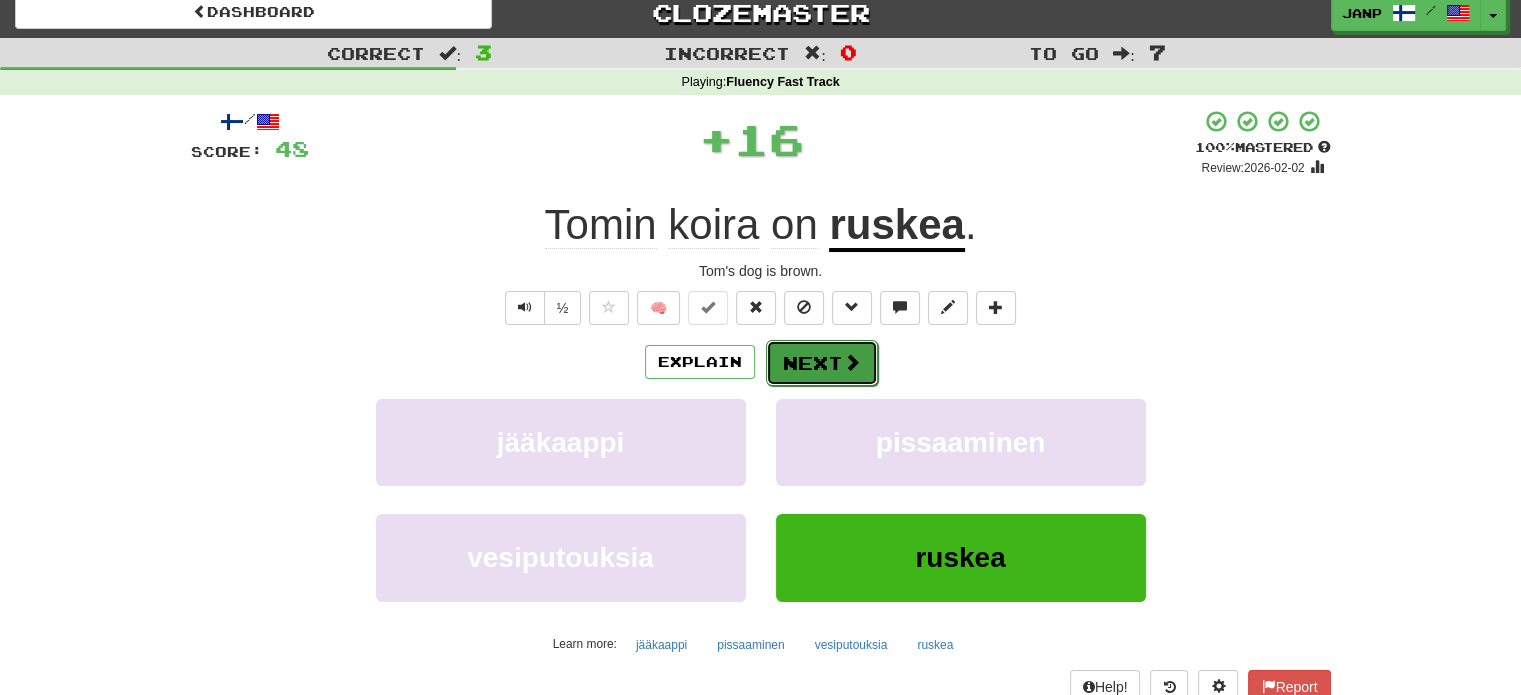 click on "Next" at bounding box center [822, 363] 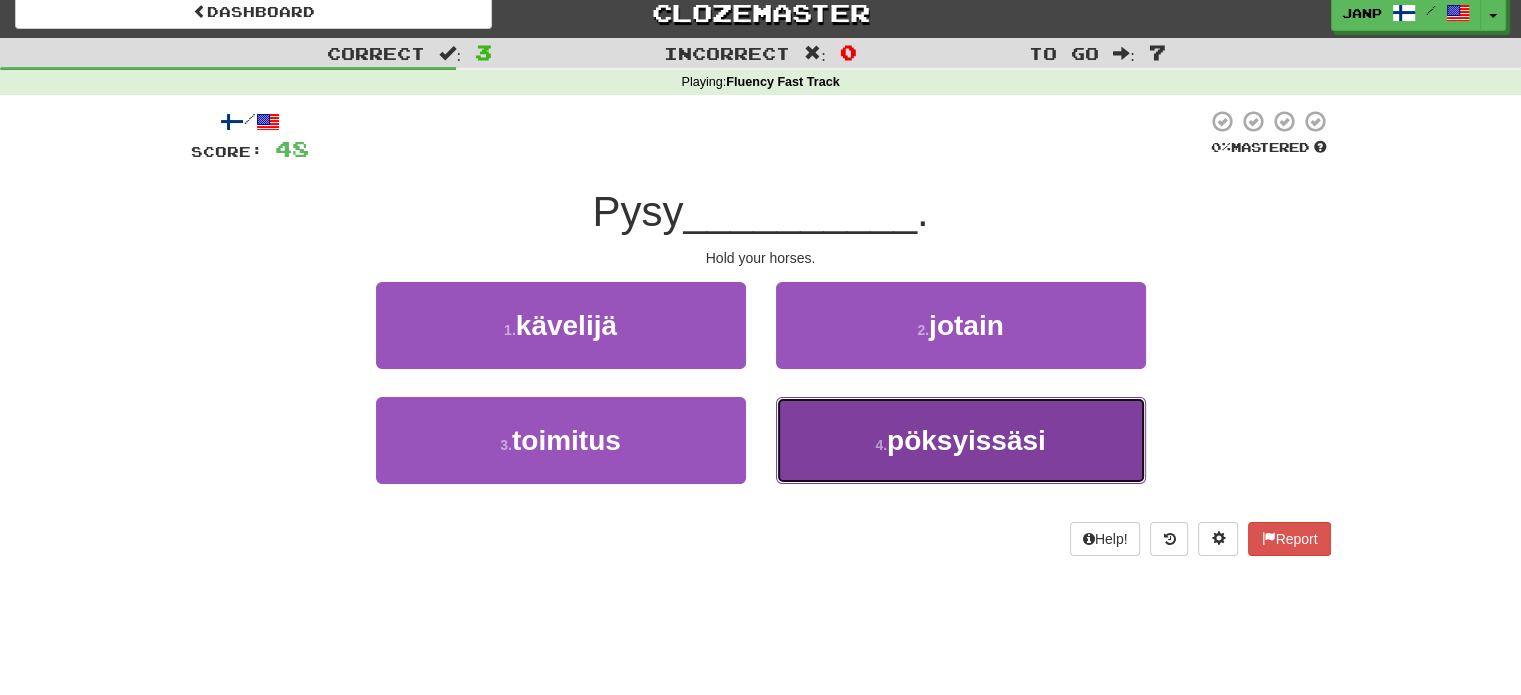 click on "4 .  pöksyissäsi" at bounding box center (961, 440) 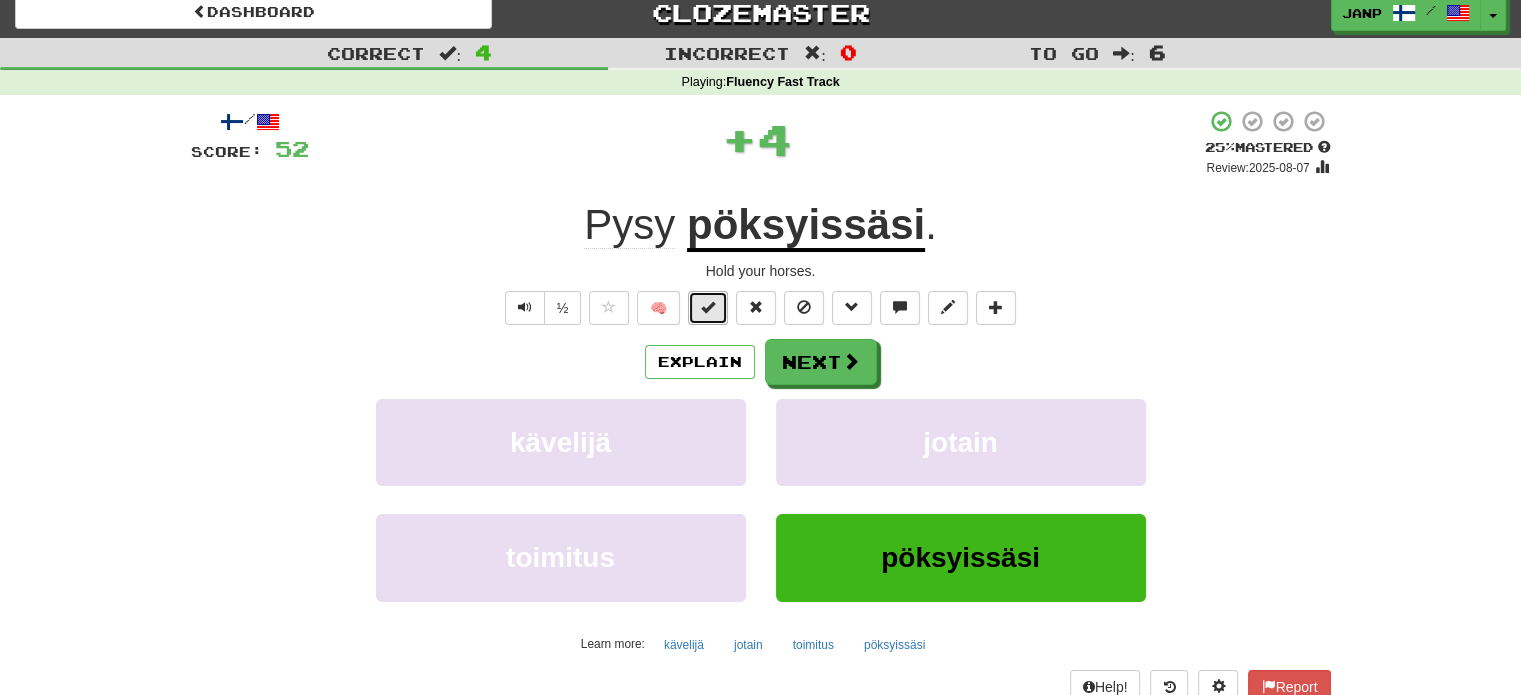 click at bounding box center [708, 307] 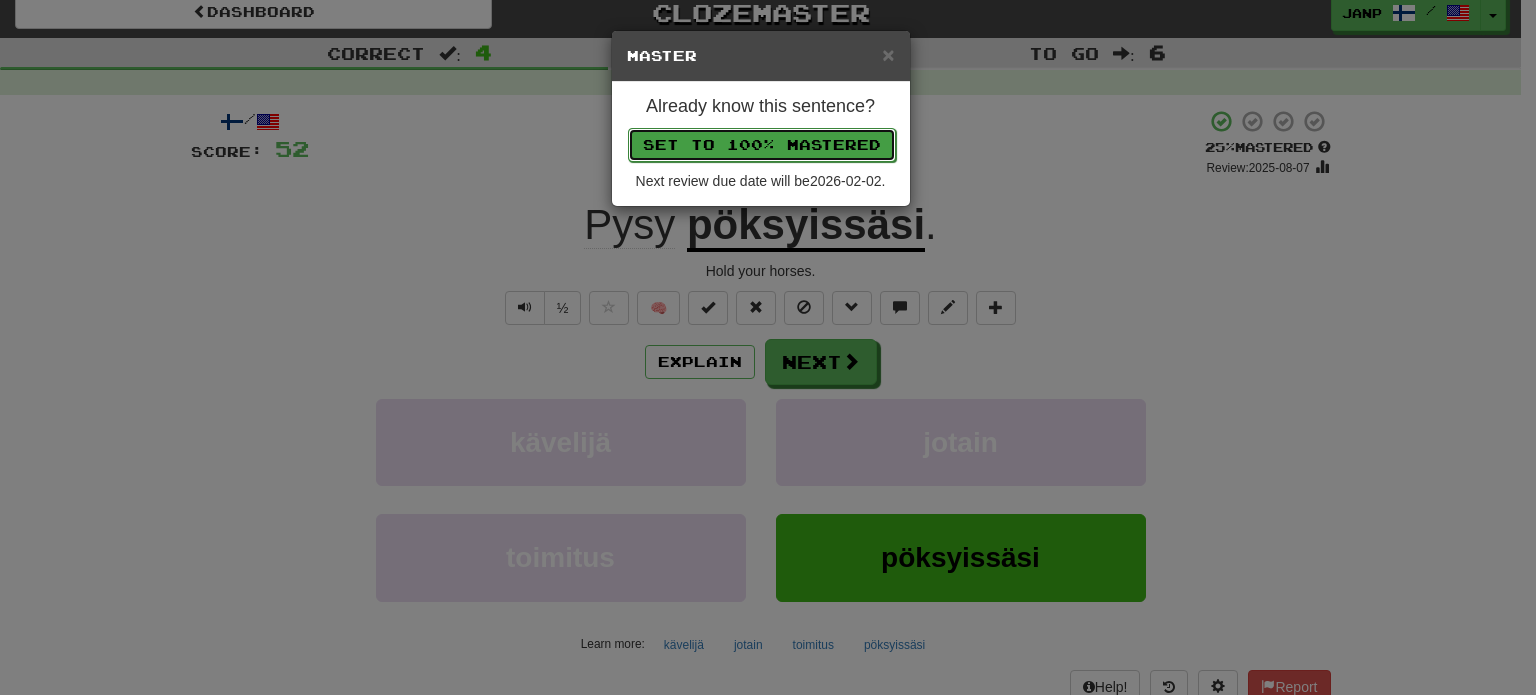 click on "Set to 100% Mastered" at bounding box center (762, 145) 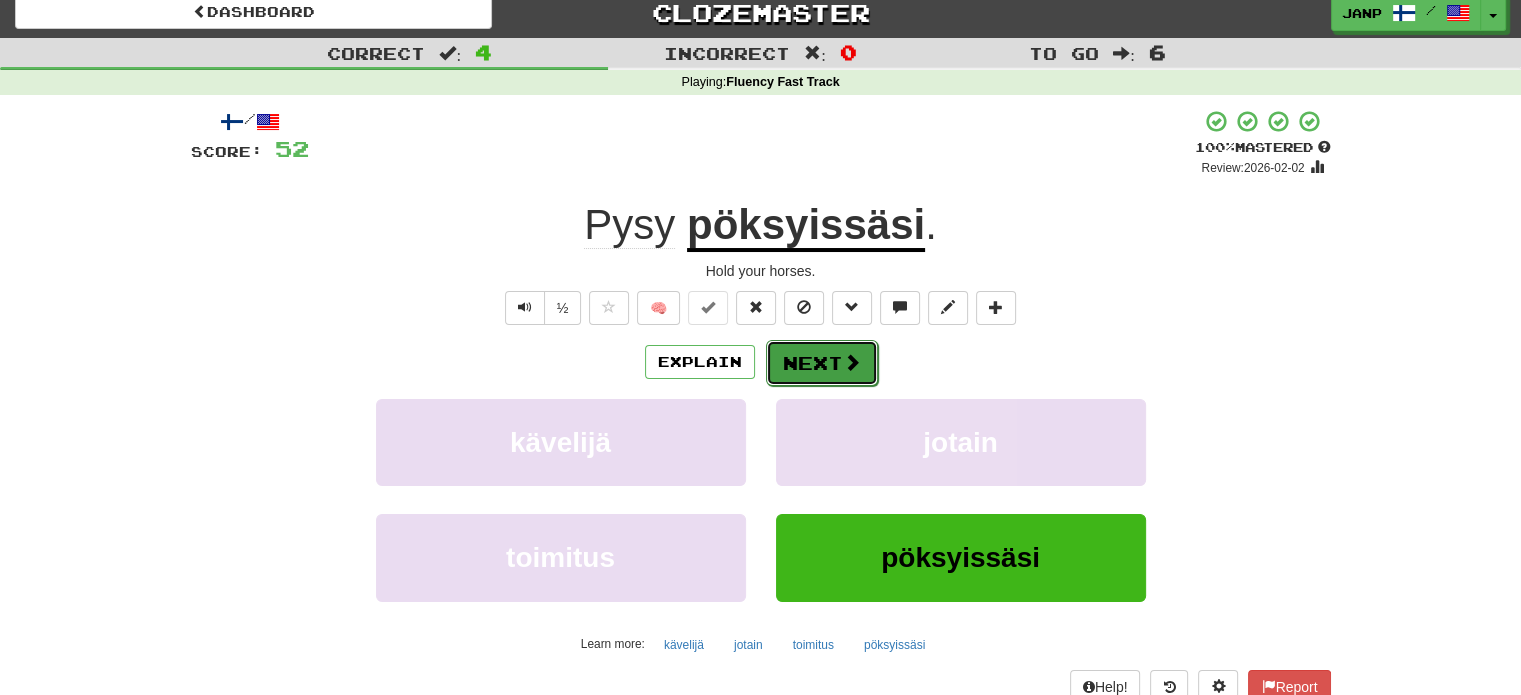 click at bounding box center (852, 362) 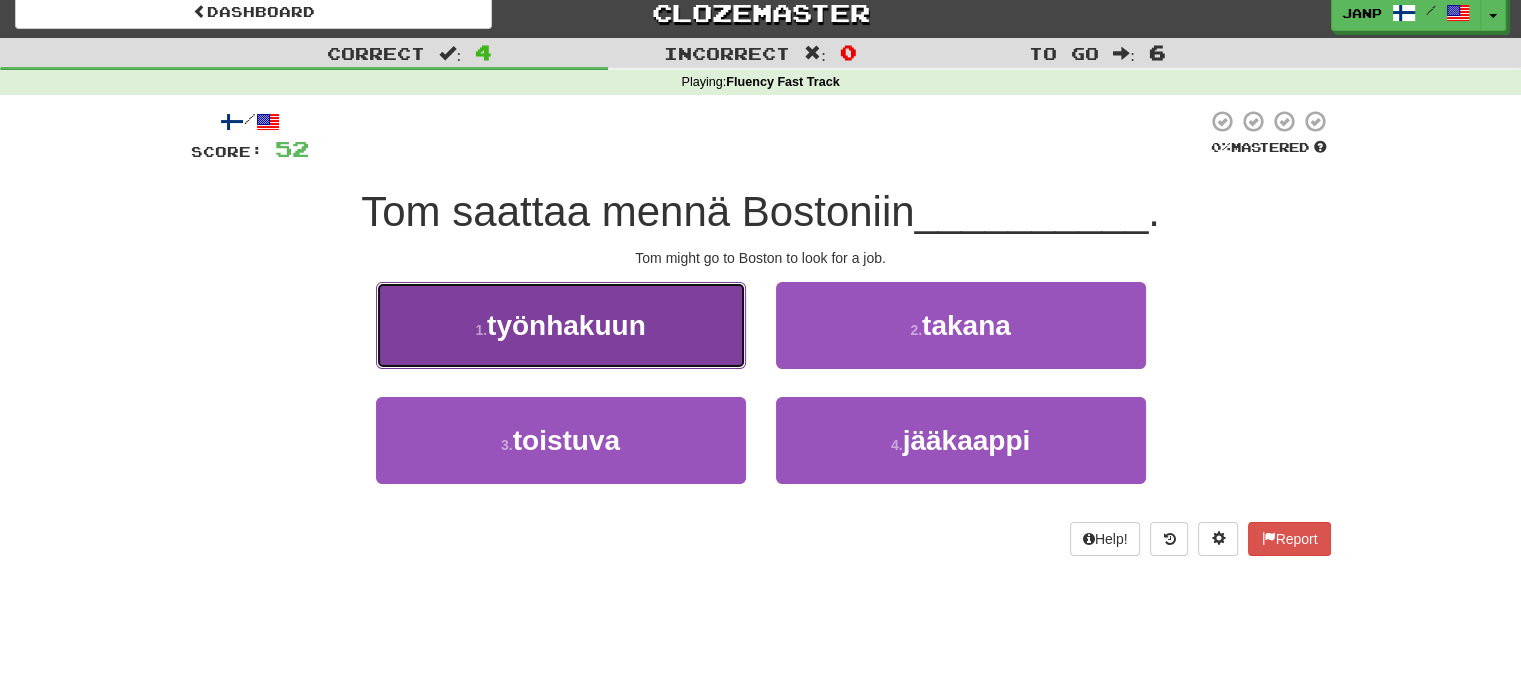 click on "[NUMBER] . [JOB_SEARCH]" at bounding box center [561, 325] 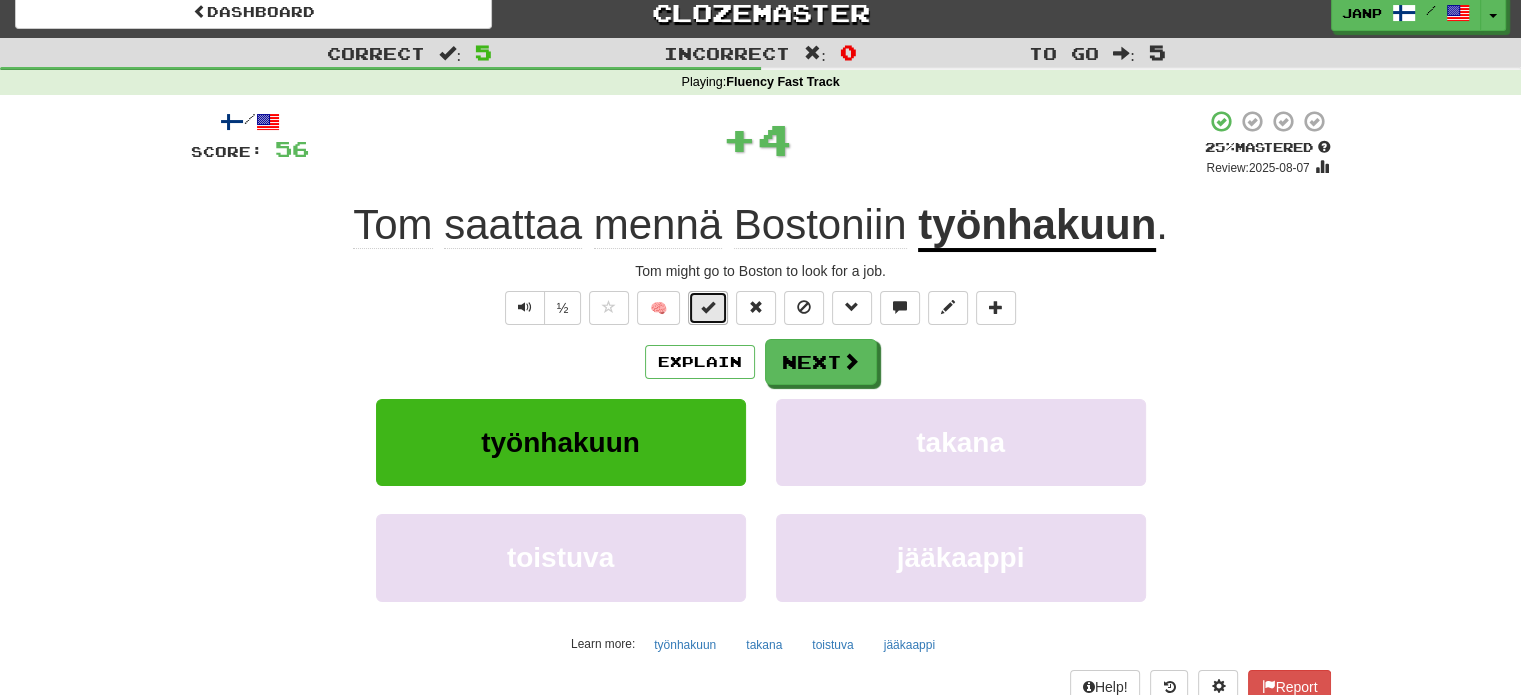 click at bounding box center [708, 307] 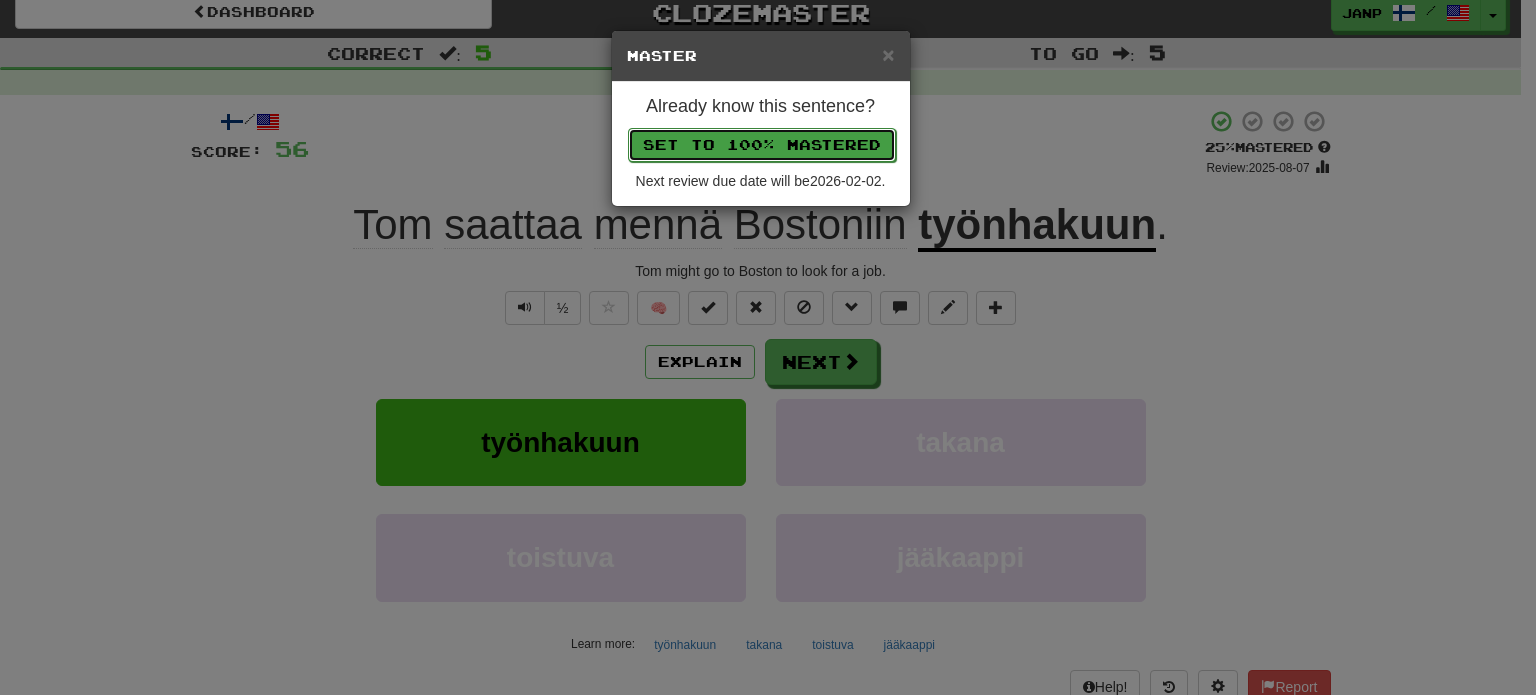 click on "Set to 100% Mastered" at bounding box center (762, 145) 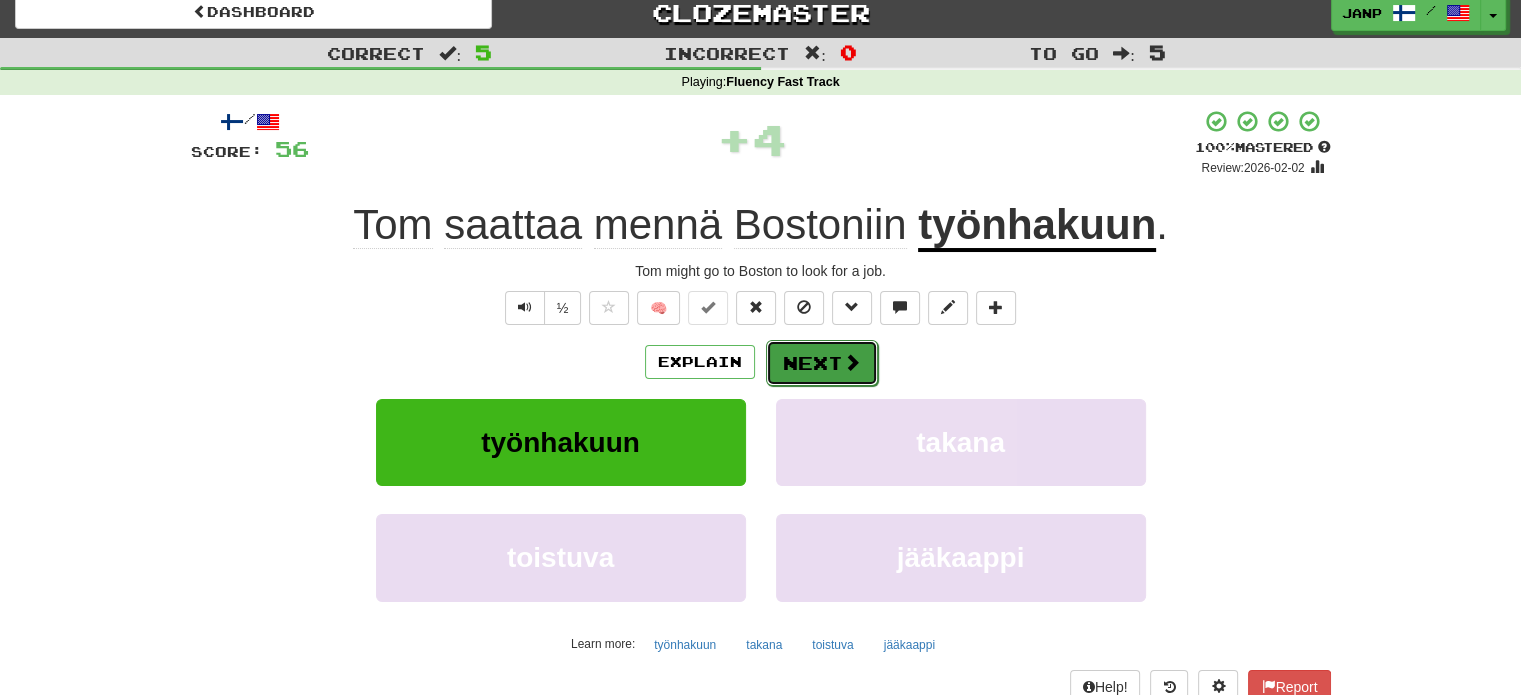 click on "Next" at bounding box center [822, 363] 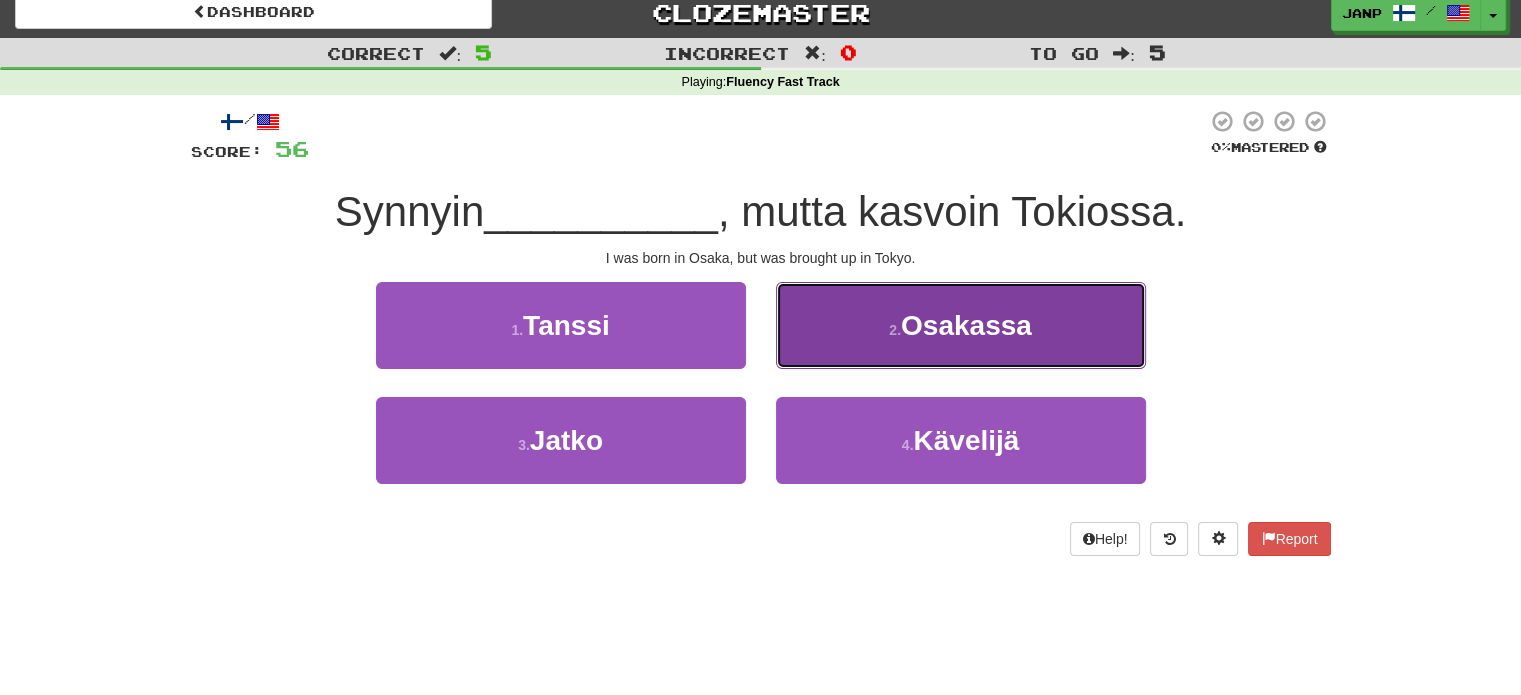 click on "2 ." at bounding box center (895, 330) 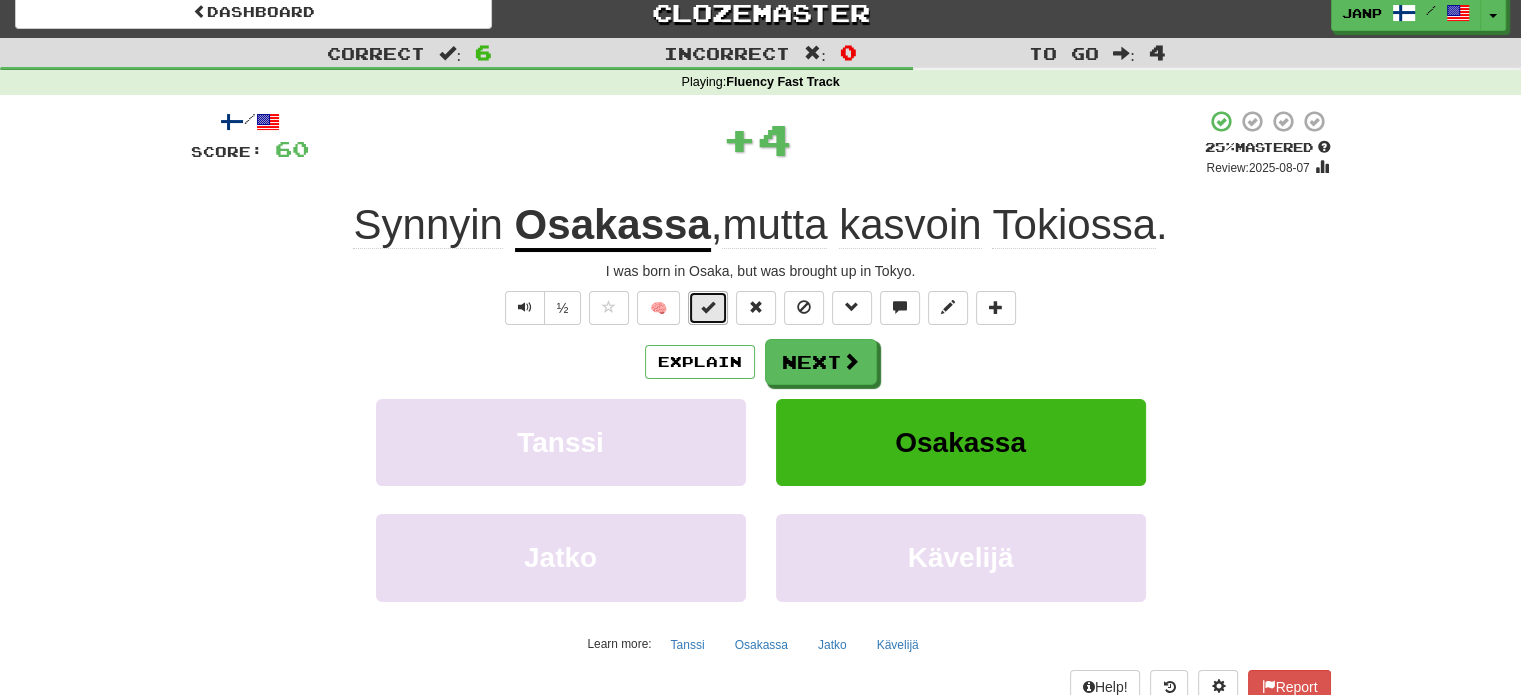 click at bounding box center (708, 308) 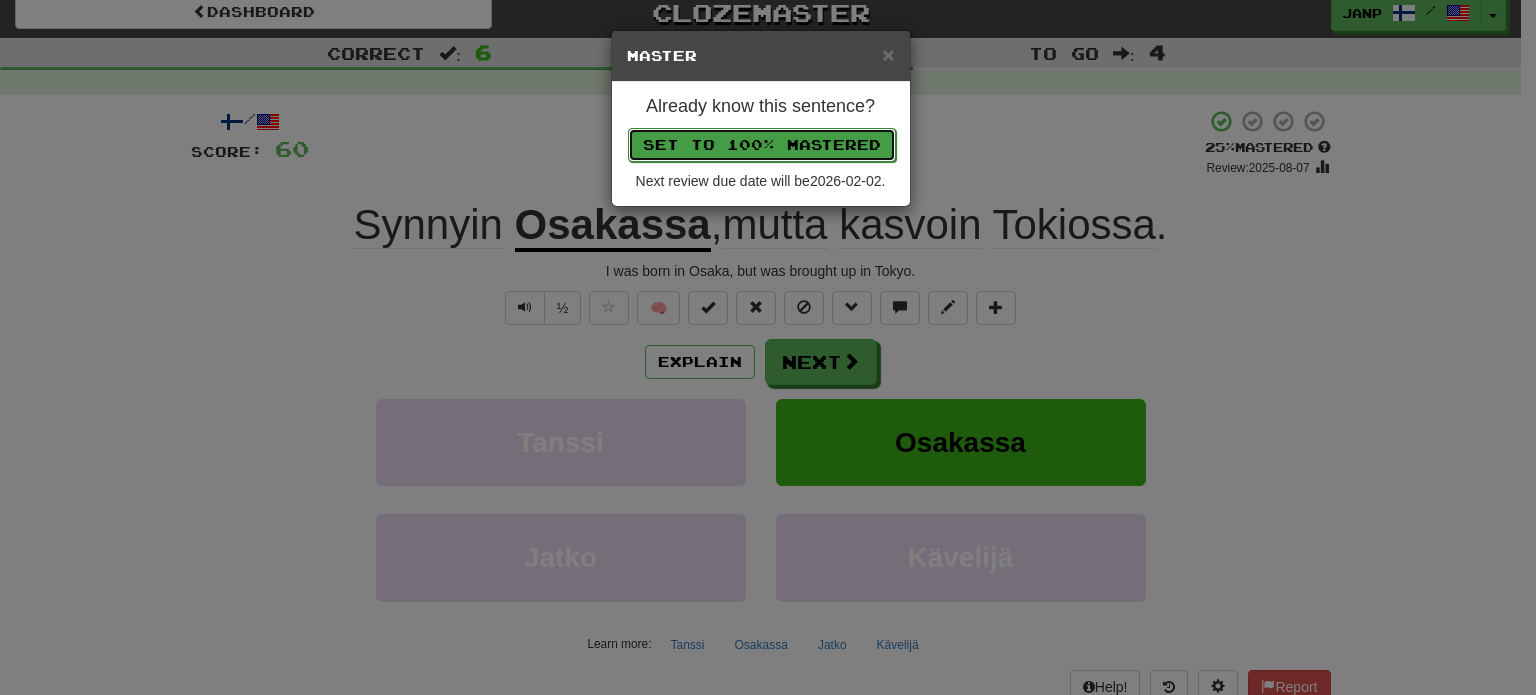 click on "Set to 100% Mastered" at bounding box center [762, 145] 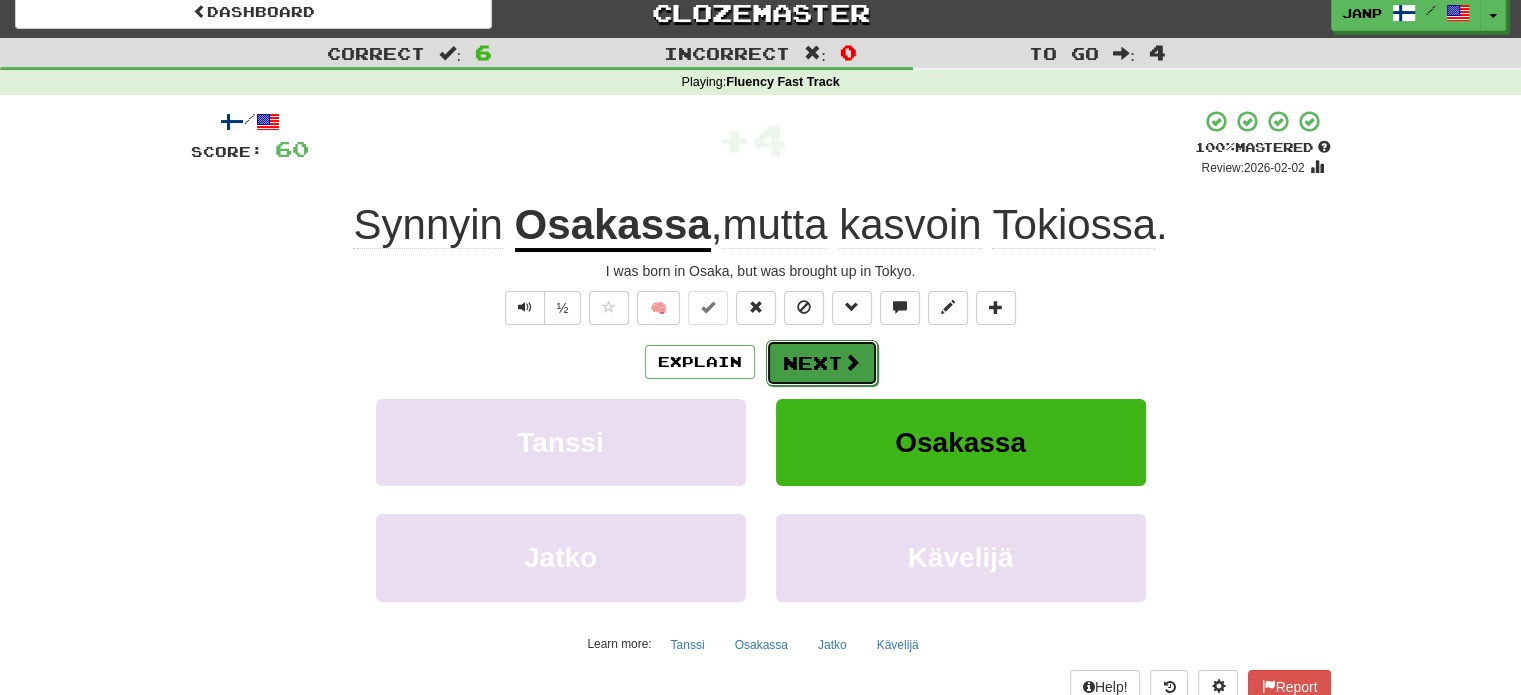 click at bounding box center [852, 362] 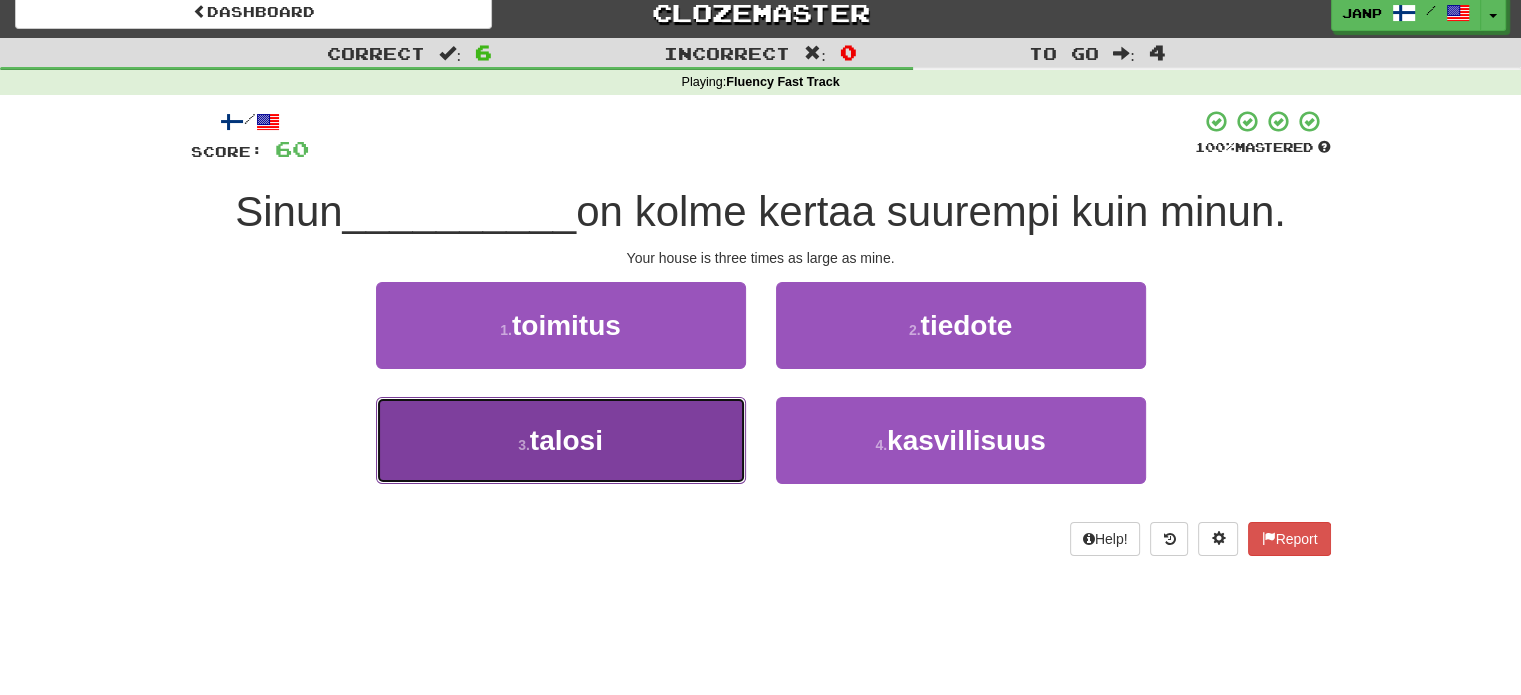 click on "3 .  talosi" at bounding box center [561, 440] 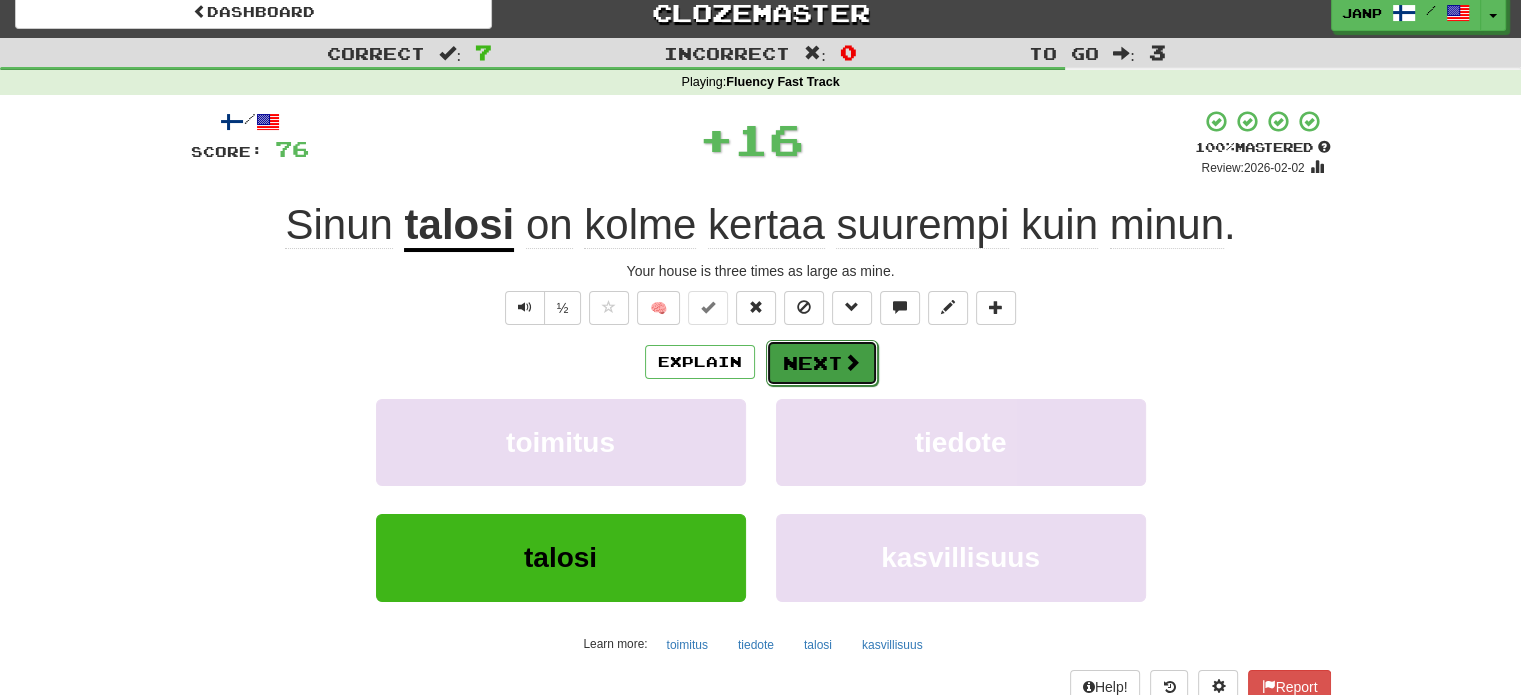 click on "Next" at bounding box center (822, 363) 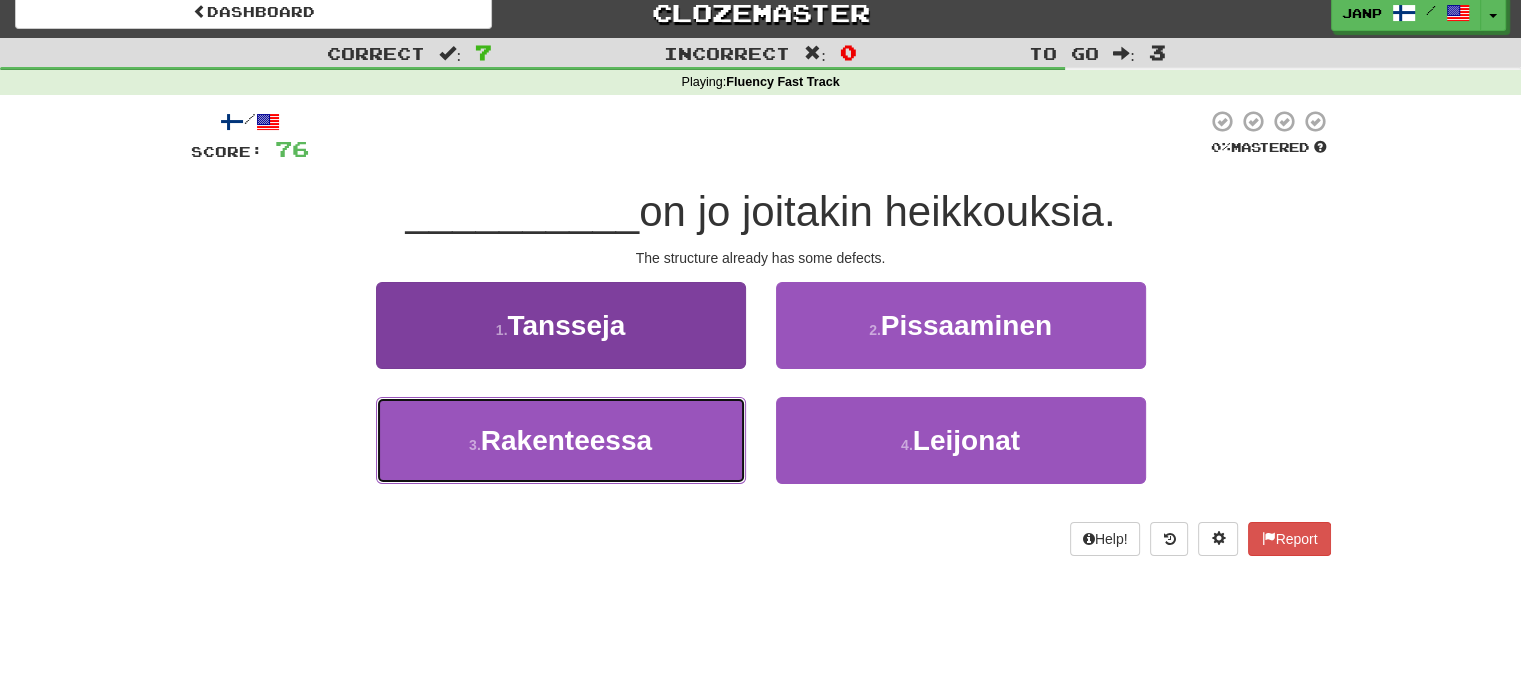click on "3 .  Rakenteessa" at bounding box center (561, 440) 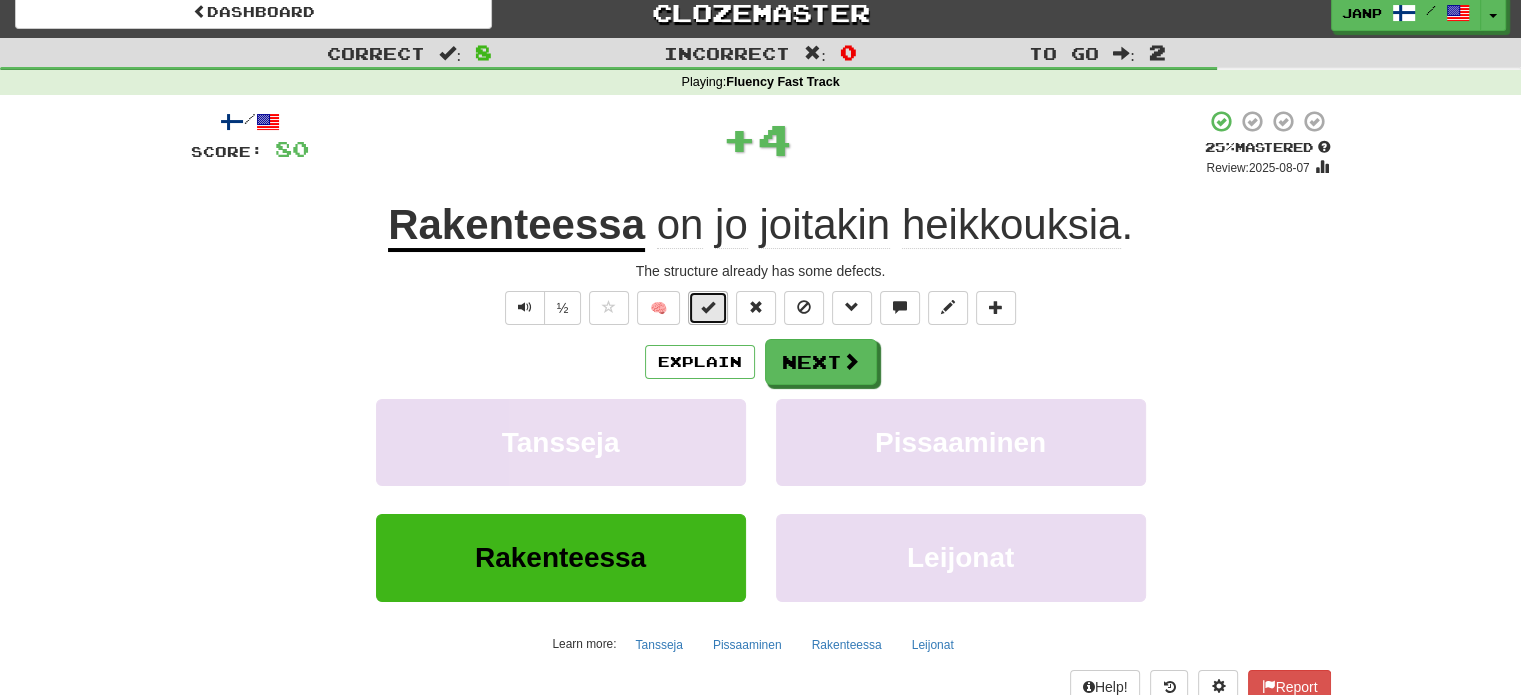 click at bounding box center [708, 307] 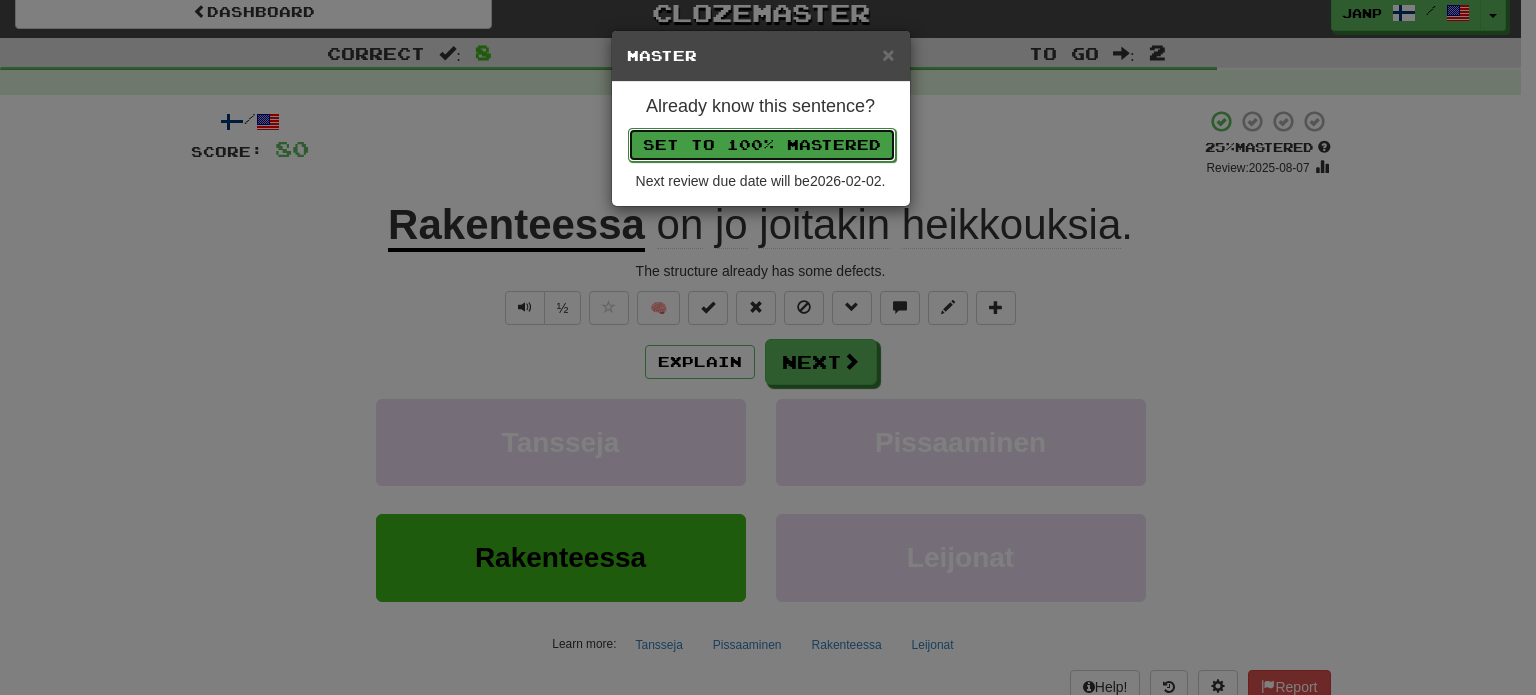 click on "Set to 100% Mastered" at bounding box center [762, 145] 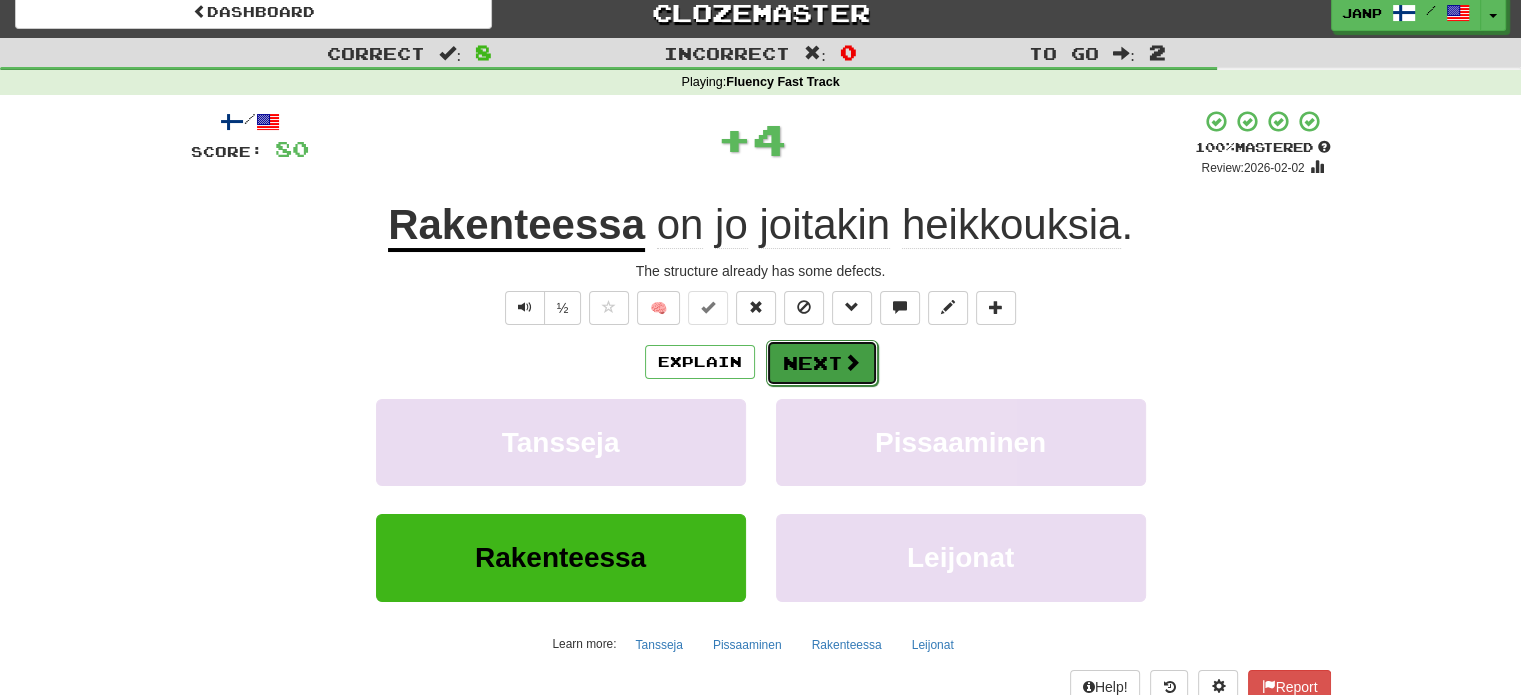 click on "Next" at bounding box center [822, 363] 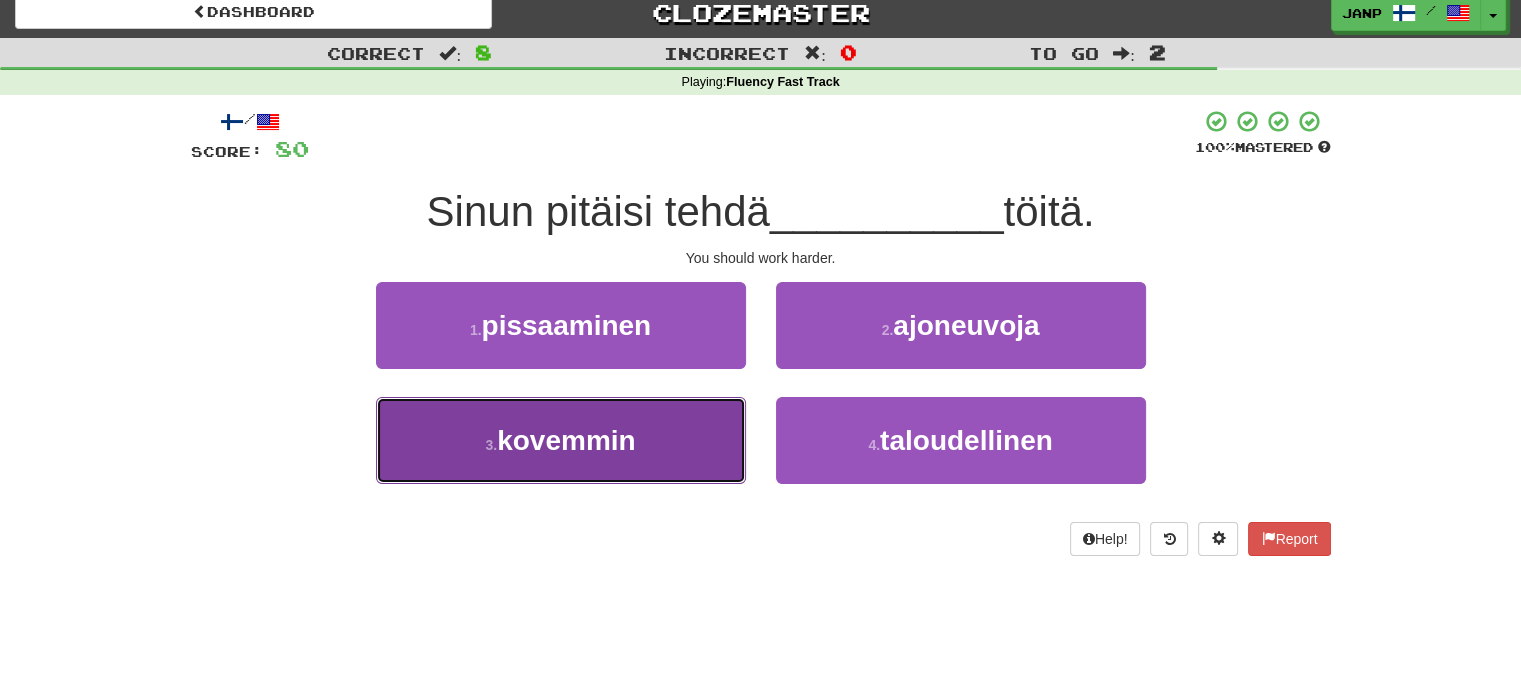 click on "[NUMBER] . [HARDER]" at bounding box center (561, 440) 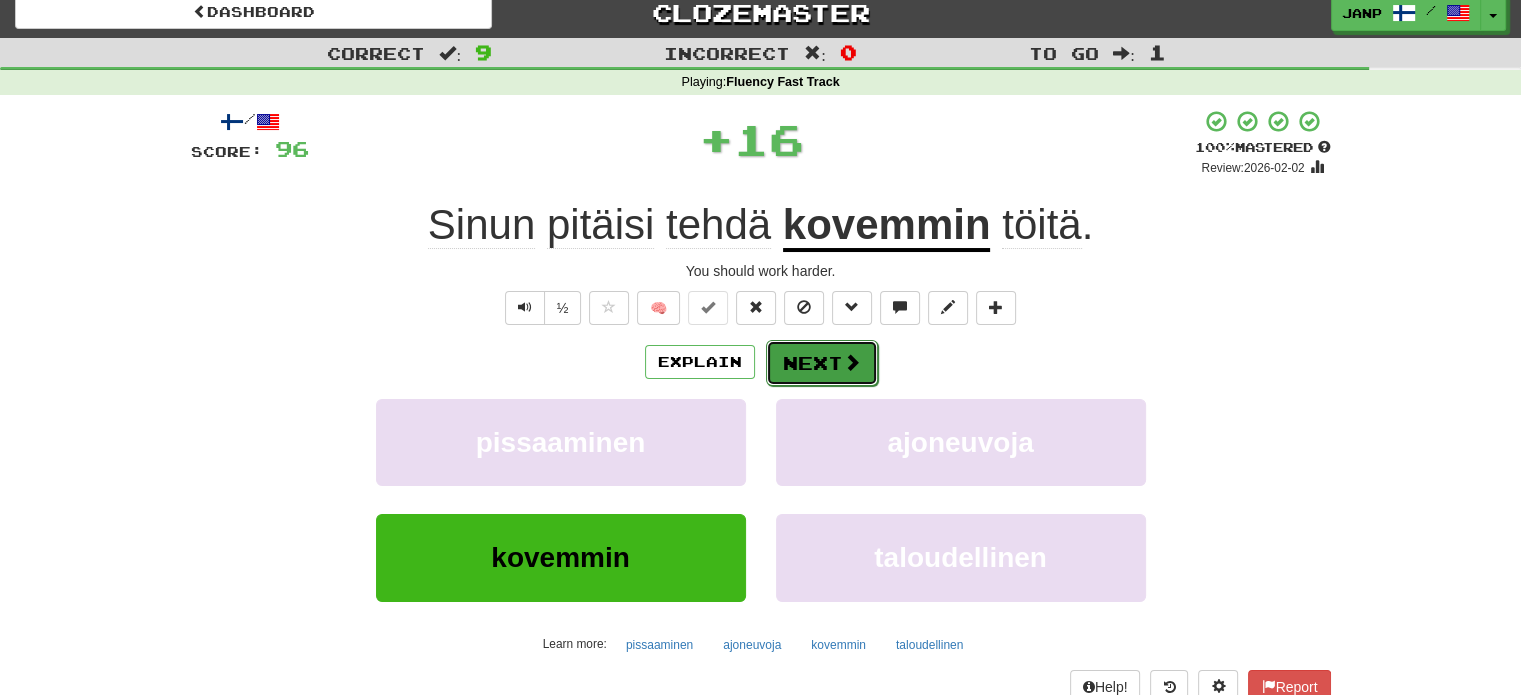 click on "Next" at bounding box center (822, 363) 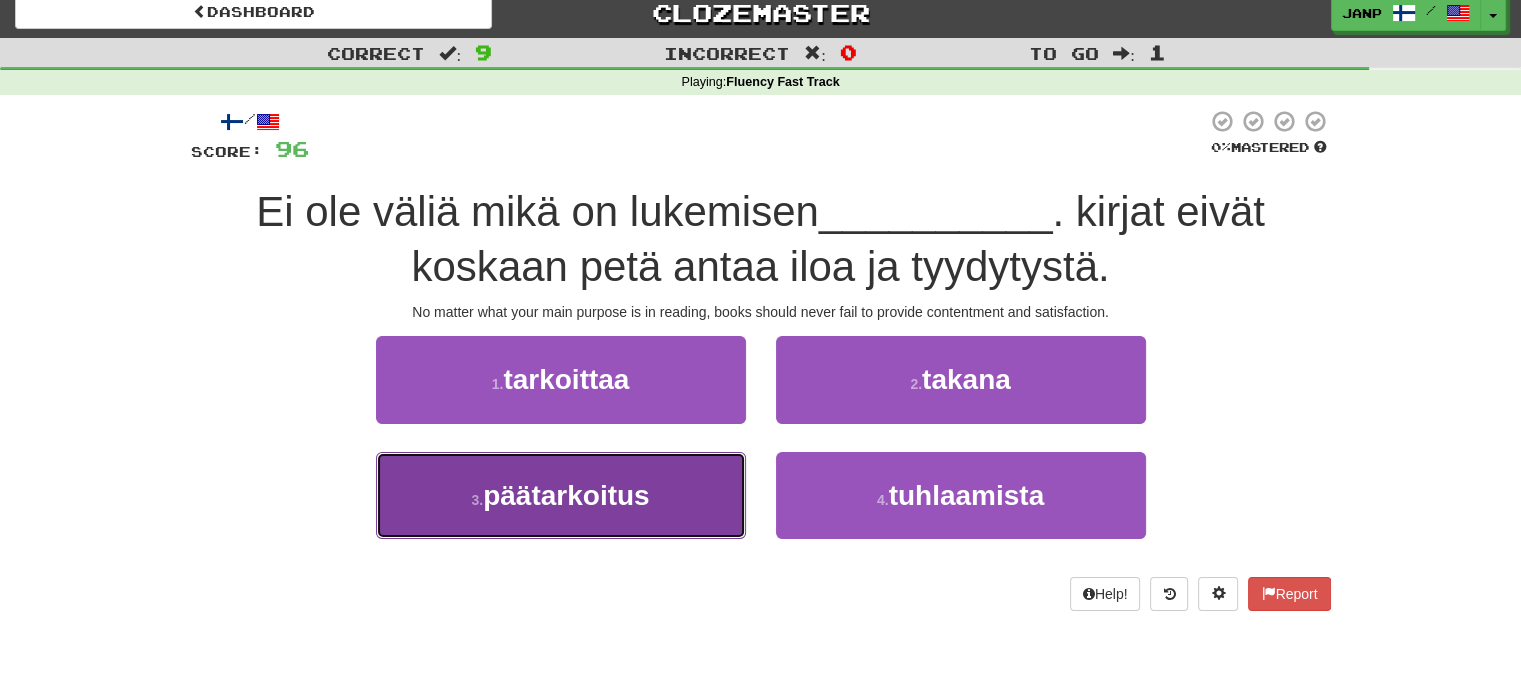 click on "3 .  päätarkoitus" at bounding box center (561, 495) 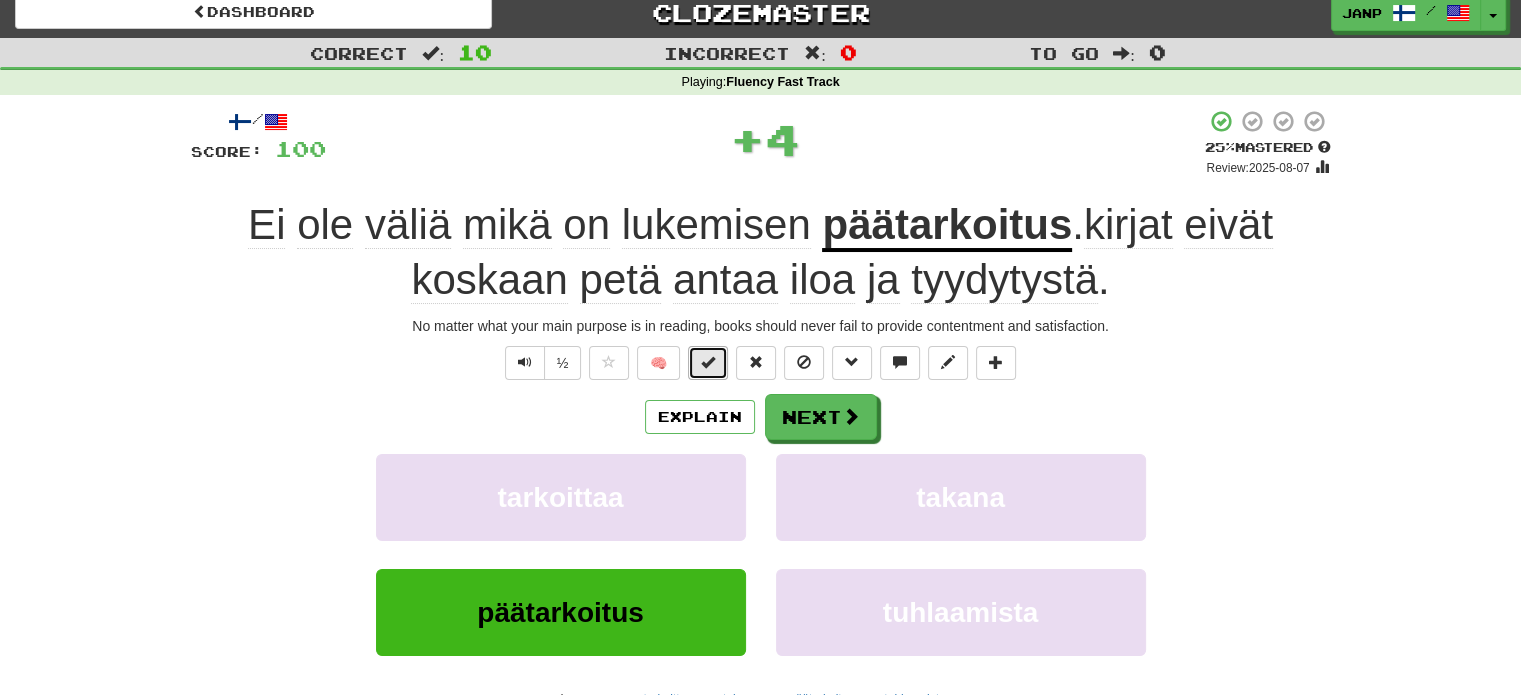 click at bounding box center (708, 363) 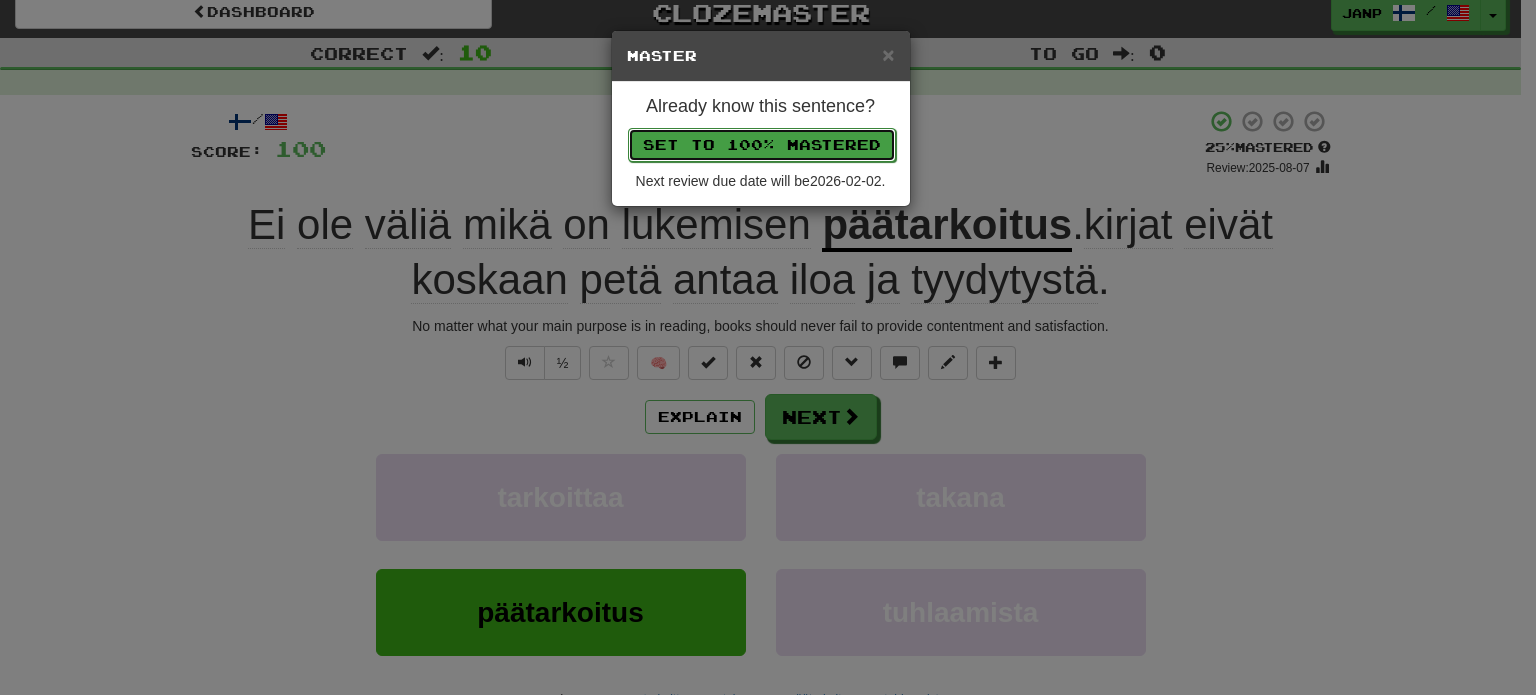 click on "Set to 100% Mastered" at bounding box center (762, 145) 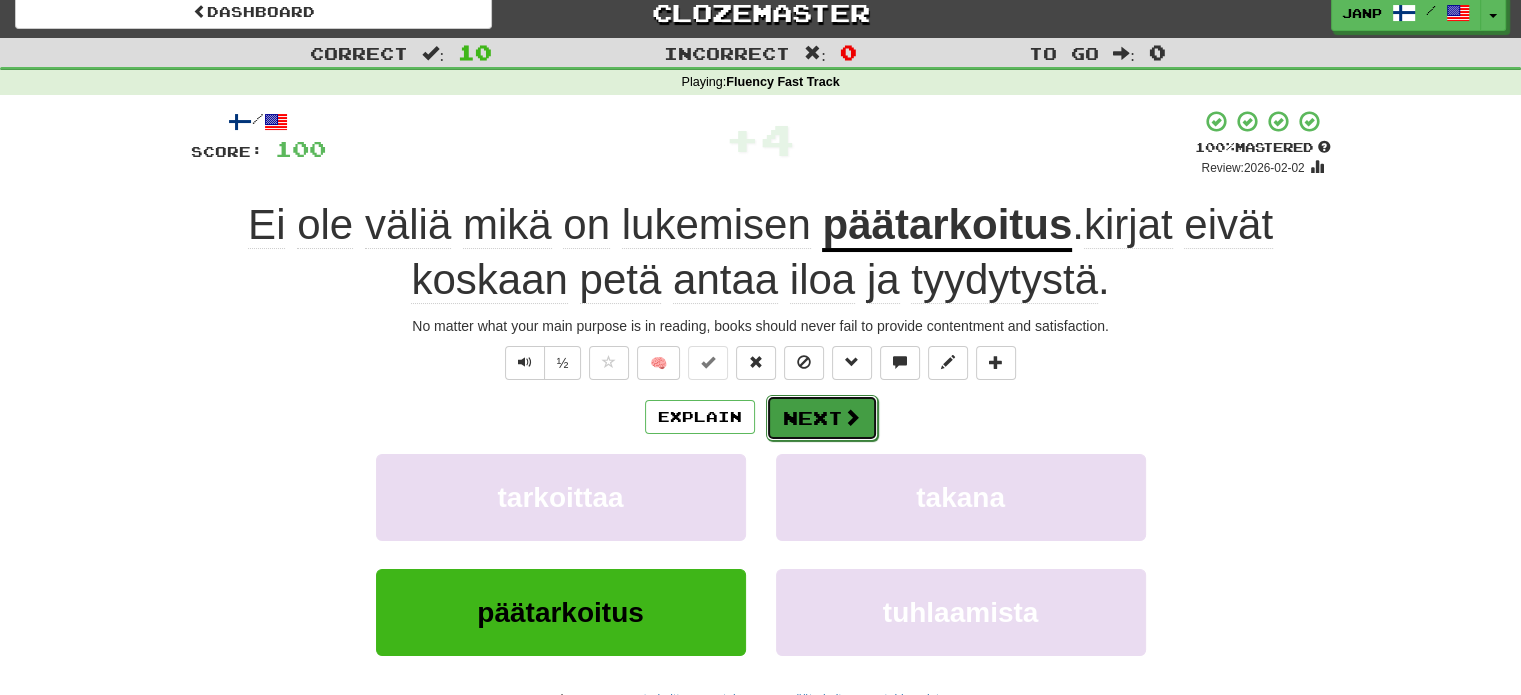 click on "Next" at bounding box center (822, 418) 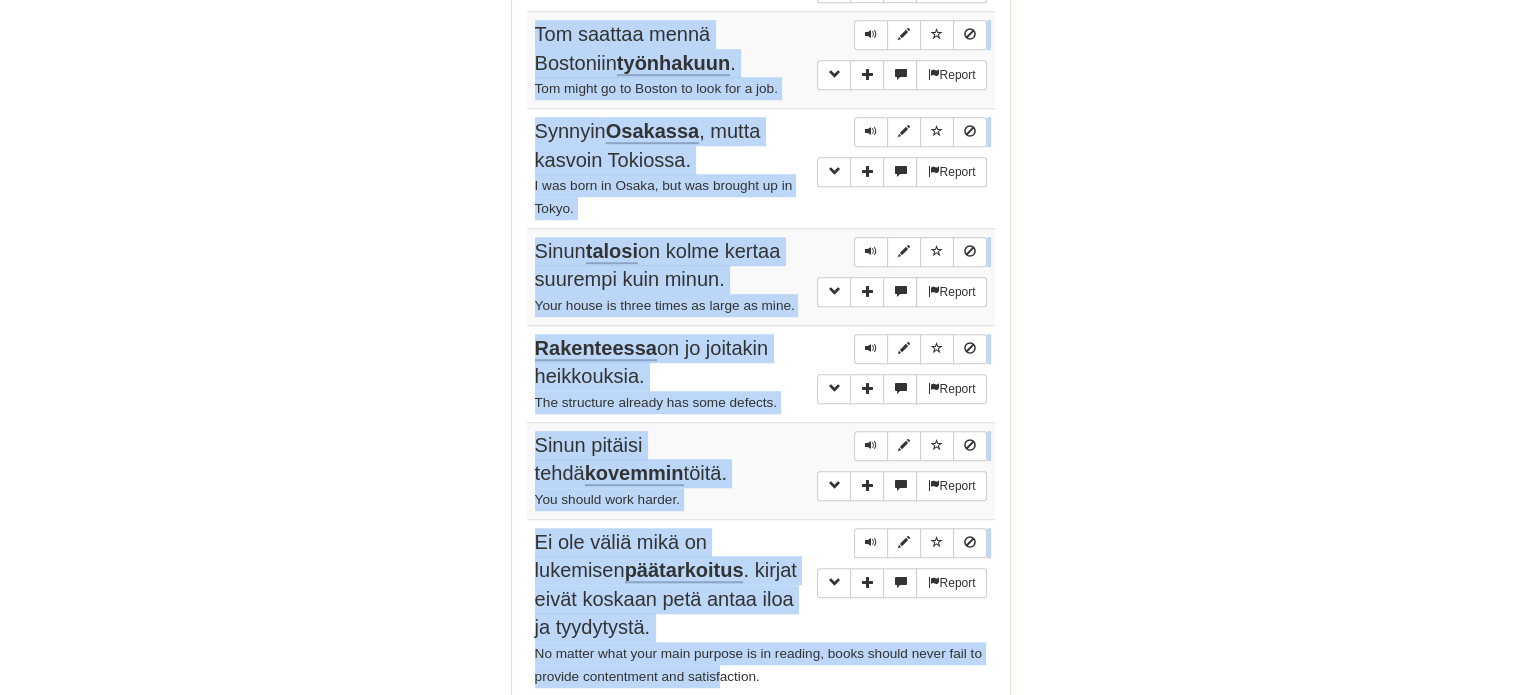 scroll, scrollTop: 1444, scrollLeft: 0, axis: vertical 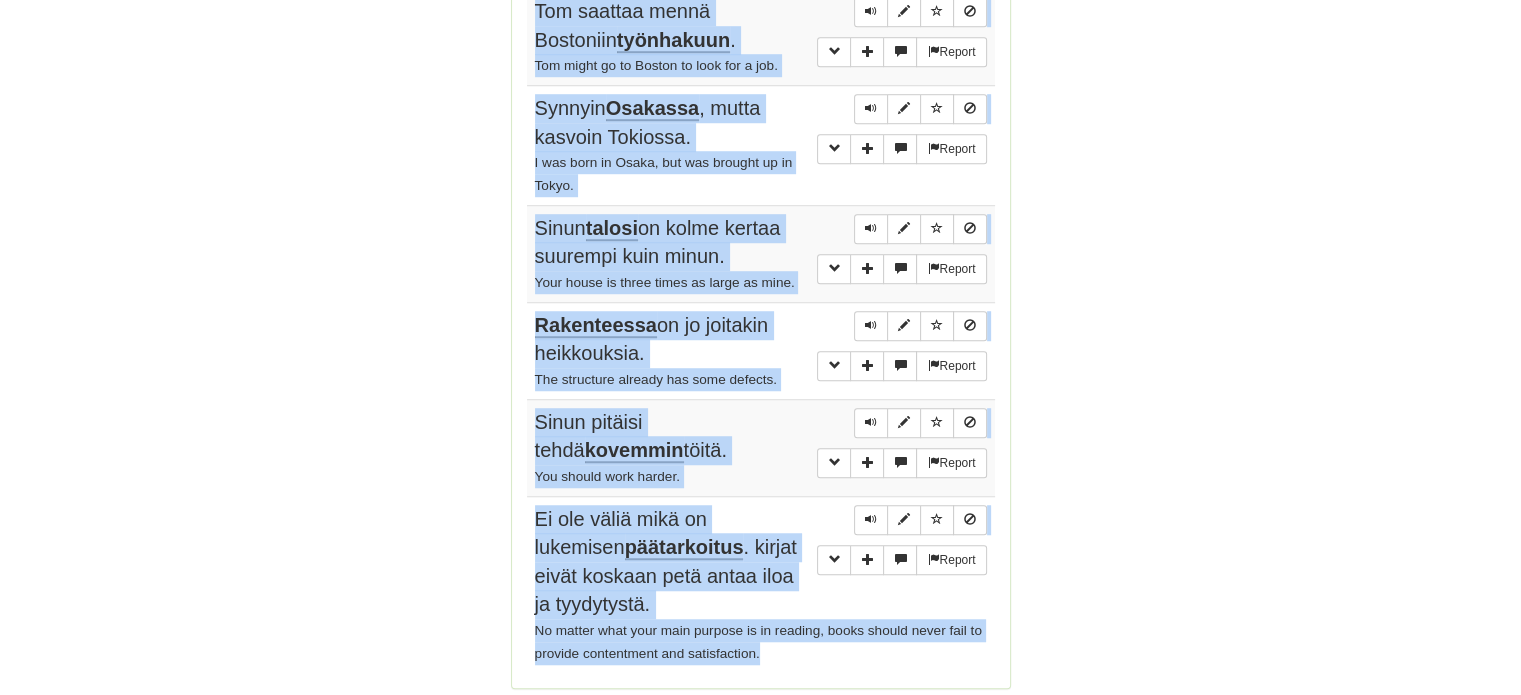 drag, startPoint x: 533, startPoint y: 174, endPoint x: 793, endPoint y: 655, distance: 546.77325 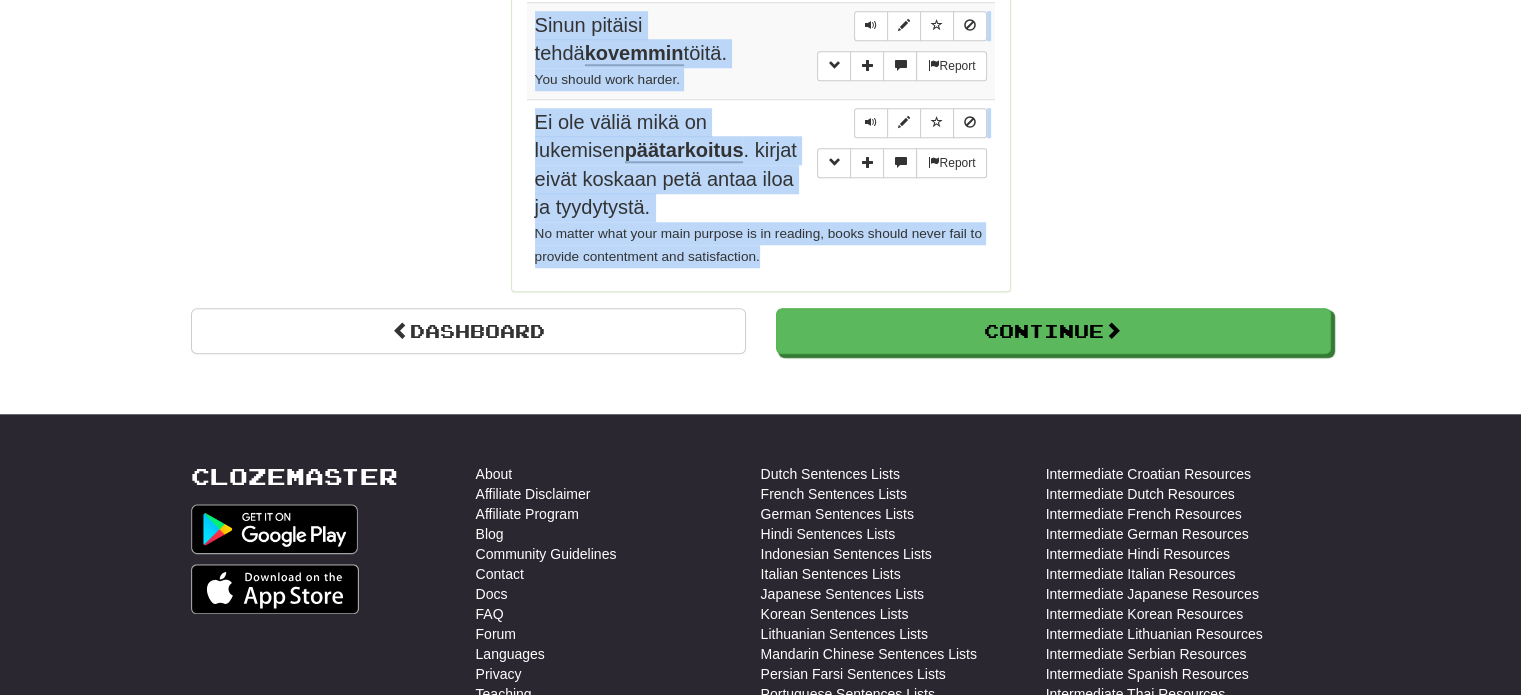 scroll, scrollTop: 1844, scrollLeft: 0, axis: vertical 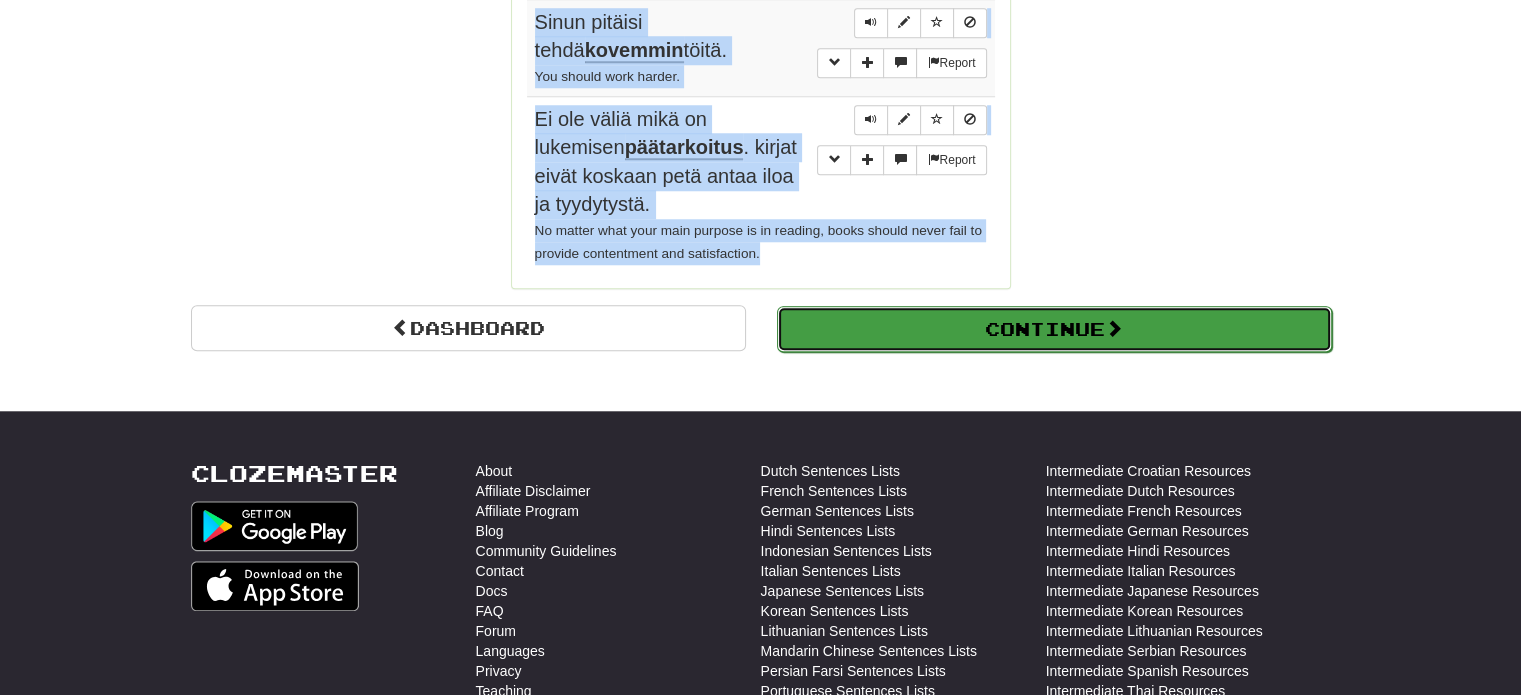 click on "Continue" at bounding box center (1054, 329) 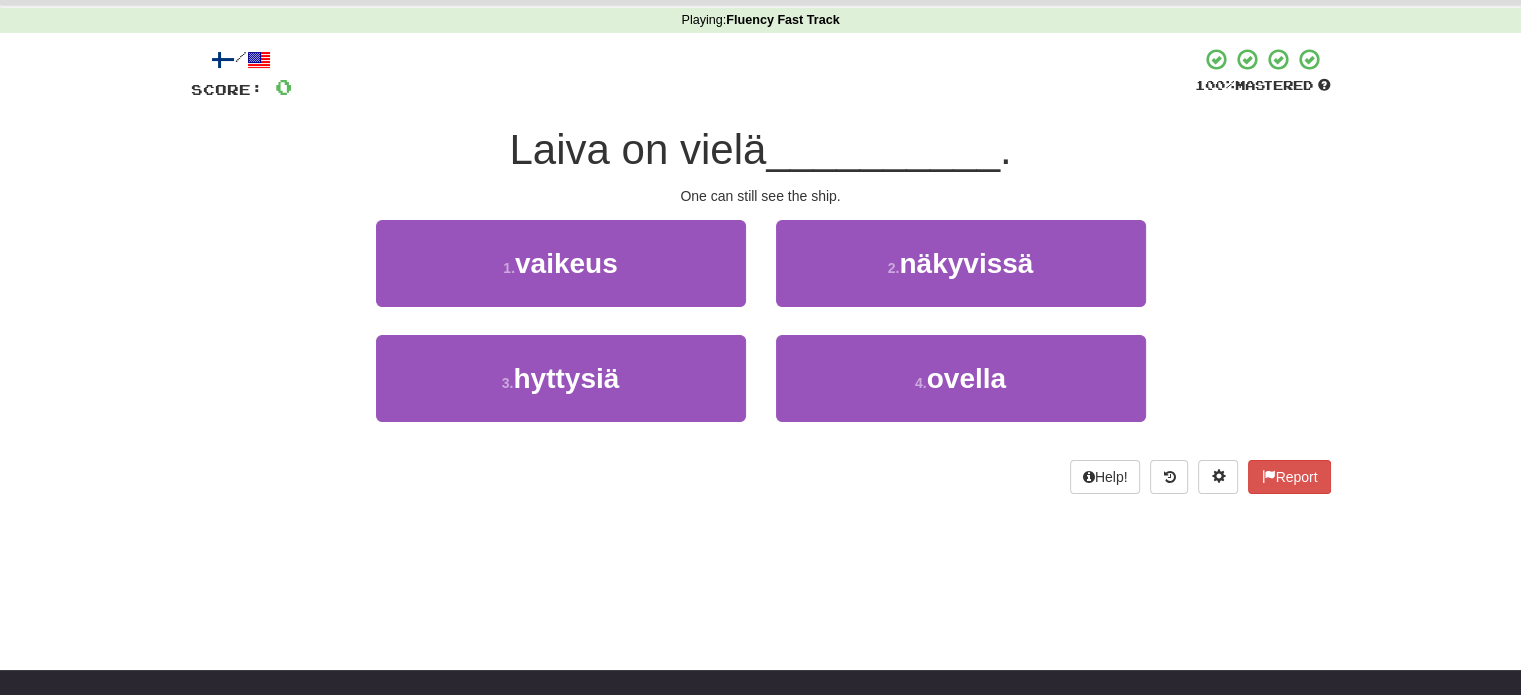 scroll, scrollTop: 31, scrollLeft: 0, axis: vertical 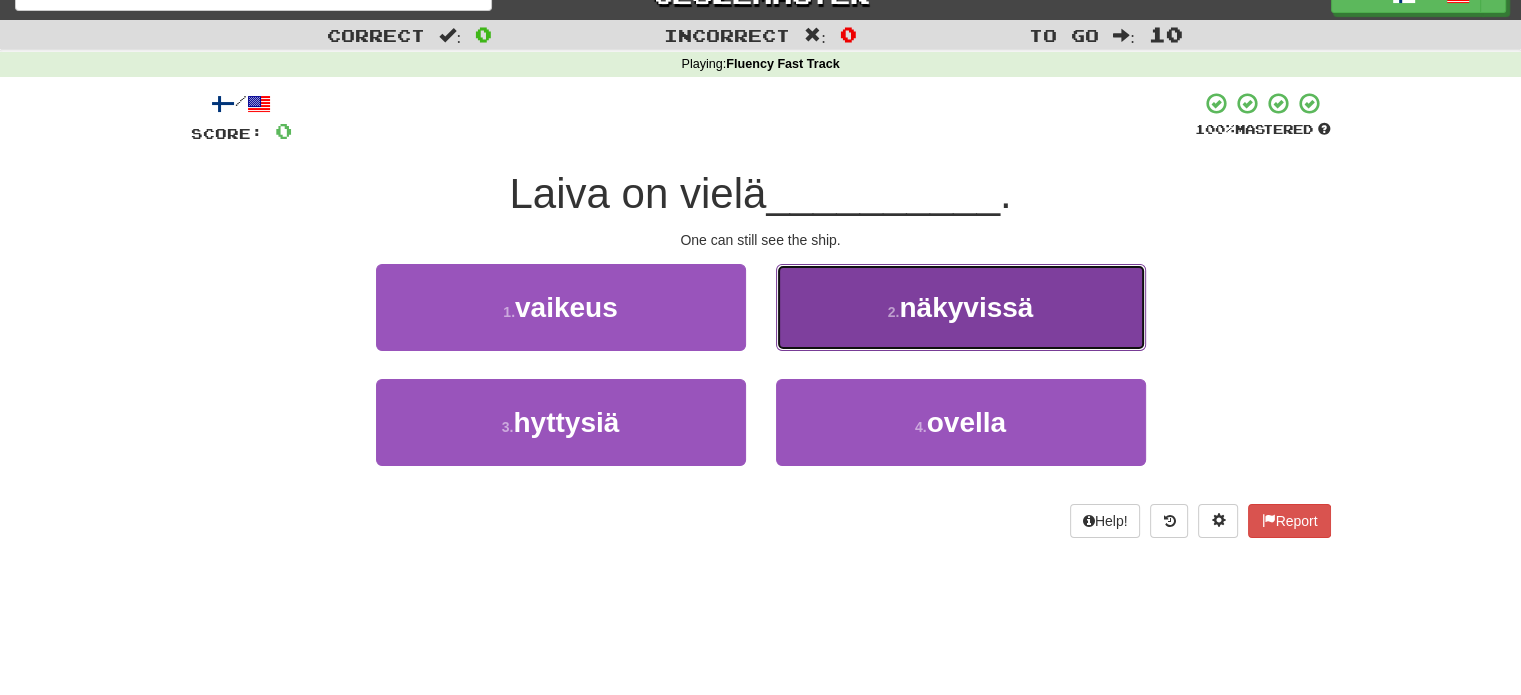 click on "näkyvissä" at bounding box center (966, 307) 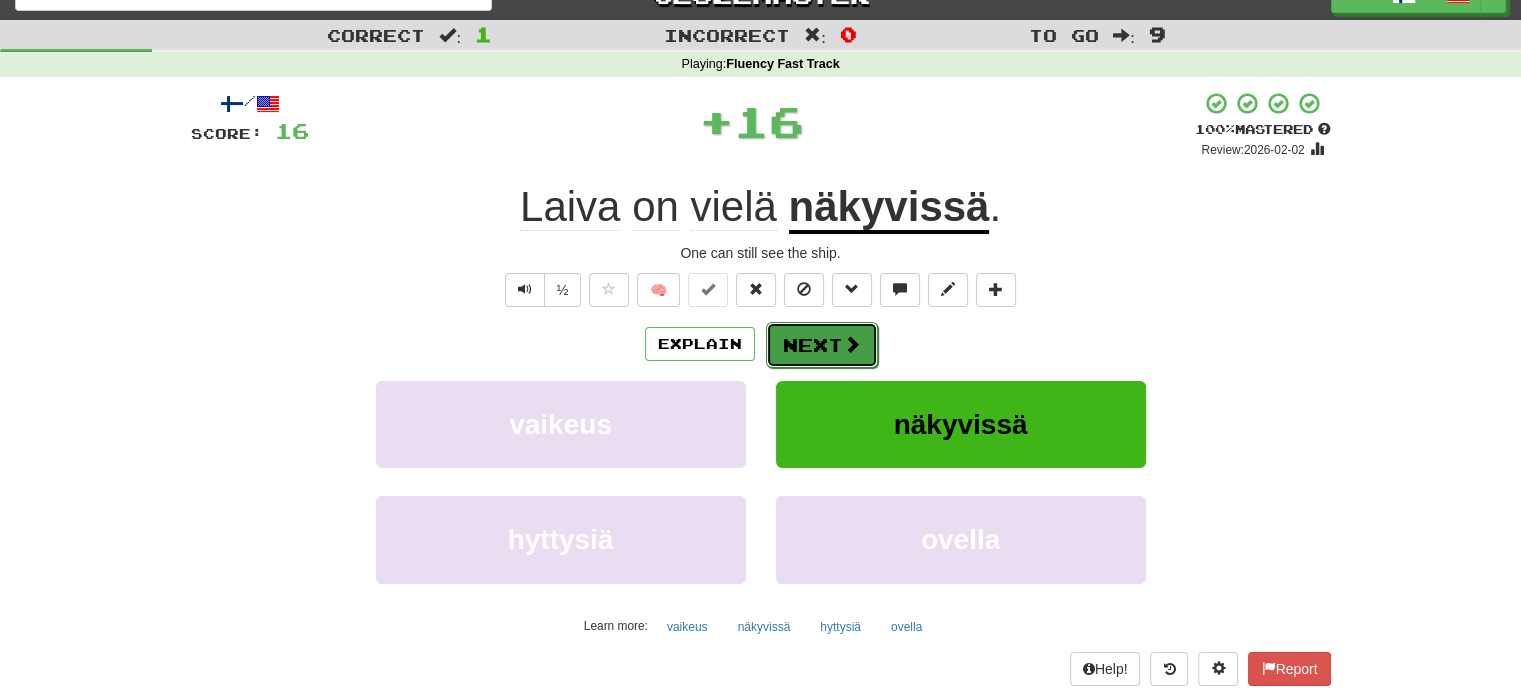 click on "Next" at bounding box center (822, 345) 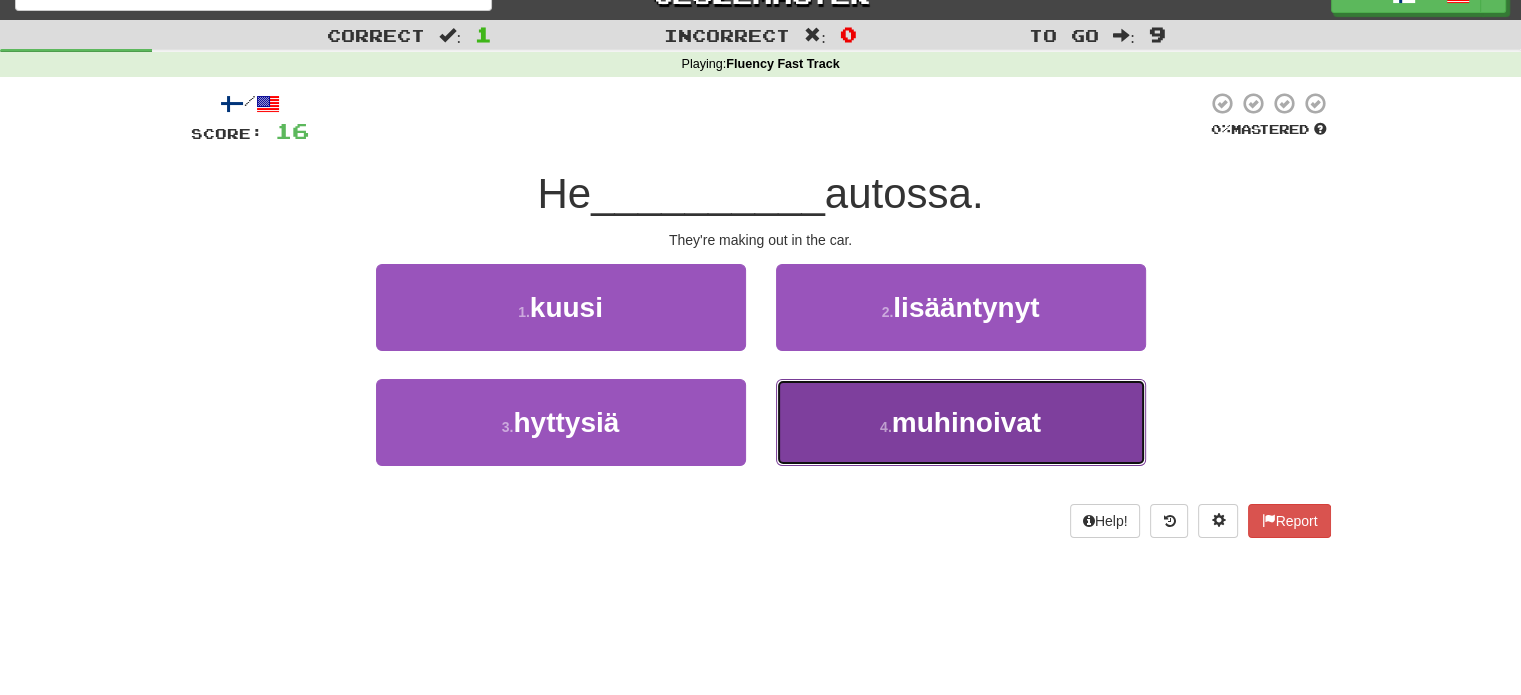 click on "[NUMBER] . [MUHINOIVAT]" at bounding box center [961, 422] 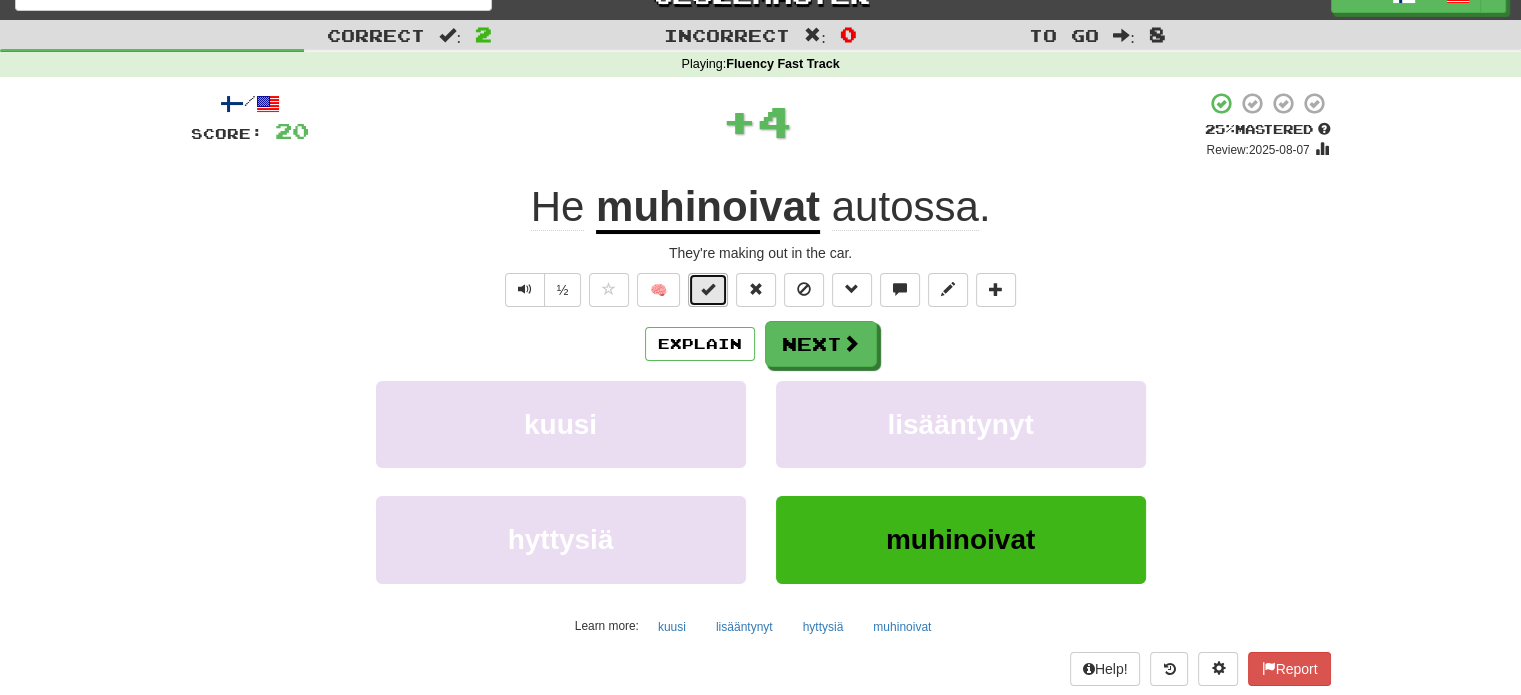 click at bounding box center [708, 289] 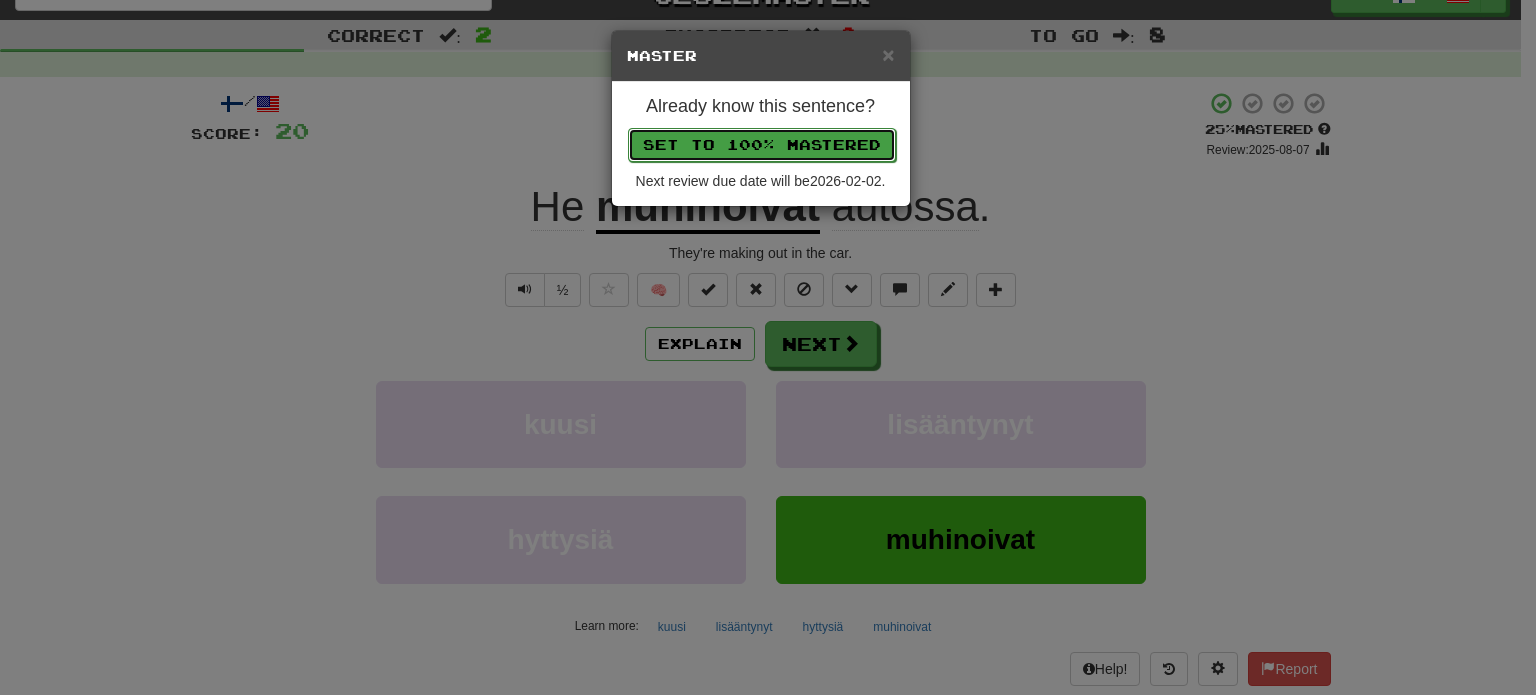 click on "Set to 100% Mastered" at bounding box center (762, 145) 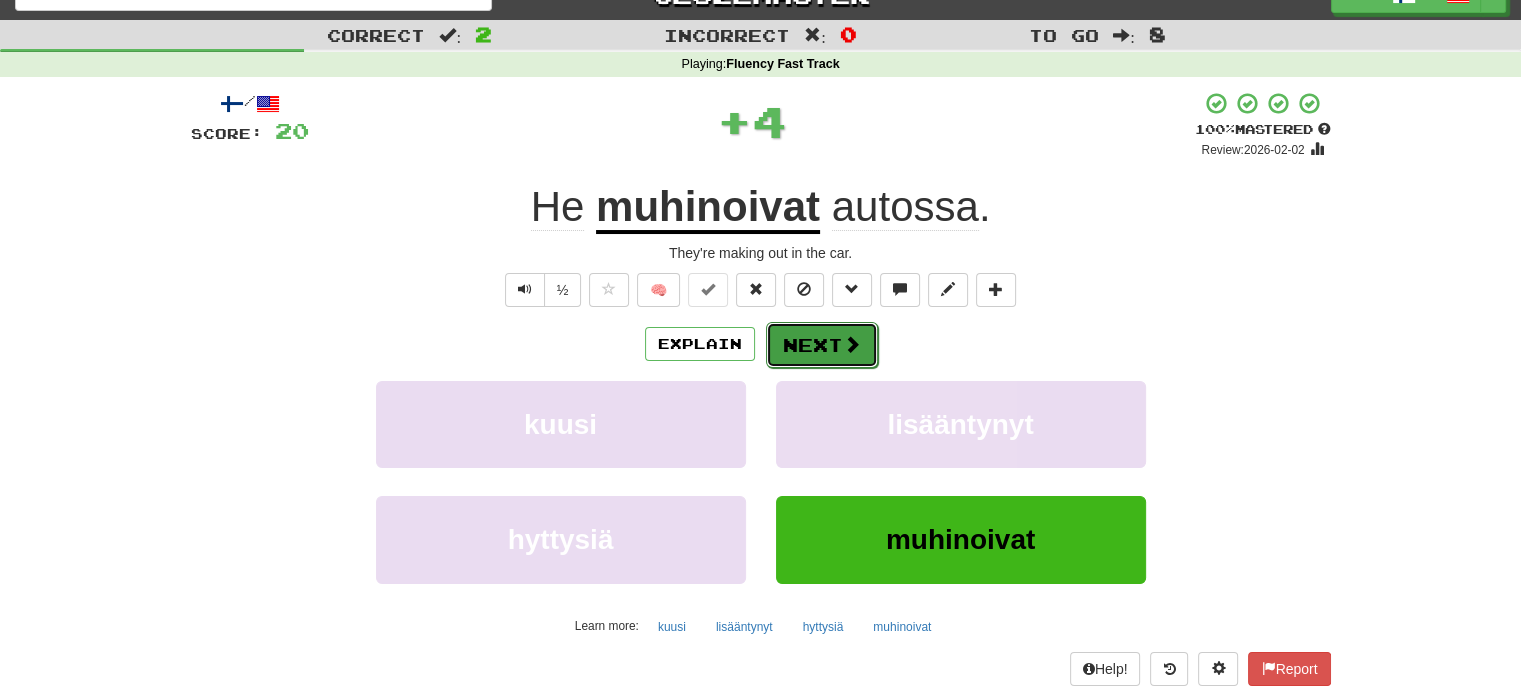 click on "Next" at bounding box center (822, 345) 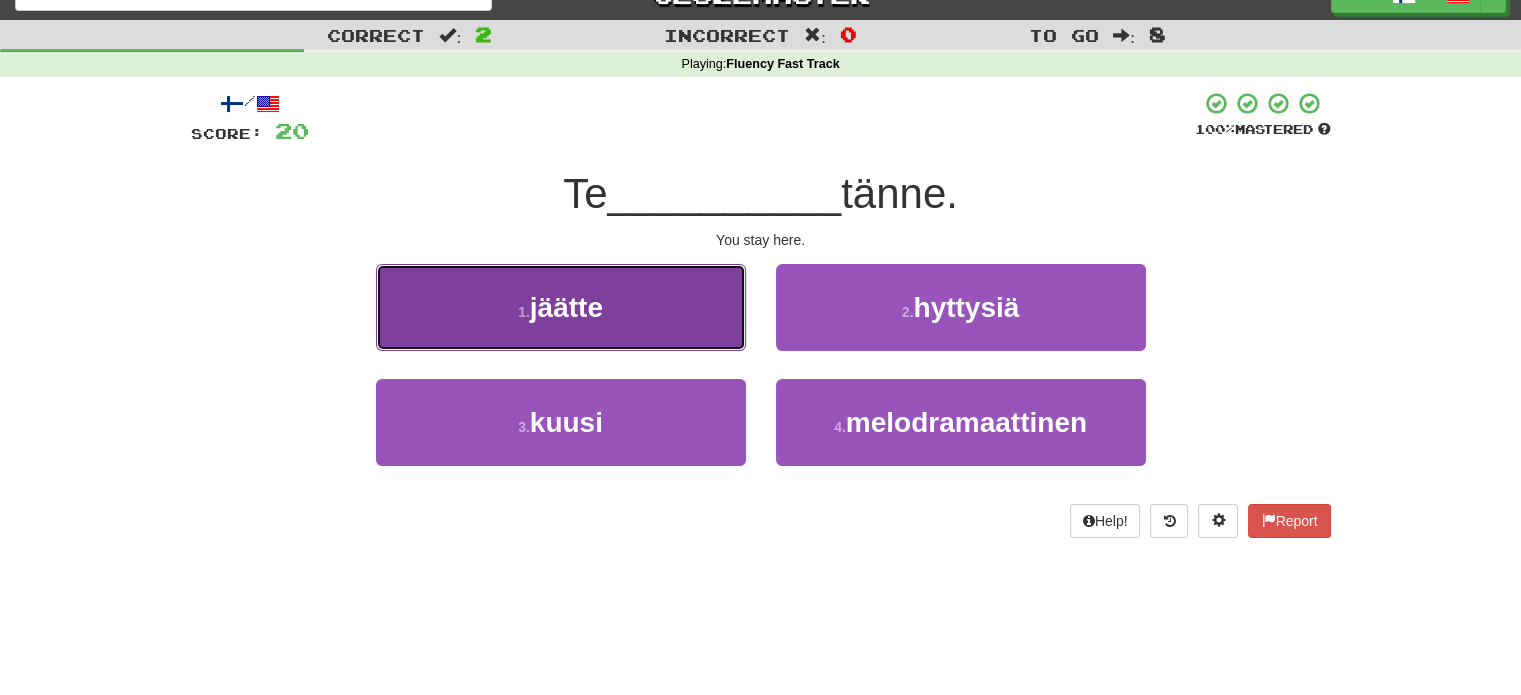 click on "[NUMBER] . [YOU_STAY]" at bounding box center (561, 307) 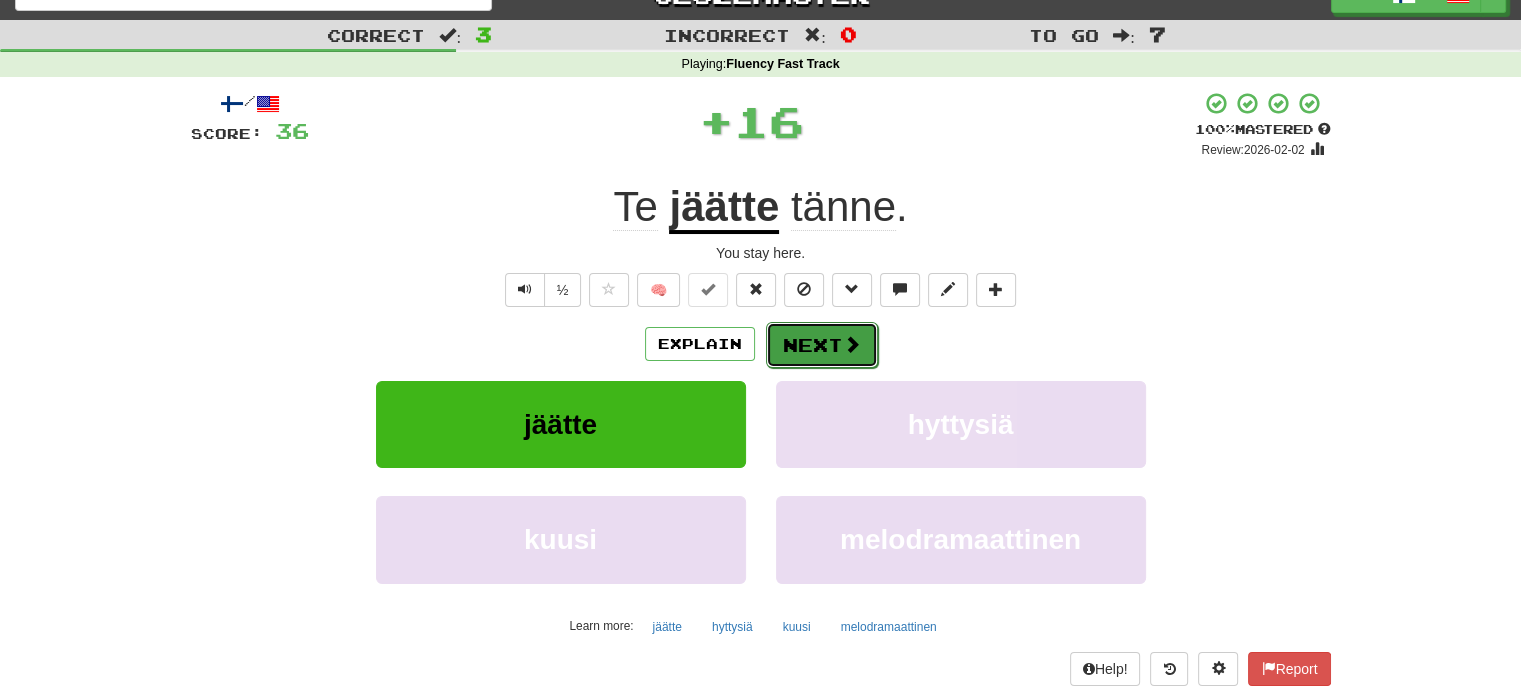 click on "Next" at bounding box center (822, 345) 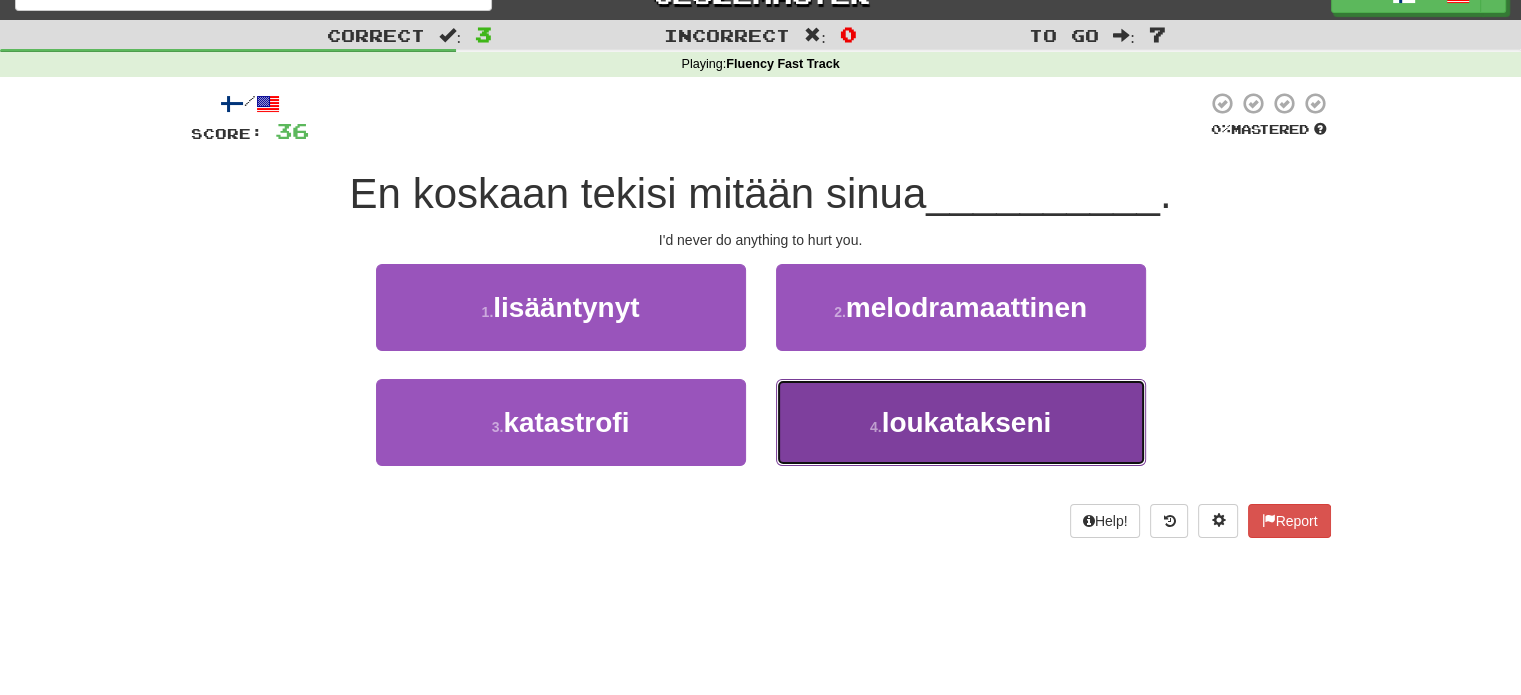 click on "4 .  loukatakseni" at bounding box center [961, 422] 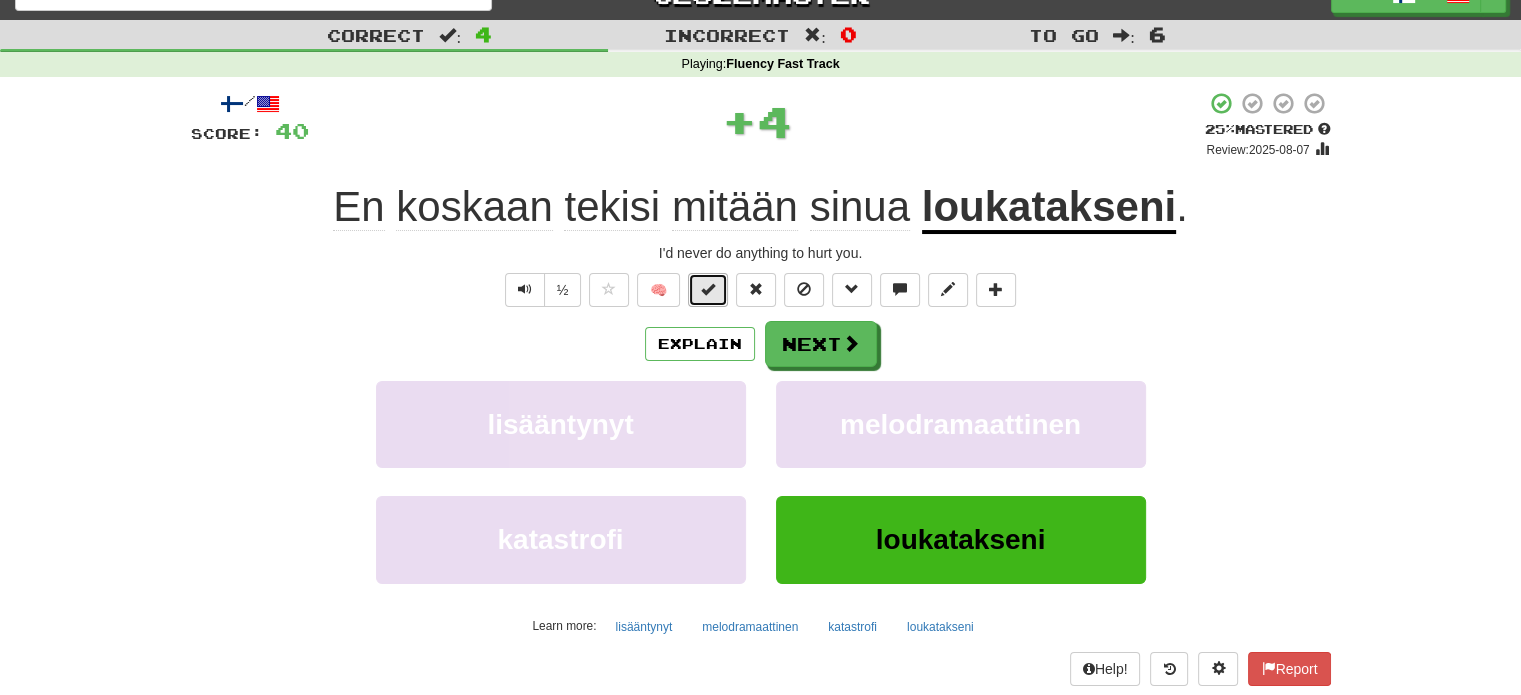 click at bounding box center [708, 290] 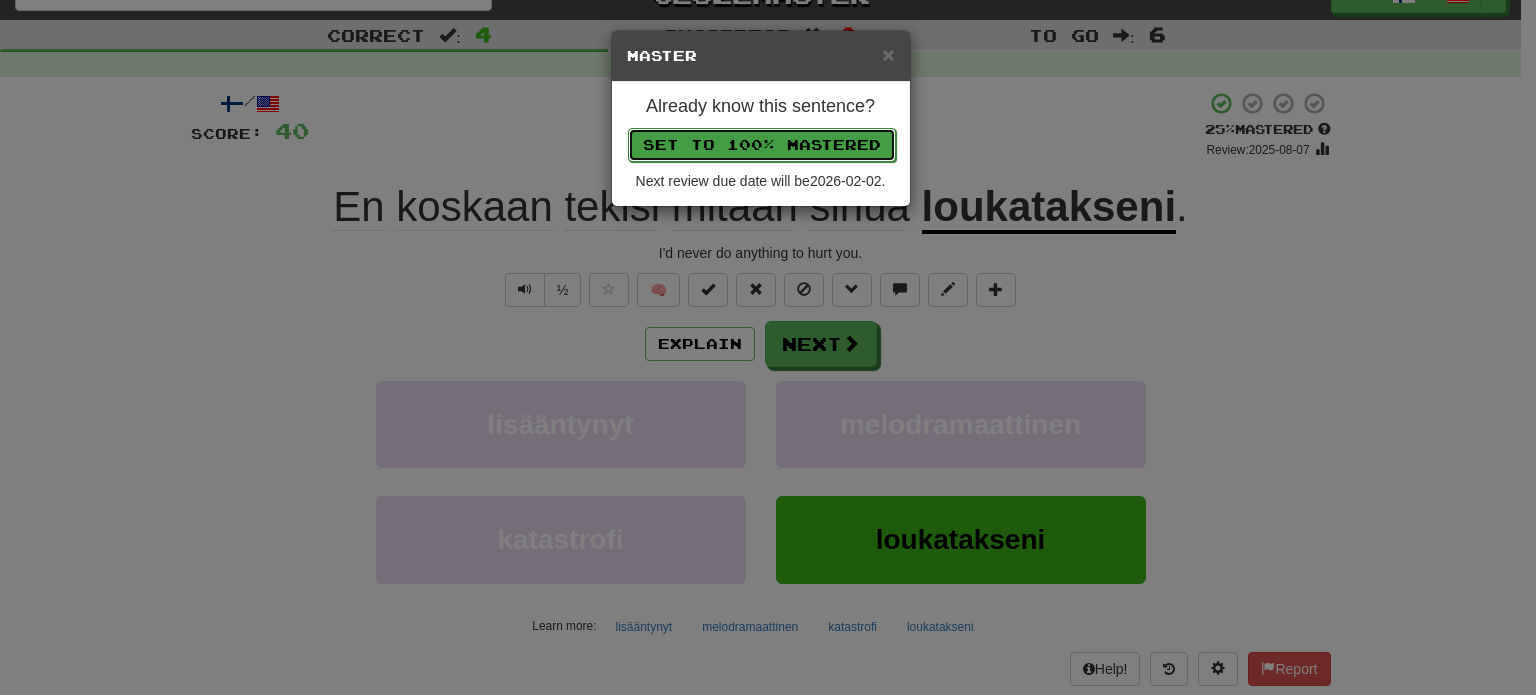 click on "Set to 100% Mastered" at bounding box center [762, 145] 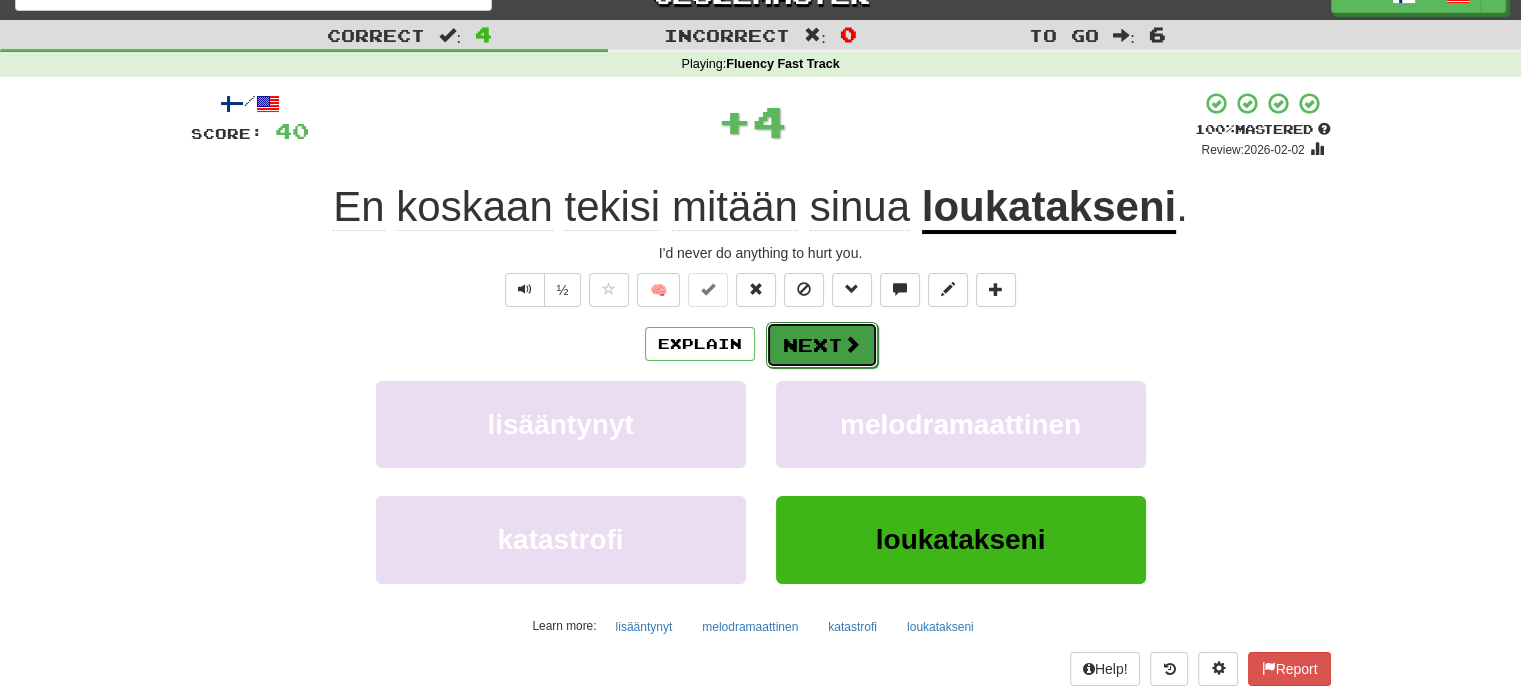 click at bounding box center [852, 344] 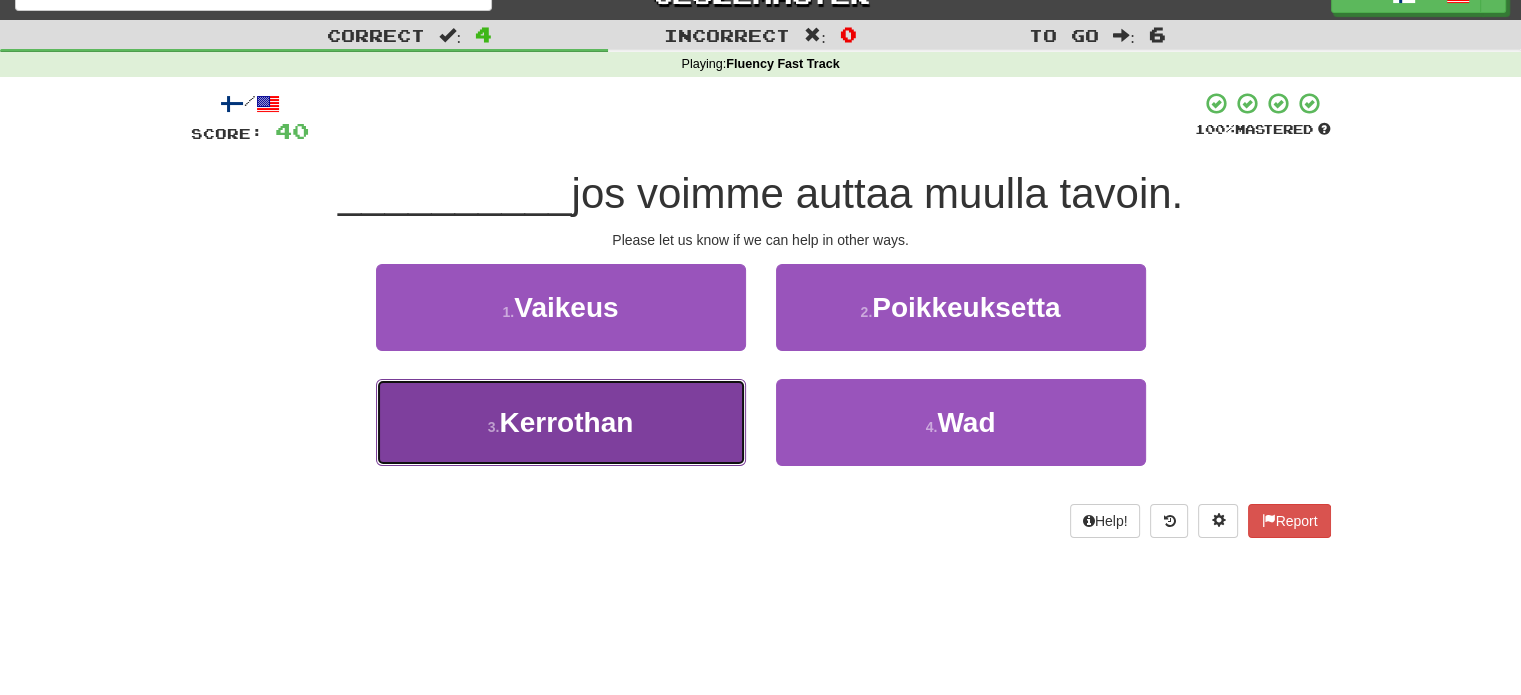 click on "[NUMBER] . [PLEASE_TELL]" at bounding box center [561, 422] 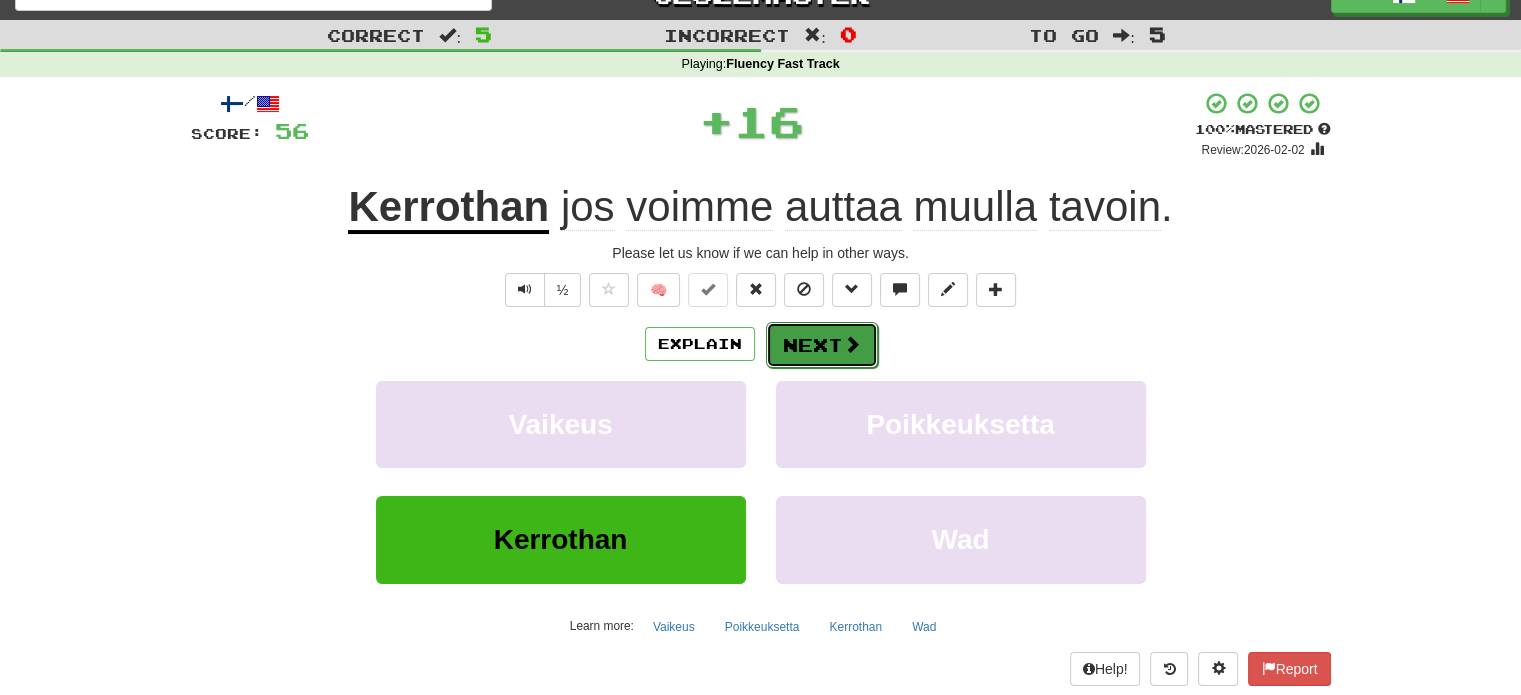 click on "Next" at bounding box center [822, 345] 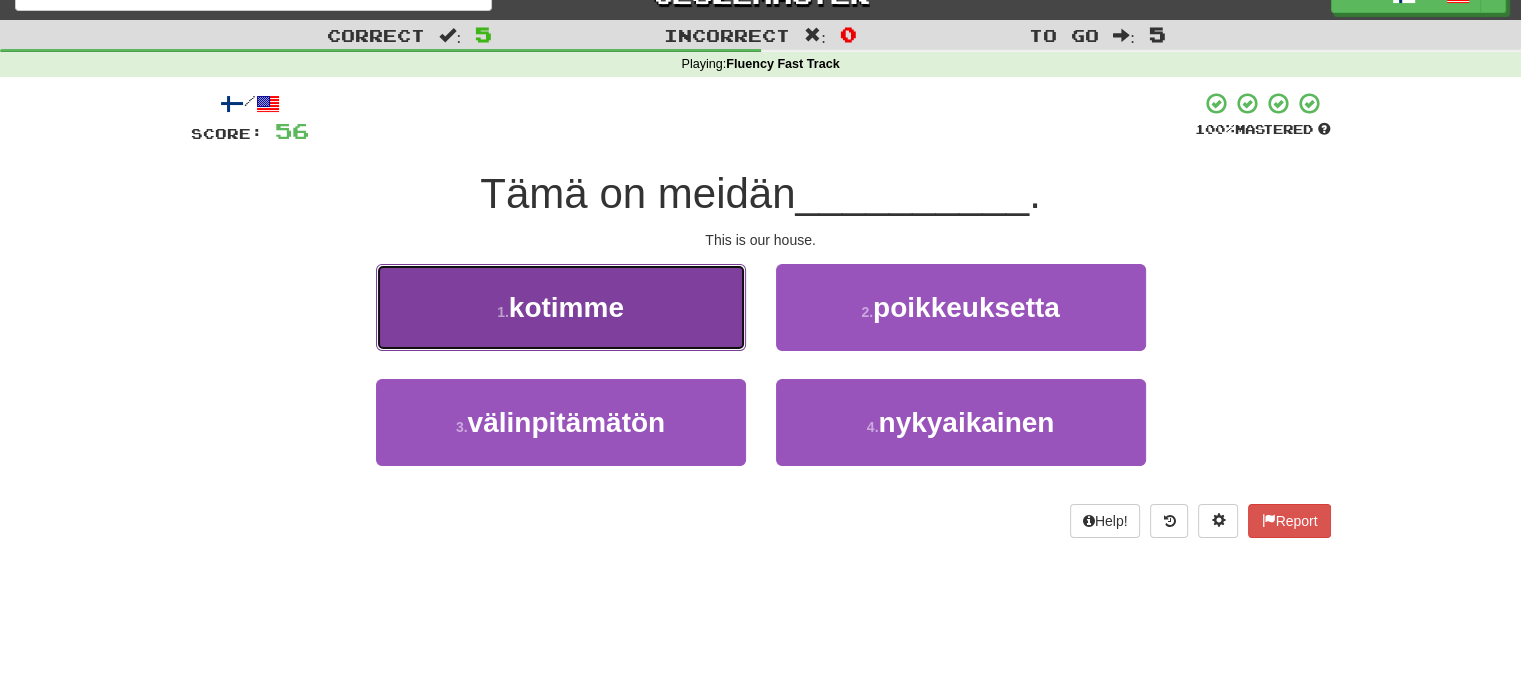 click on "[NUMBER] . [OUR_HOME]" at bounding box center (561, 307) 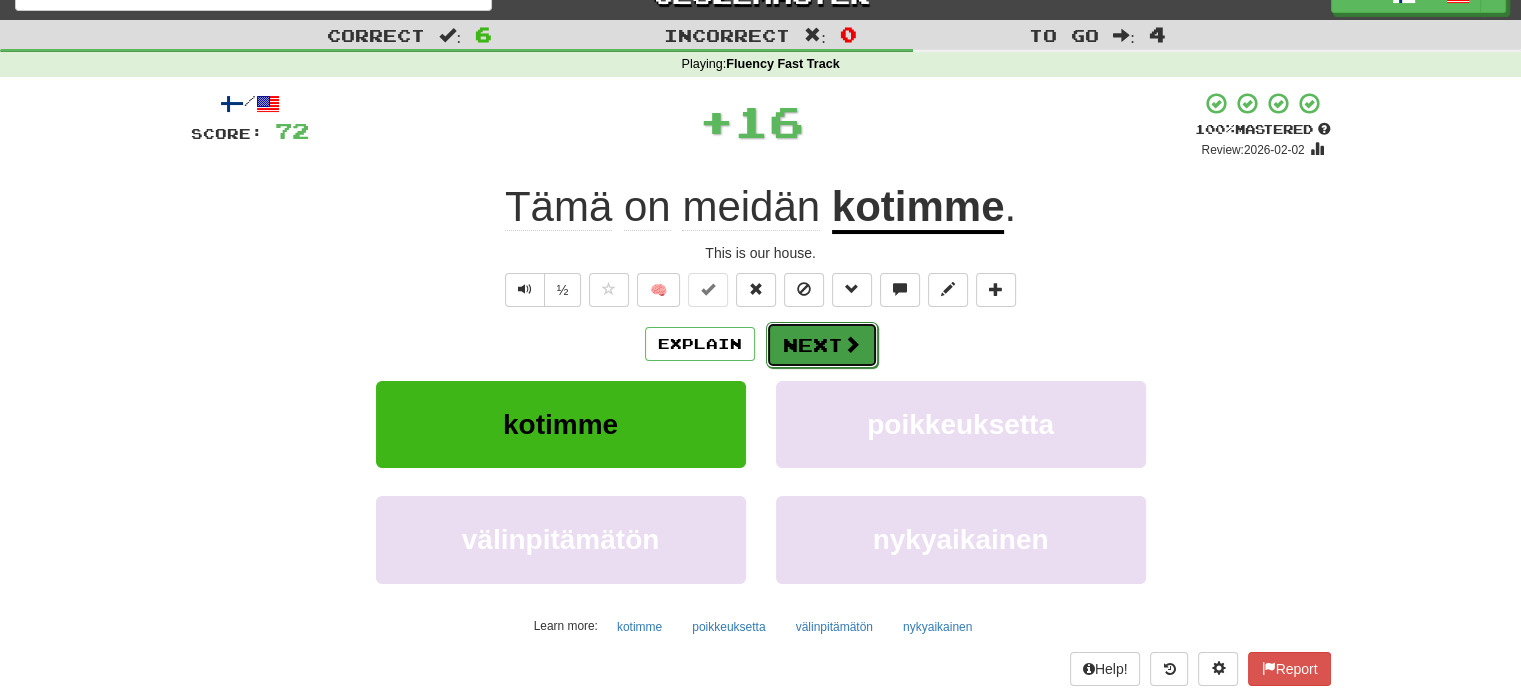 click on "Next" at bounding box center [822, 345] 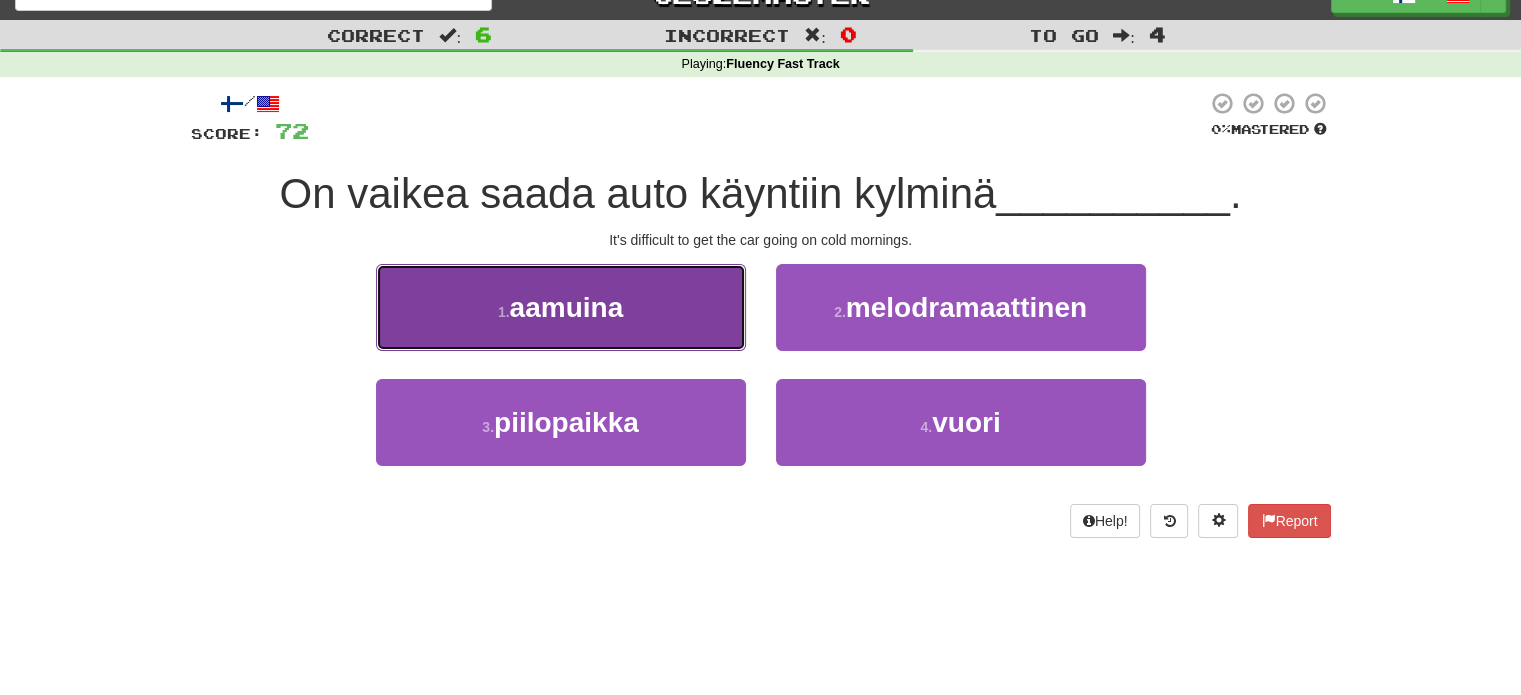 click on "[NUMBER] . [MORNINGS]" at bounding box center (561, 307) 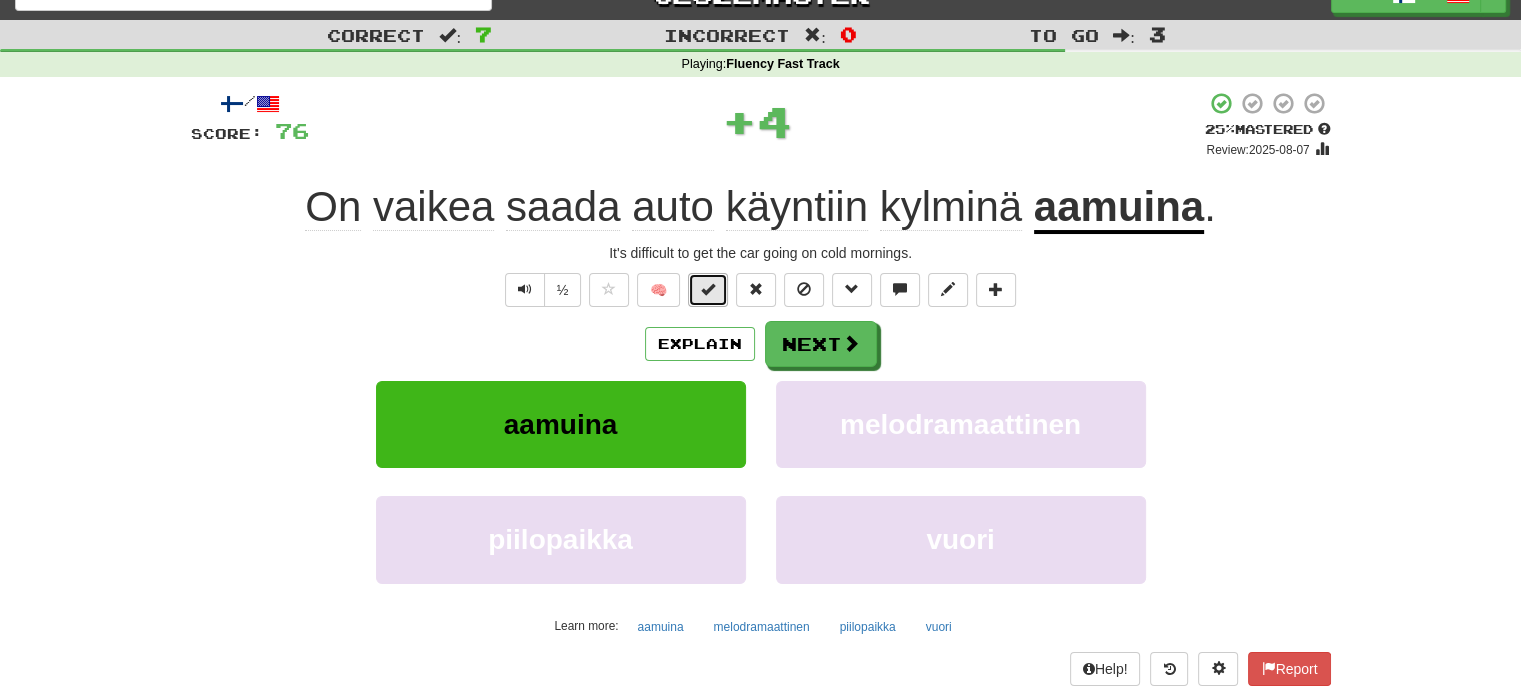 click at bounding box center (708, 290) 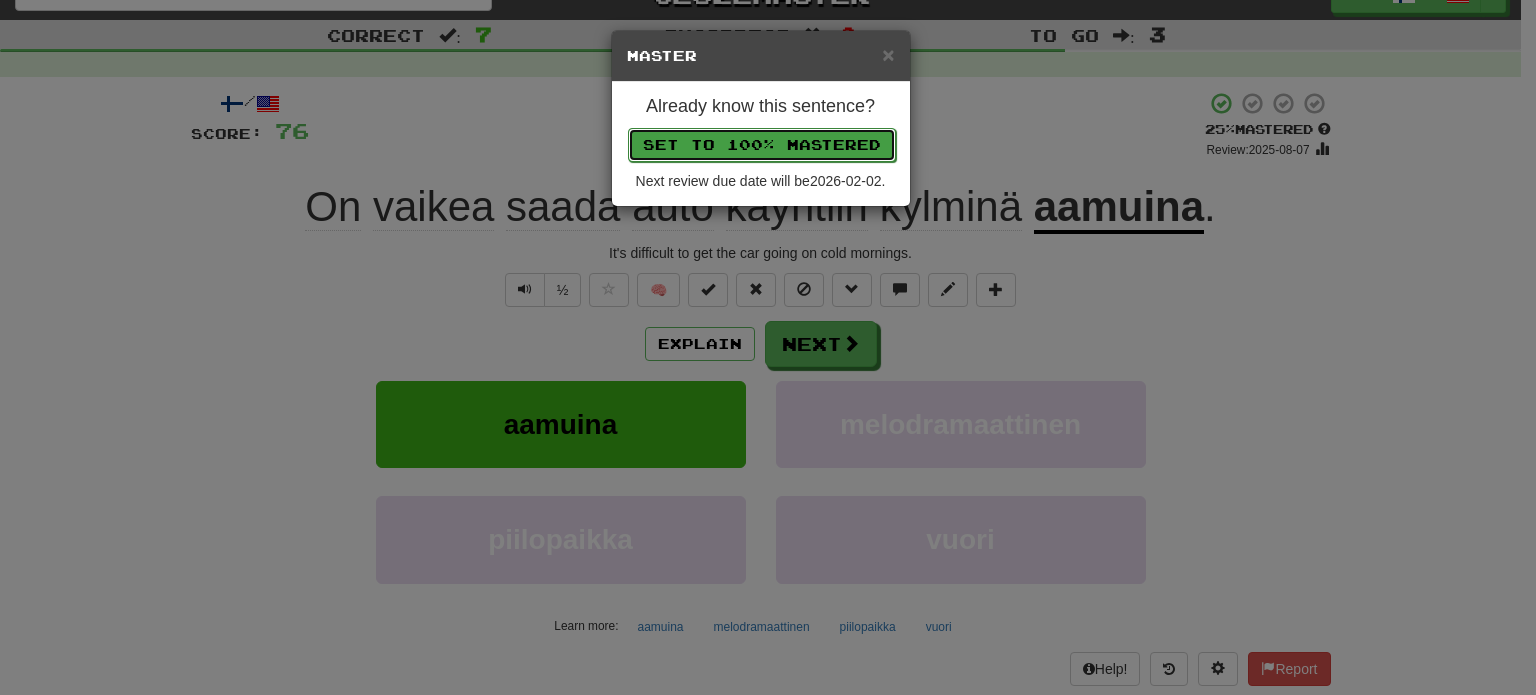click on "Set to 100% Mastered" at bounding box center [762, 145] 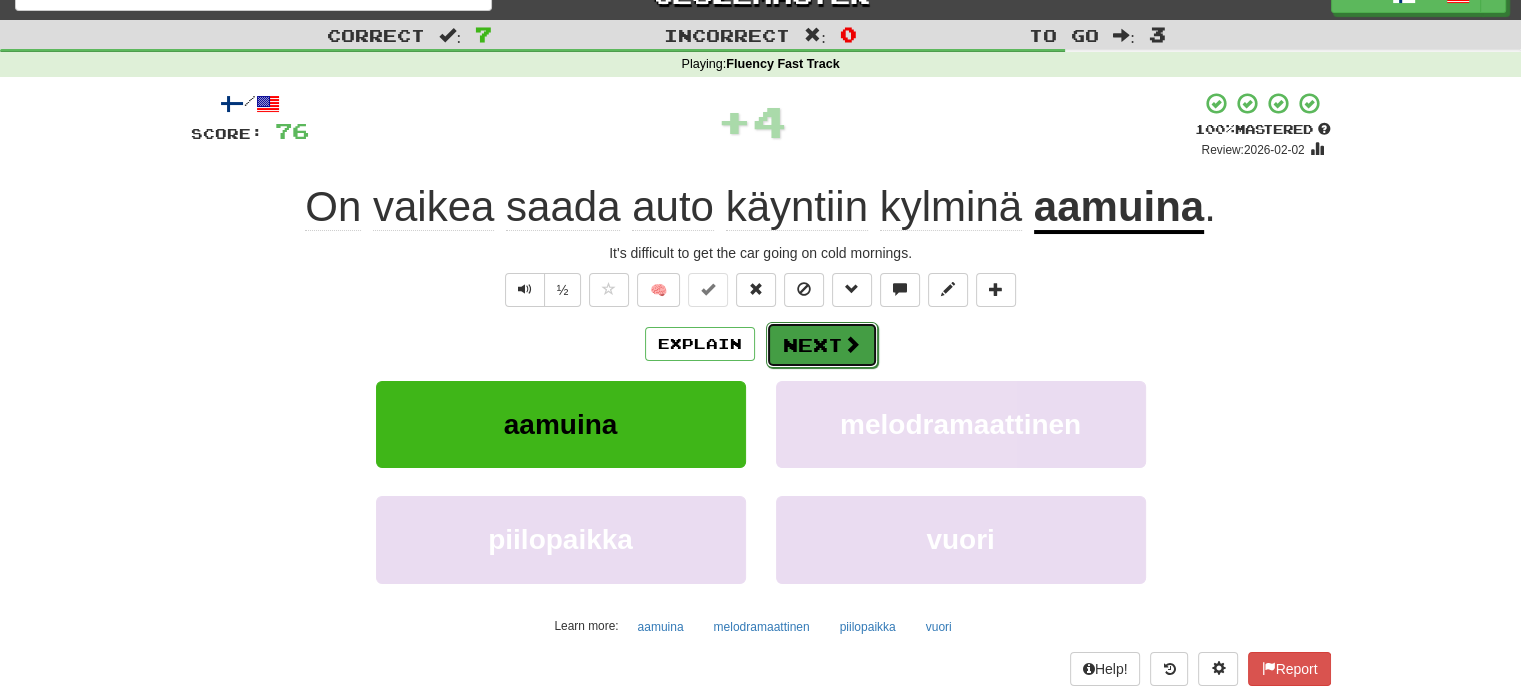 click on "Next" at bounding box center (822, 345) 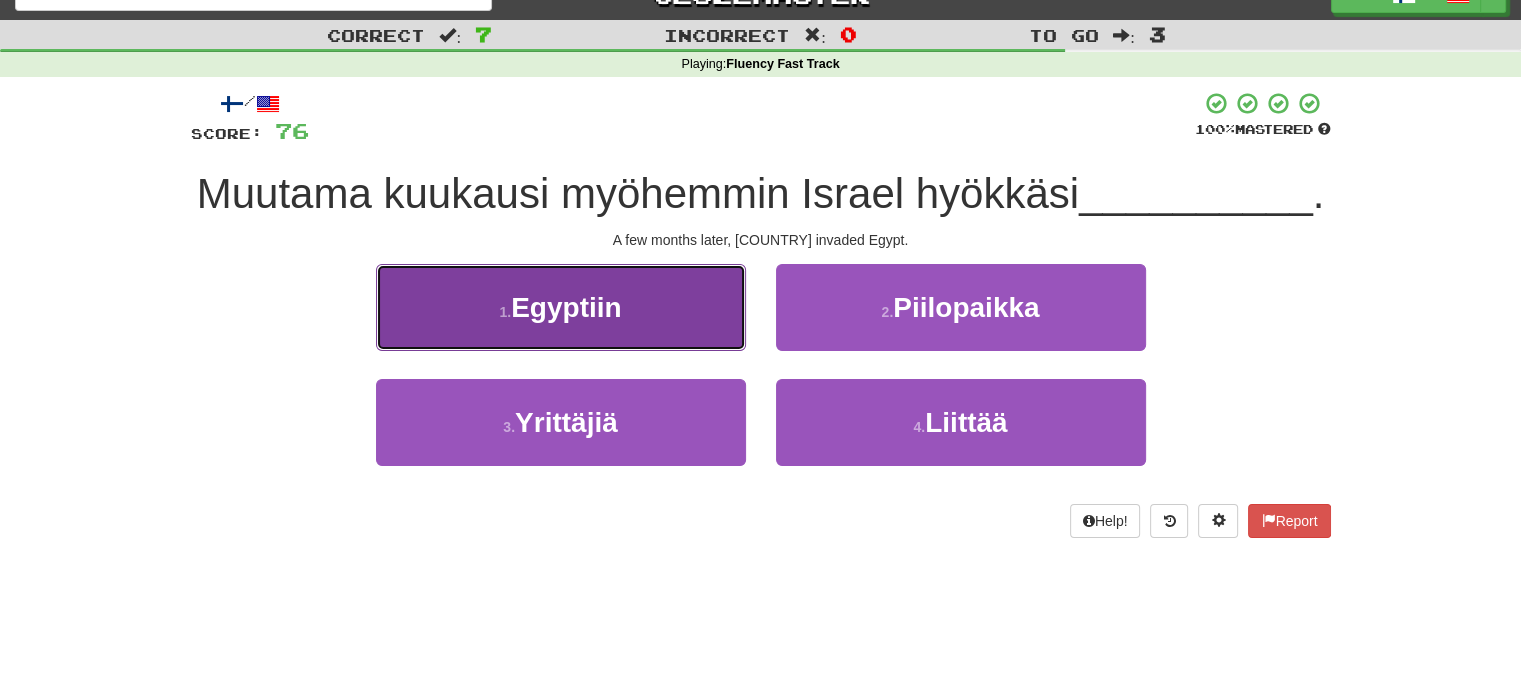 click on "1 .  Egyptiin" at bounding box center [561, 307] 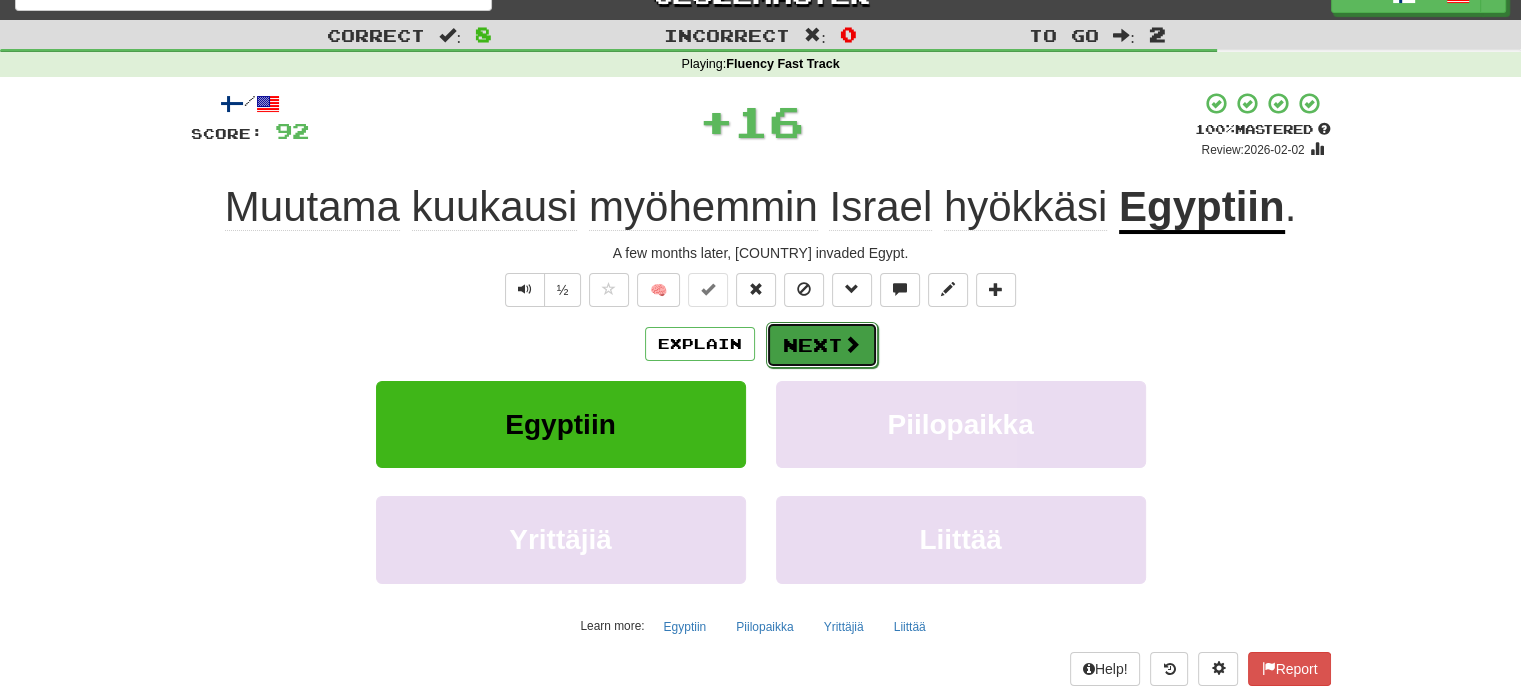 click on "Next" at bounding box center [822, 345] 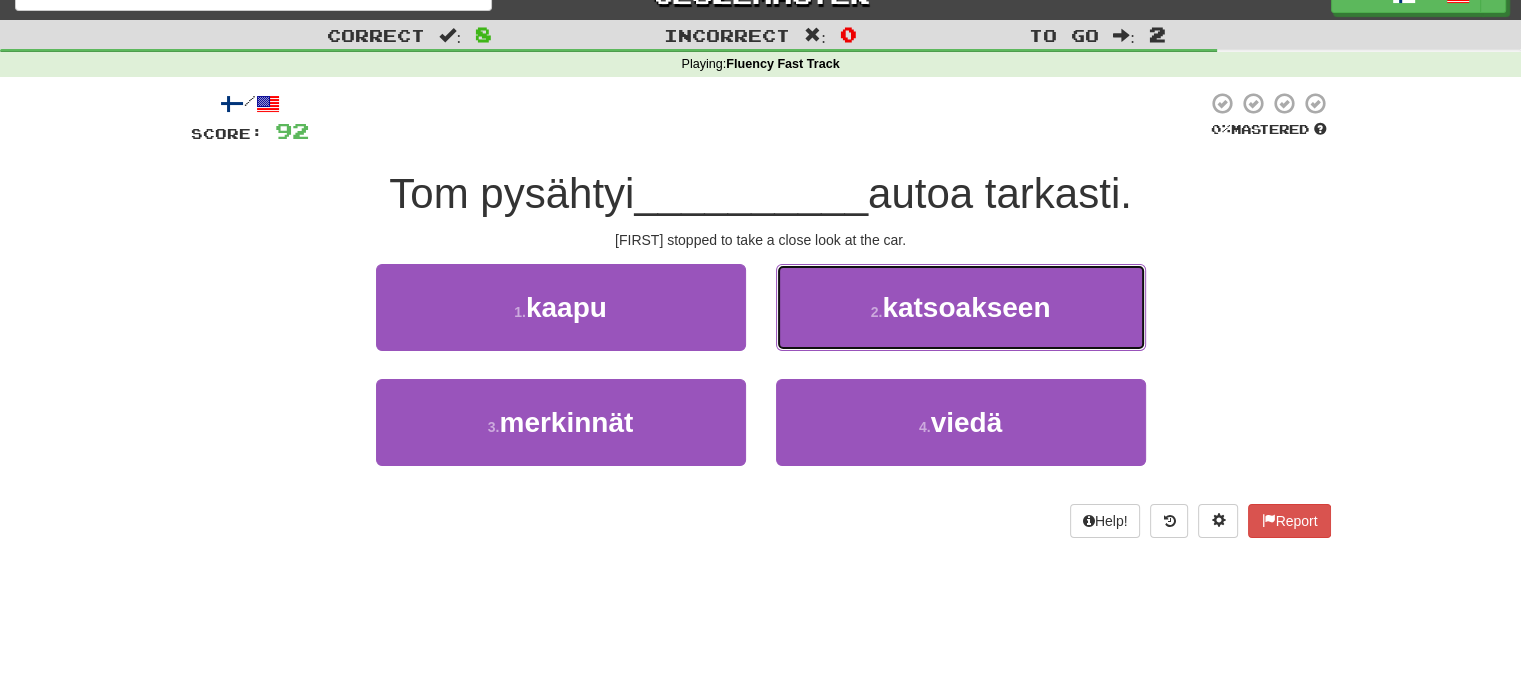 click on "[NUMBER] . [TO_LOOK]" at bounding box center [961, 307] 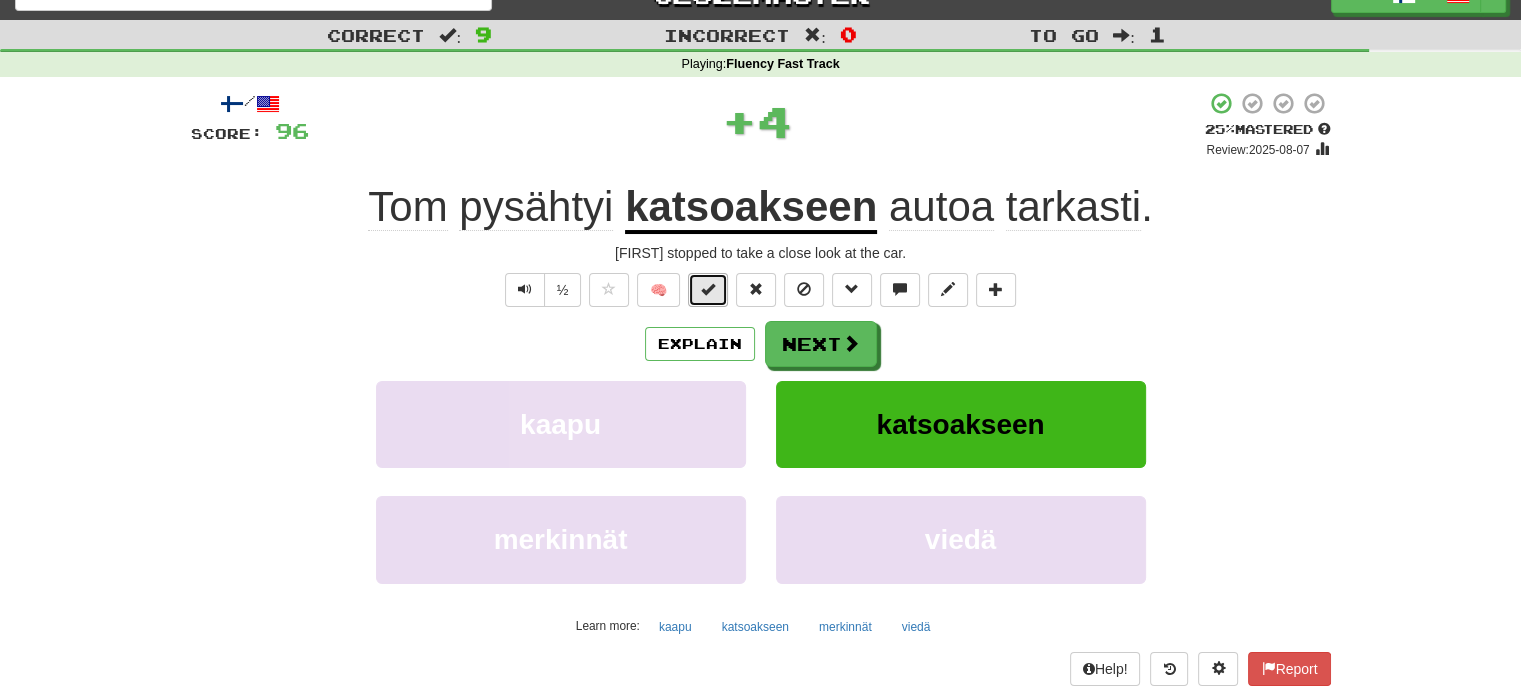click at bounding box center (708, 290) 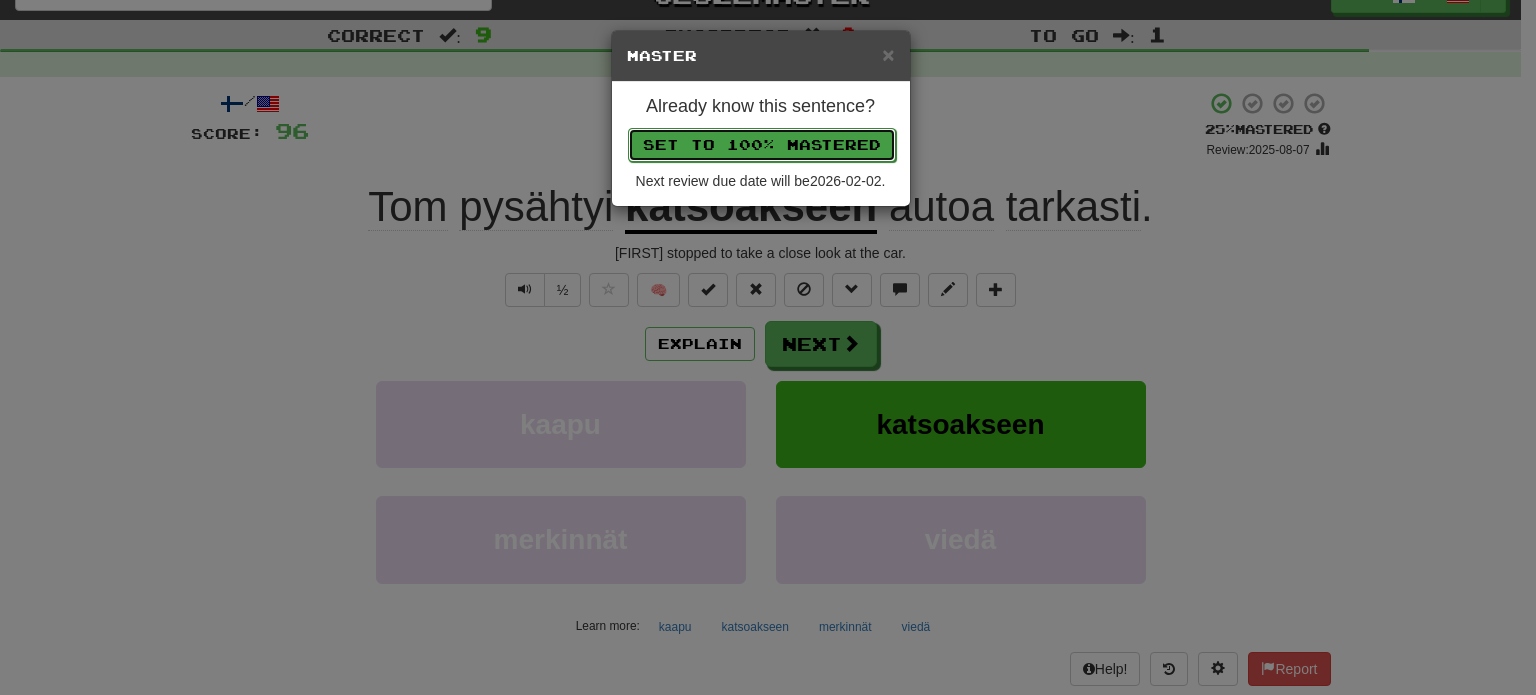 click on "Set to 100% Mastered" at bounding box center [762, 145] 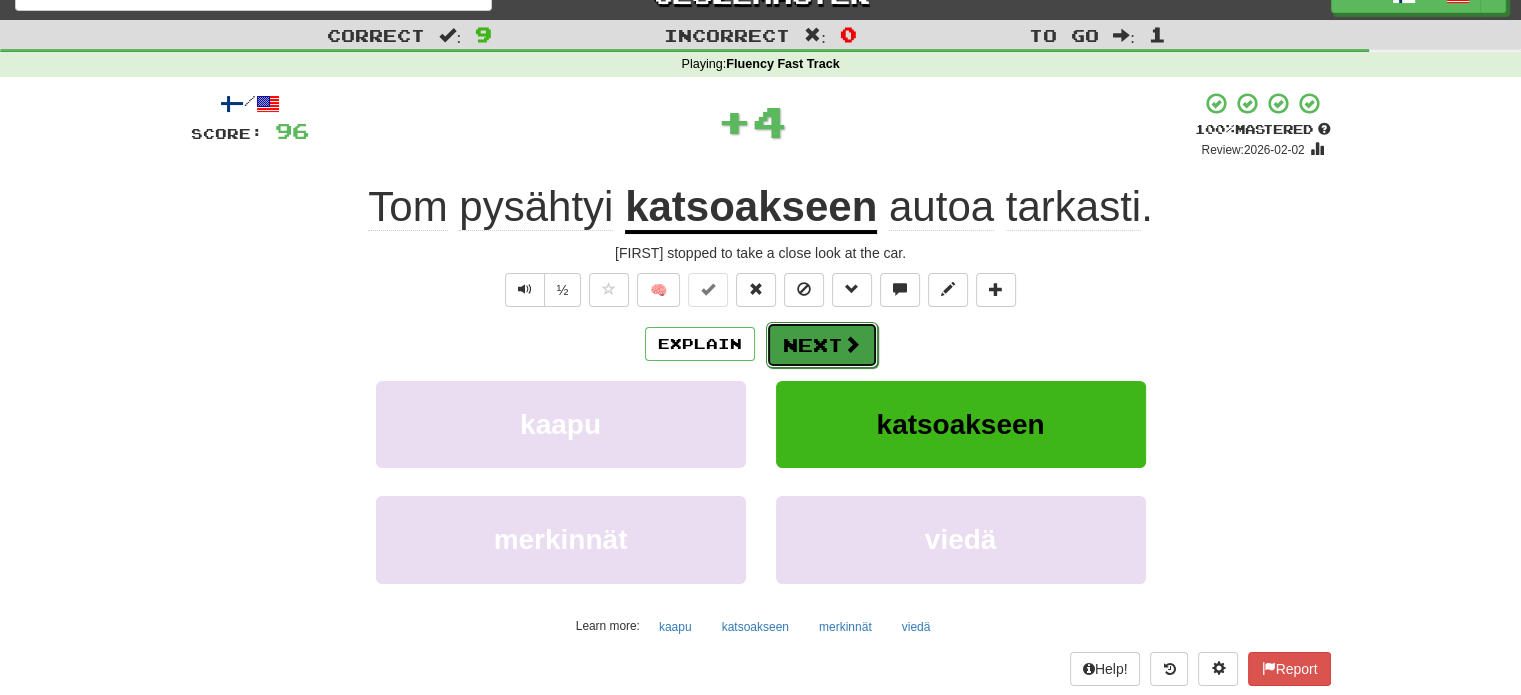 click on "Next" at bounding box center [822, 345] 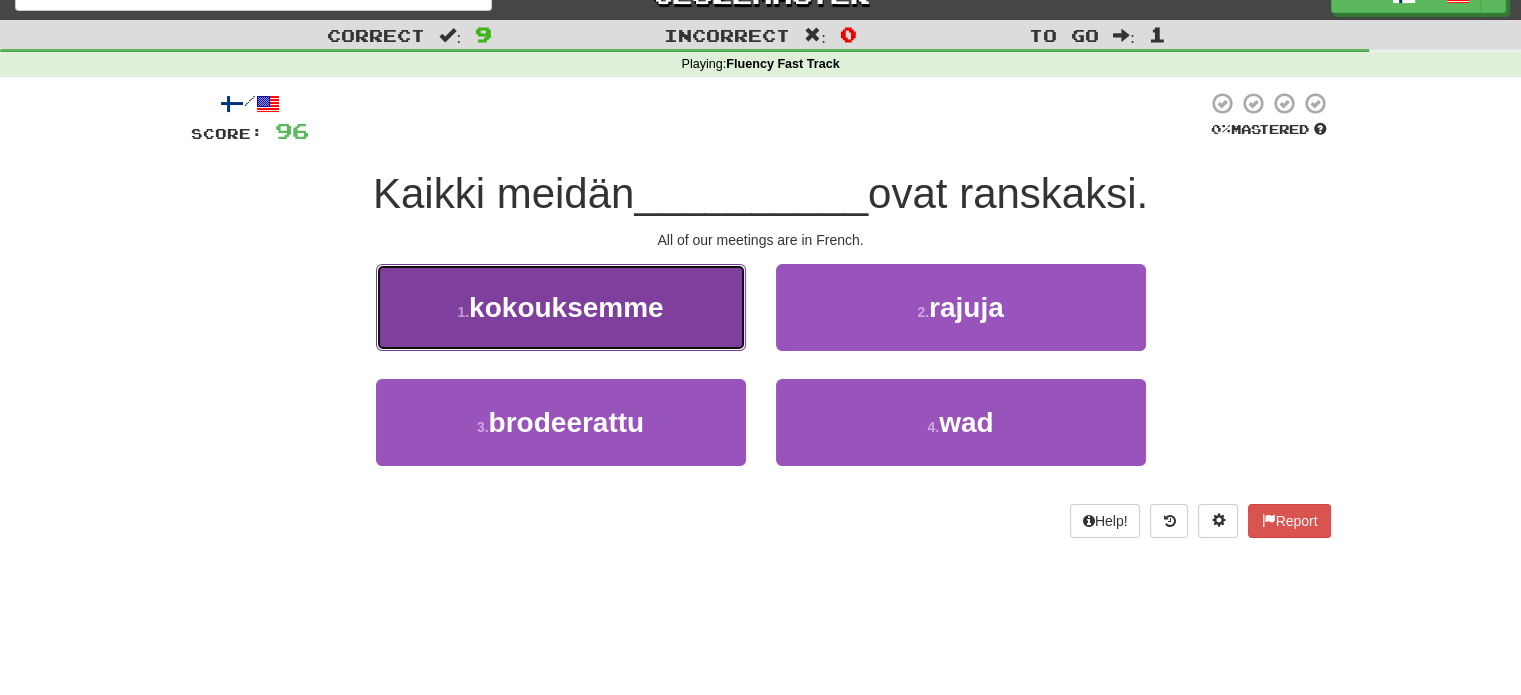 click on "kokouksemme" at bounding box center [566, 307] 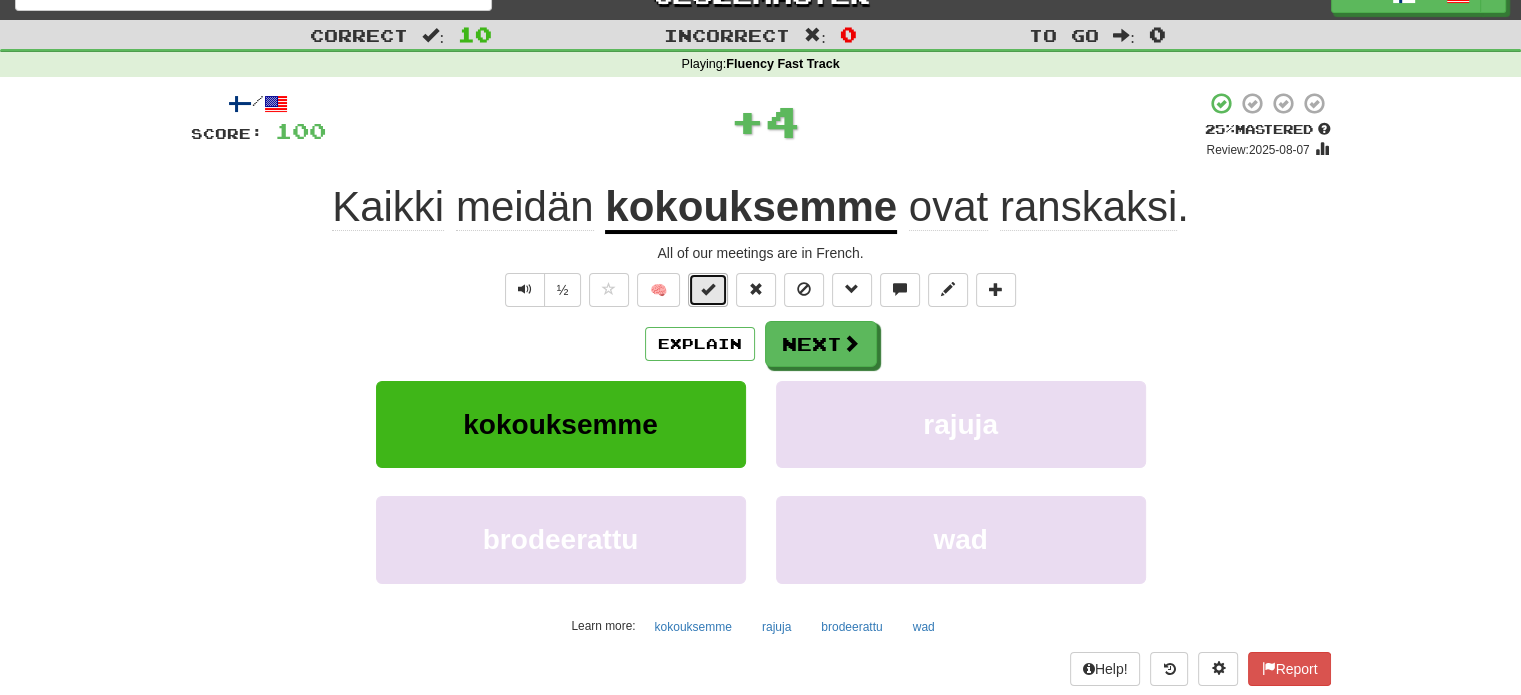 click at bounding box center (708, 289) 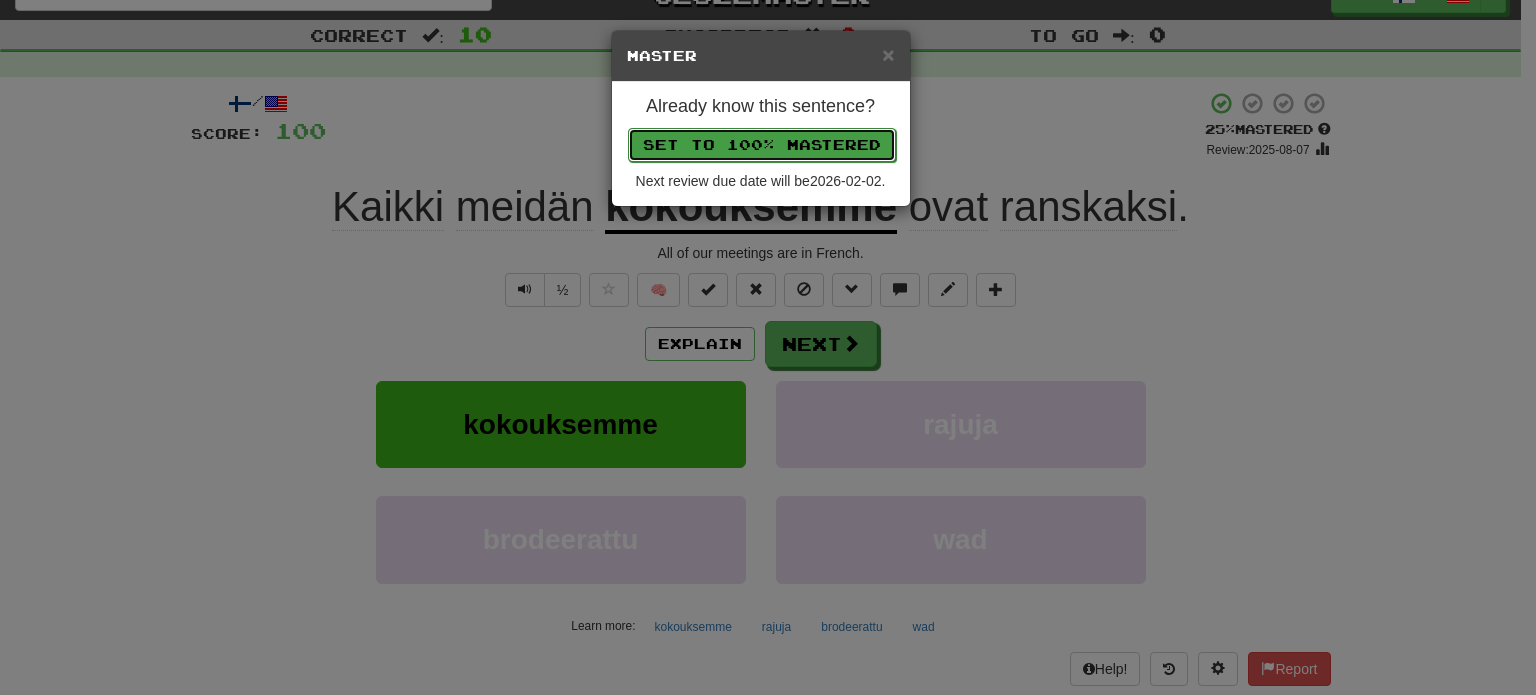 click on "Set to 100% Mastered" at bounding box center [762, 145] 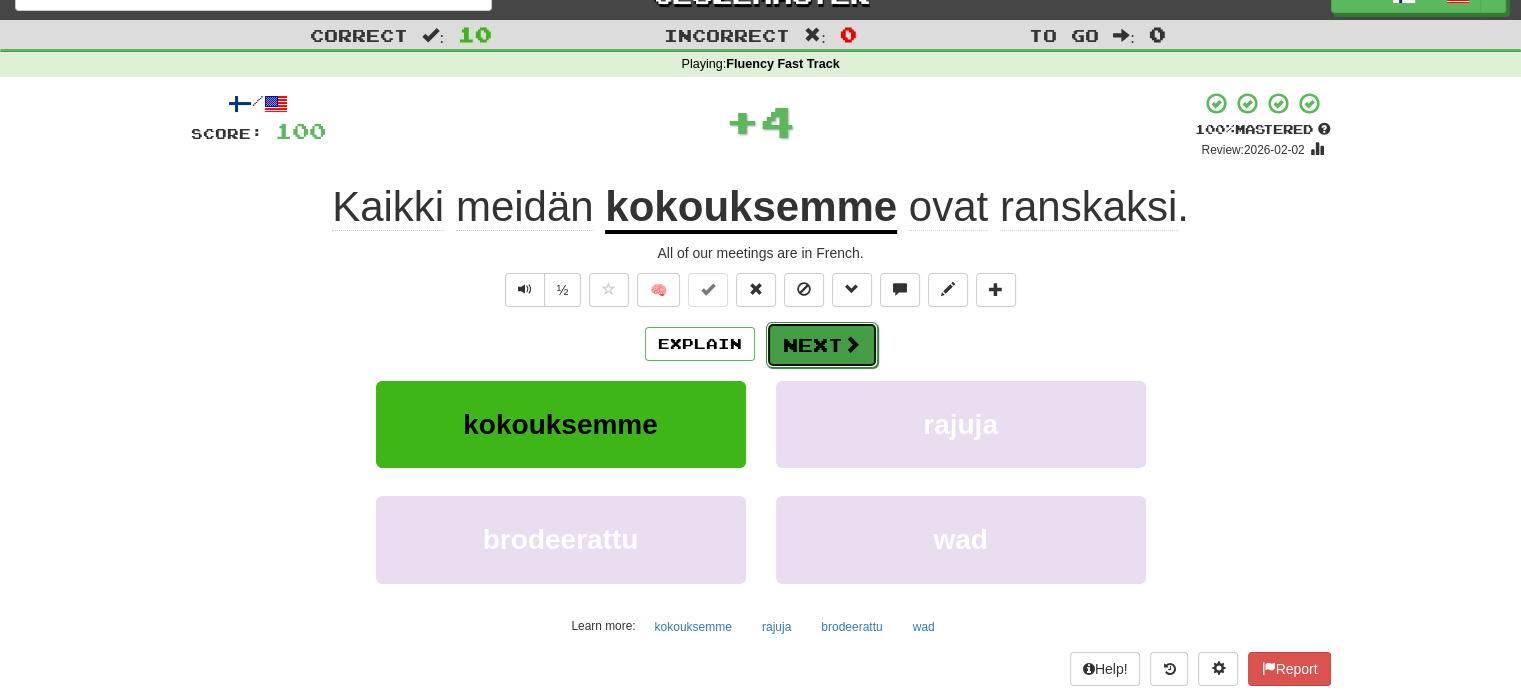 click on "Next" at bounding box center (822, 345) 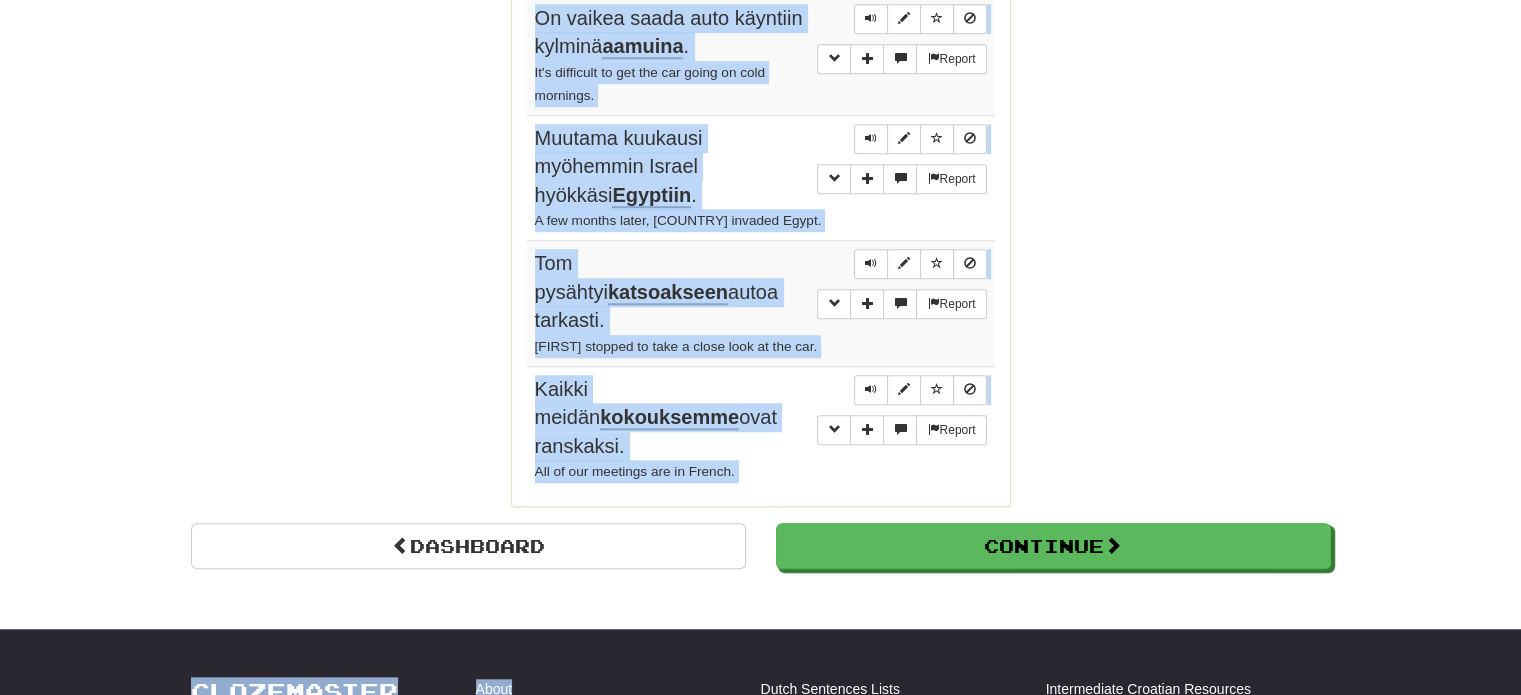 scroll, scrollTop: 1650, scrollLeft: 0, axis: vertical 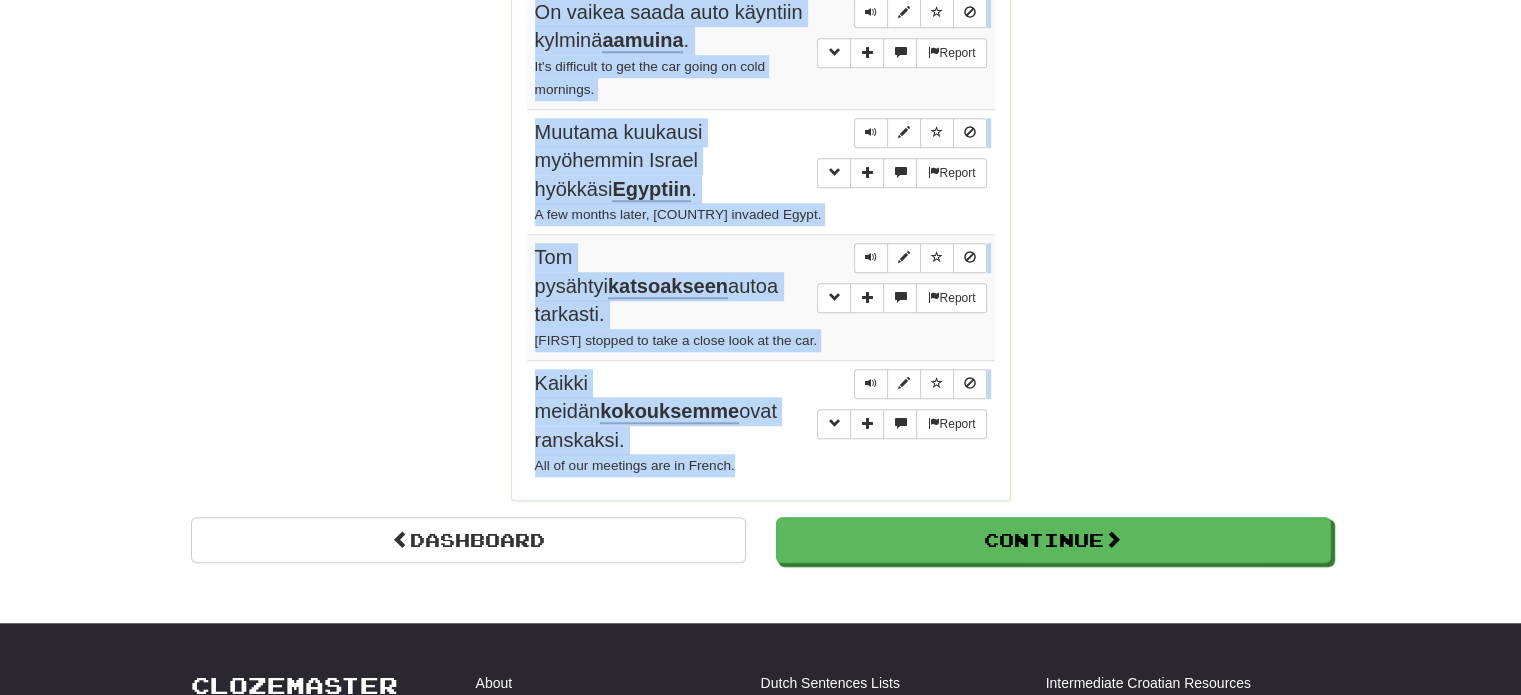 drag, startPoint x: 526, startPoint y: 171, endPoint x: 784, endPoint y: 395, distance: 341.67236 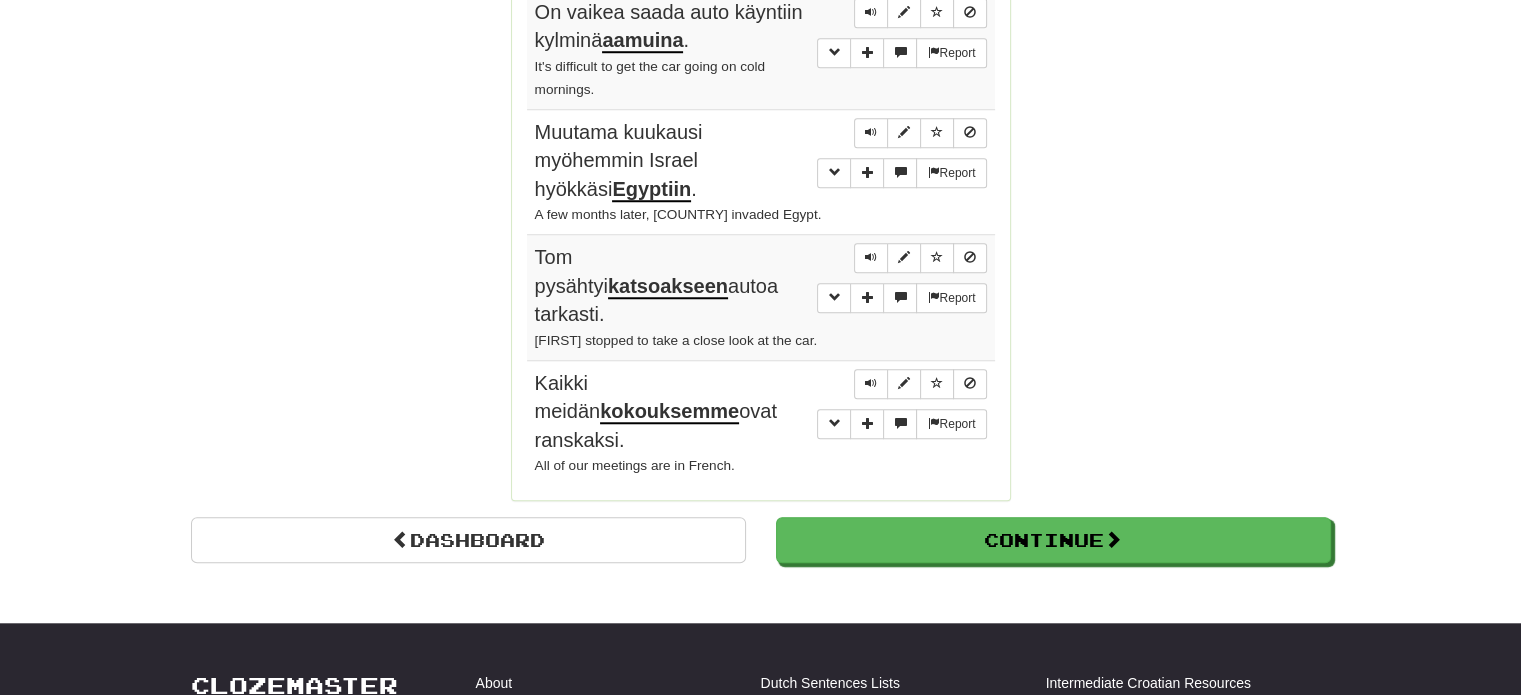 click on "Round Results Stats: Score:   + 100 Time:   0 : 31 New:   5 Review:   5 Correct:   10 Incorrect:   0 Progress: Fluency Fast Track Playing:  16.137  /  19.796 + 5 81.491% 81.516% Mastered:  16.137  /  19.796 + 5 81.491% 81.516% Ready for Review:  20  /  Level:  114 643  points to level  115  - keep going! Ranked:  17 th  this week ( 132  points to  16 th ) Sentences:  Report Laiva on vielä  näkyvissä . One can still see the ship.  Report He  muhinoivat  autossa. They're making out in the car.  Report Te  jäätte  tänne. You stay here.  Report En koskaan tekisi mitään sinua  loukatakseni . I'd never do anything to hurt you.  Report Kerrothan  jos voimme auttaa muulla tavoin. Please let us know if we can help in other ways.  Report Tämä on meidän  kotimme . This is our house.  Report On vaikea saada auto käyntiin kylminä  aamuina . It's difficult to get the car going on cold mornings.  Report Muutama kuukausi myöhemmin Israel hyökkäsi  Egyptiin . A few months later, Israel invaded Egypt.  Report" at bounding box center [761, -441] 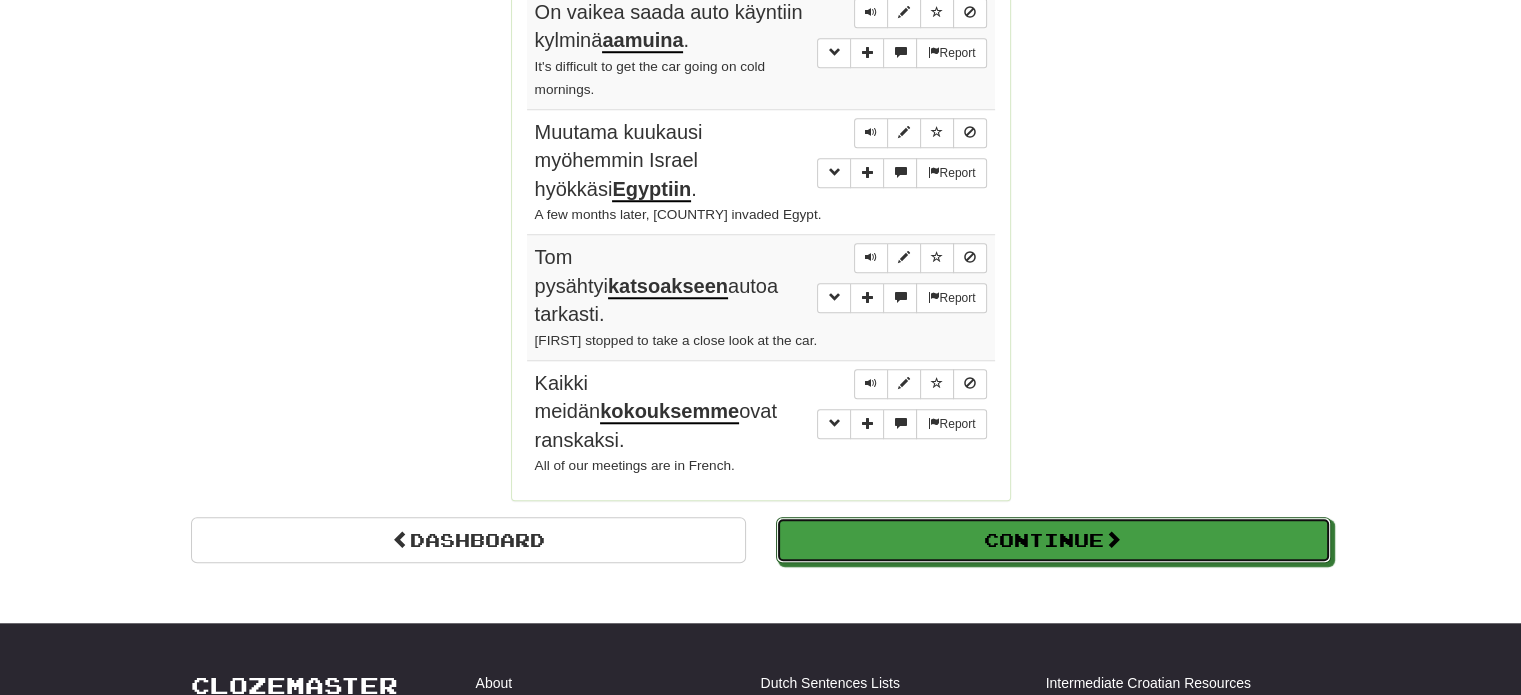click on "Continue" at bounding box center [1053, 540] 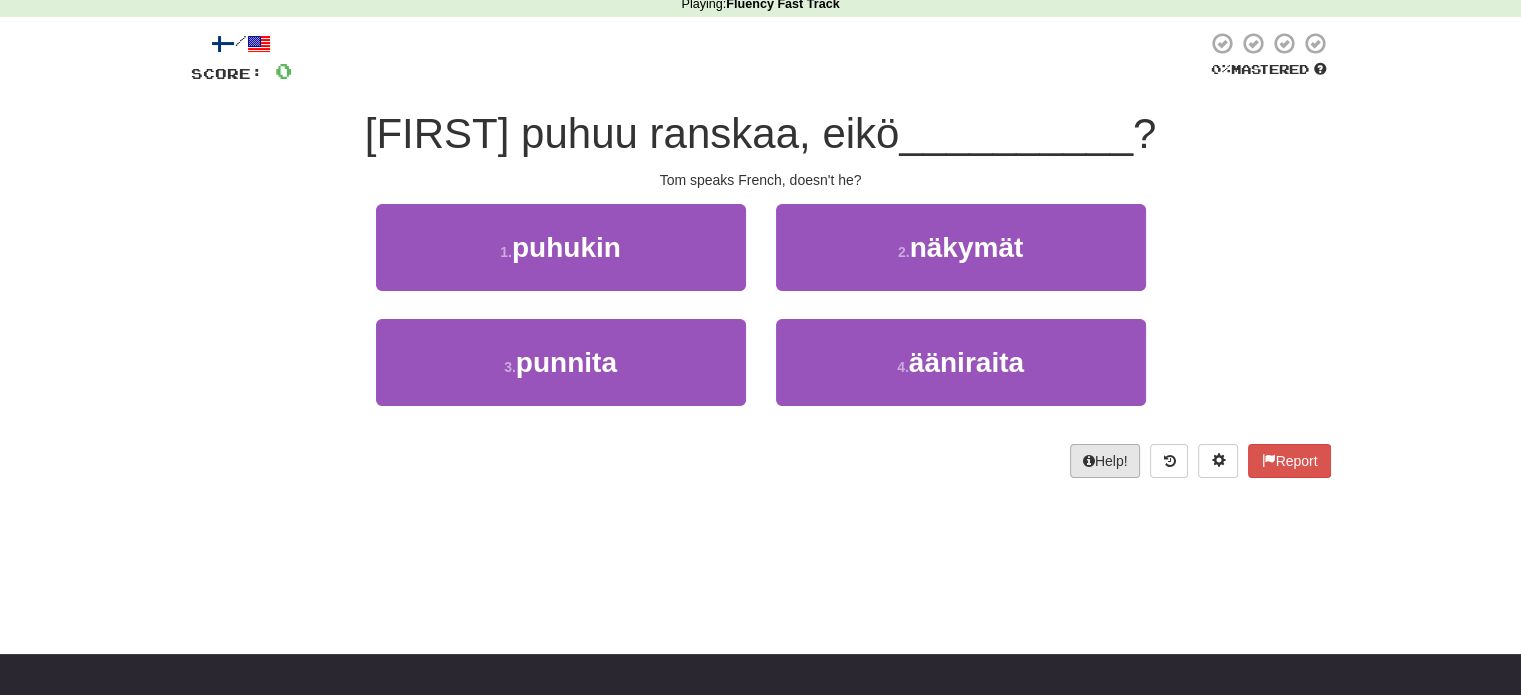 scroll, scrollTop: 0, scrollLeft: 0, axis: both 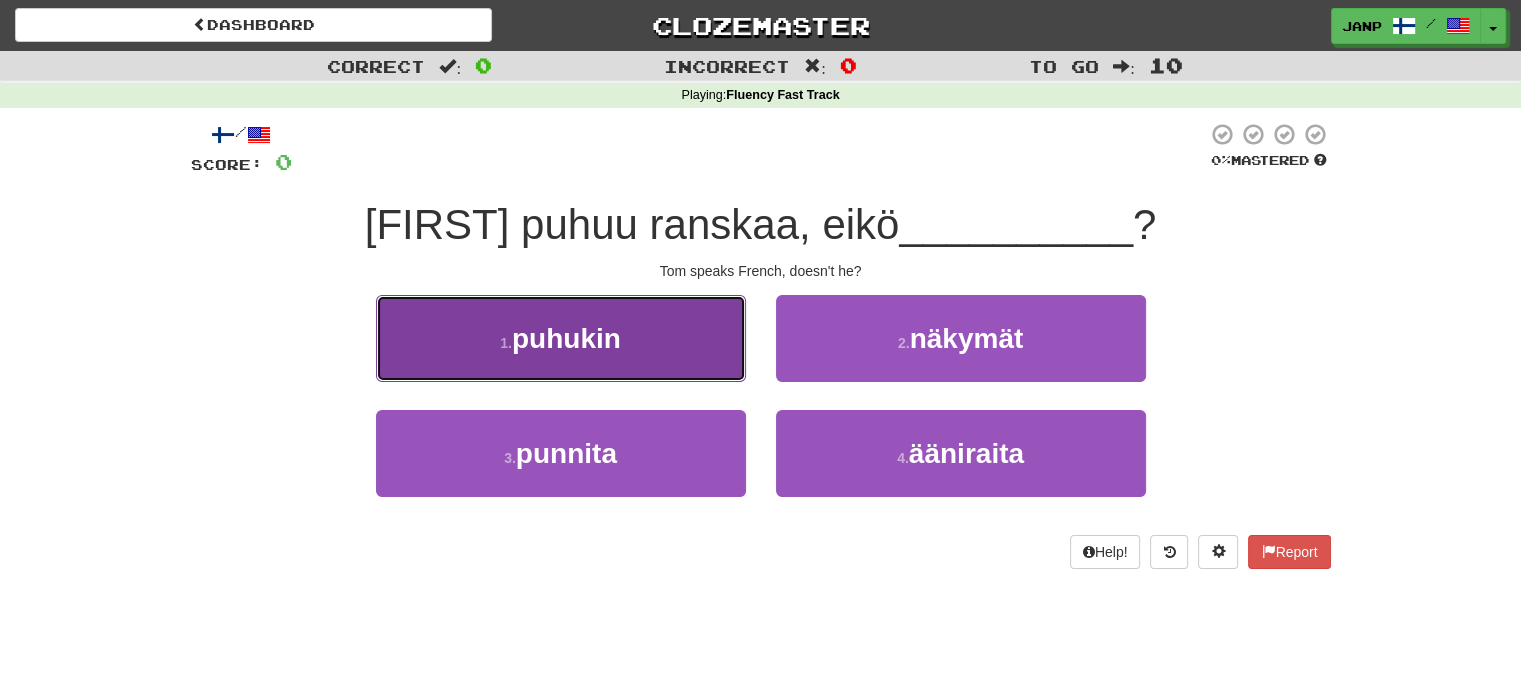 click on "1 .  puhukin" at bounding box center (561, 338) 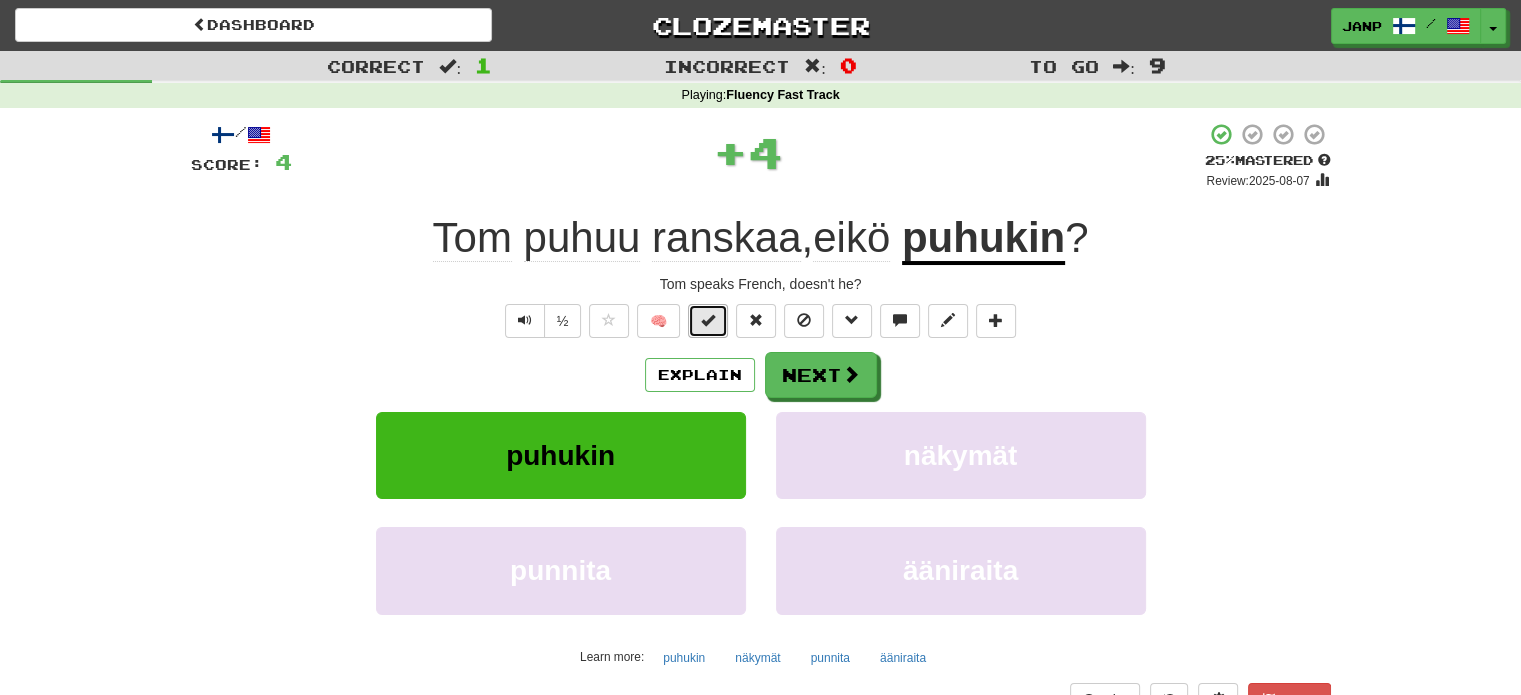click at bounding box center (708, 320) 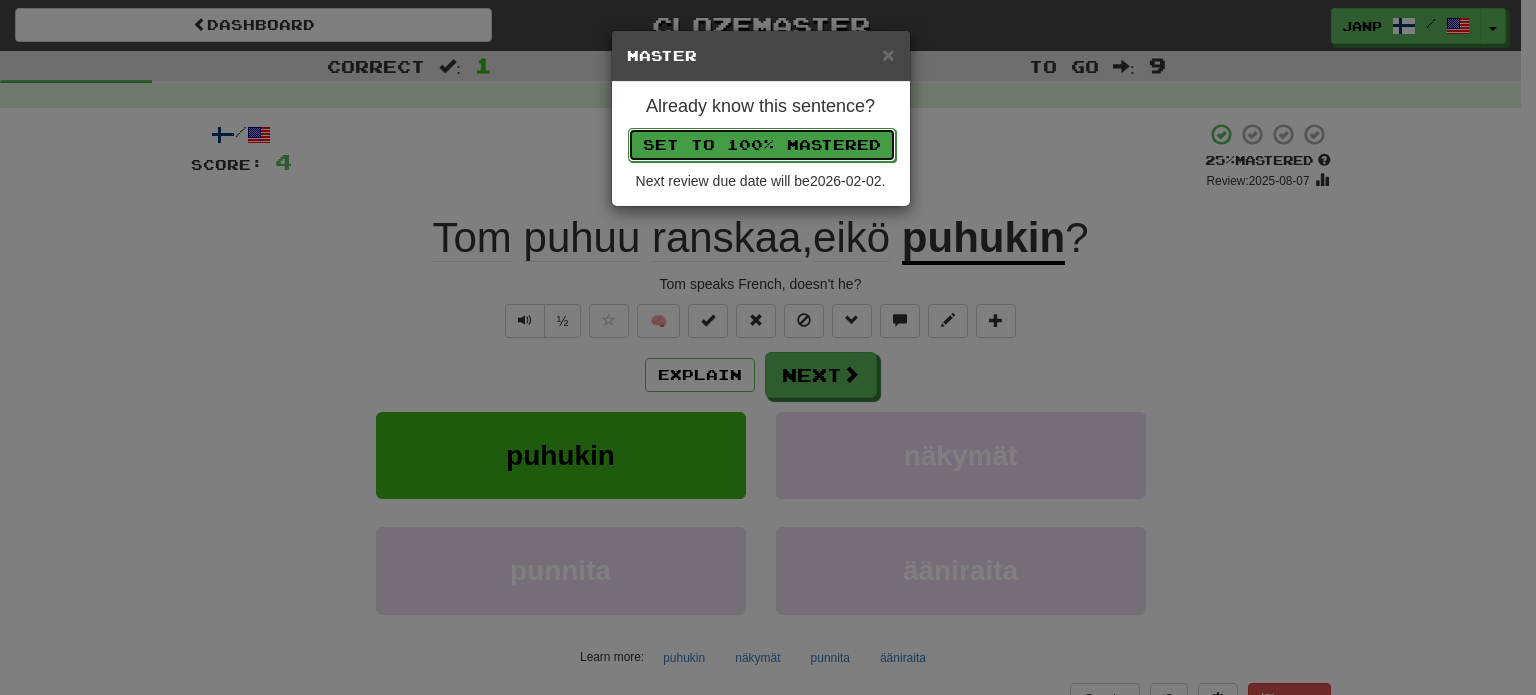 click on "Set to 100% Mastered" at bounding box center [762, 145] 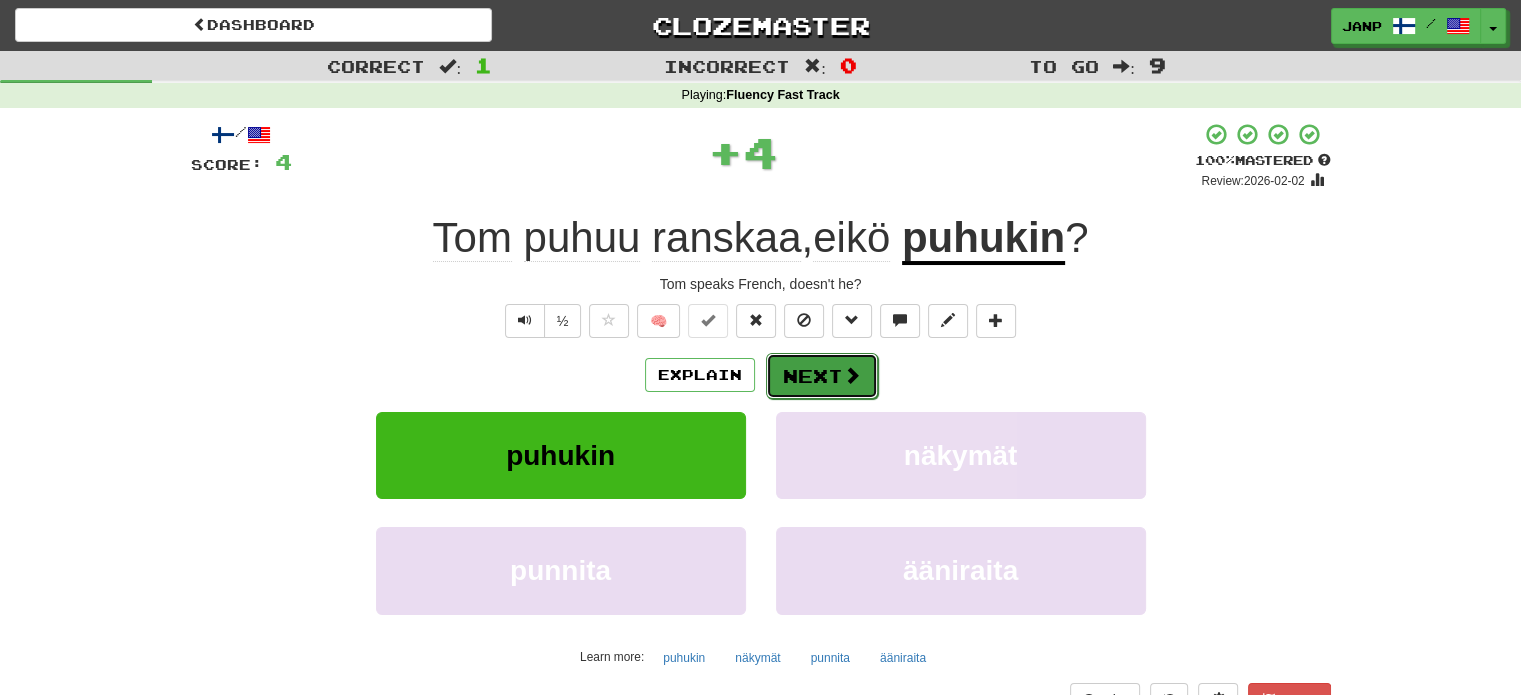 click on "Next" at bounding box center [822, 376] 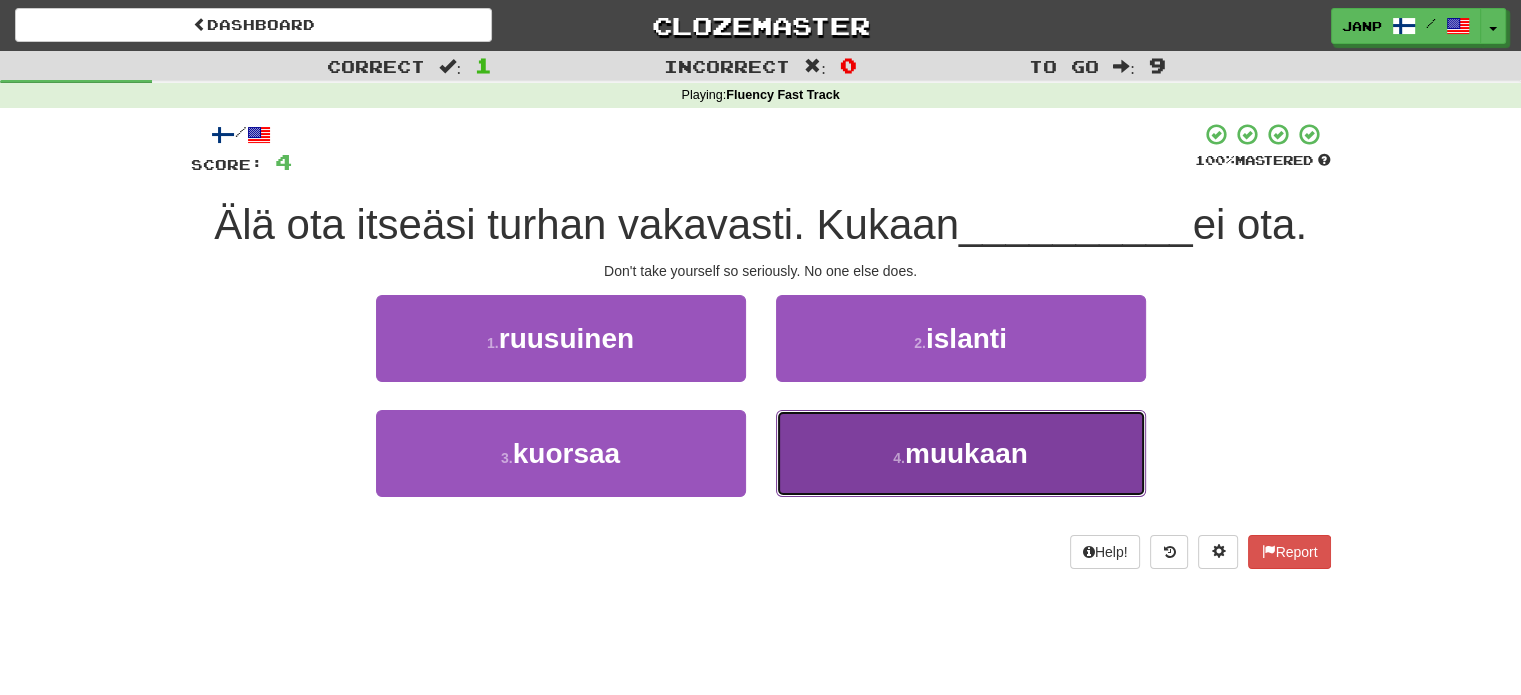 click on "[NUMBER] . [ANYONE_ELSE]" at bounding box center (961, 453) 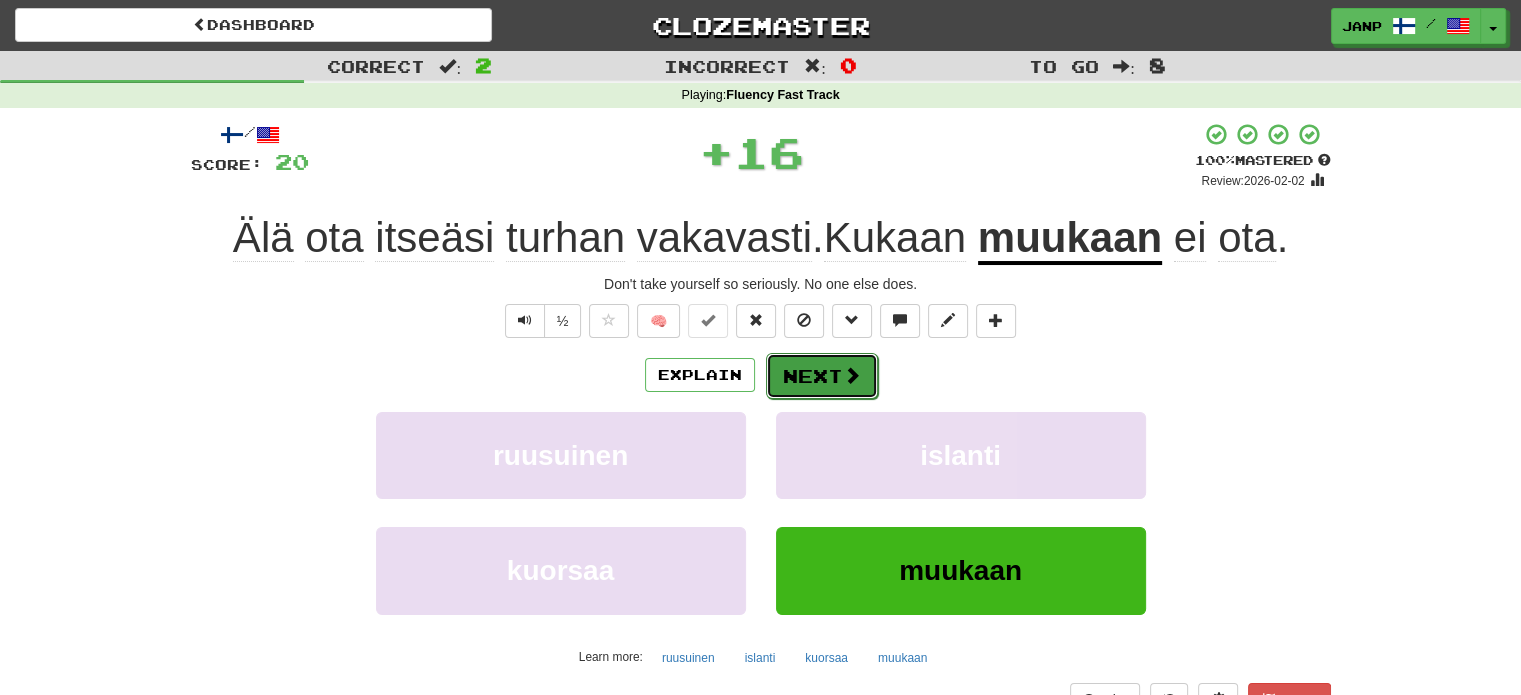 click on "Next" at bounding box center [822, 376] 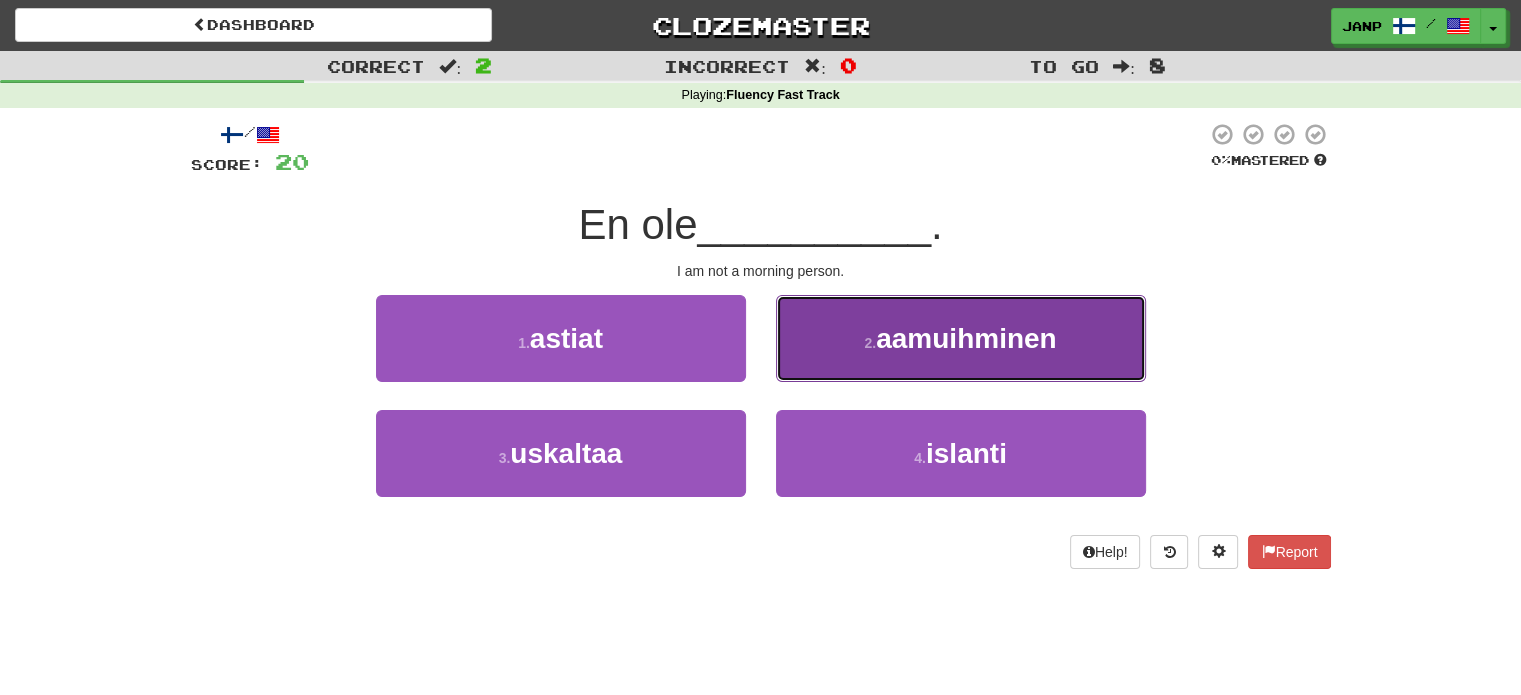 click on "[NUMBER] . [MORNING_PERSON]" at bounding box center [961, 338] 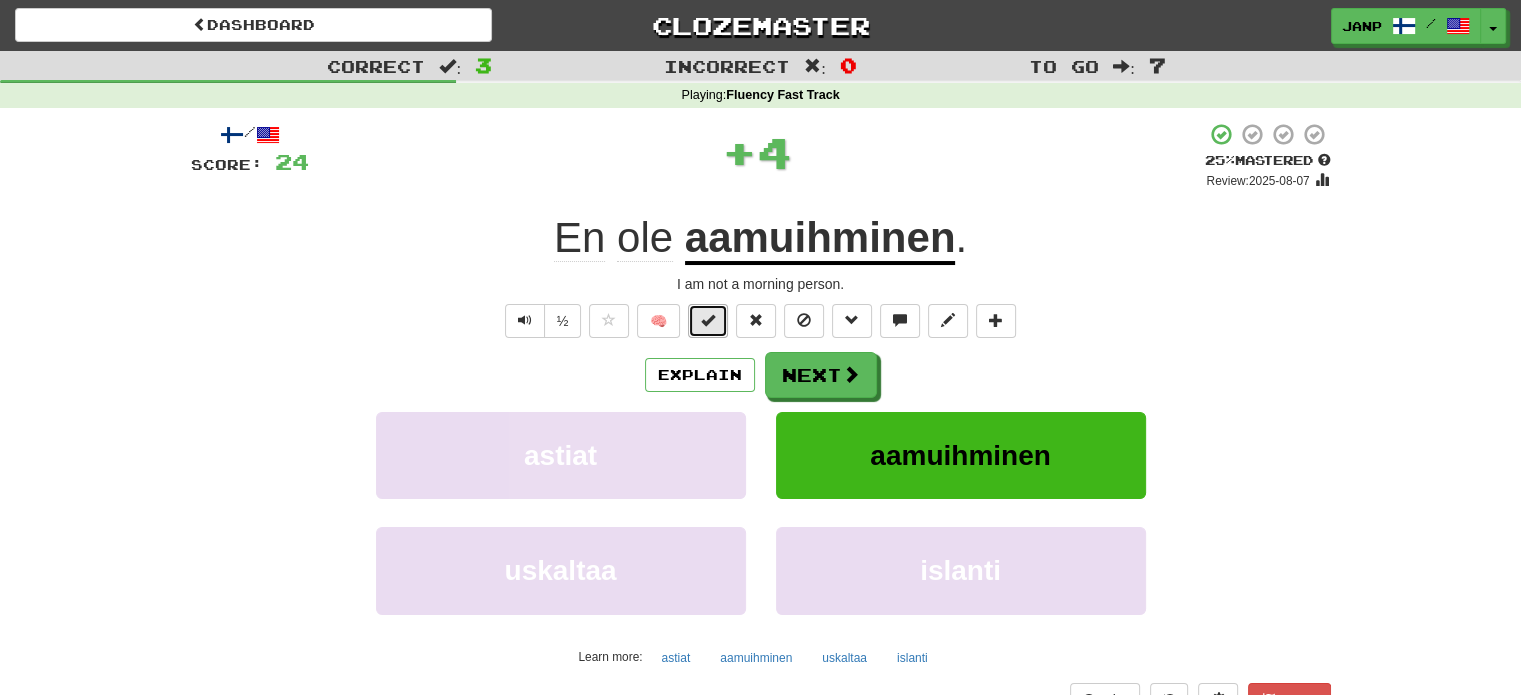 click at bounding box center [708, 320] 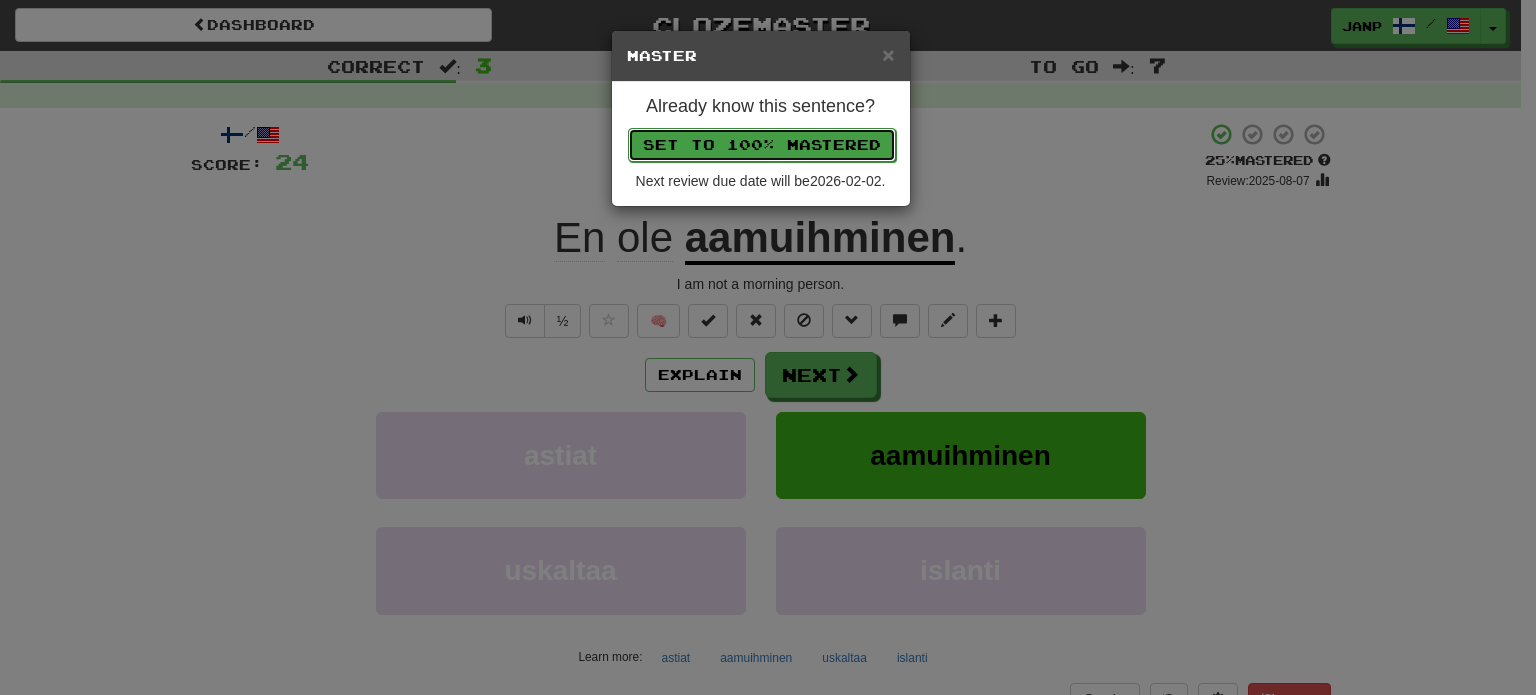 click on "Set to 100% Mastered" at bounding box center [762, 145] 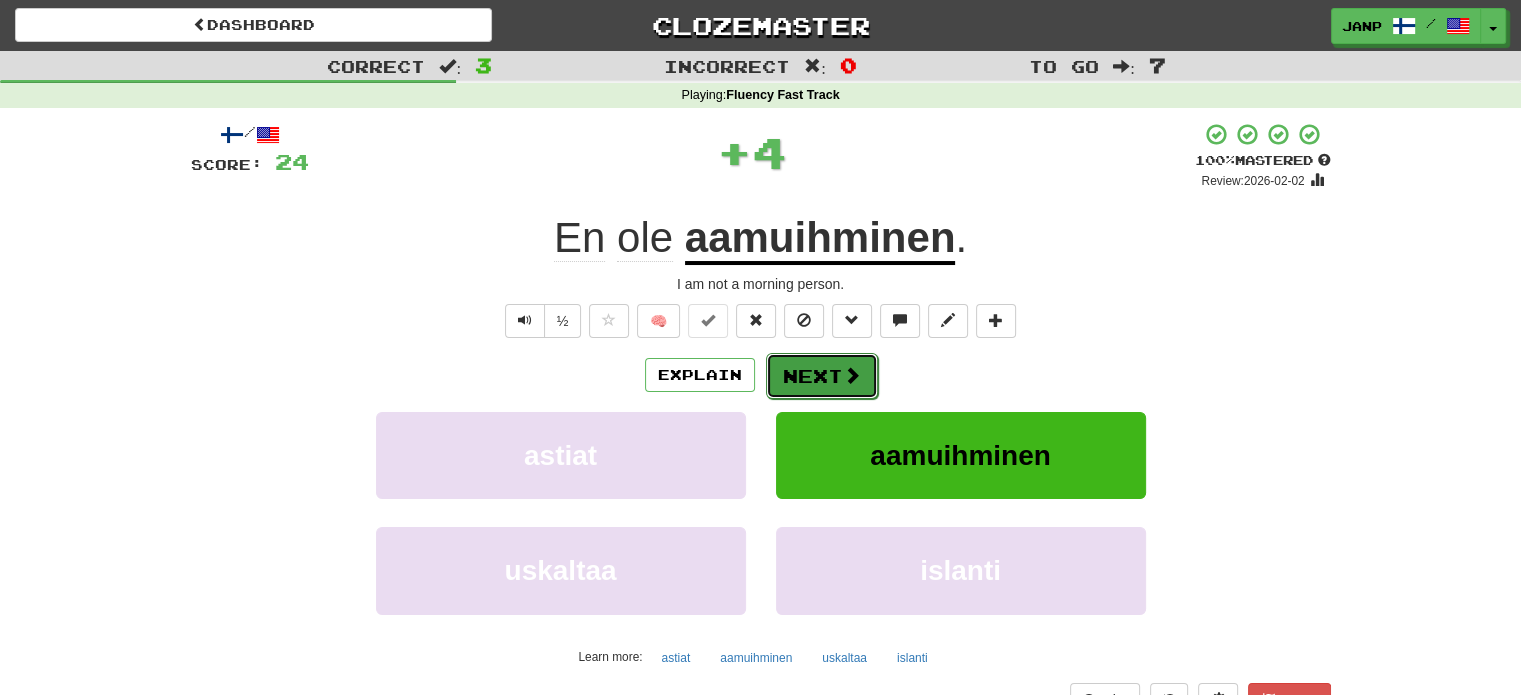click on "Next" at bounding box center (822, 376) 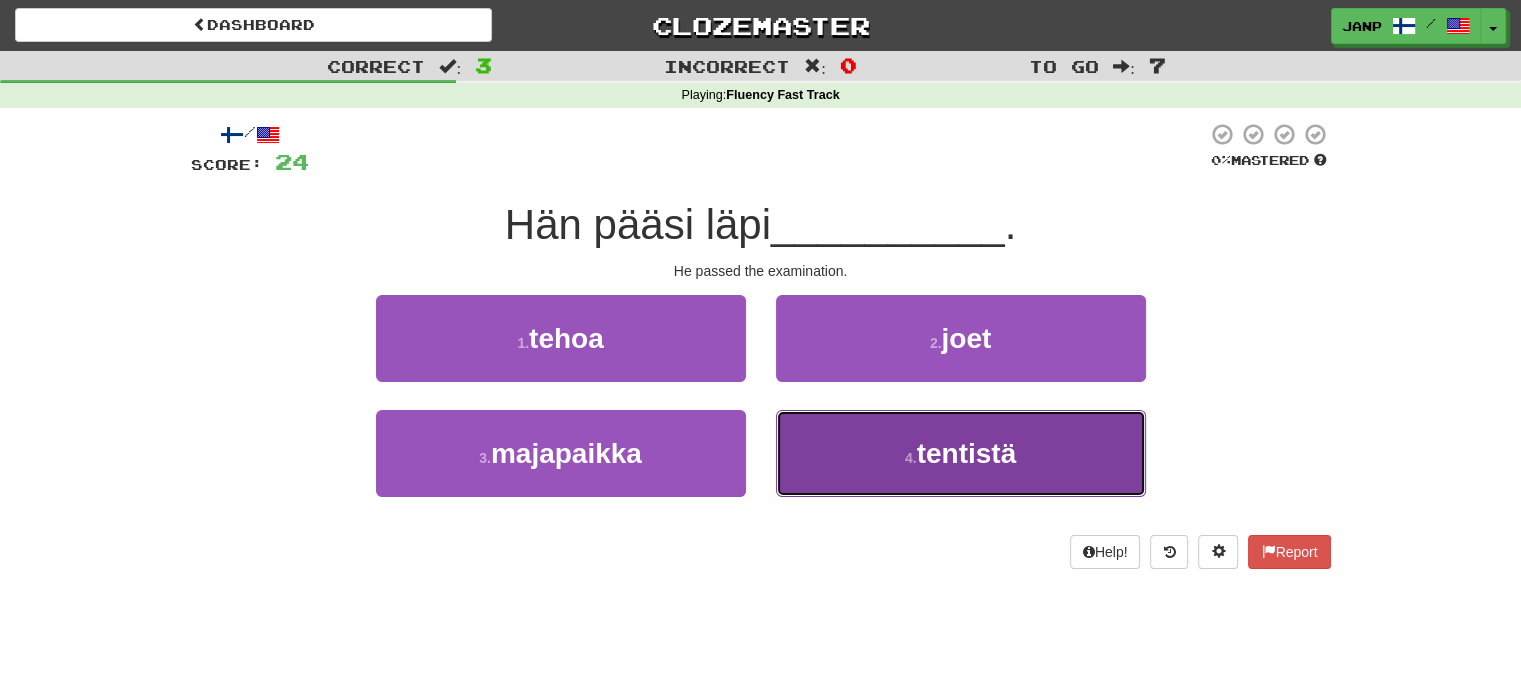 click on "[NUMBER] . [EXAM]" at bounding box center [961, 453] 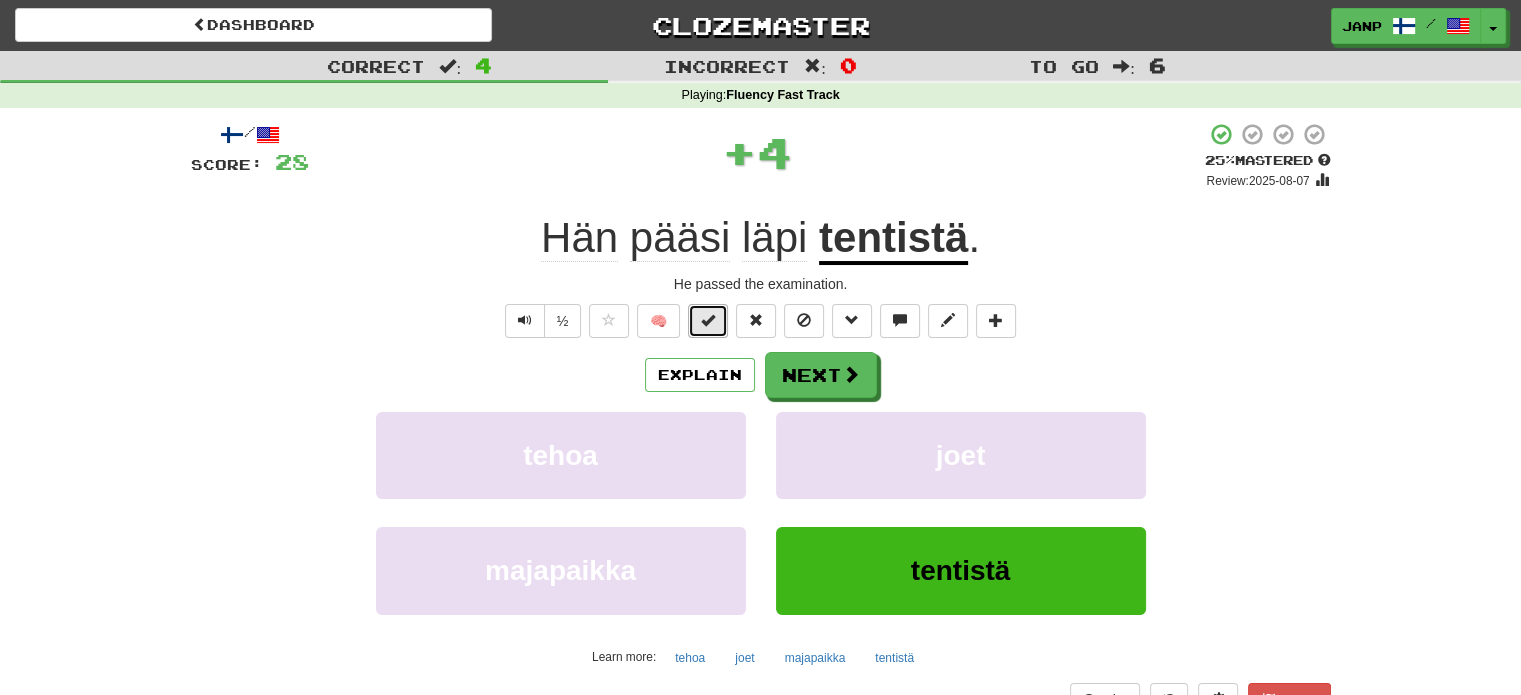 click at bounding box center (708, 320) 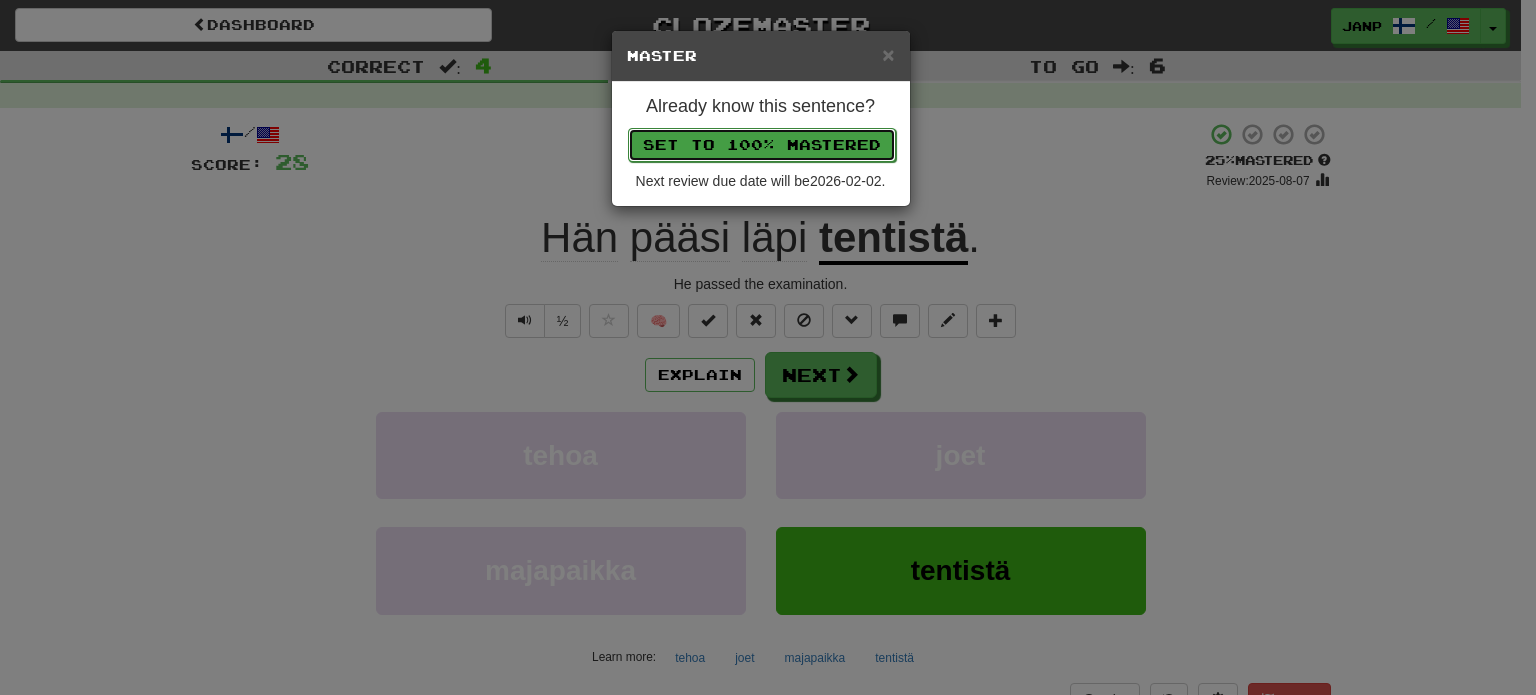 click on "Set to 100% Mastered" at bounding box center (762, 145) 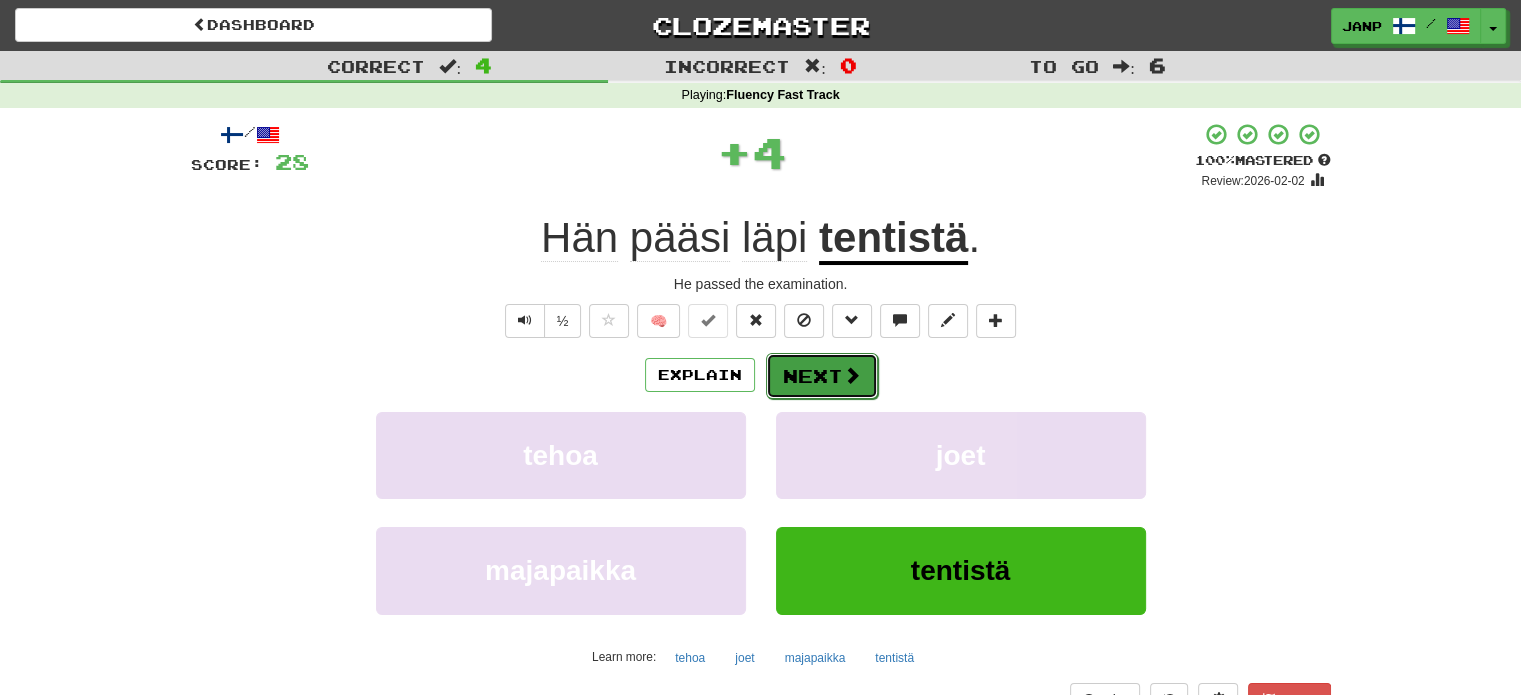 click on "Next" at bounding box center (822, 376) 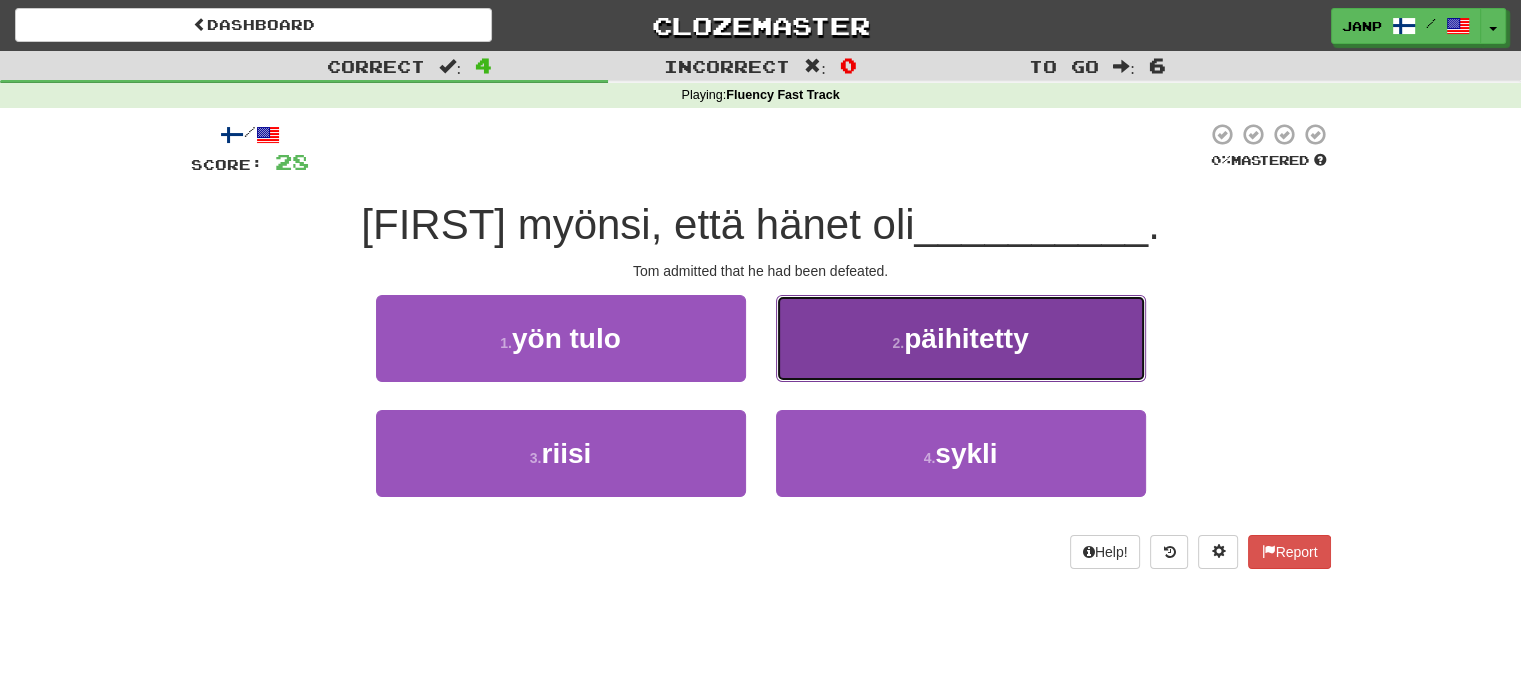 click on "[NUMBER] . [PAIHETTU]" at bounding box center (961, 338) 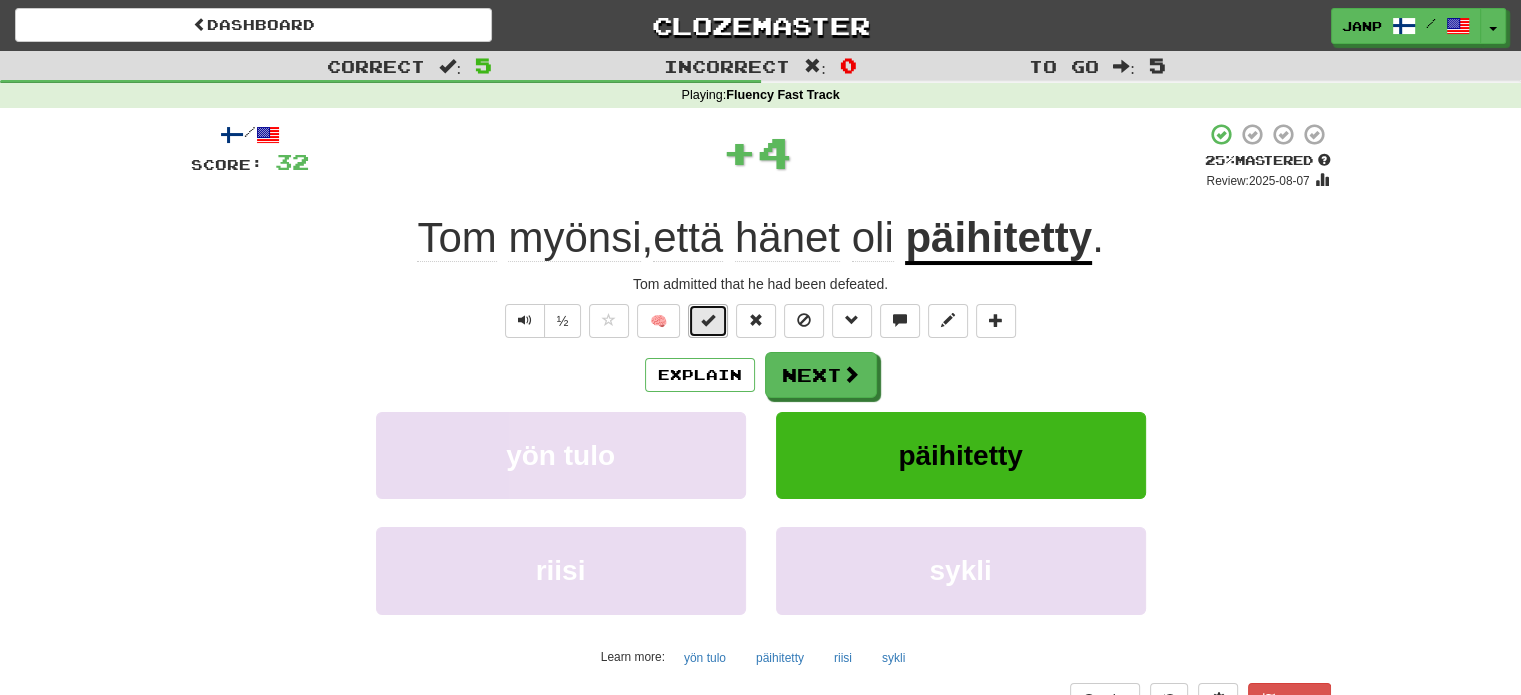 click at bounding box center [708, 320] 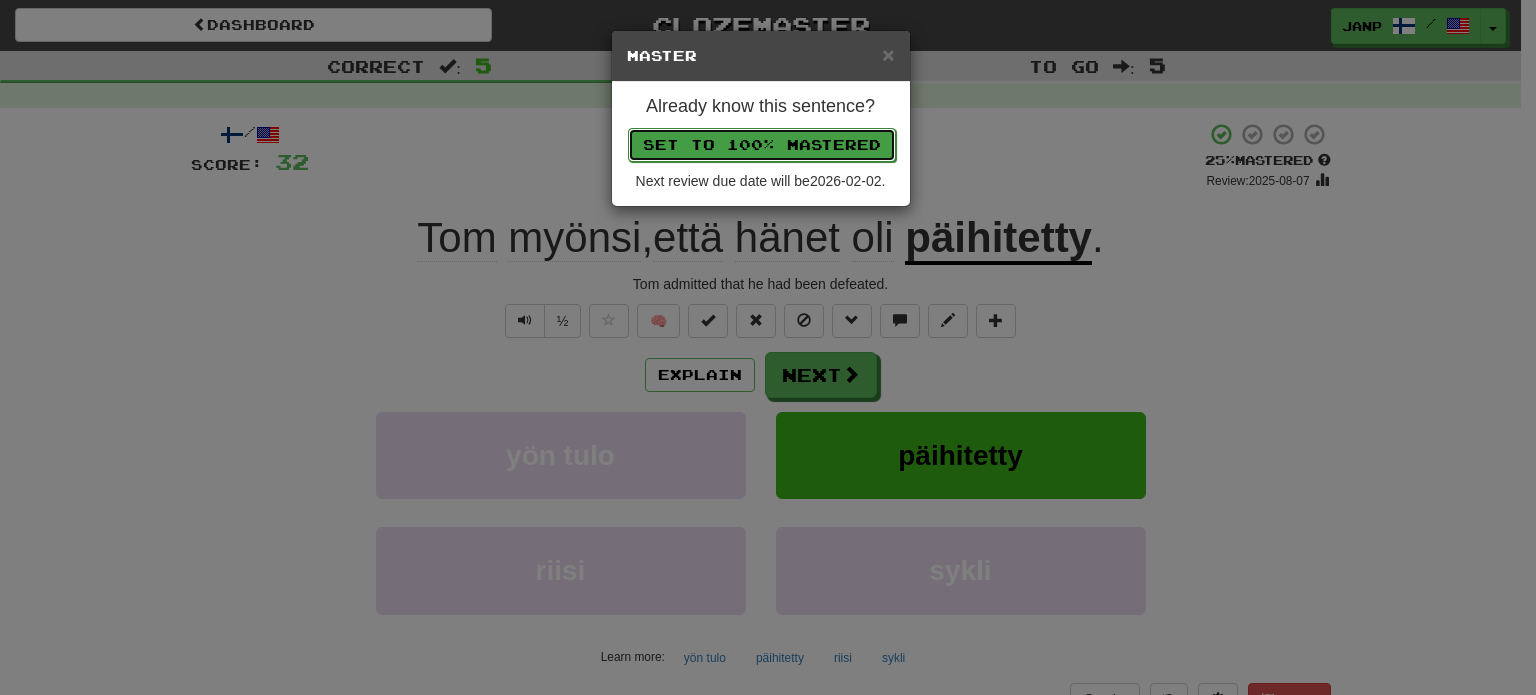 click on "Set to 100% Mastered" at bounding box center (762, 145) 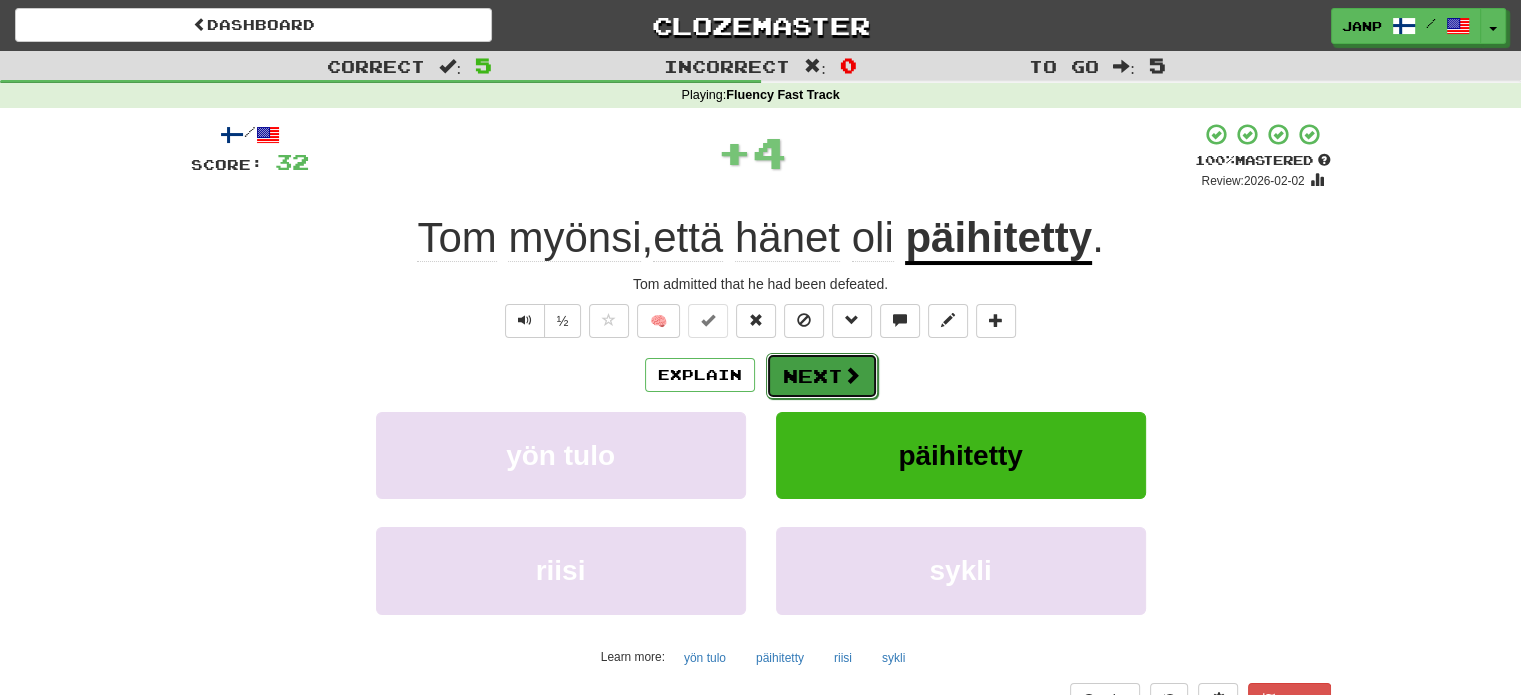 click on "Next" at bounding box center (822, 376) 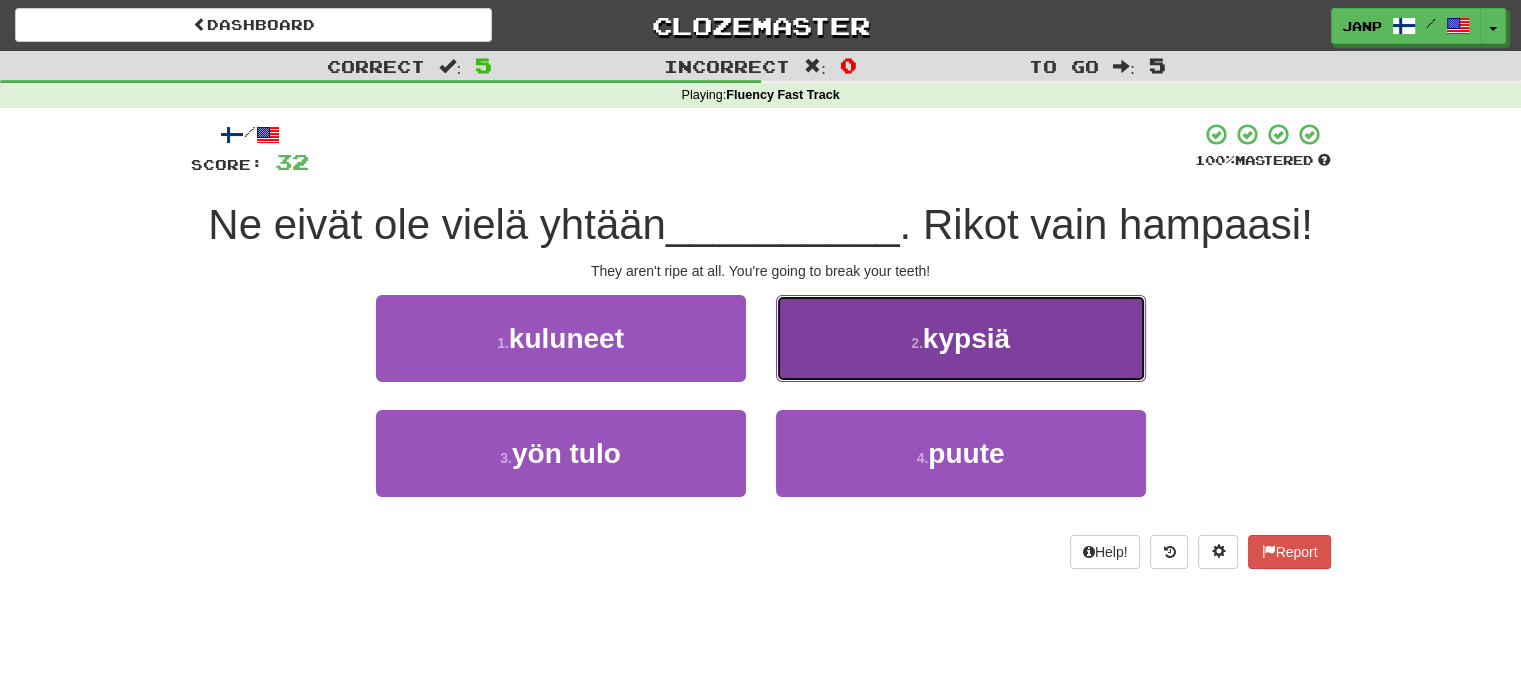 click on "2 .  kypsiä" at bounding box center [961, 338] 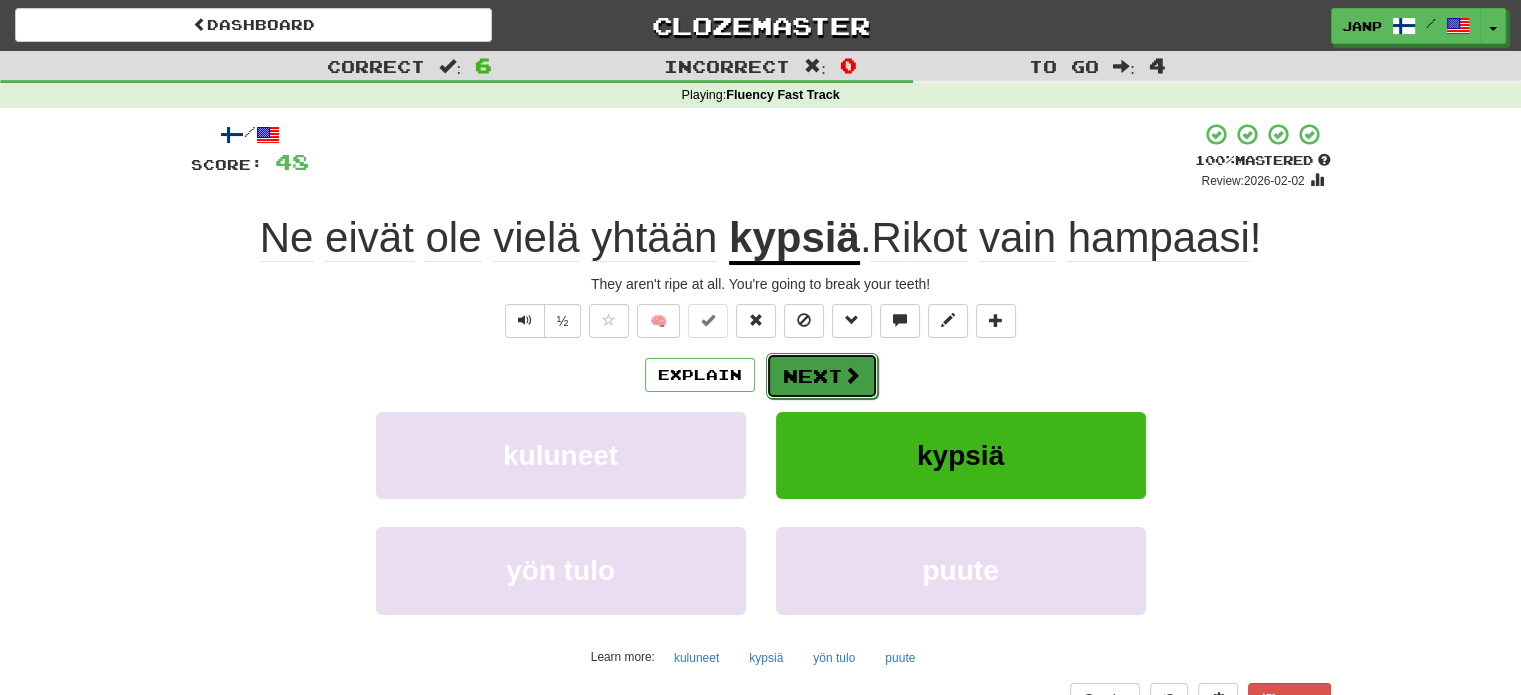 click on "Next" at bounding box center [822, 376] 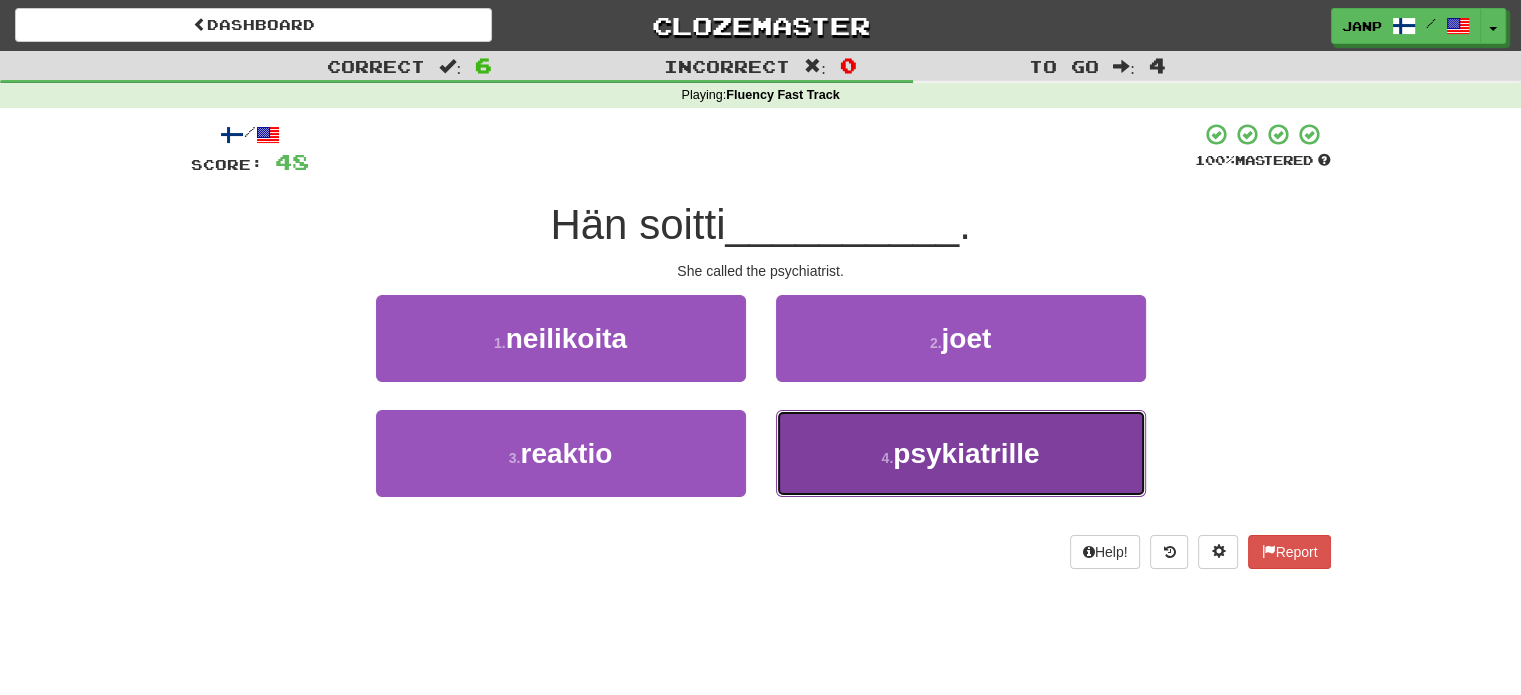 click on "4 .  psykiatrille" at bounding box center [961, 453] 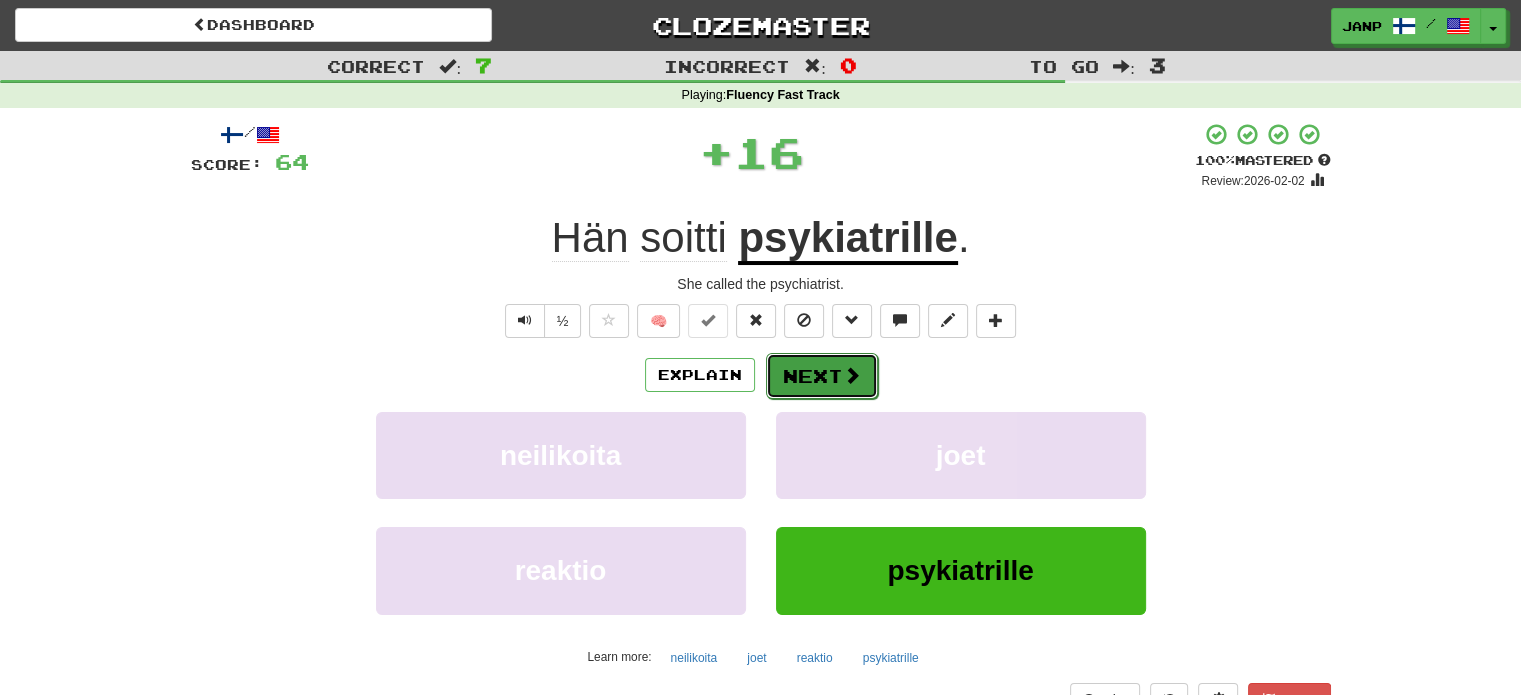 click on "Next" at bounding box center [822, 376] 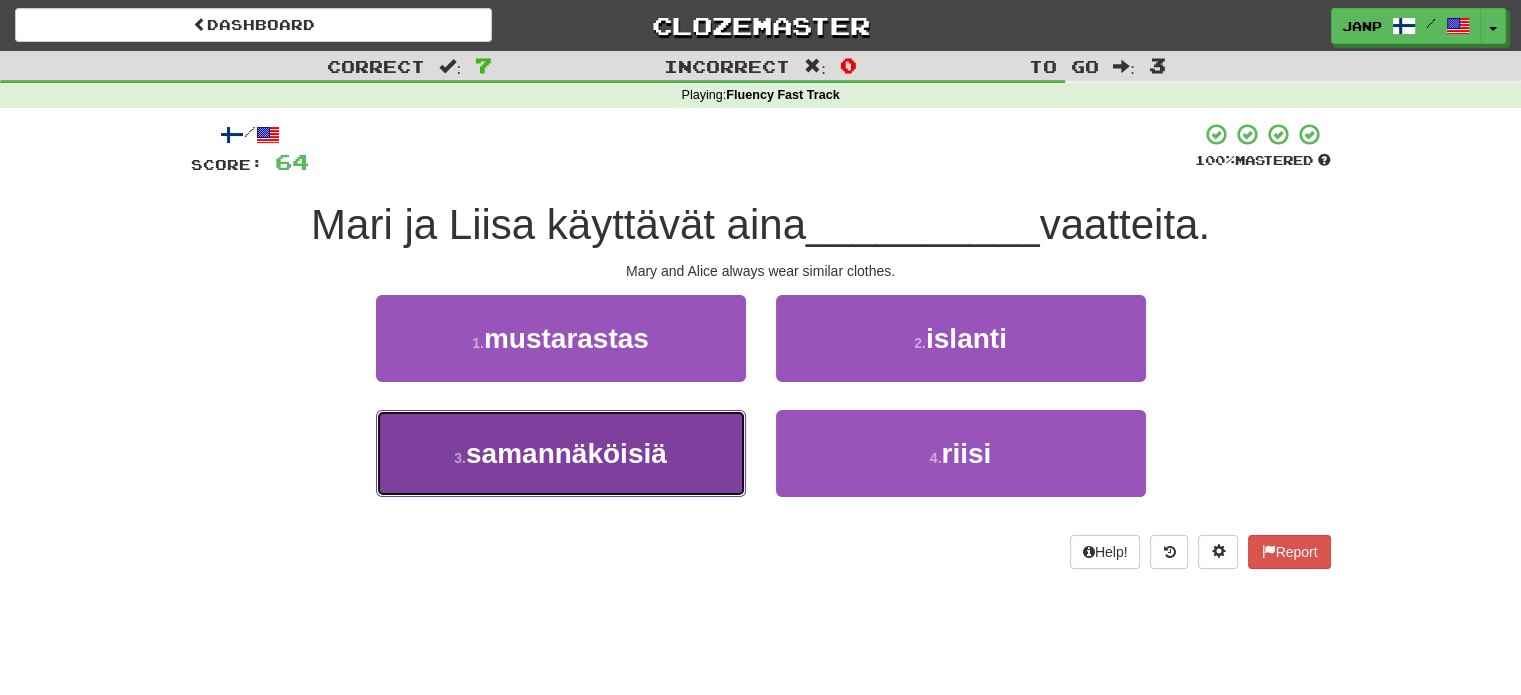 click on "3 .  samannäköisiä" at bounding box center [561, 453] 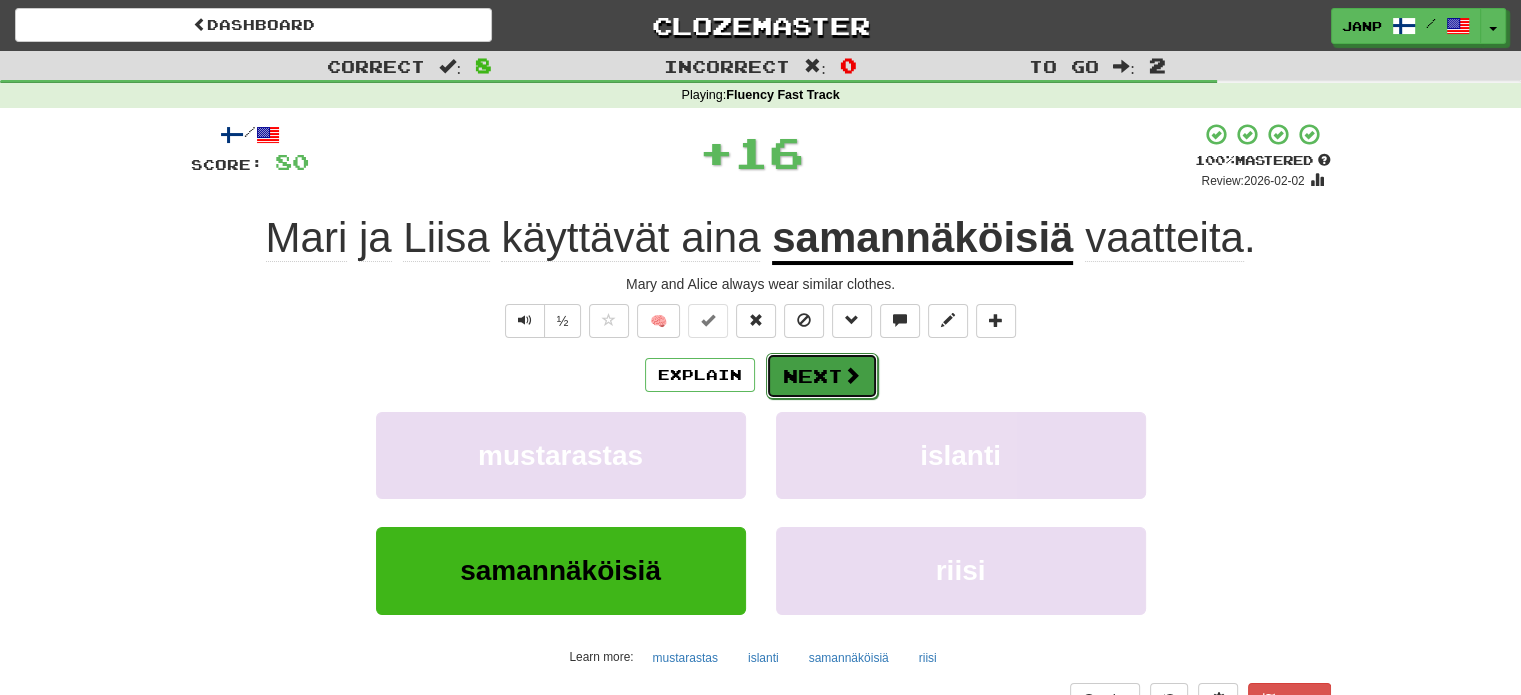 click on "Next" at bounding box center [822, 376] 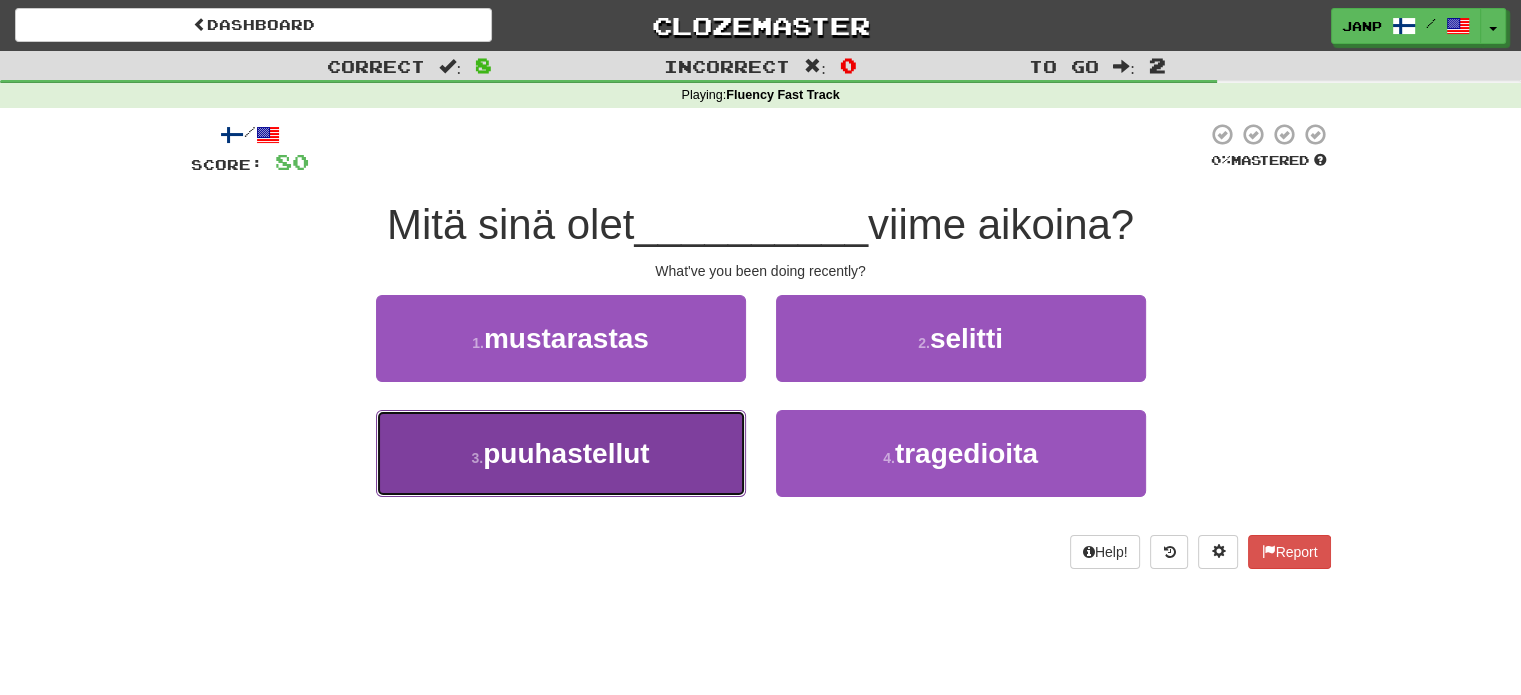 click on "3 .  puuhastellut" at bounding box center [561, 453] 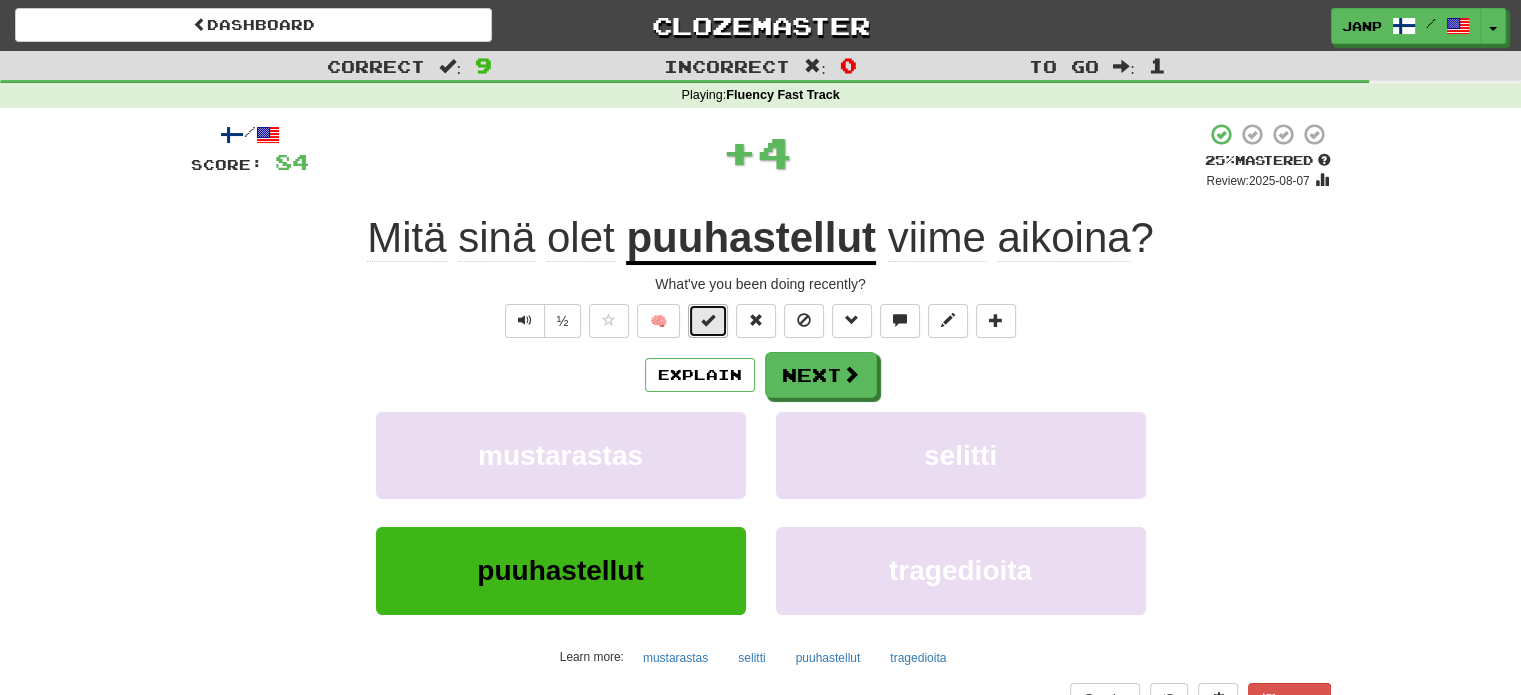 click at bounding box center [708, 321] 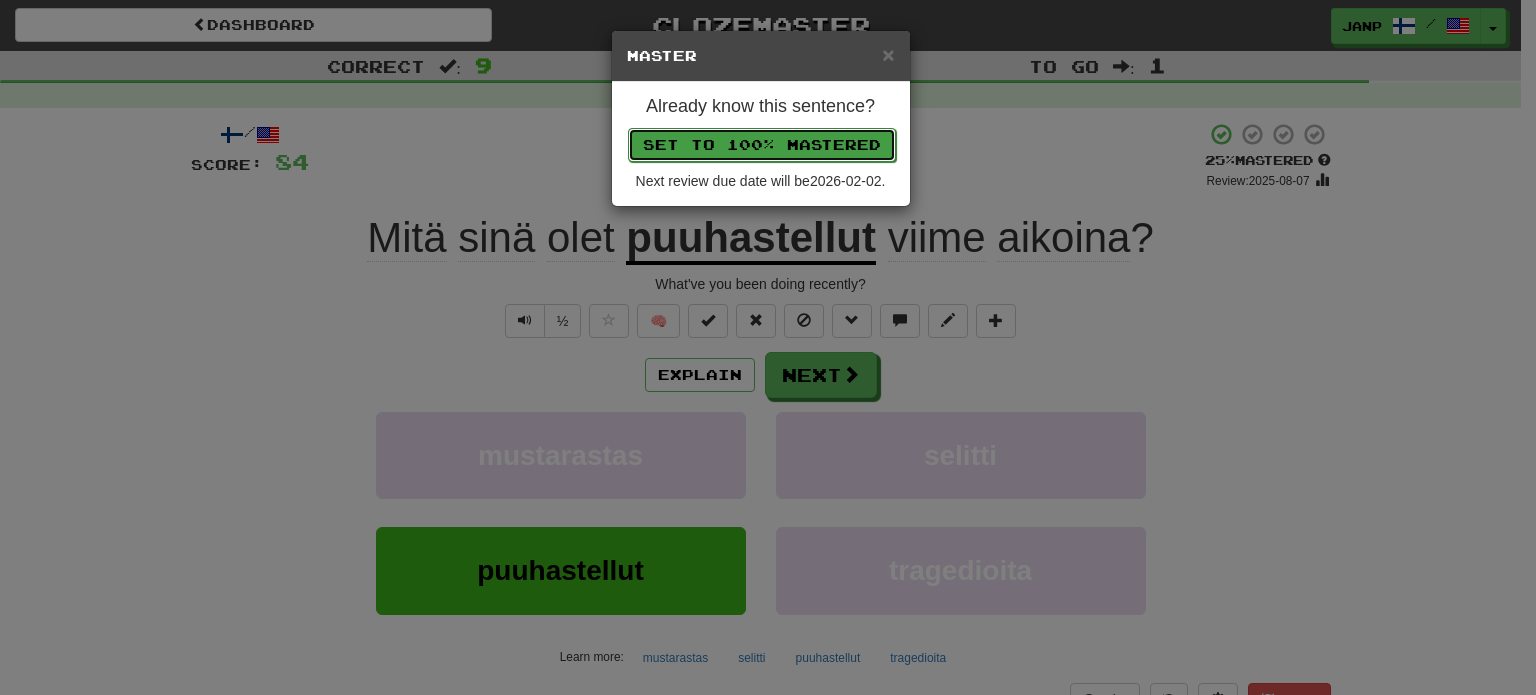 click on "Set to 100% Mastered" at bounding box center (762, 145) 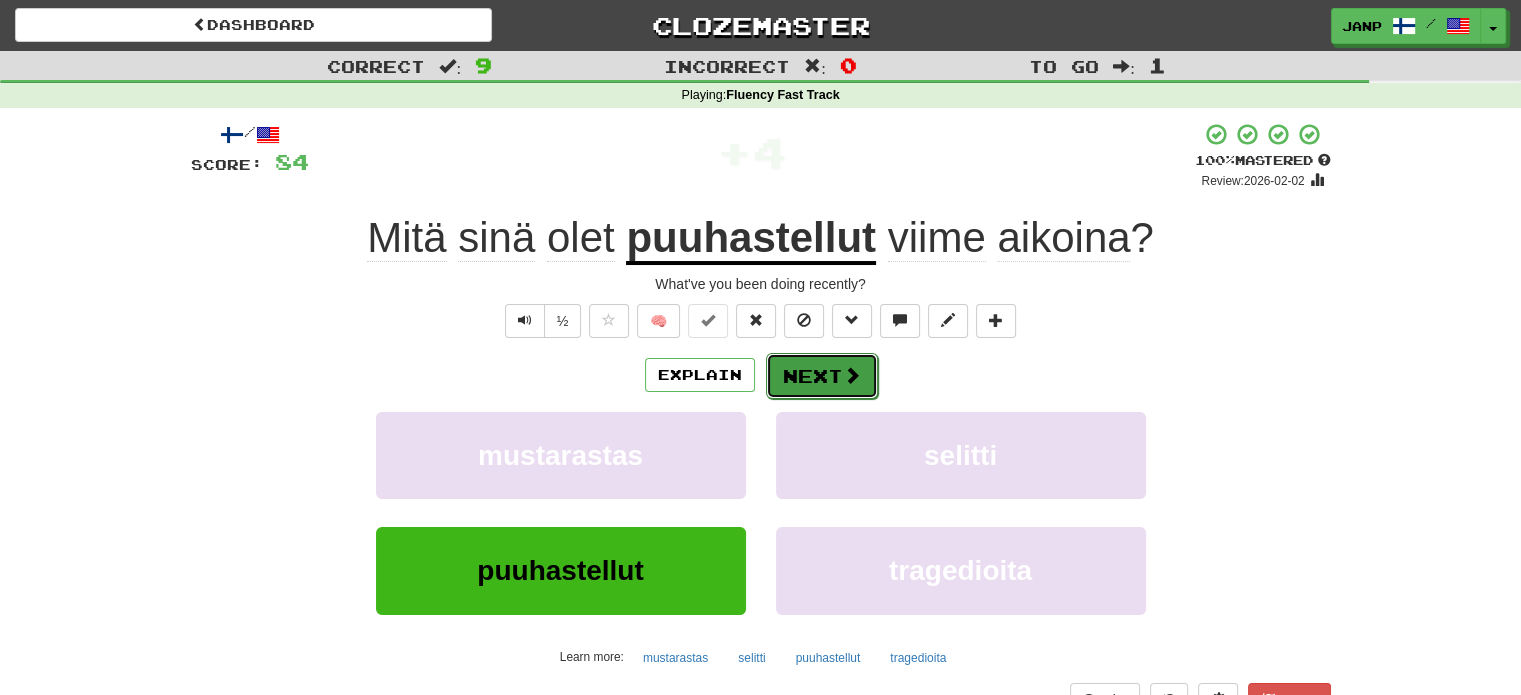 click on "Next" at bounding box center (822, 376) 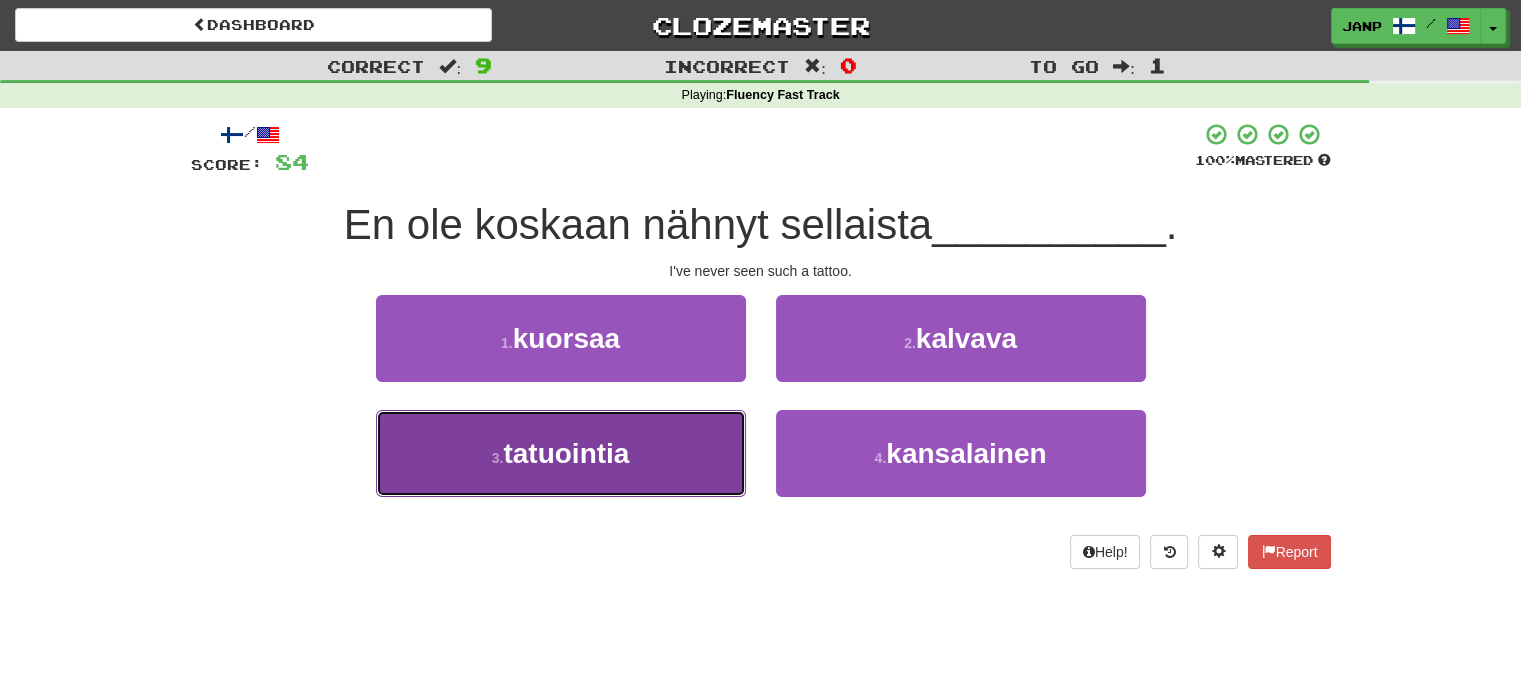 click on "[NUMBER] . [TATTOO]" at bounding box center [561, 453] 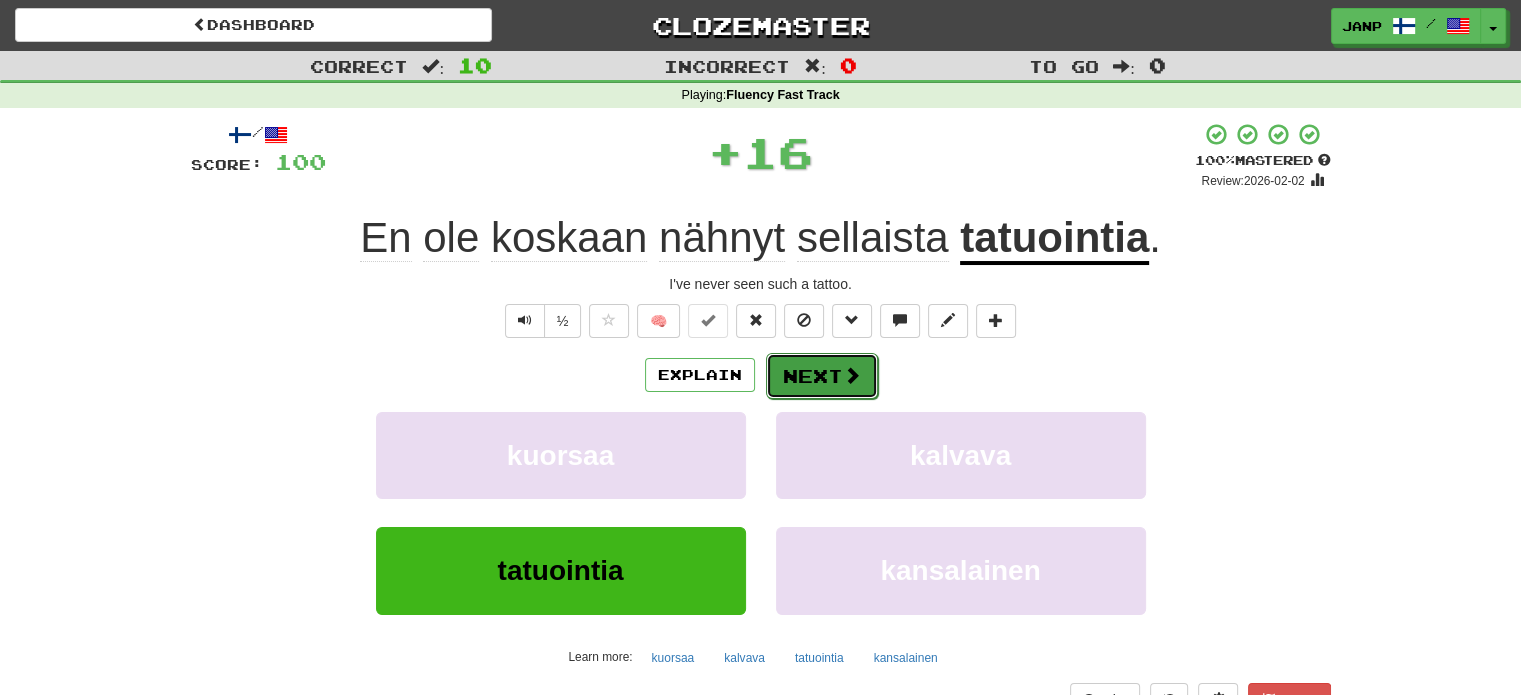 click on "Next" at bounding box center [822, 376] 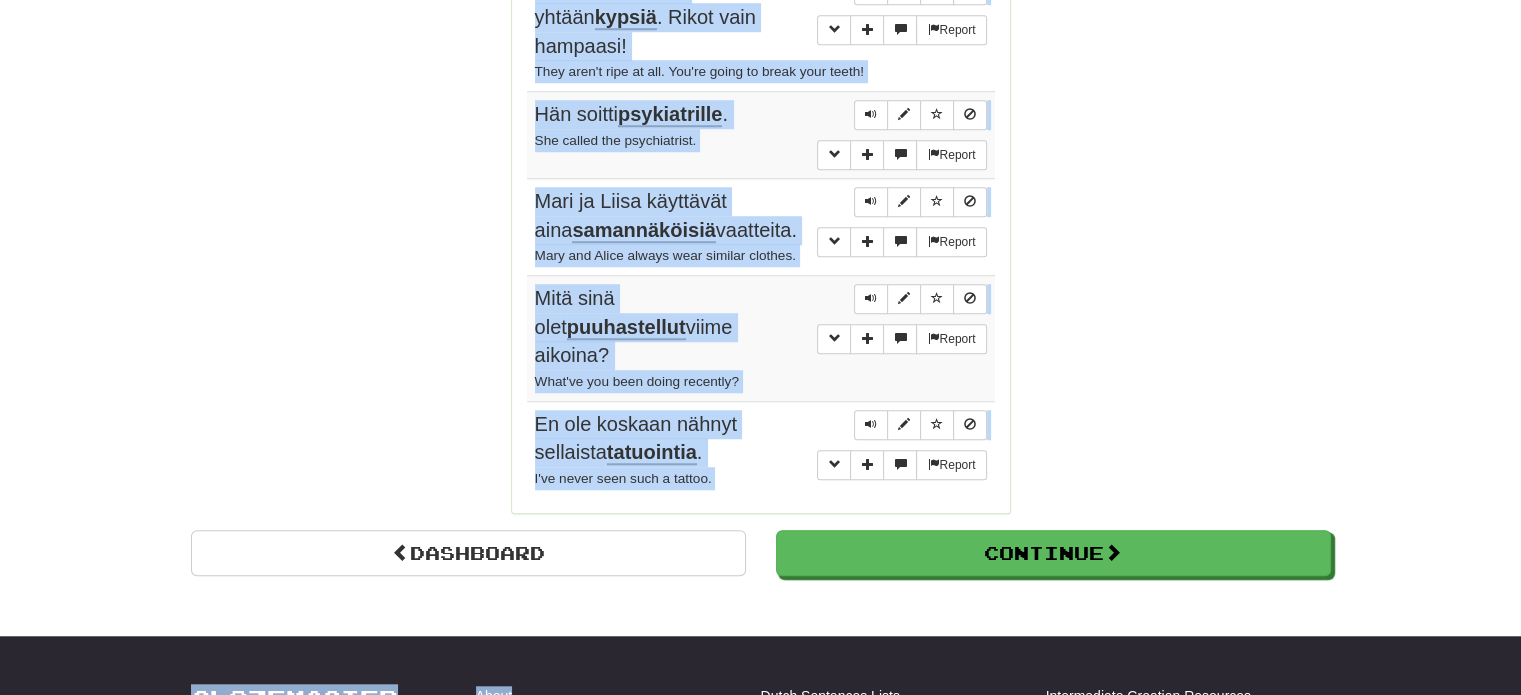 scroll, scrollTop: 1659, scrollLeft: 0, axis: vertical 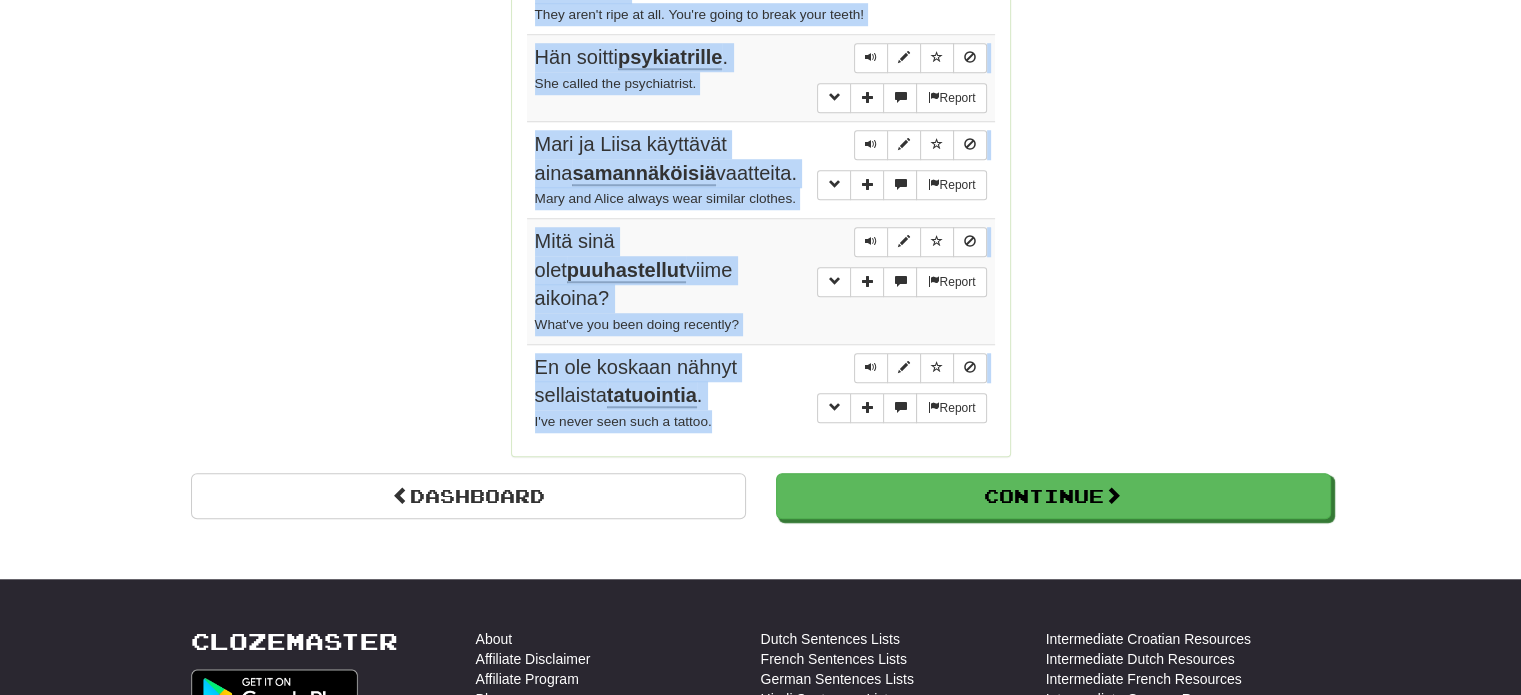 drag, startPoint x: 526, startPoint y: 187, endPoint x: 737, endPoint y: 367, distance: 277.34634 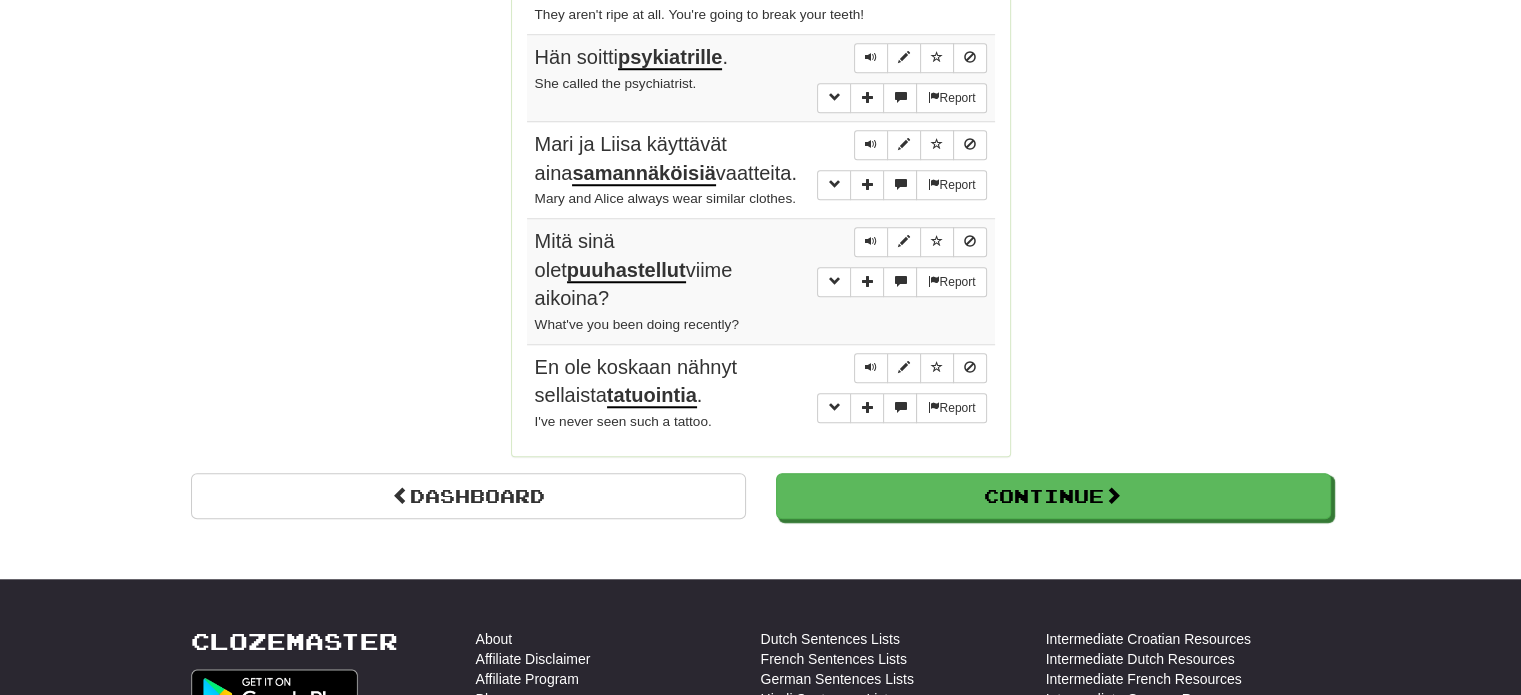 click on "Dashboard Continue  Round Results Stats: Score:   + 100 Time:   0 : 37 New:   5 Review:   5 Correct:   10 Incorrect:   0 Progress: Fluency Fast Track Playing:  16.142  /  19.796 + 5 81.516% 81.542% Mastered:  16.142  /  19.796 + 5 81.516% 81.542% Ready for Review:  15  /  Level:  114 543  points to level  115  - keep going! Ranked:  17 th  this week ( 32  points to  16 th ) Sentences:  Report [FIRST] puhuu ranskaa, eikö  puhukin ? [FIRST] speaks French, doesn't he?  Report Älä ota itseäsi turhan vakavasti. Kukaan  muukaan  ei ota. Don't take yourself so seriously. No one else does.  Report En ole  aamuihminen . I am not a morning person.  Report Hän pääsi läpi  tentistä . He passed the examination.  Report [FIRST] myönsi, että hänet oli  päihitetty . [FIRST] admitted that he had been defeated.  Report Ne eivät ole vielä yhtään  kypsiä . Rikot vain hampaasi! They aren't ripe at all. You're going to break your teeth!  Report Hän soitti  psykiatrille . She called the psychiatrist.  Report samannäköisiä ." at bounding box center (761, -467) 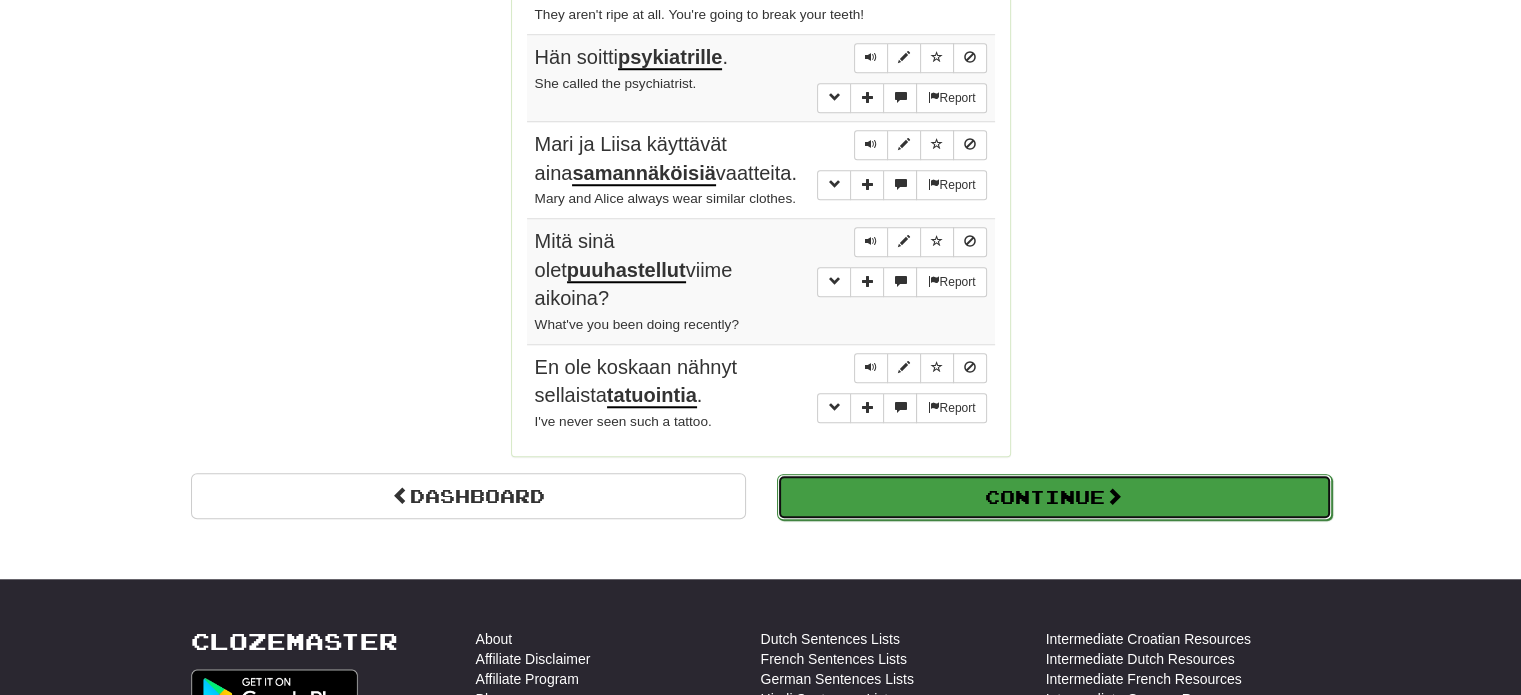 click on "Continue" at bounding box center [1054, 497] 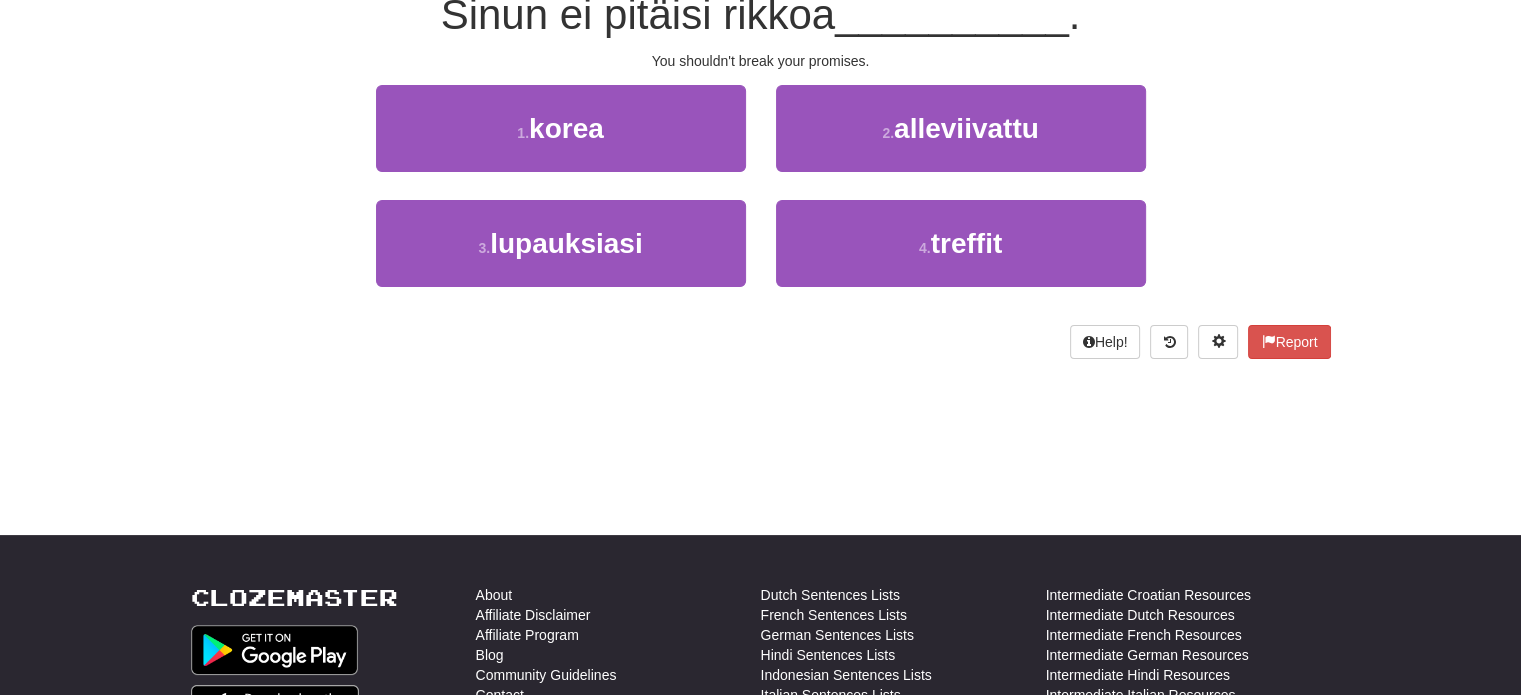 scroll, scrollTop: 110, scrollLeft: 0, axis: vertical 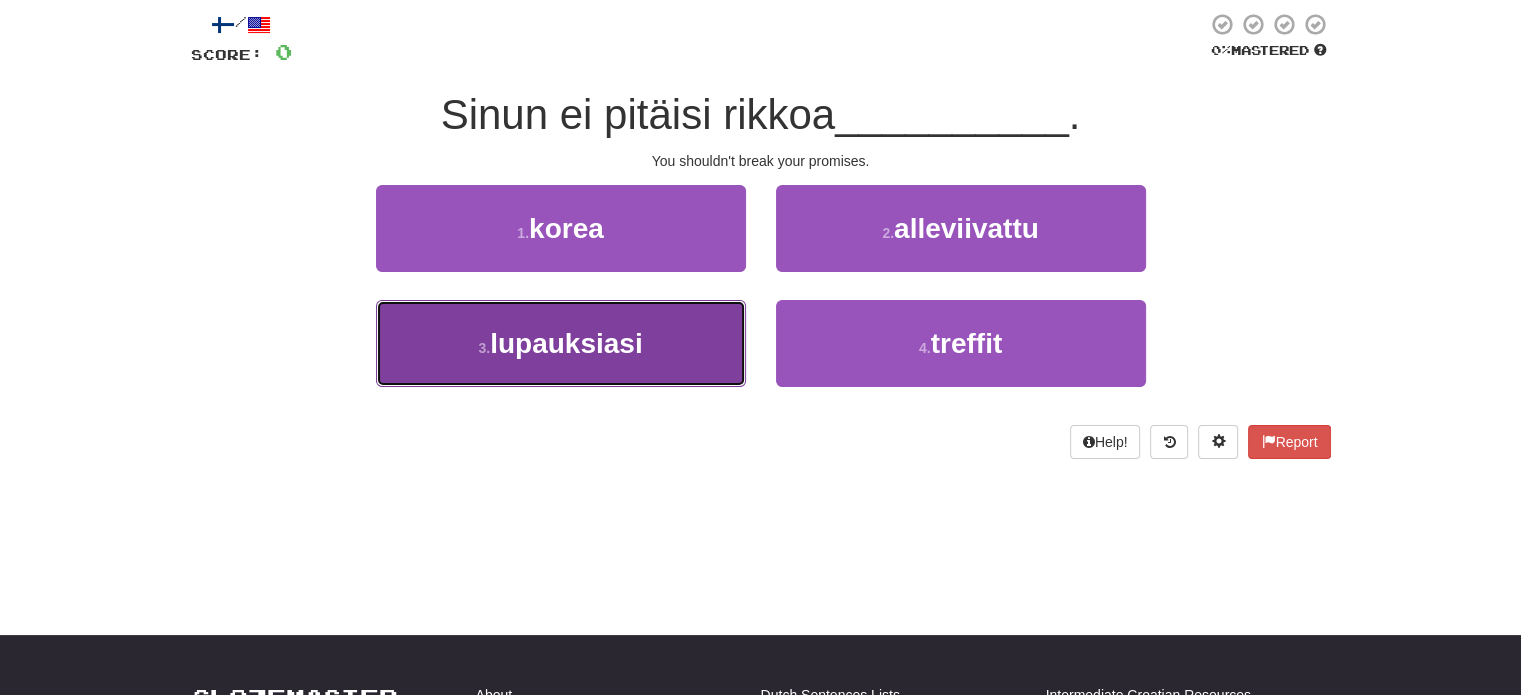 click on "lupauksiasi" at bounding box center (566, 343) 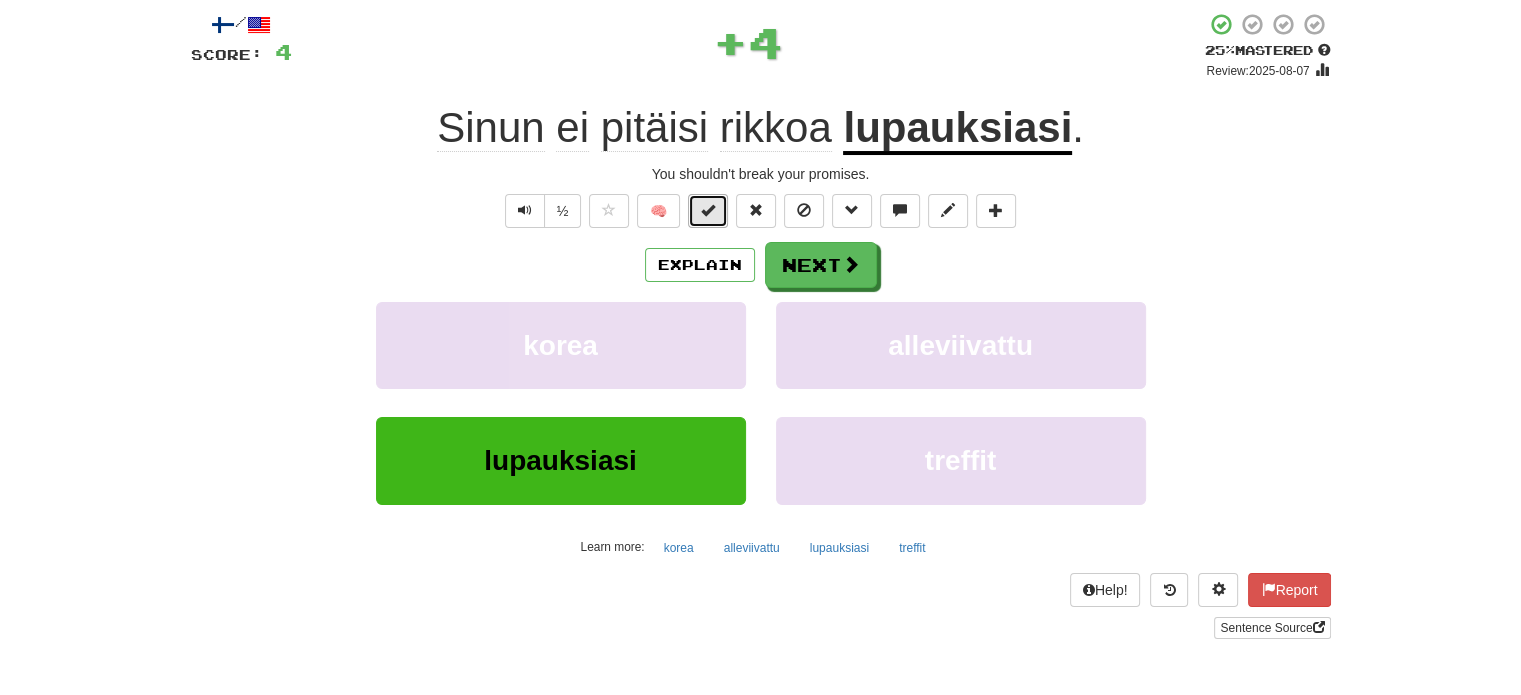 click at bounding box center (708, 210) 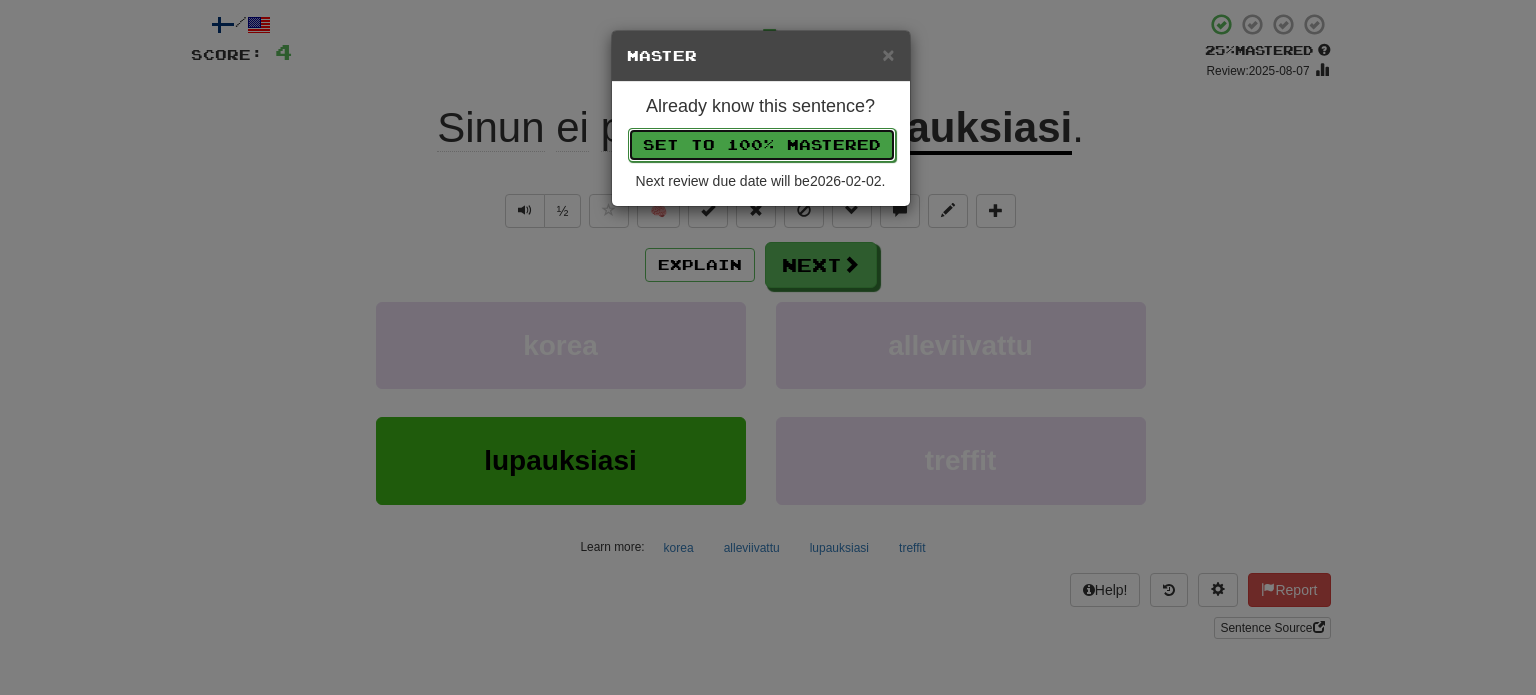 click on "Set to 100% Mastered" at bounding box center [762, 145] 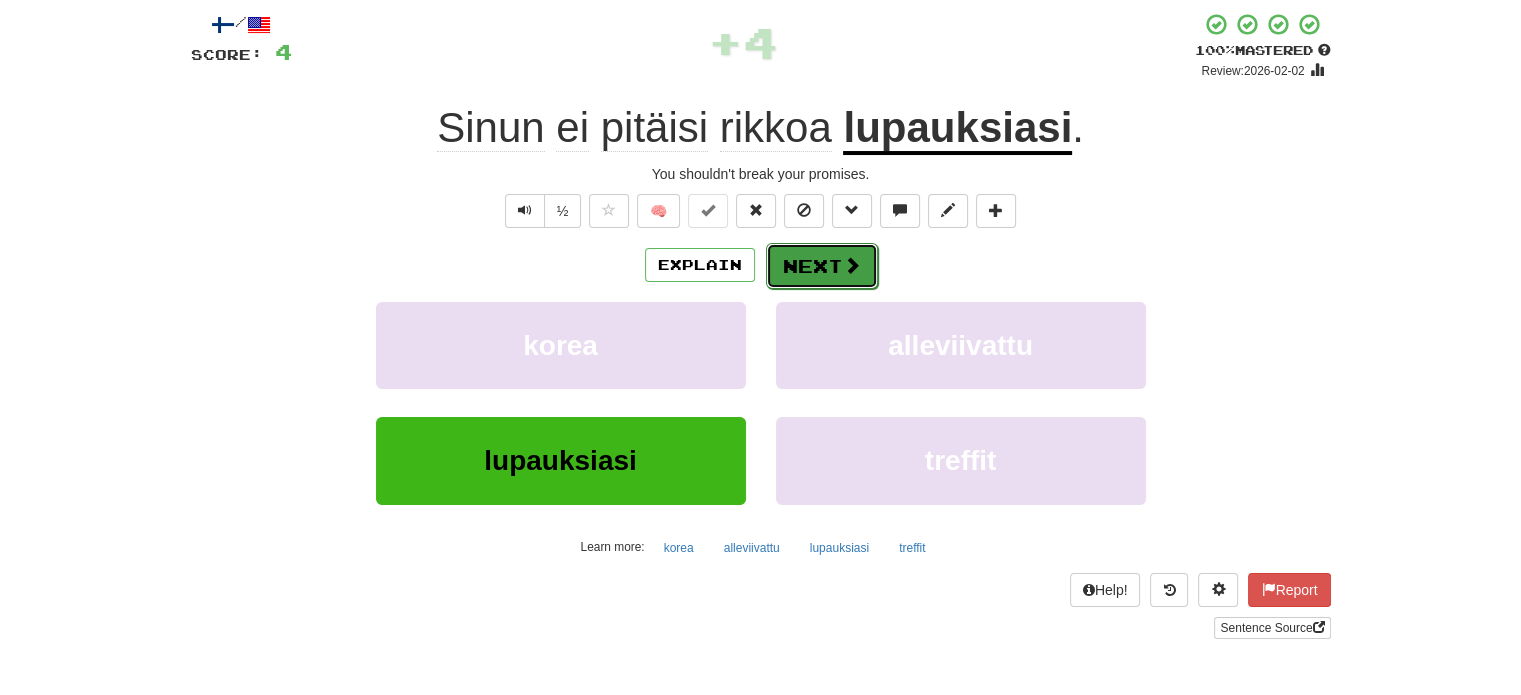 click on "Next" at bounding box center (822, 266) 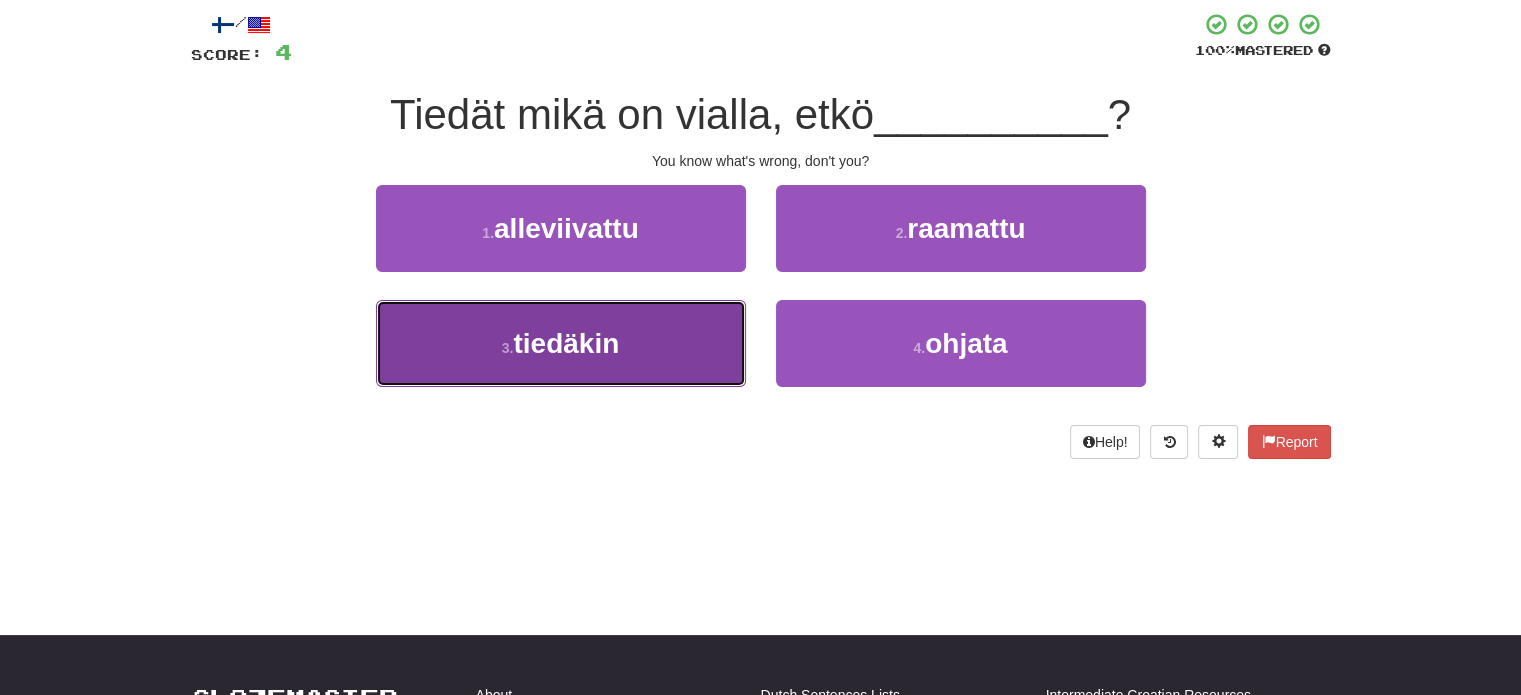 click on "[NUMBER] . [YOU_KNOW]" at bounding box center [561, 343] 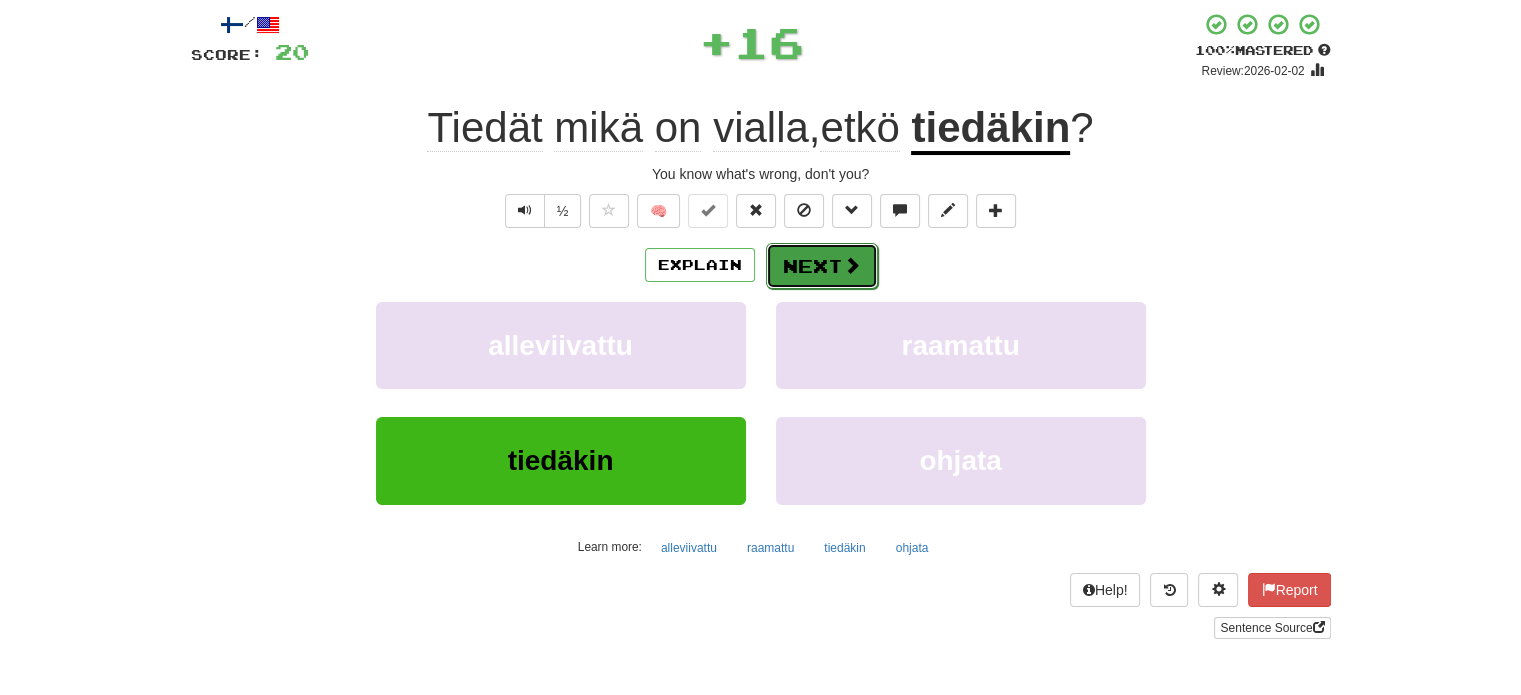 click on "Next" at bounding box center [822, 266] 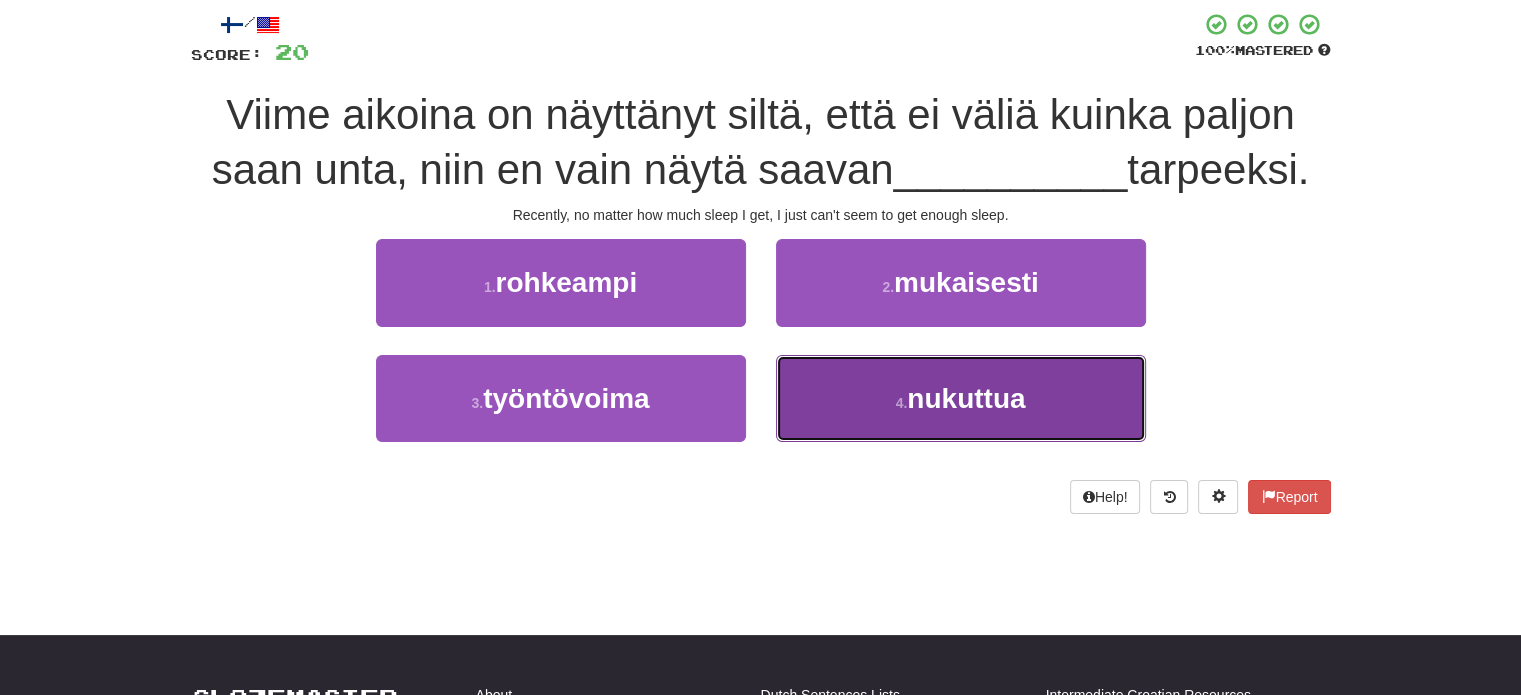 click on "4 .  nukuttua" at bounding box center [961, 398] 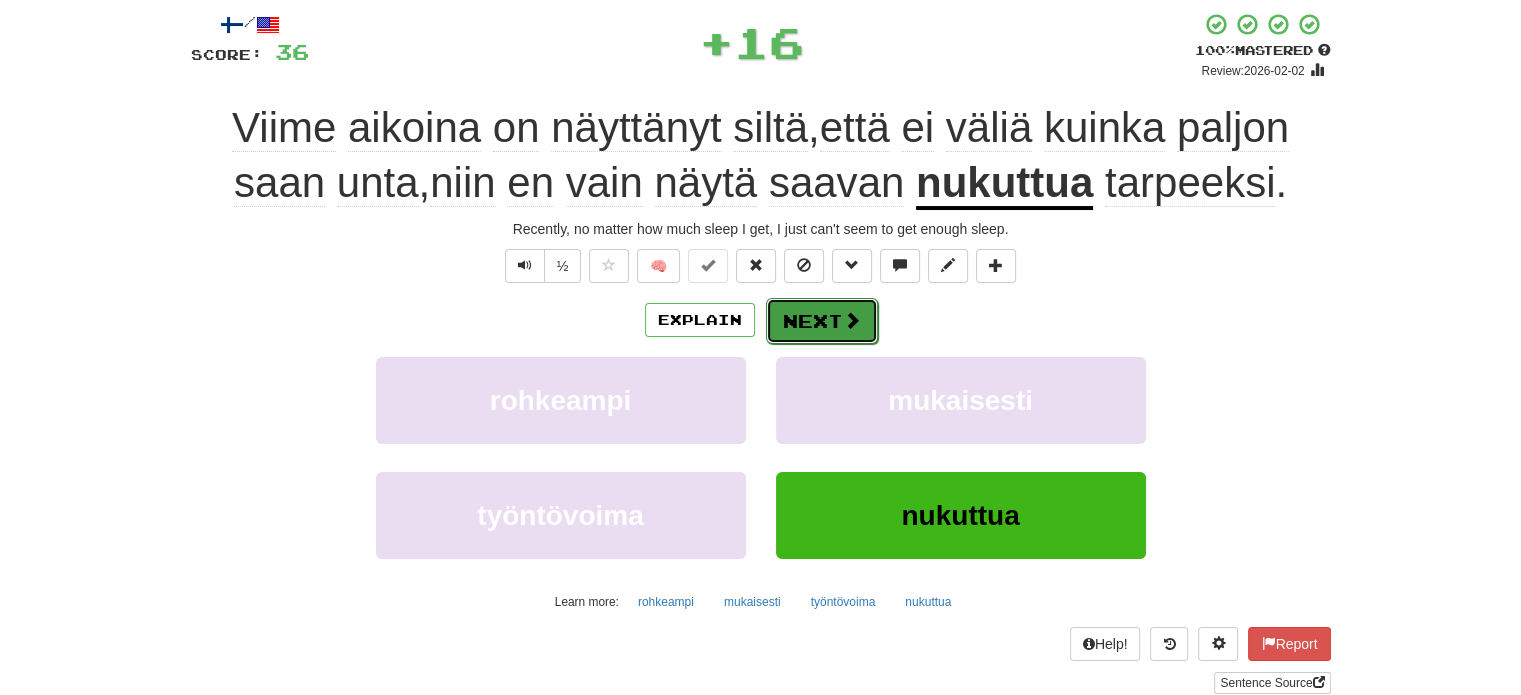 click on "Next" at bounding box center [822, 321] 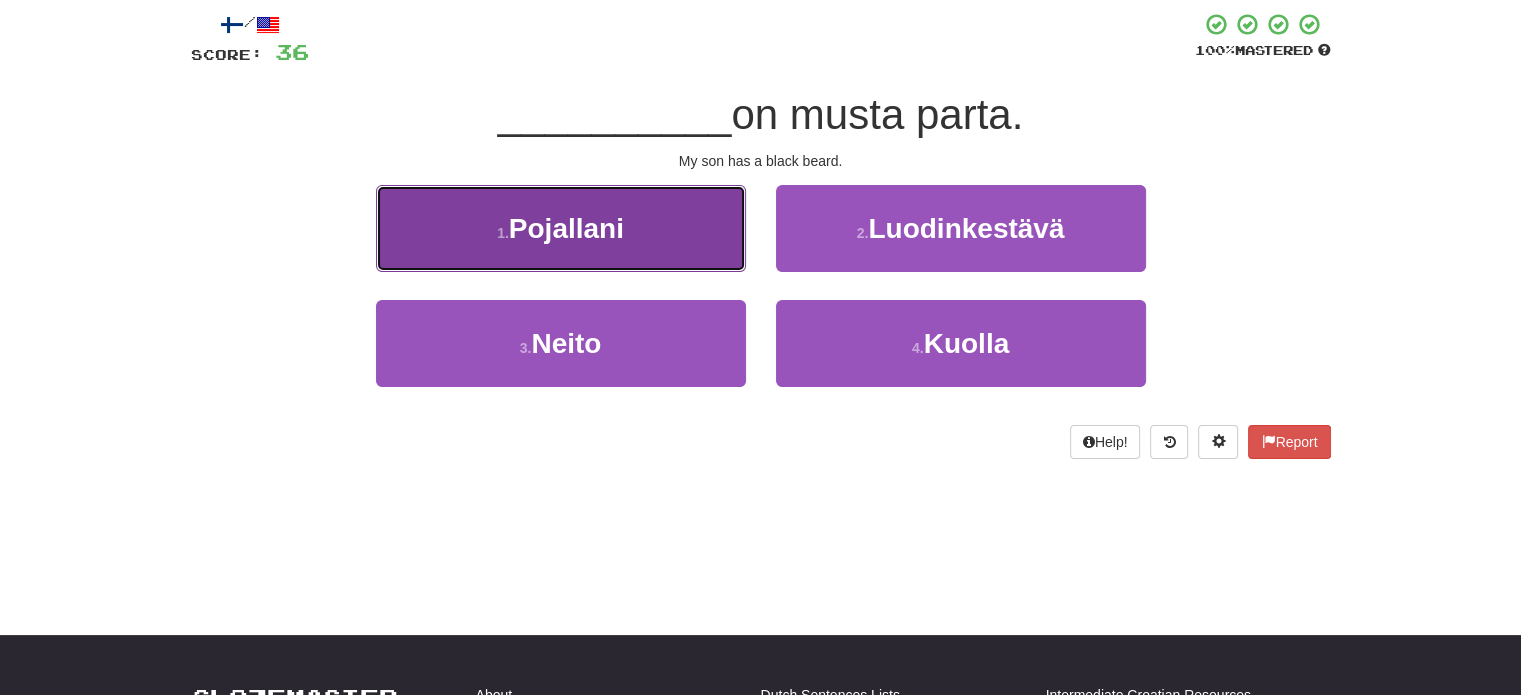 click on "[NUMBER] . [MY_SON]" at bounding box center (561, 228) 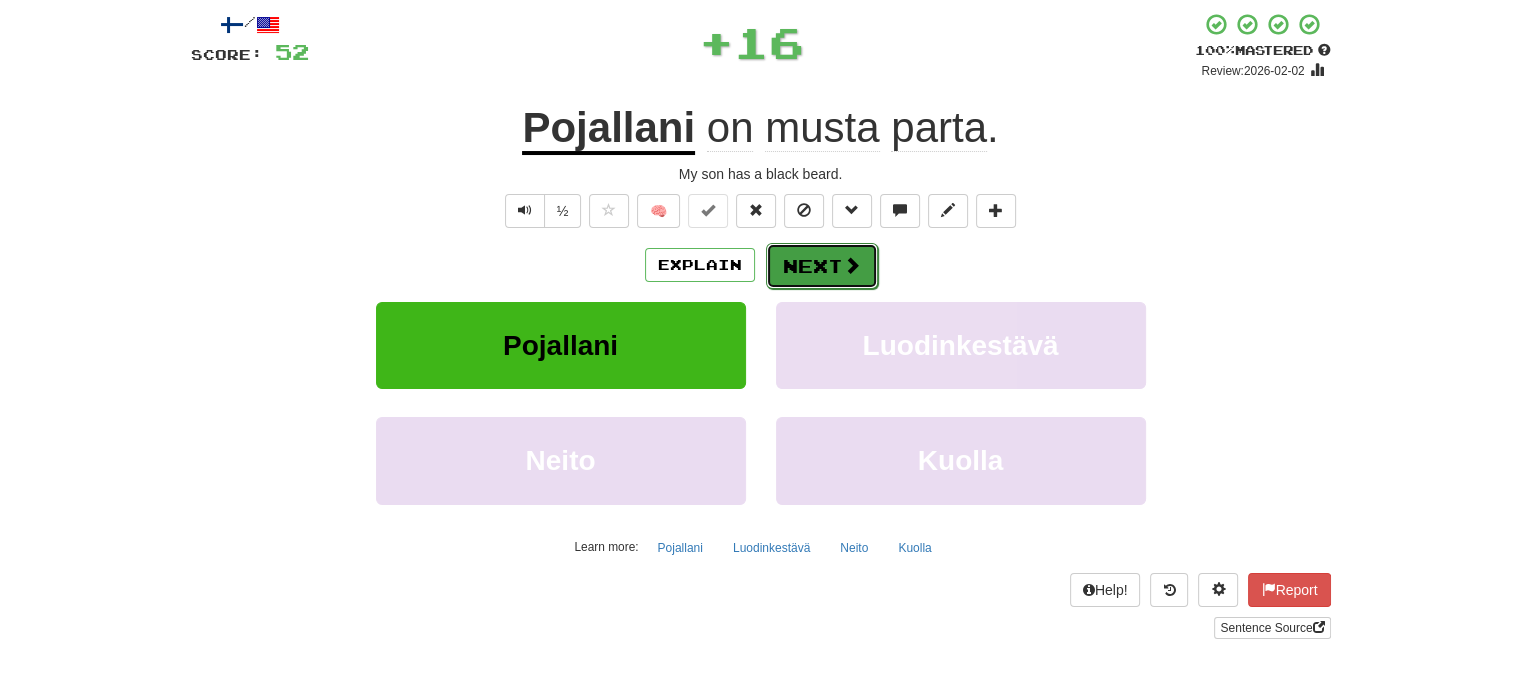 click on "Next" at bounding box center [822, 266] 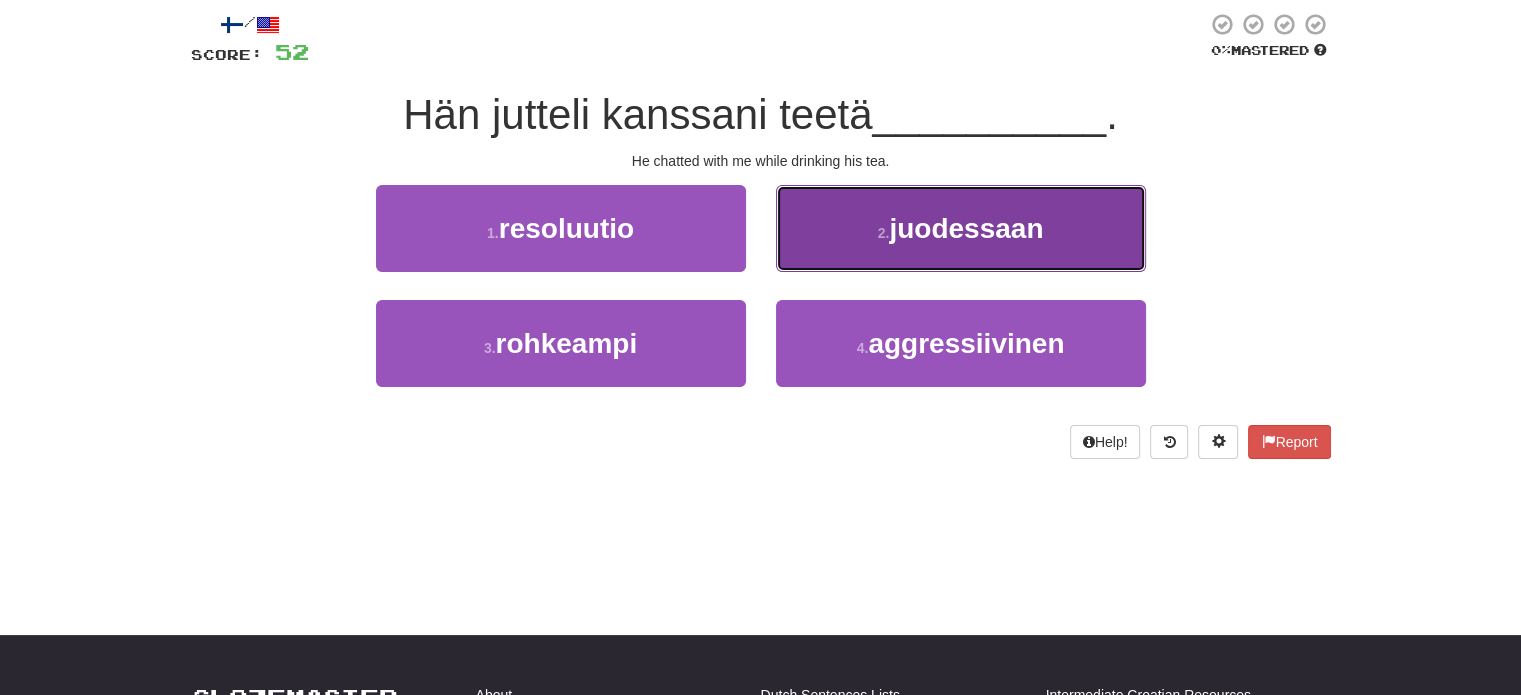 click on "2 .  juodessaan" at bounding box center (961, 228) 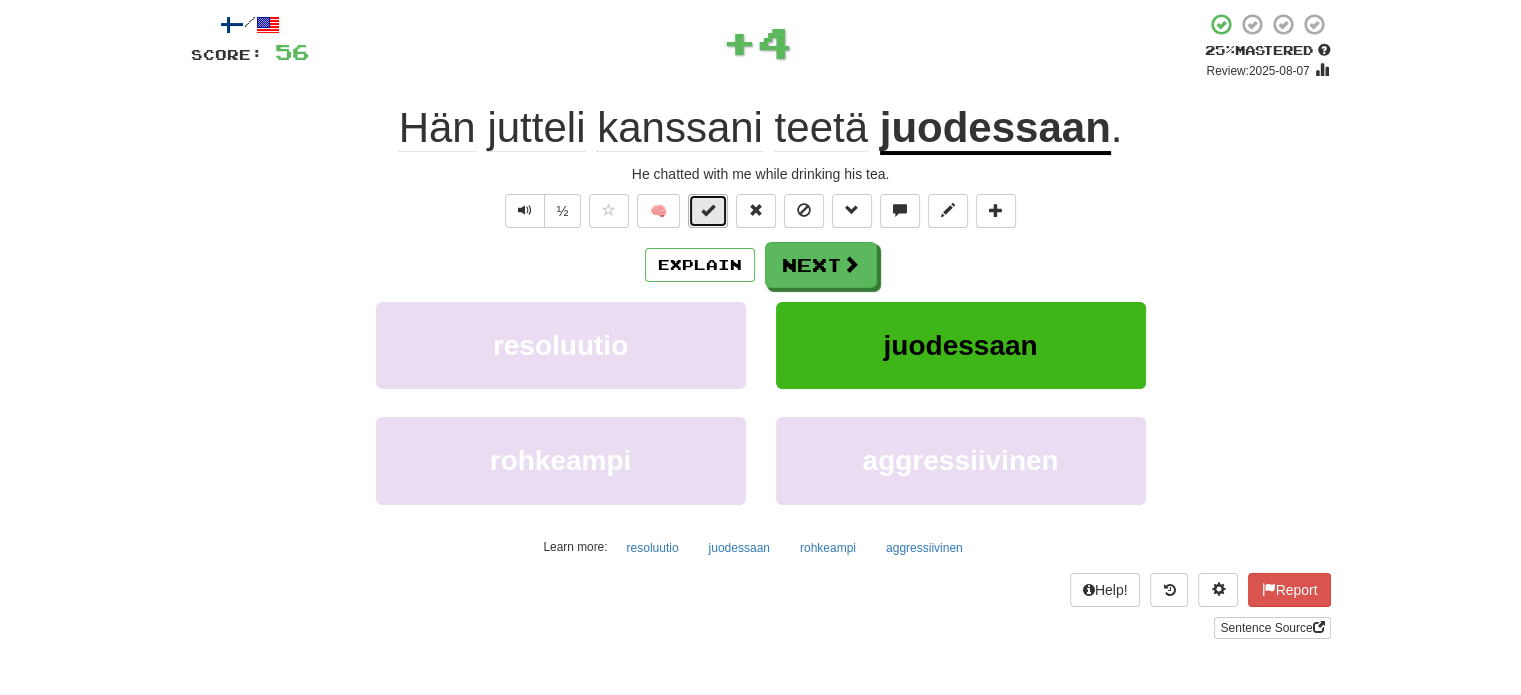 click at bounding box center [708, 210] 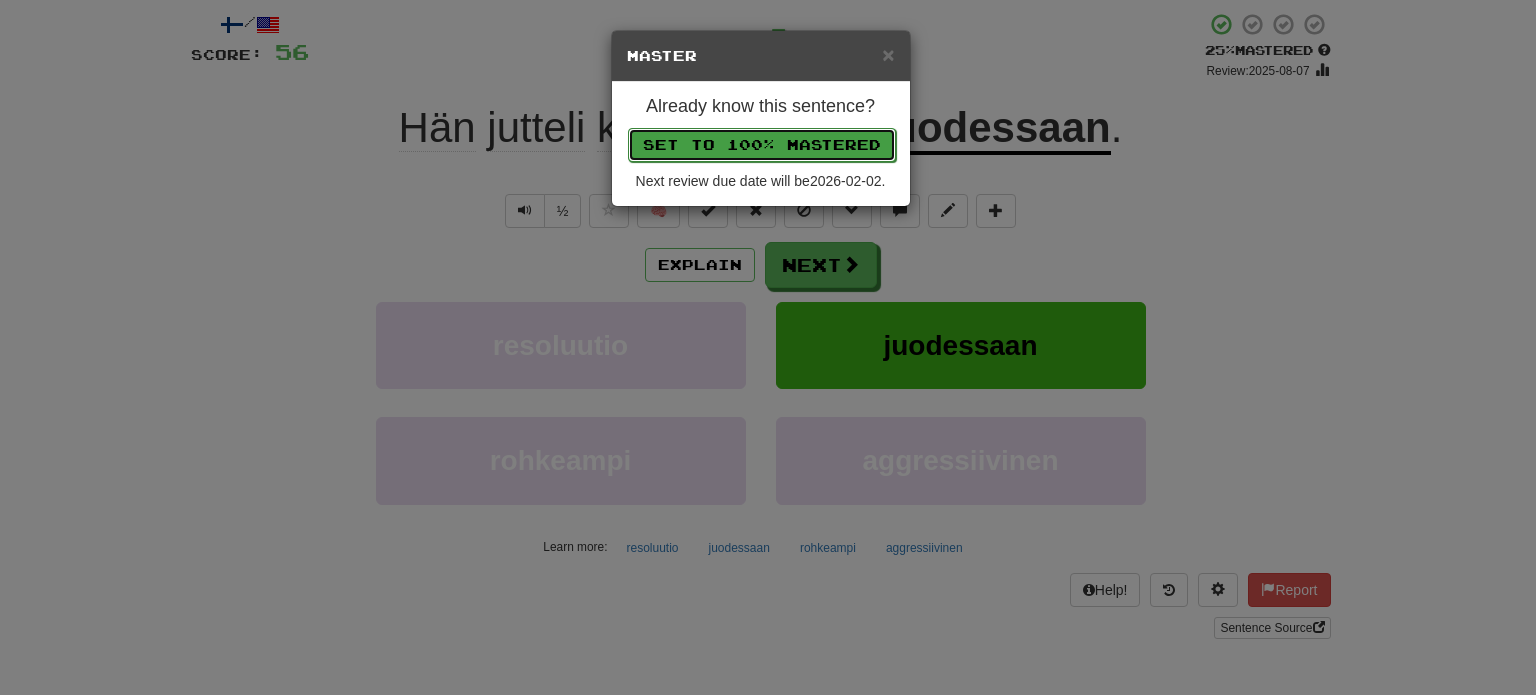 click on "Set to 100% Mastered" at bounding box center [762, 145] 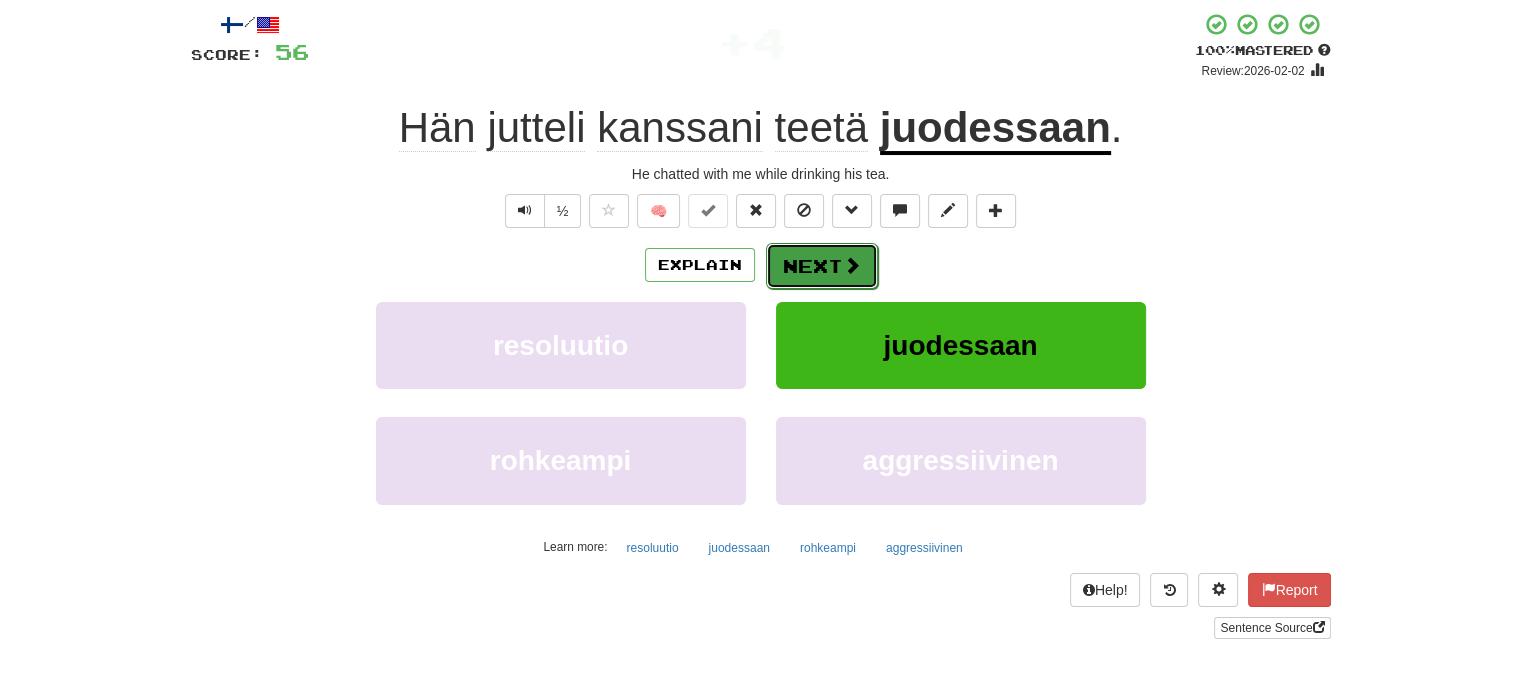 click on "Next" at bounding box center [822, 266] 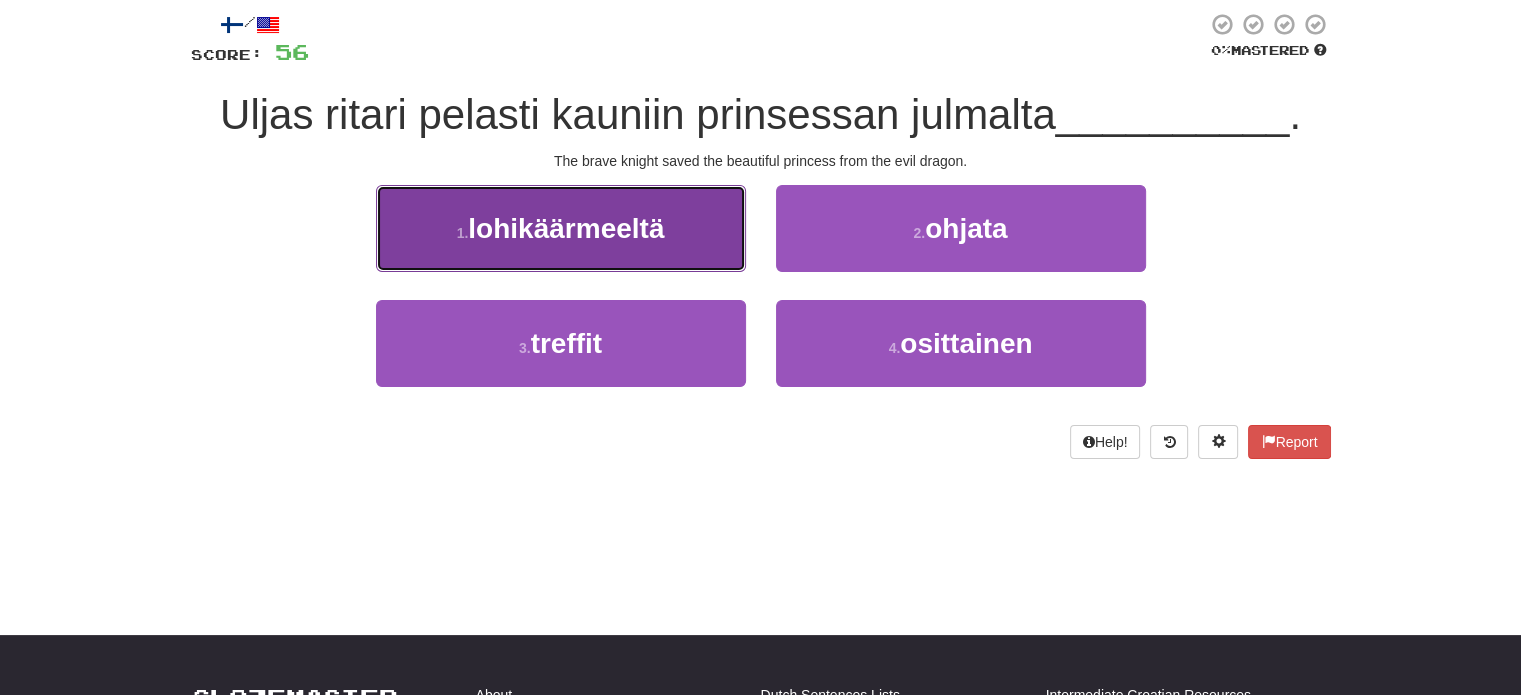 click on "1 .  lohikäärmeeltä" at bounding box center (561, 228) 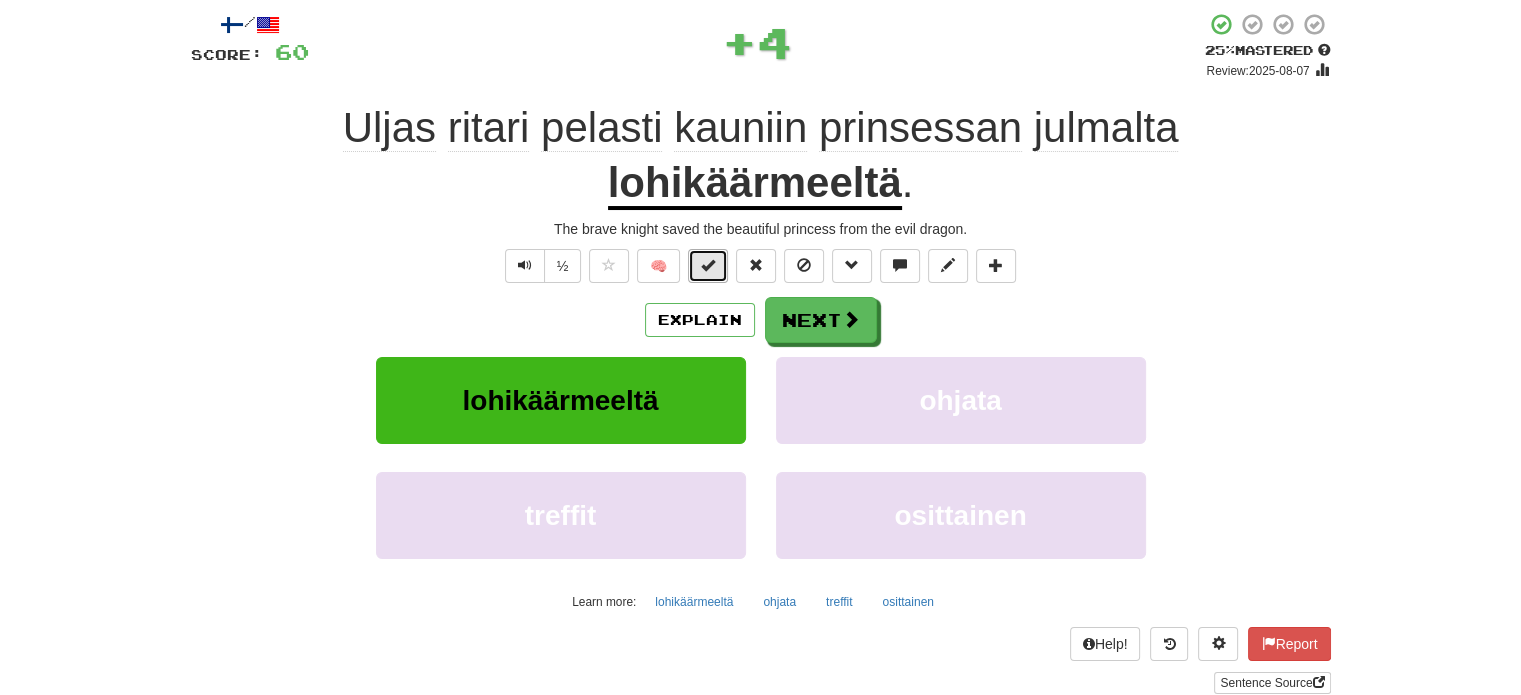 click at bounding box center (708, 266) 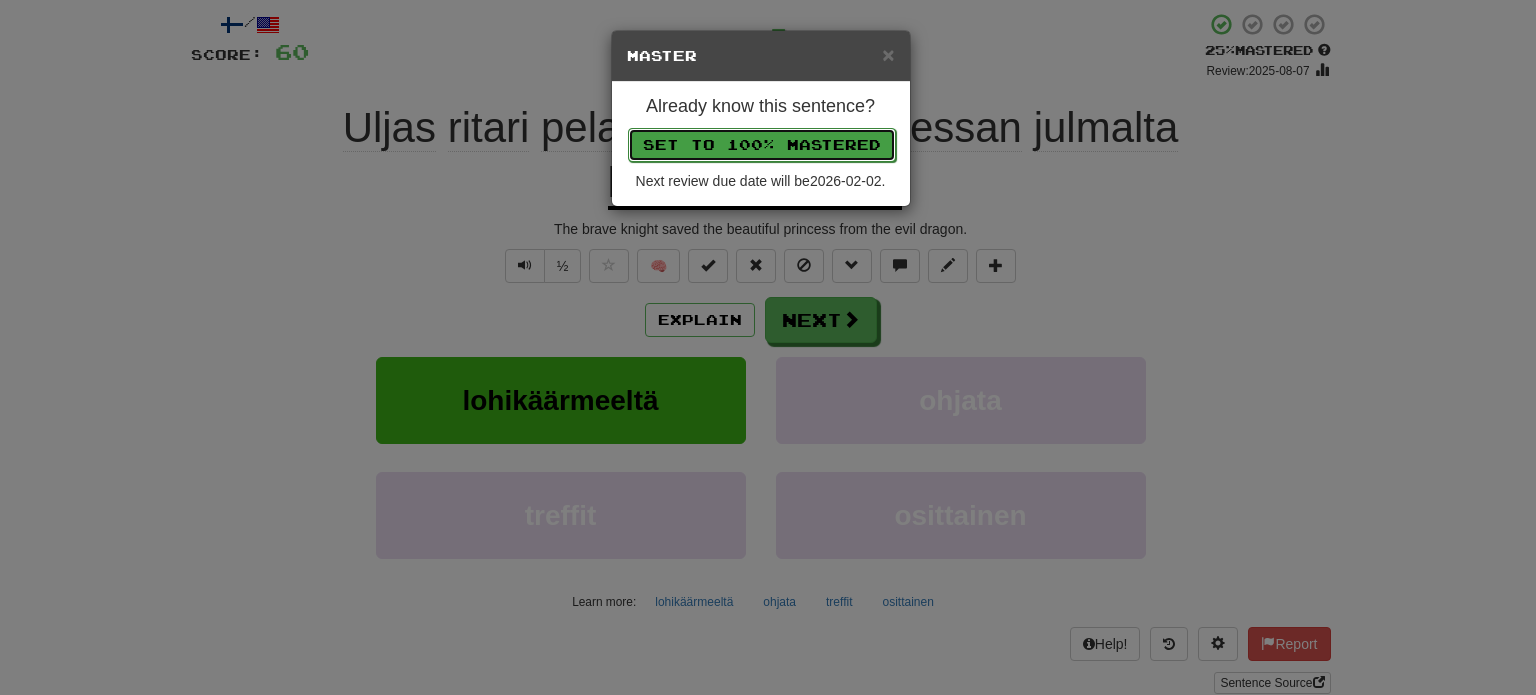 click on "Set to 100% Mastered" at bounding box center (762, 145) 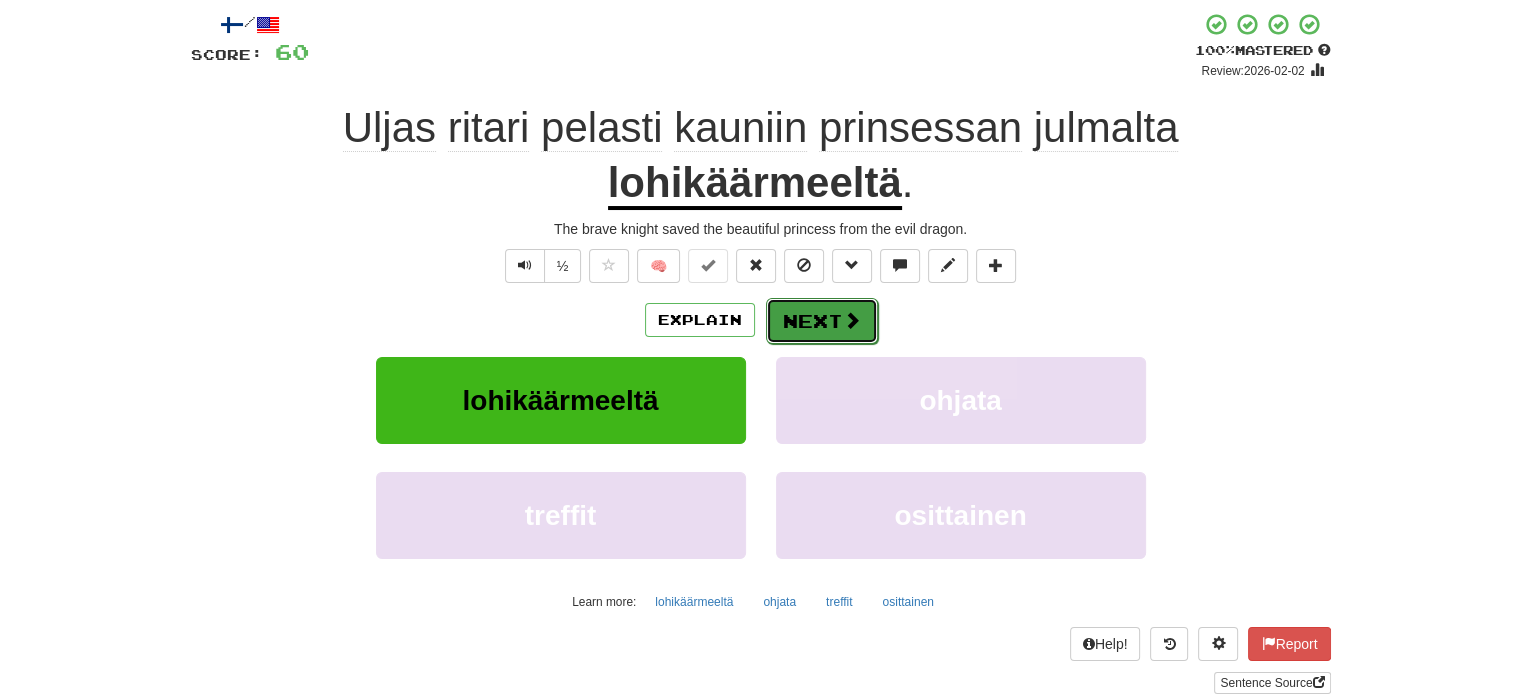 click on "Next" at bounding box center [822, 321] 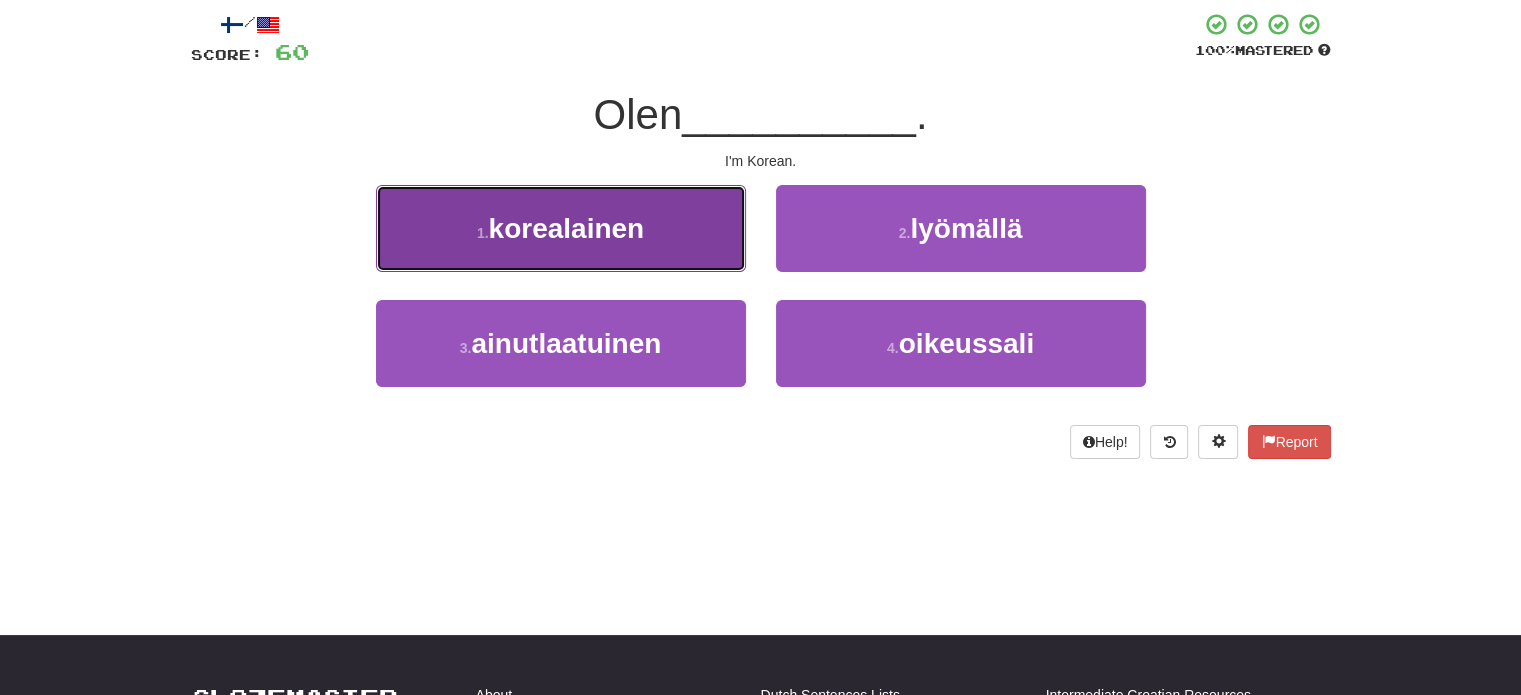 click on "[NUMBER] . [KOREAN]" at bounding box center [561, 228] 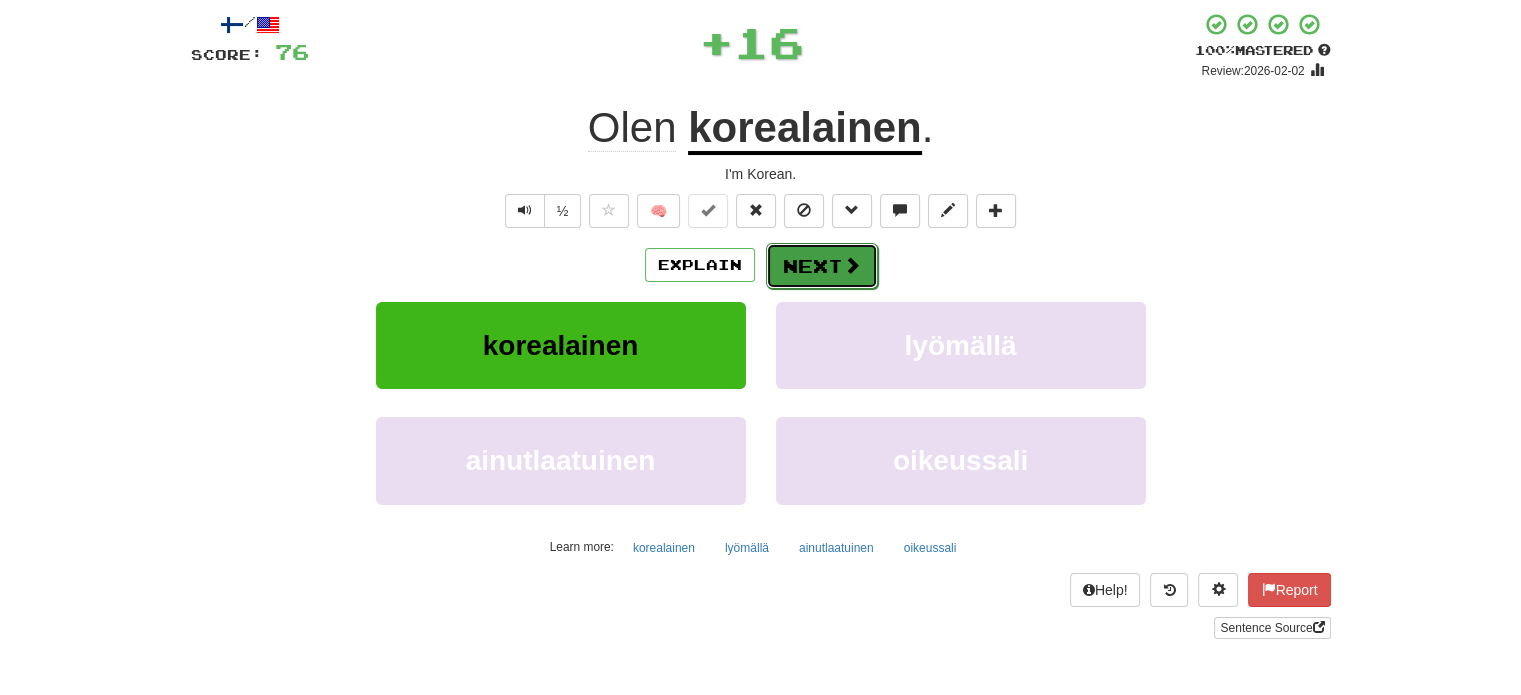 click on "Next" at bounding box center (822, 266) 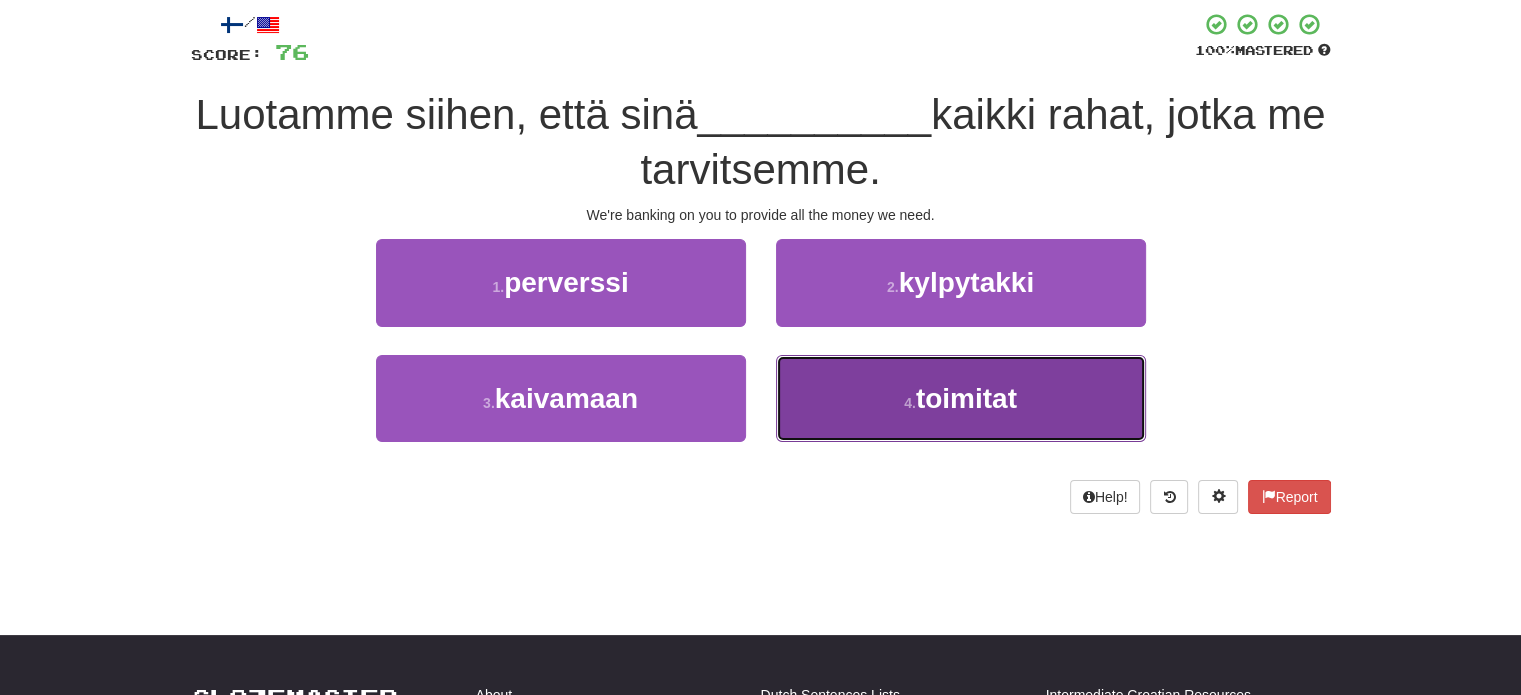 click on "4 .  toimitat" at bounding box center [961, 398] 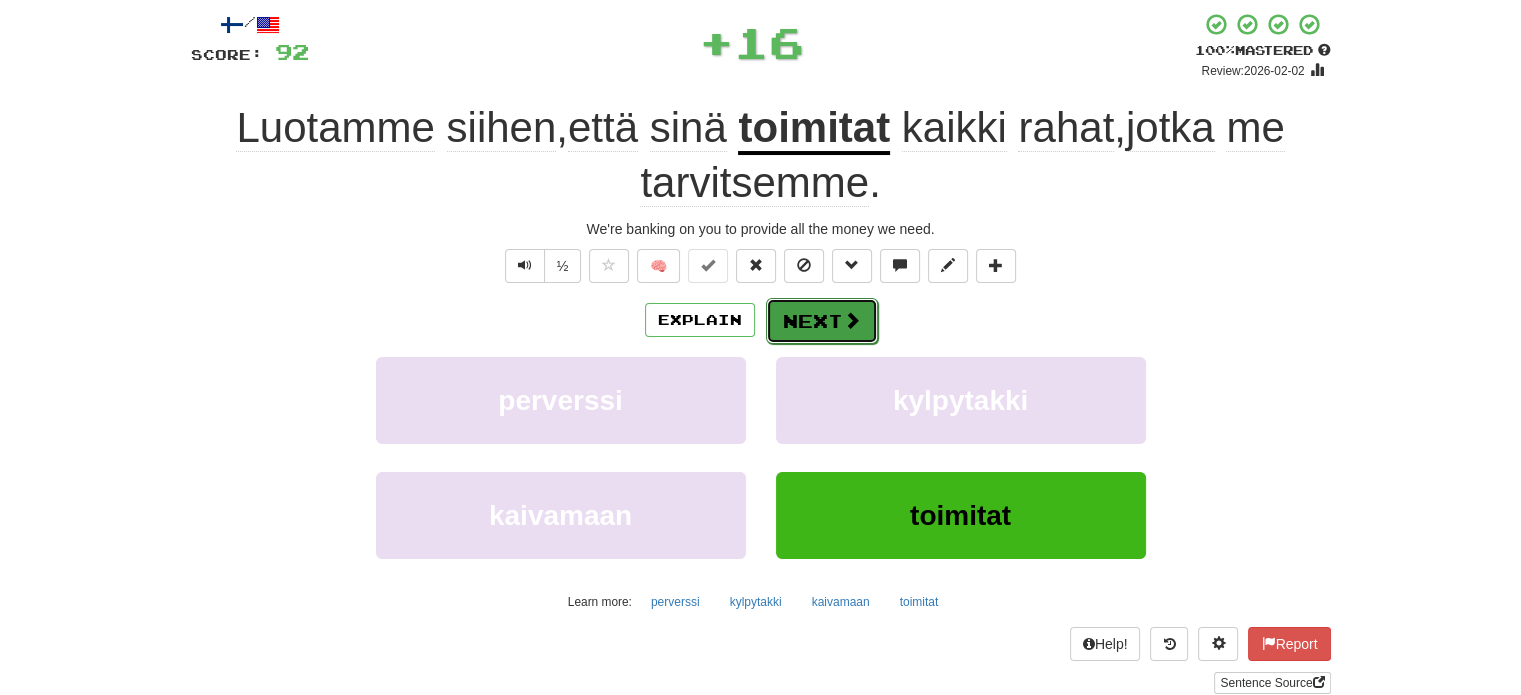 click on "Next" at bounding box center (822, 321) 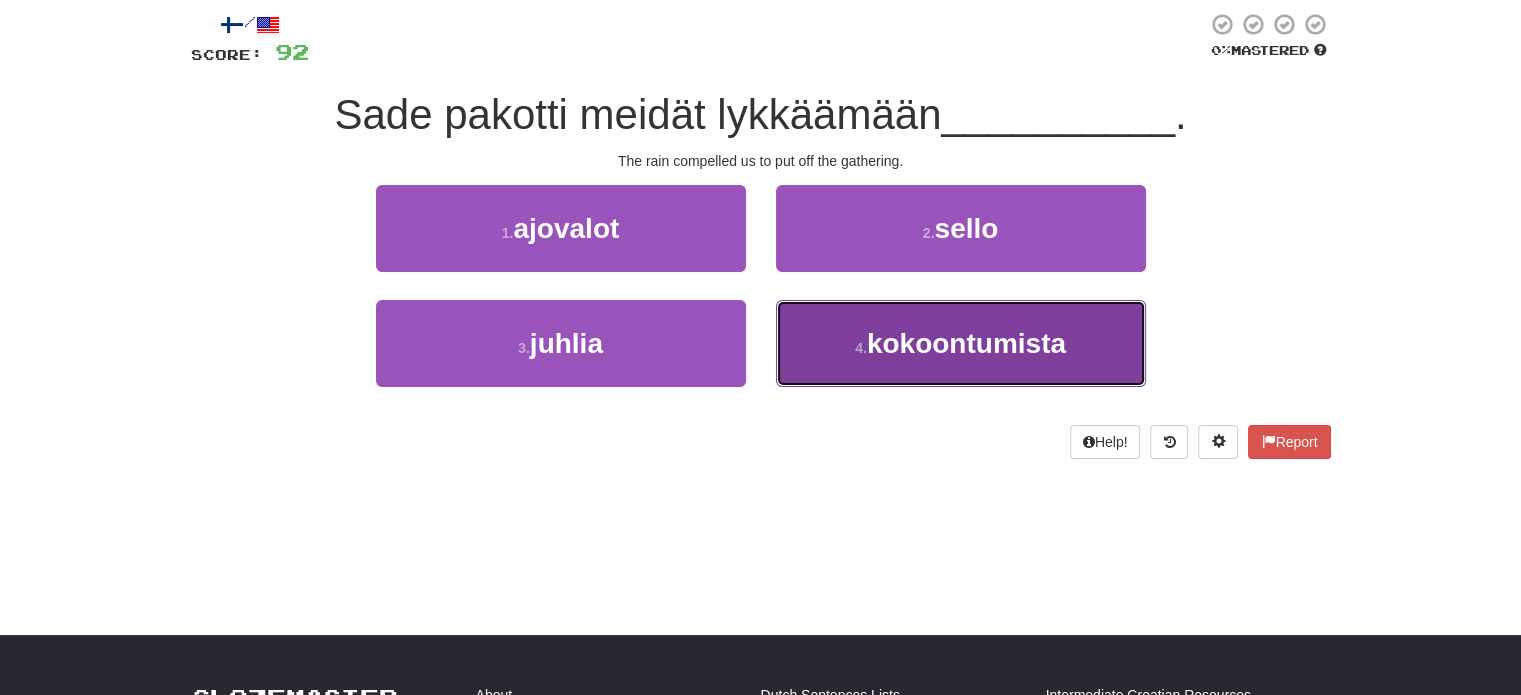 click on "4 .  kokoontumista" at bounding box center [961, 343] 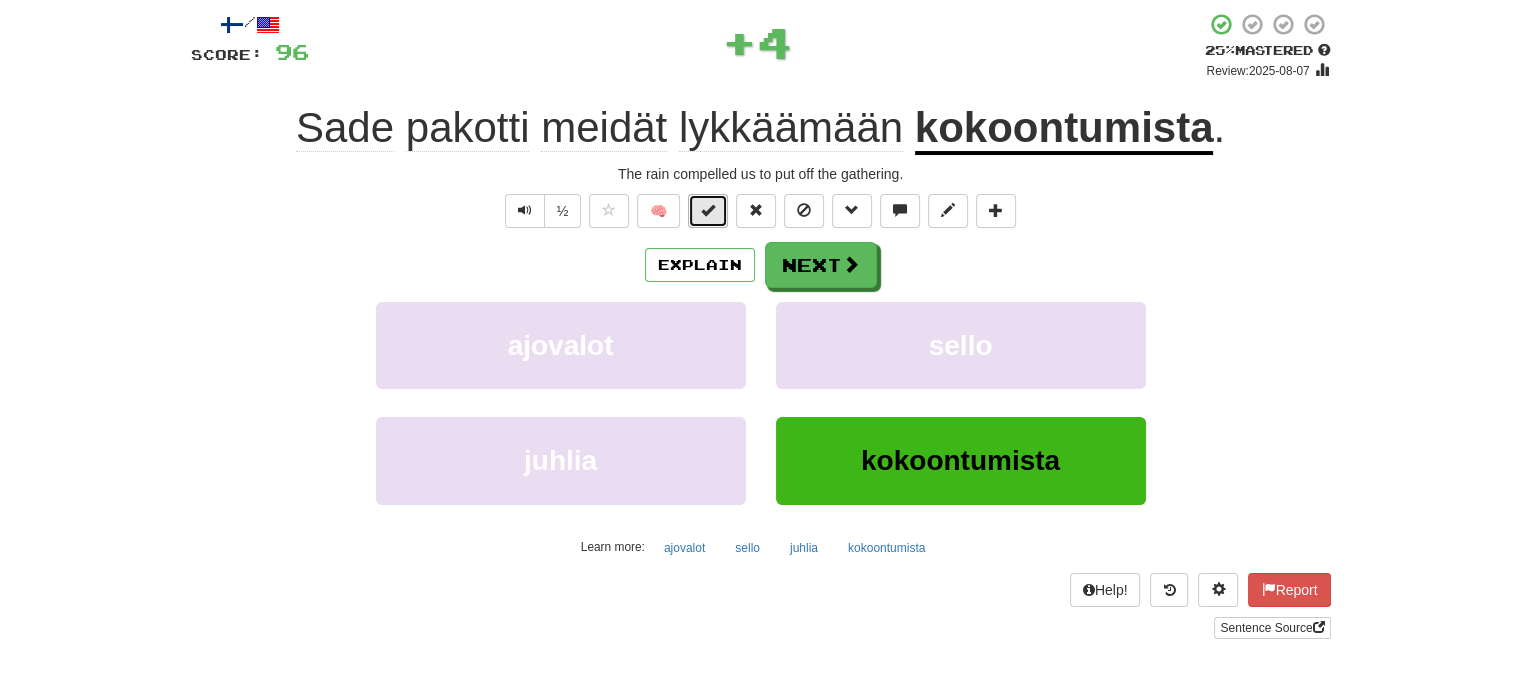 click at bounding box center [708, 211] 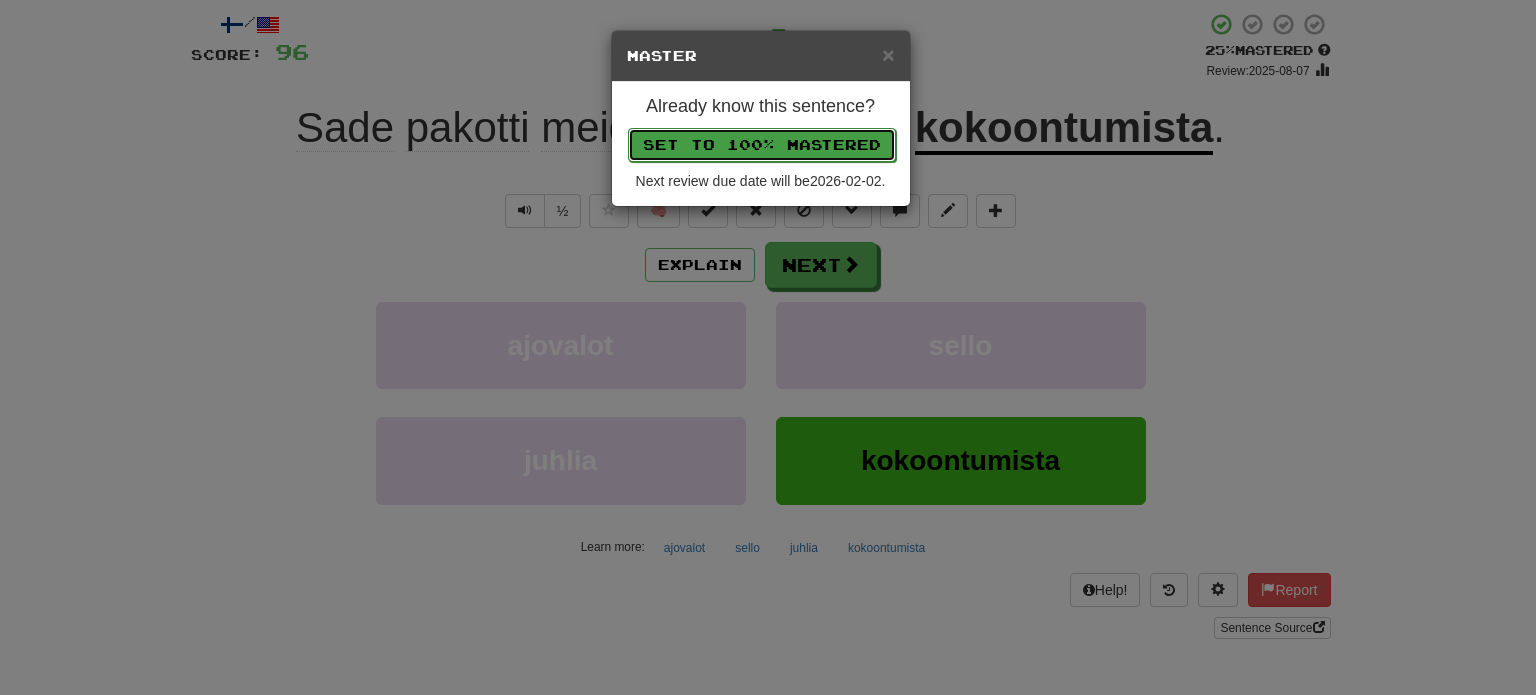 click on "Set to 100% Mastered" at bounding box center [762, 145] 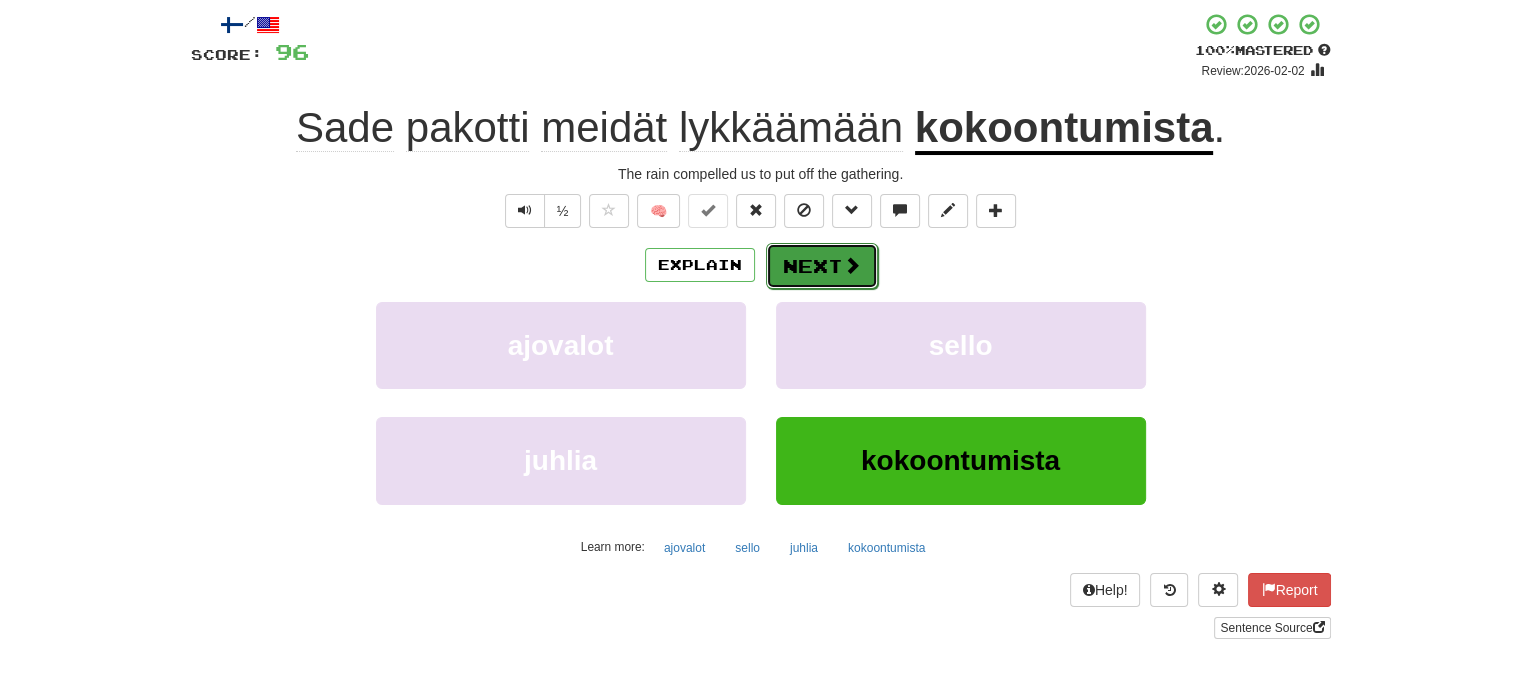 click on "Next" at bounding box center [822, 266] 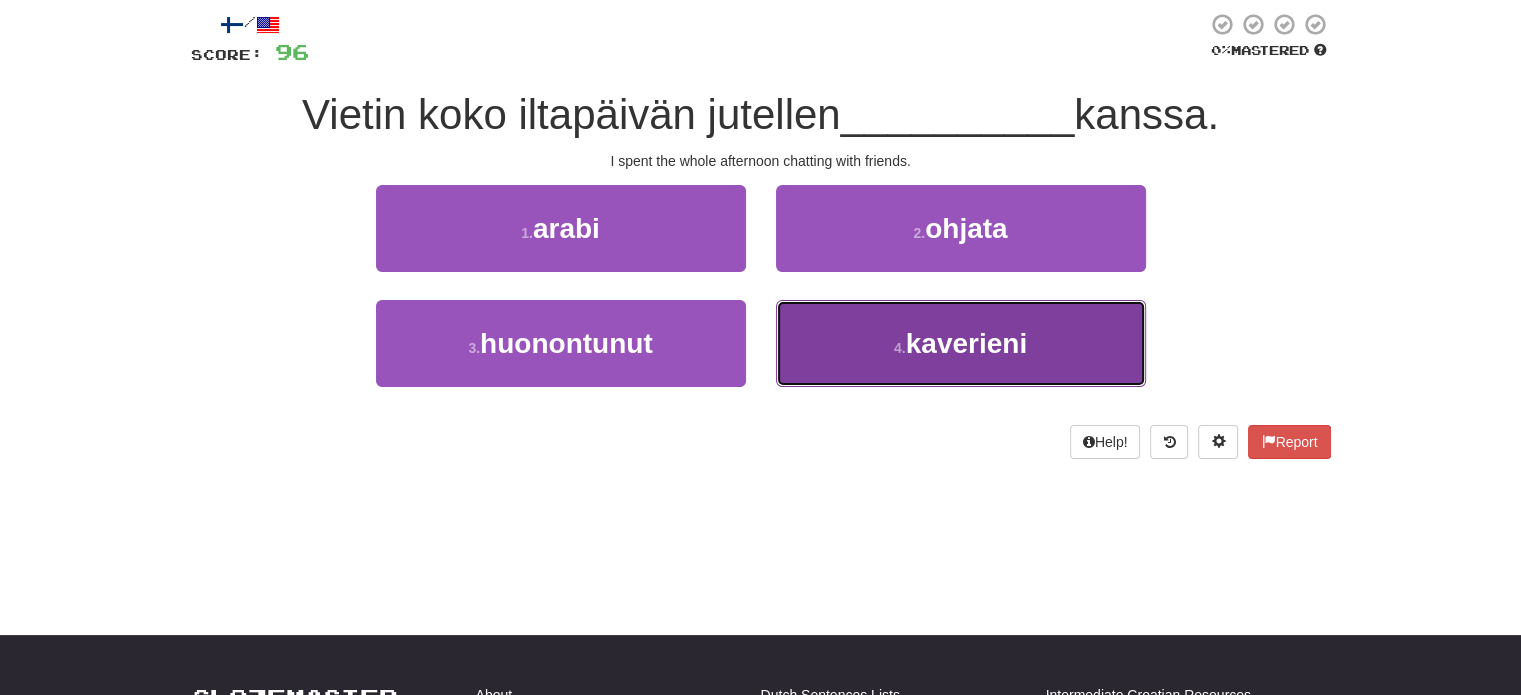 click on "4 .  kaverieni" at bounding box center [961, 343] 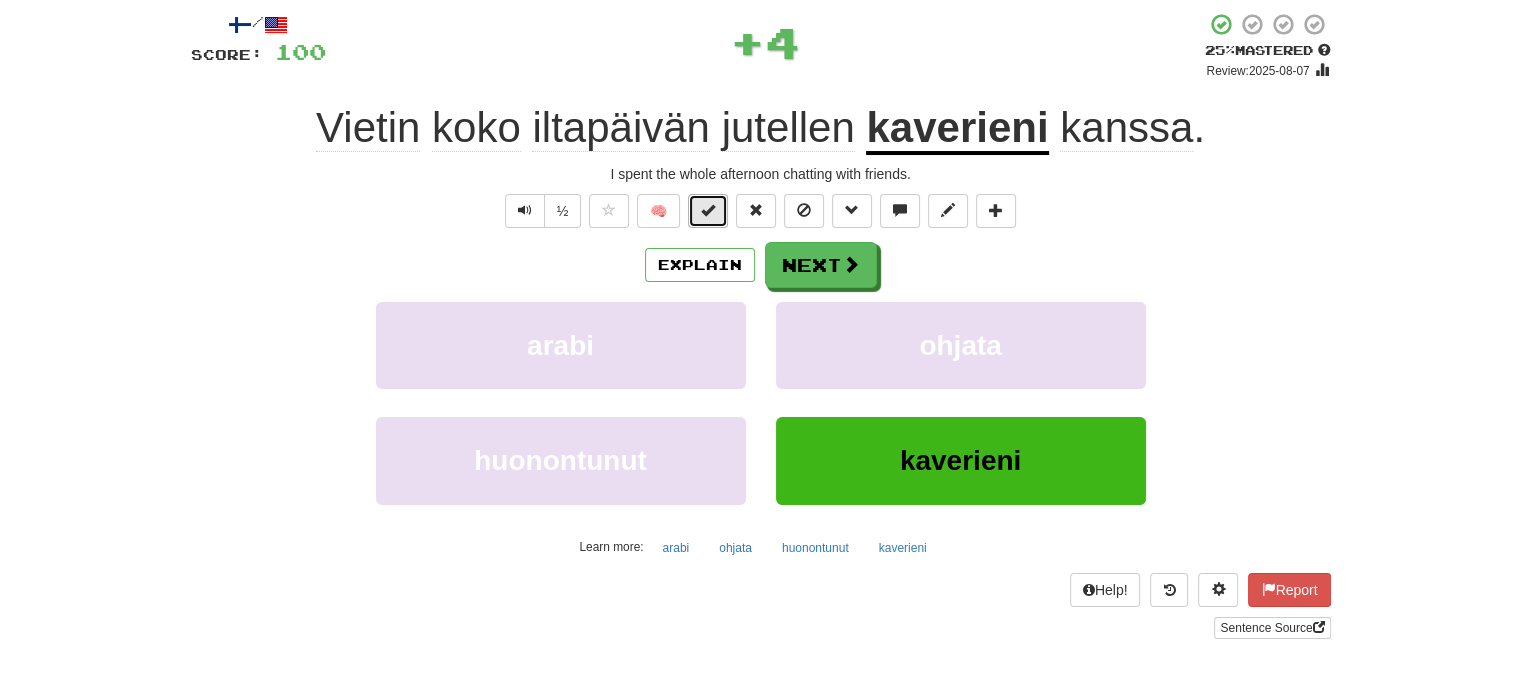 click at bounding box center (708, 211) 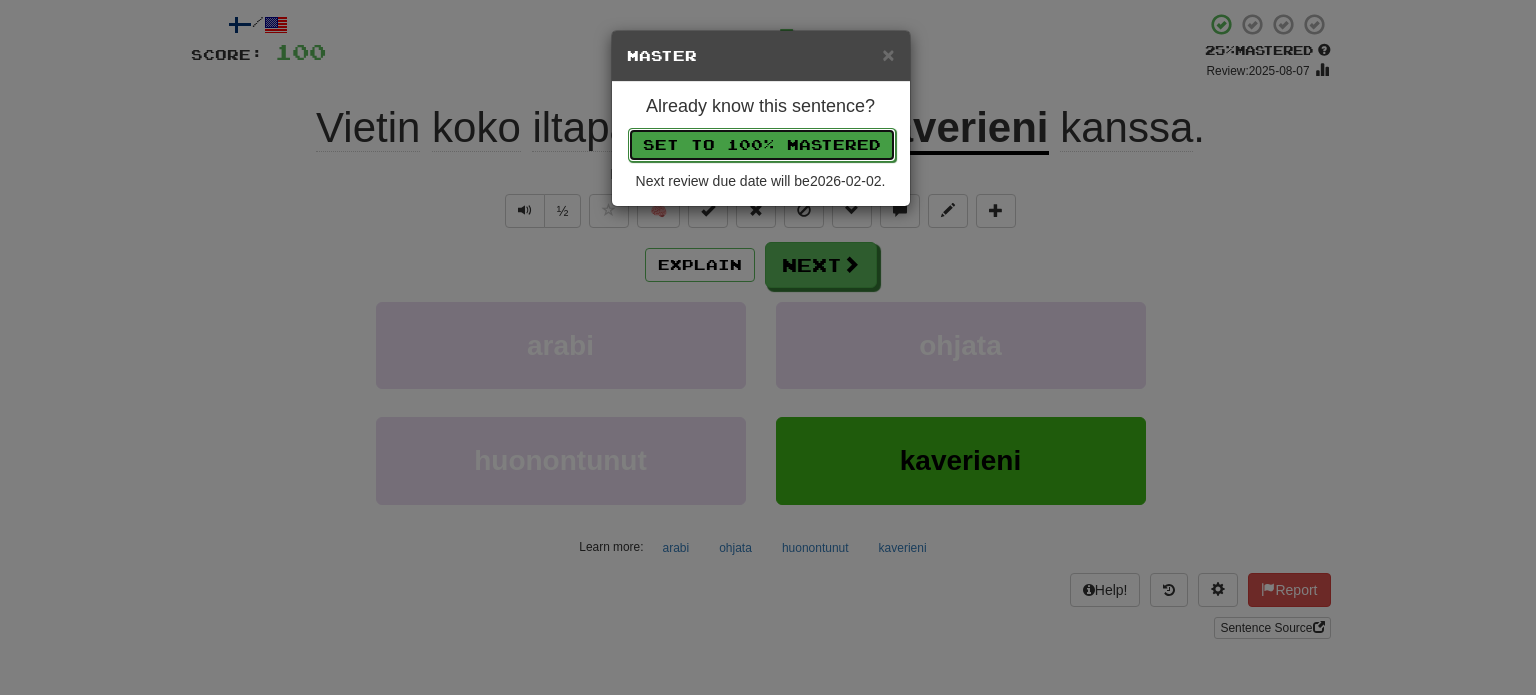 click on "Set to 100% Mastered" at bounding box center [762, 145] 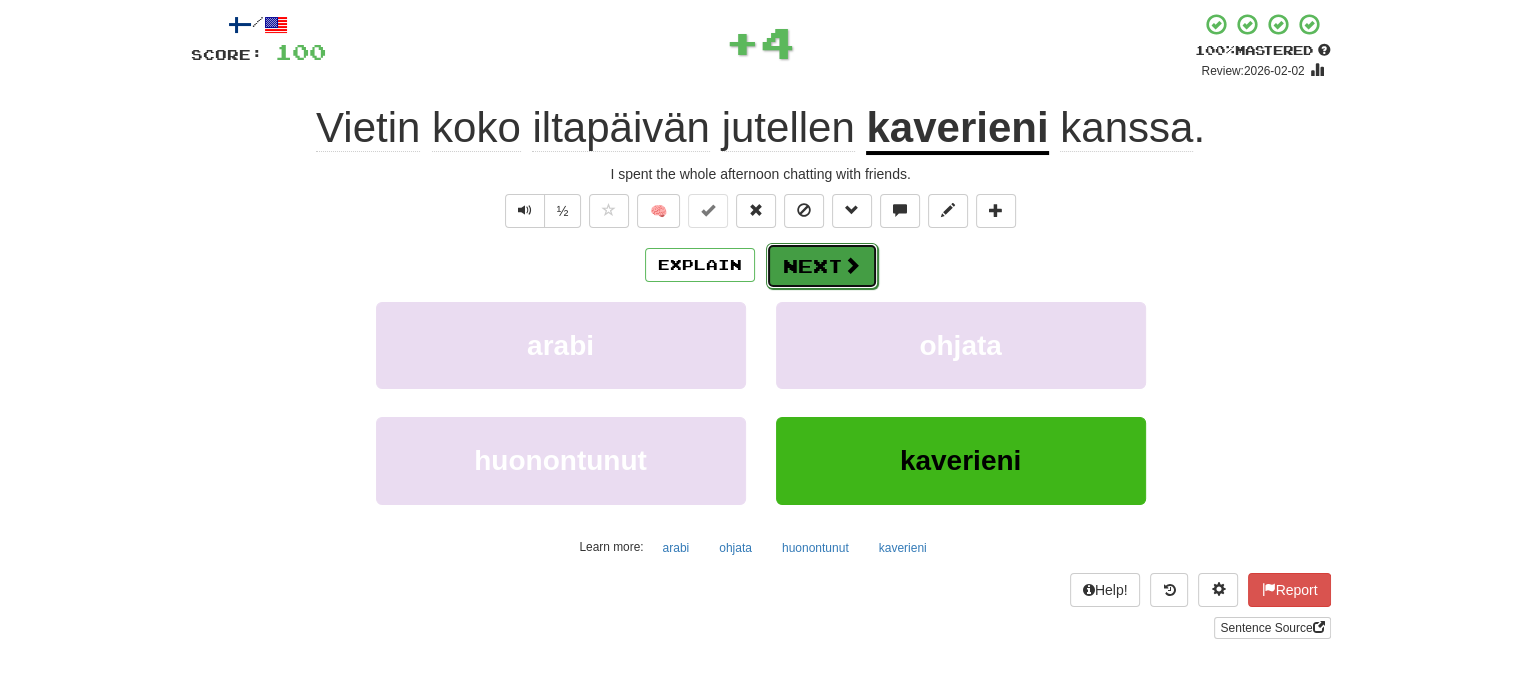 click on "Next" at bounding box center [822, 266] 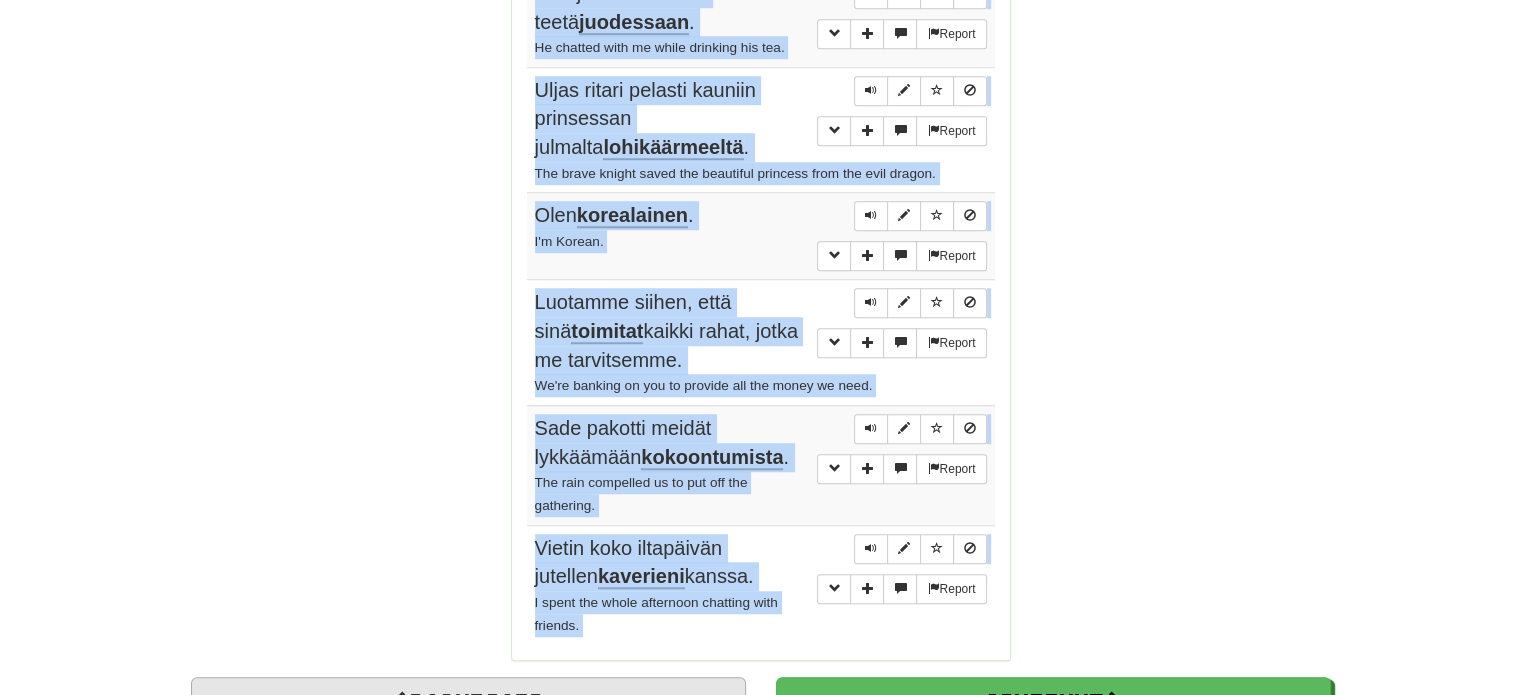 scroll, scrollTop: 1611, scrollLeft: 0, axis: vertical 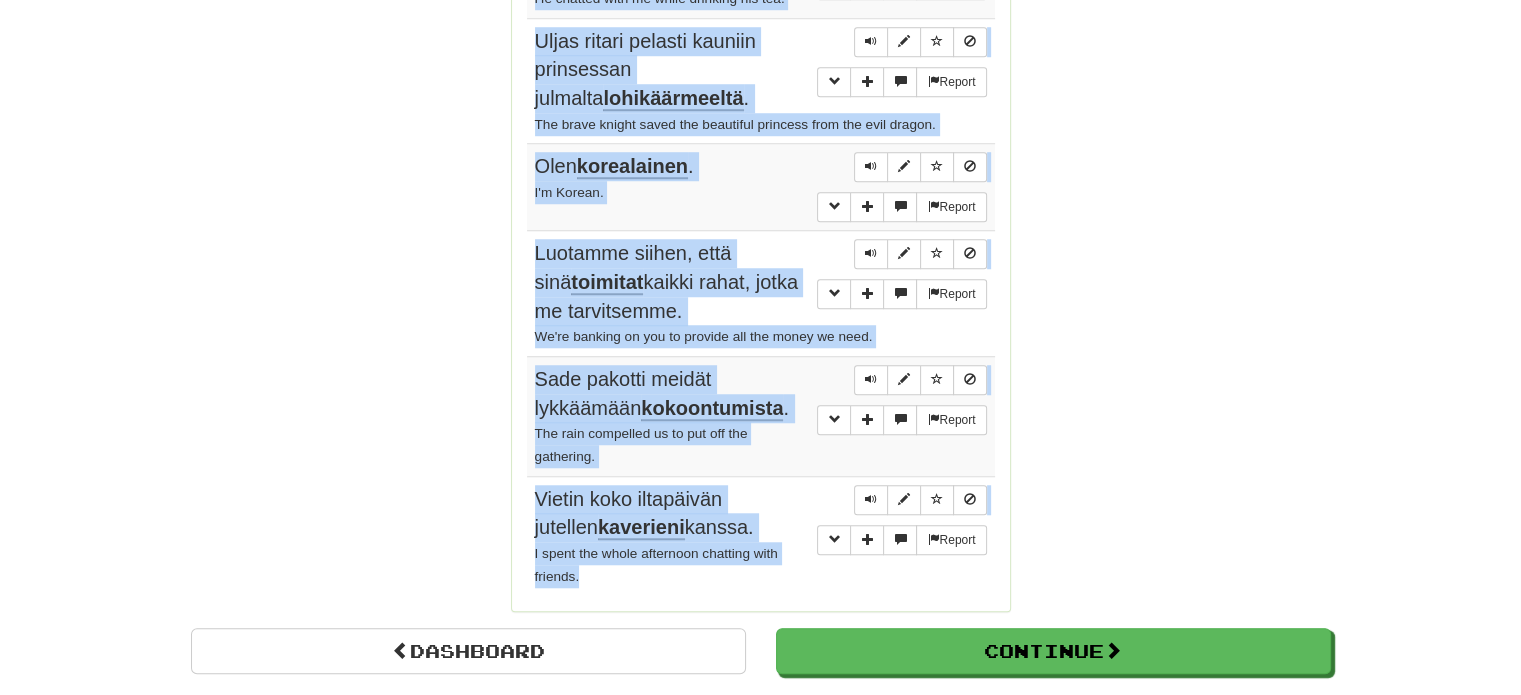 drag, startPoint x: 530, startPoint y: 290, endPoint x: 717, endPoint y: 577, distance: 342.54636 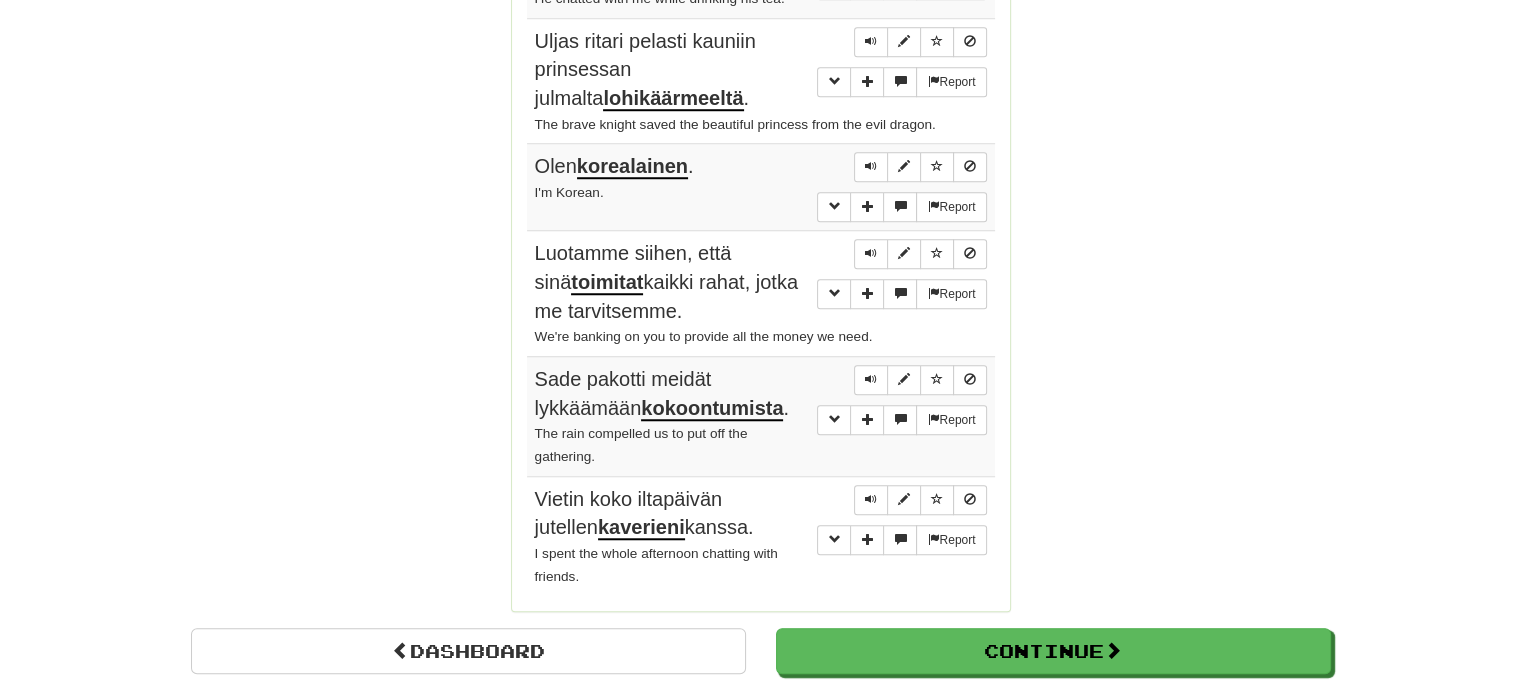 click on "Round Results Stats: Score:   + 100 Time:   0 : 30 New:   5 Review:   5 Correct:   10 Incorrect:   0 Progress: Fluency Fast Track Playing:  16.147  /  19.796 + 5 81.542% 81.567% Mastered:  16.147  /  19.796 + 5 81.542% 81.567% Ready for Review:  10  /  Level:  114 443  points to level  115  - keep going! Ranked:  15 th  this week ( 76  points to  14 th ) Sentences:  Report Sinun ei pitäisi rikkoa  lupauksiasi . You shouldn't break your promises.  Report Tiedät mikä on vialla, etkö  tiedäkin ? You know what's wrong, don't you?  Report Viime aikoina on näyttänyt siltä, että ei väliä kuinka paljon saan unta, niin en vain näytä saavan  nukuttua  tarpeeksi. Recently, no matter how much sleep I get, I just can't seem to get enough sleep.  Report Pojallani  on musta parta. My son has a black beard.  Report Hän jutteli kanssani teetä  juodessaan . He chatted with me while drinking his tea.  Report Uljas ritari pelasti kauniin prinsessan julmalta  lohikäärmeeltä .  Report Olen  korealainen .  Report" at bounding box center (761, -366) 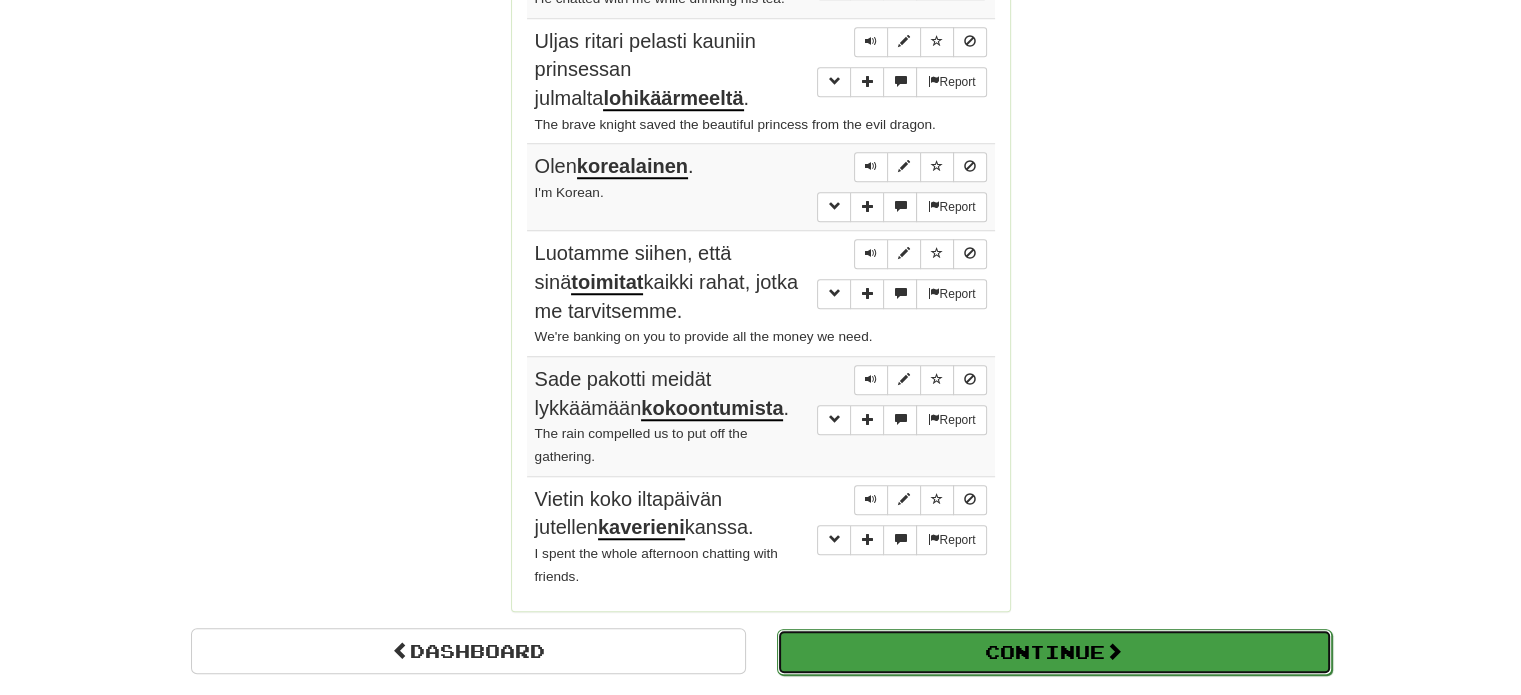 click on "Continue" at bounding box center (1054, 652) 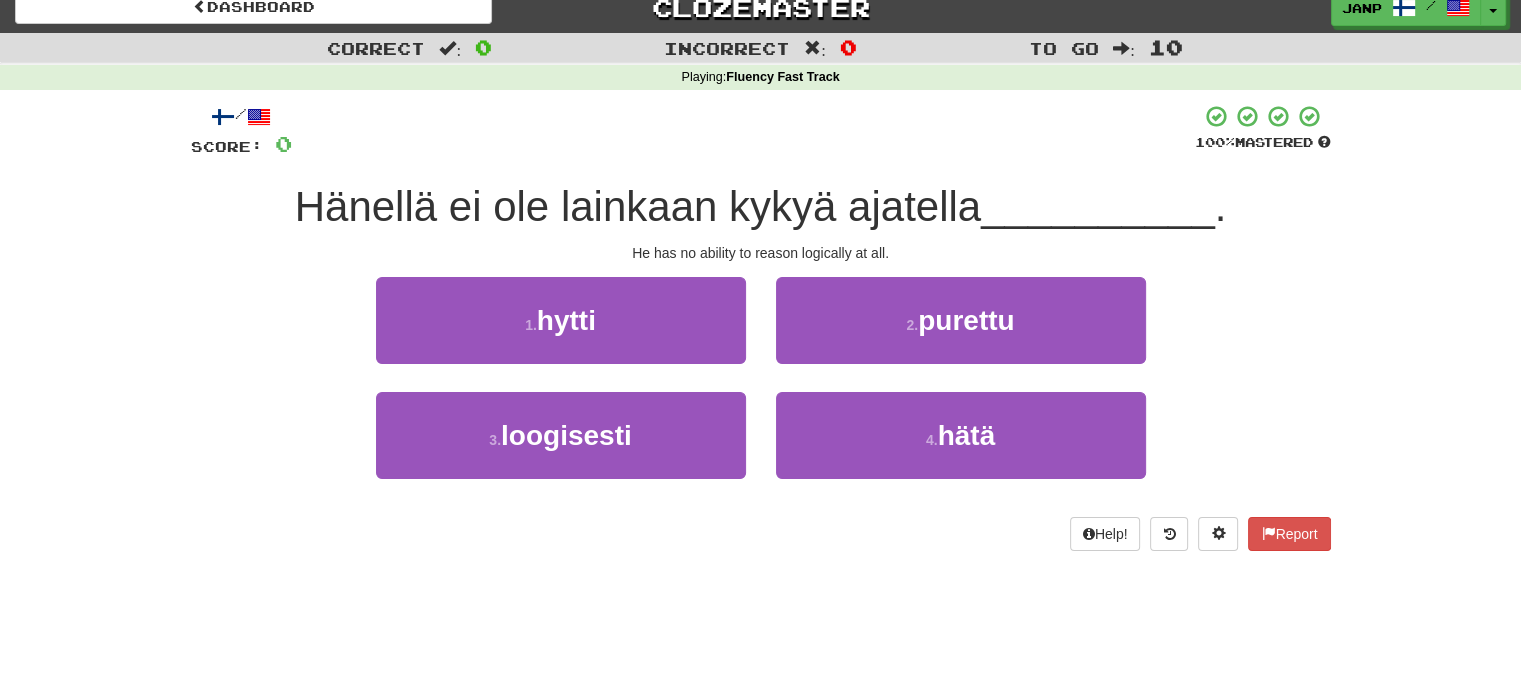 scroll, scrollTop: 12, scrollLeft: 0, axis: vertical 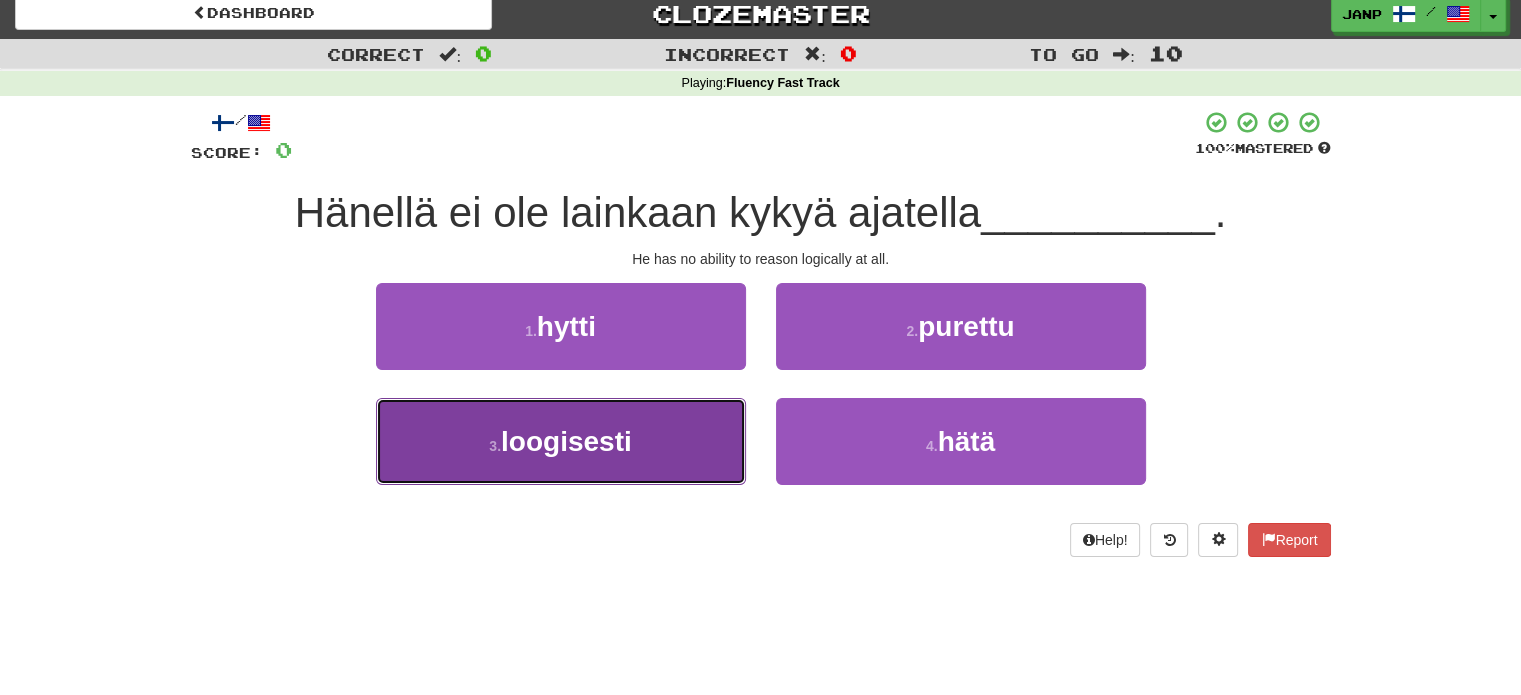 click on "3 .  loogisesti" at bounding box center [561, 441] 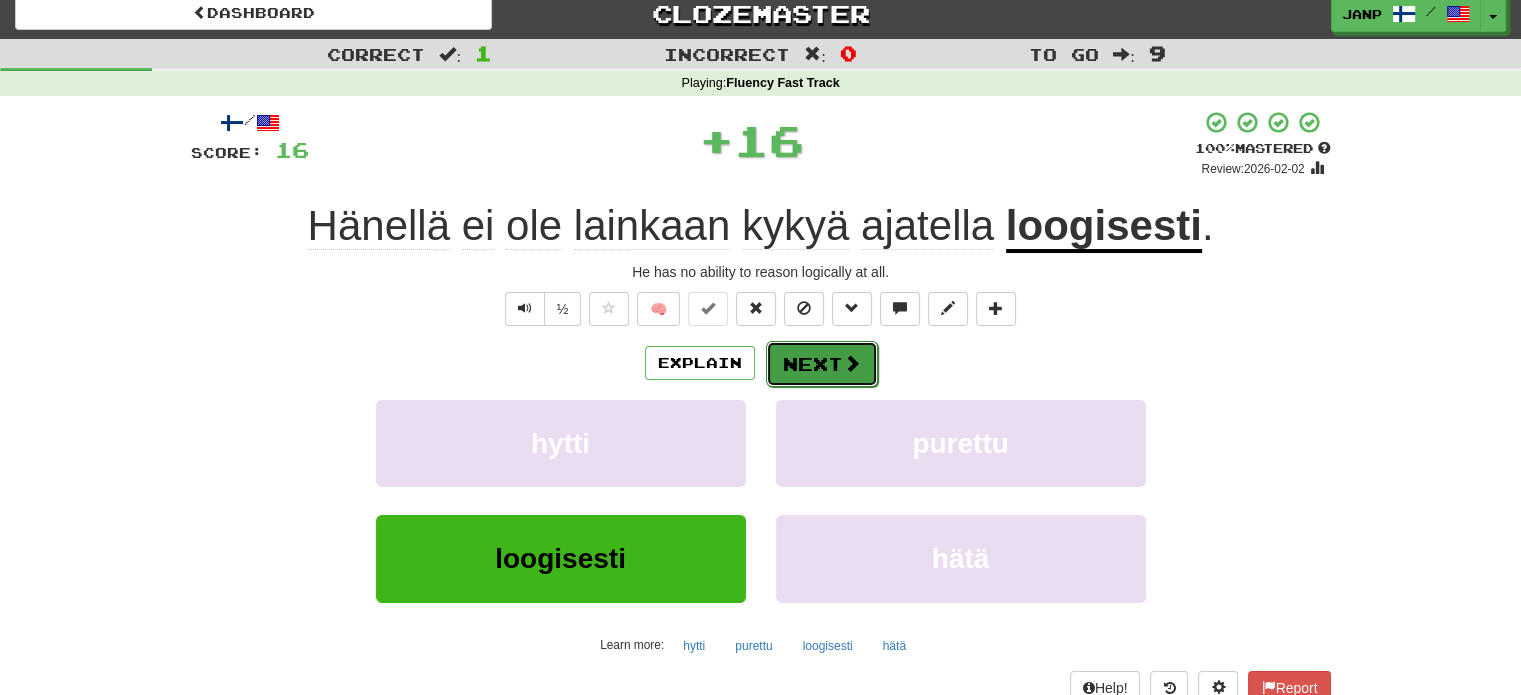 click on "Next" at bounding box center (822, 364) 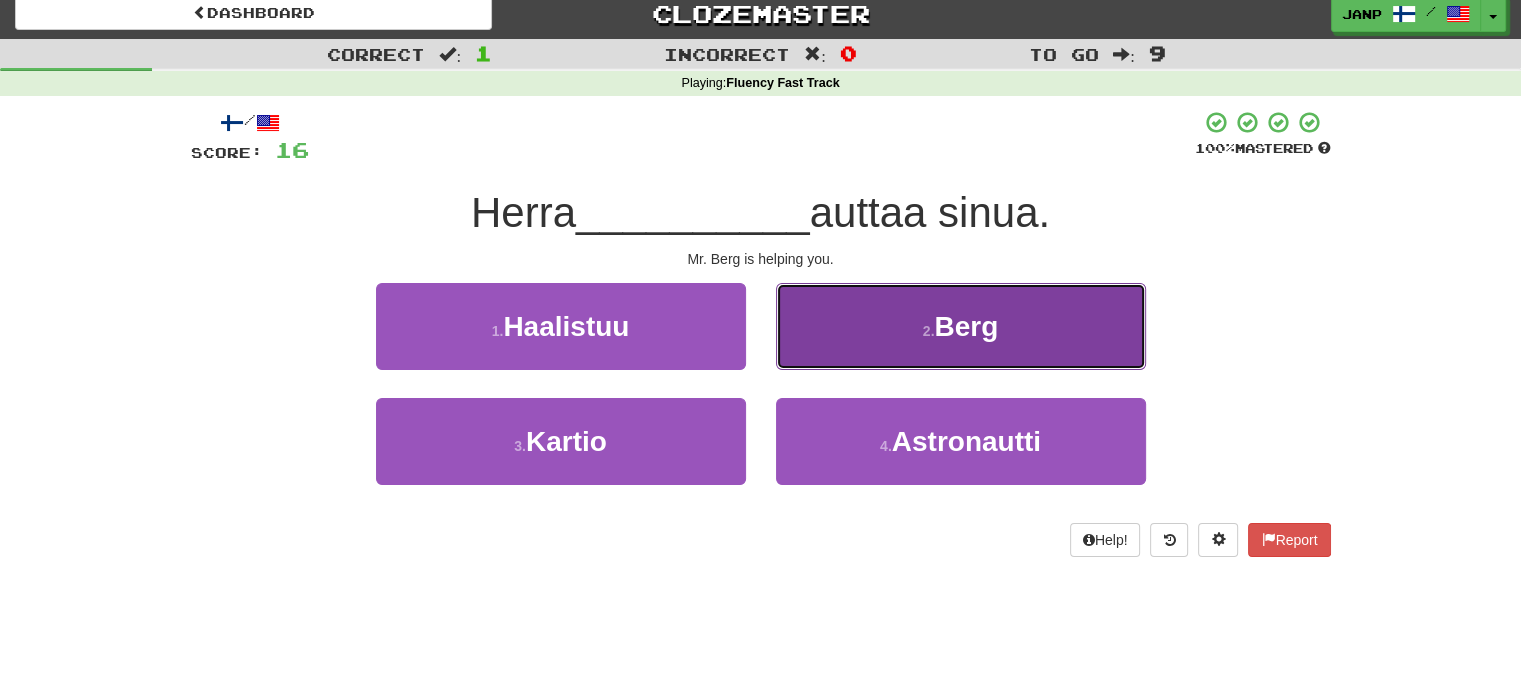 click on "[NUMBER] . [LAST]" at bounding box center [961, 326] 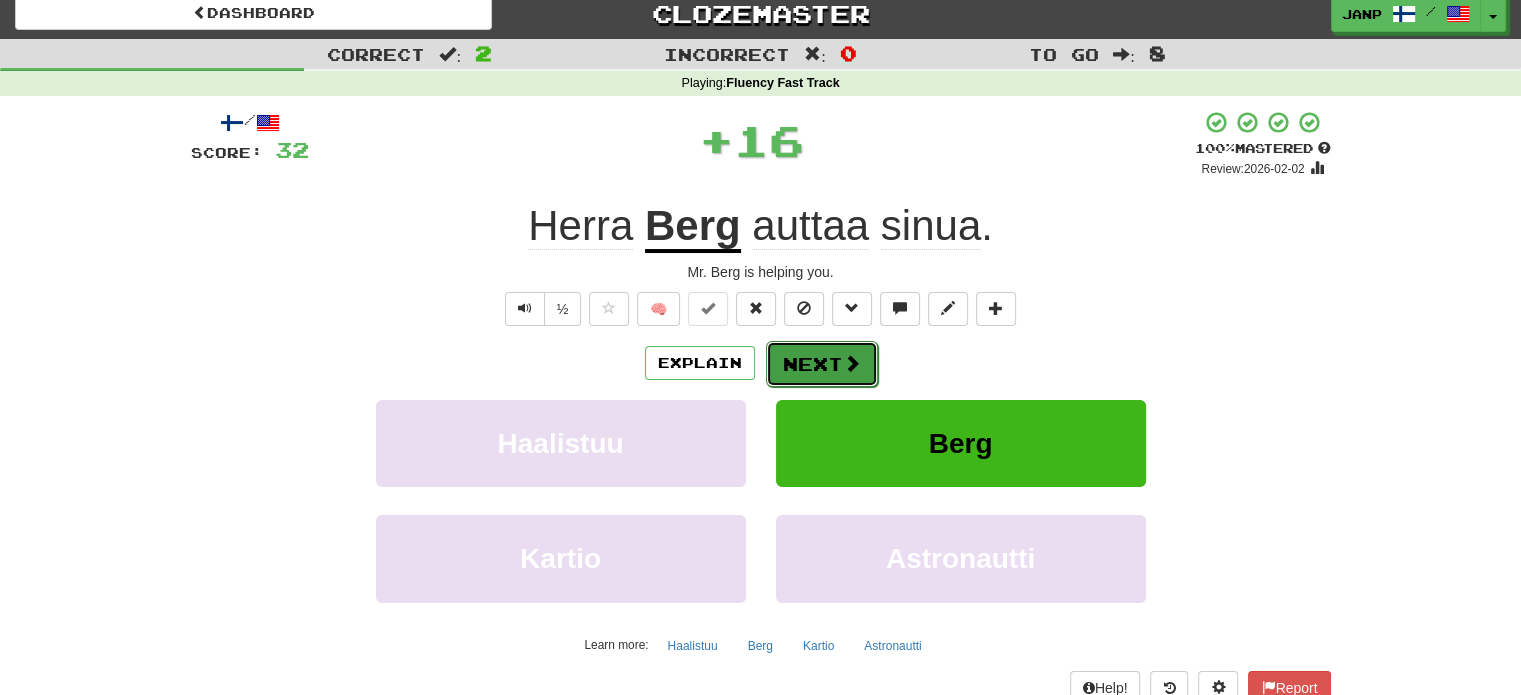 click on "Next" at bounding box center (822, 364) 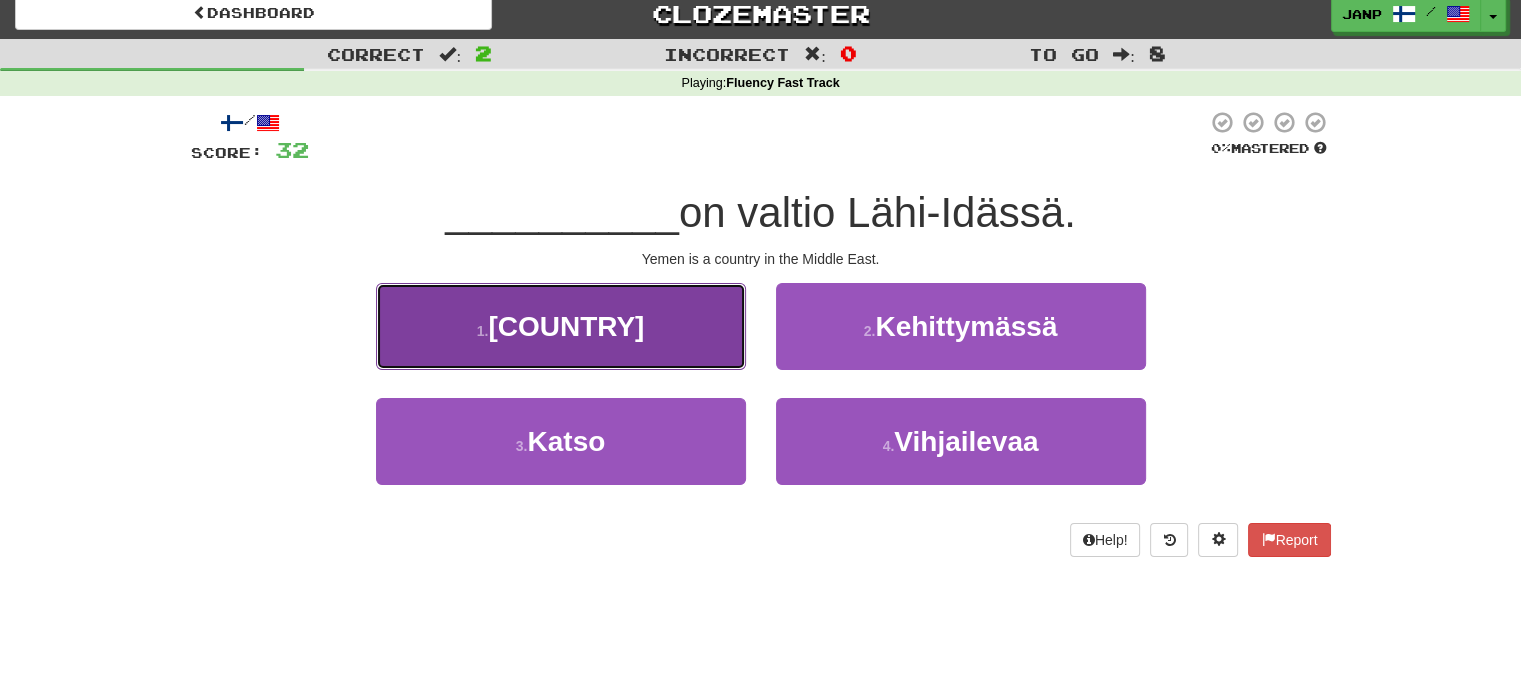 click on "1 .  Jemen" at bounding box center (561, 326) 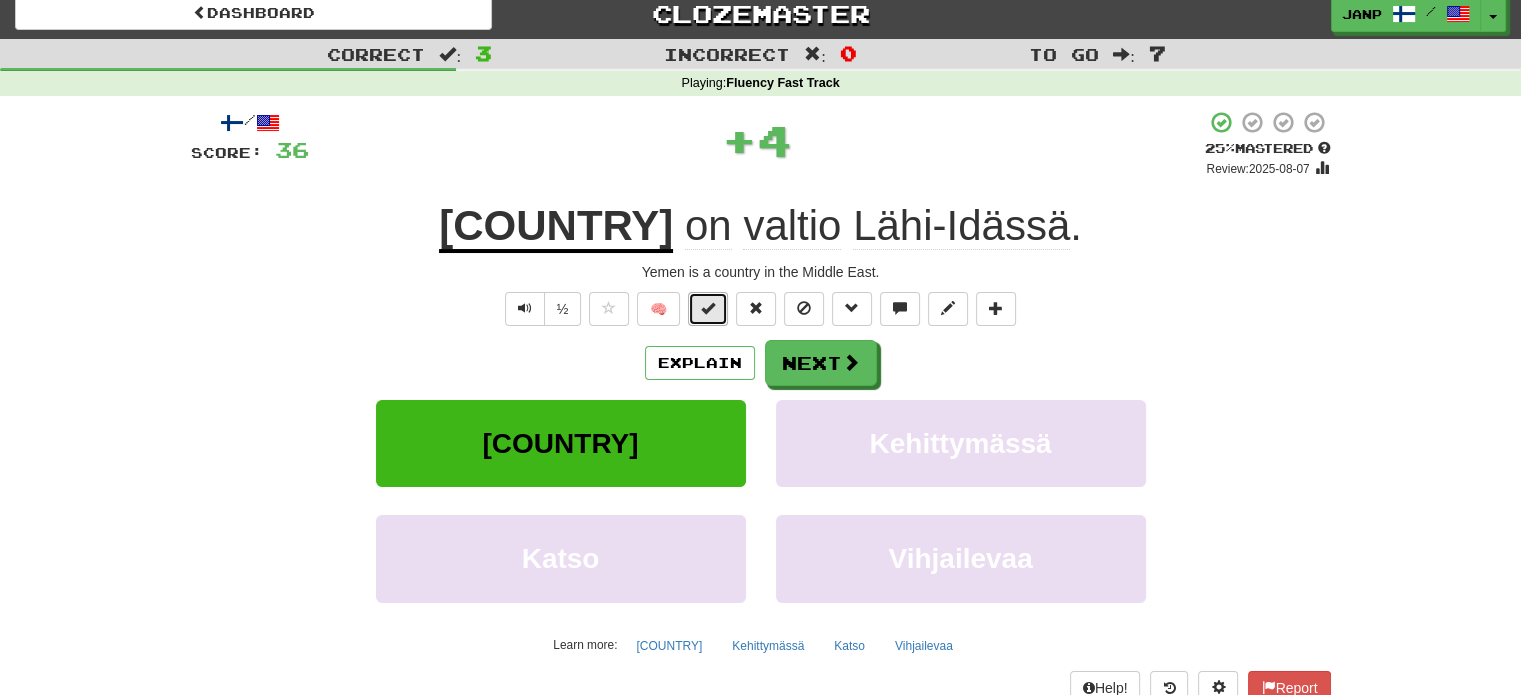 click at bounding box center [708, 309] 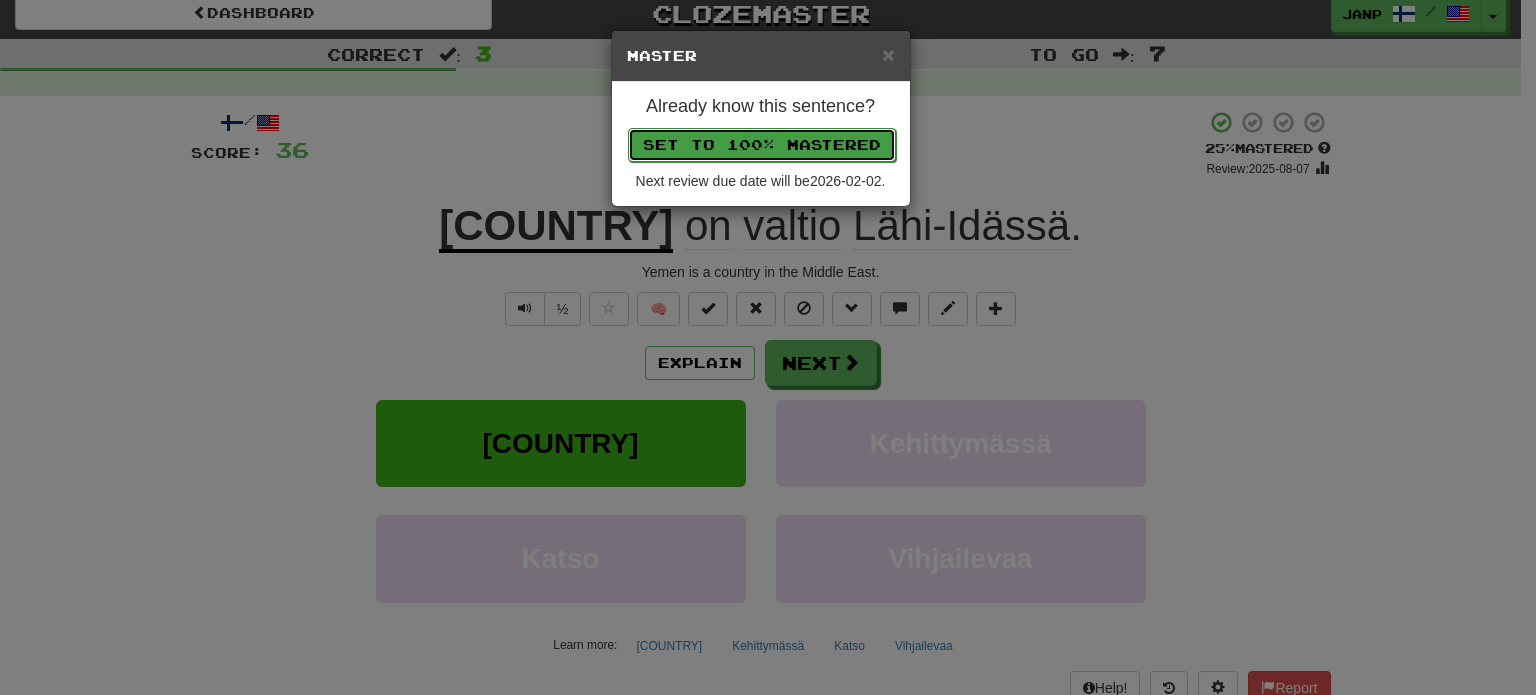 click on "Set to 100% Mastered" at bounding box center [762, 145] 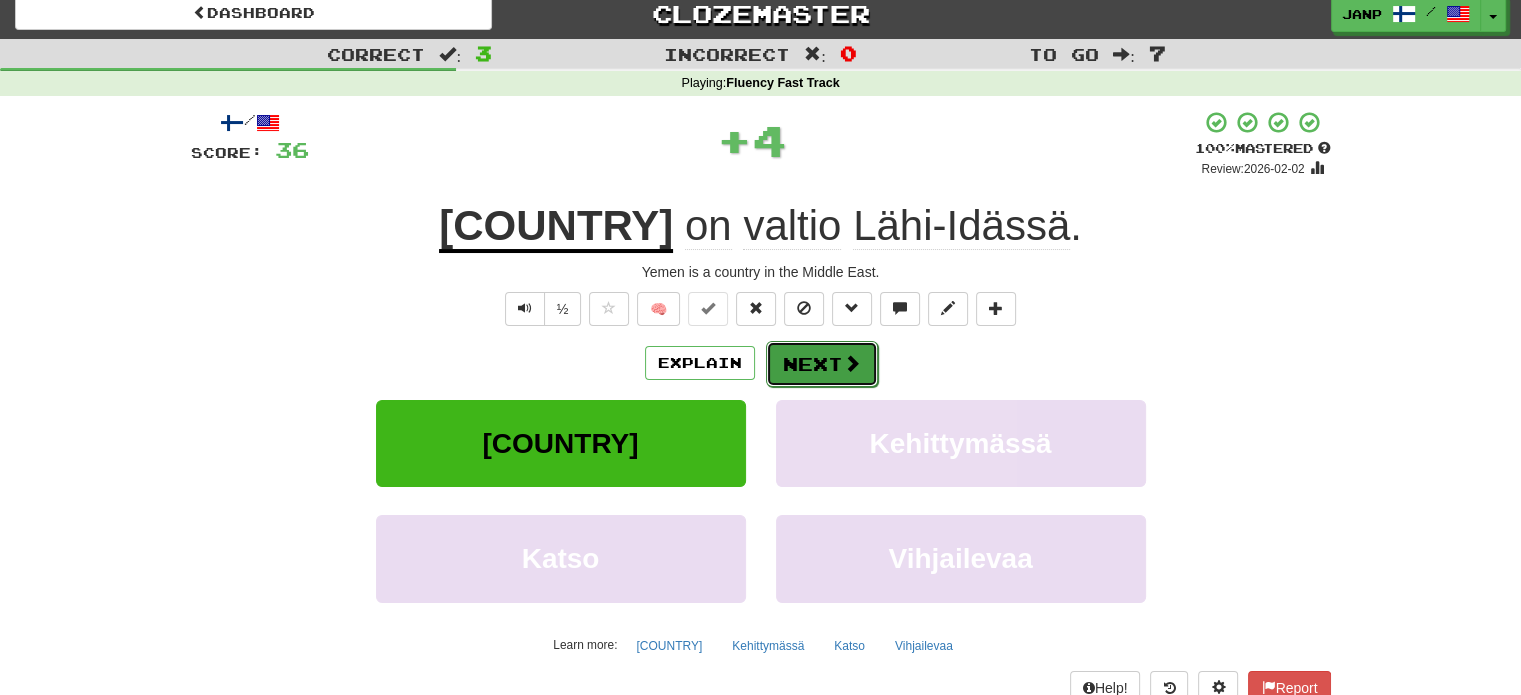click on "Next" at bounding box center [822, 364] 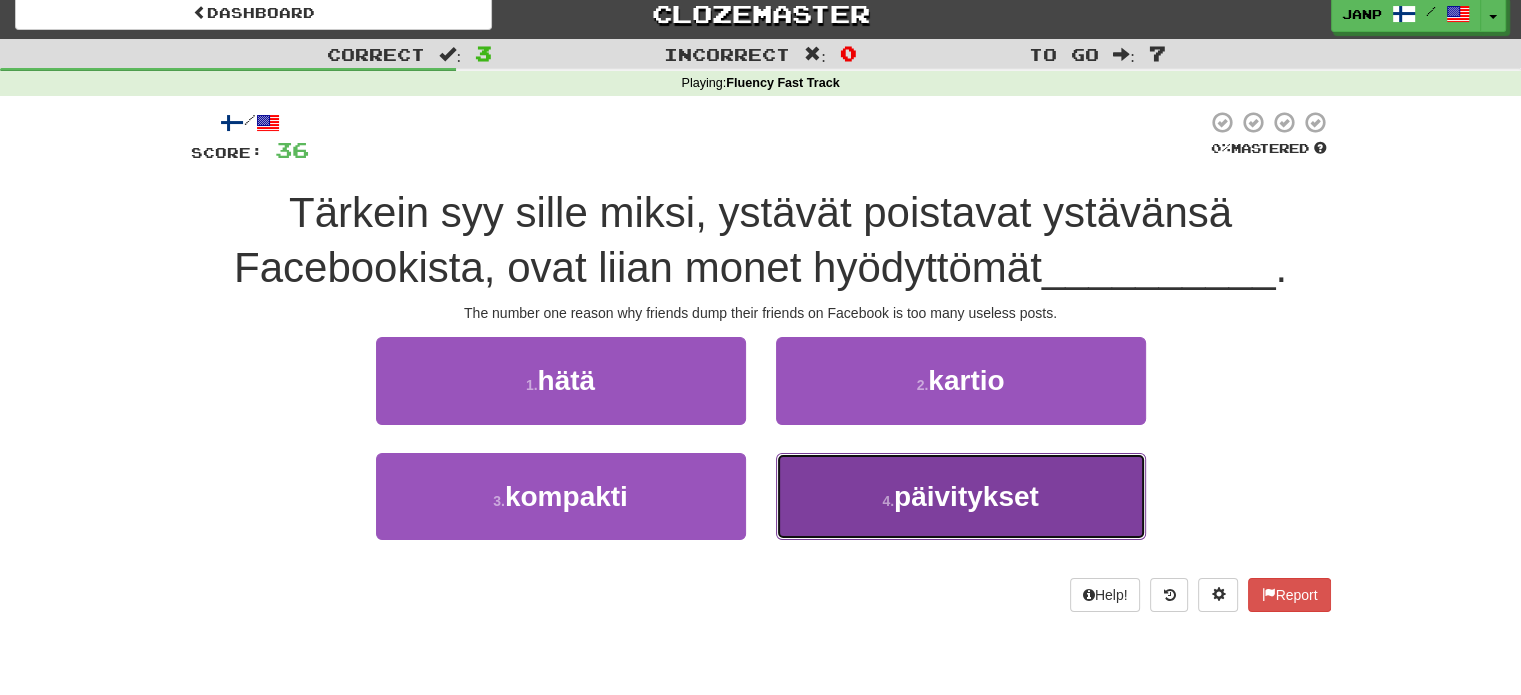 click on "4 .  päivitykset" at bounding box center (961, 496) 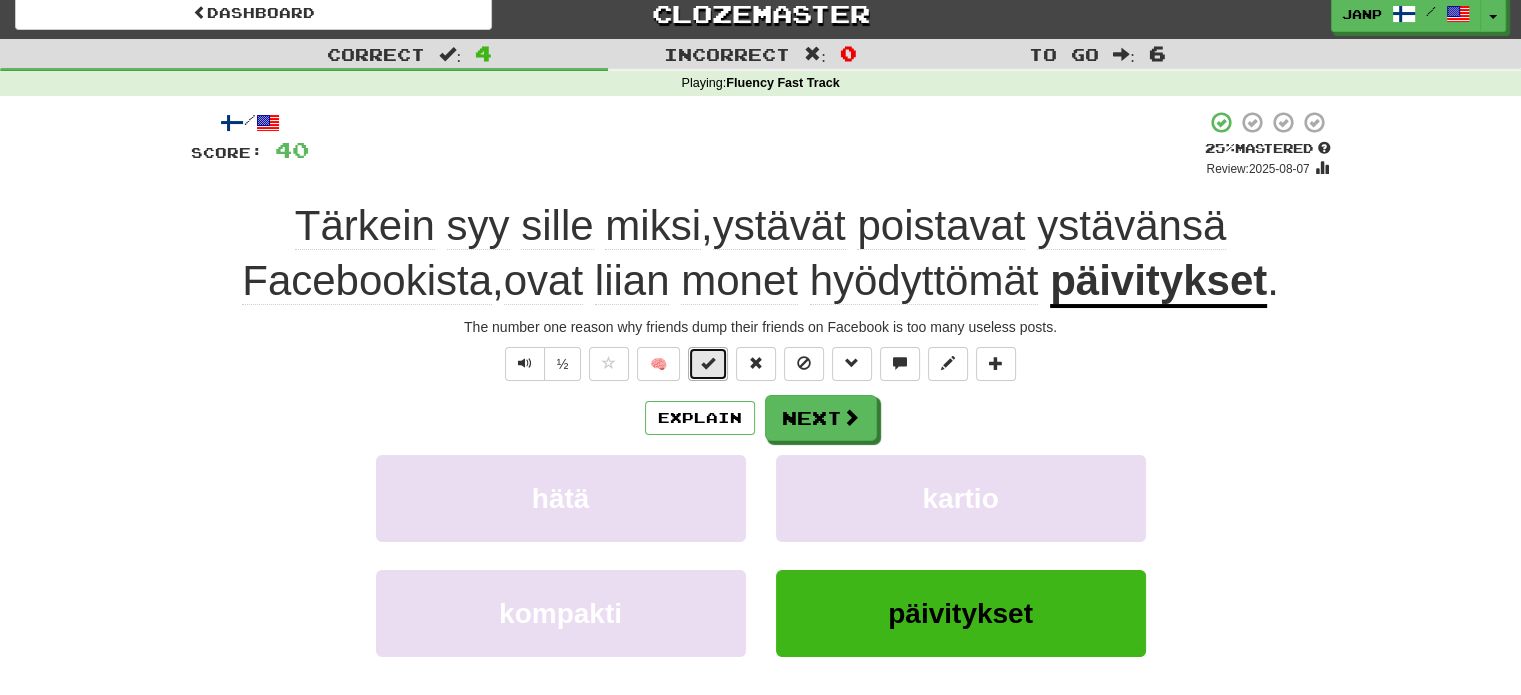 click at bounding box center (708, 363) 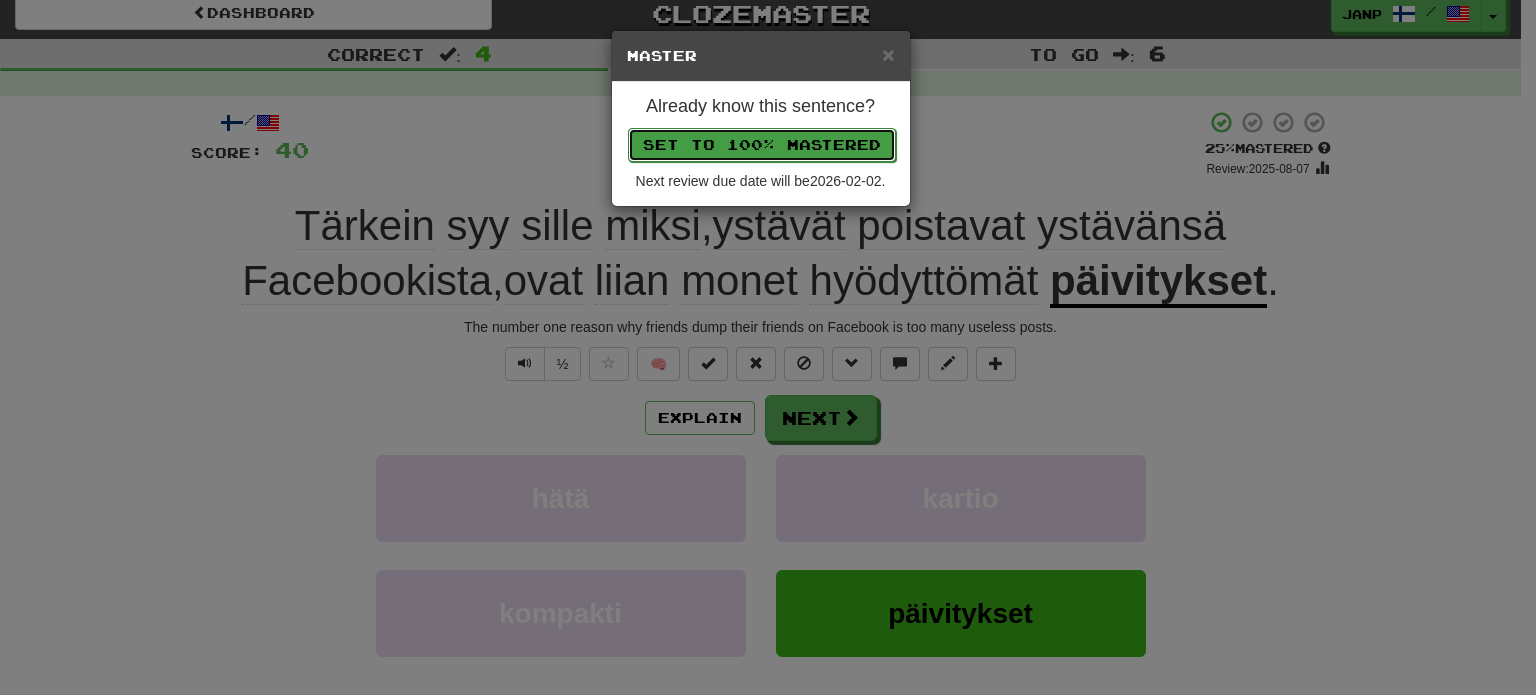 click on "Set to 100% Mastered" at bounding box center [762, 145] 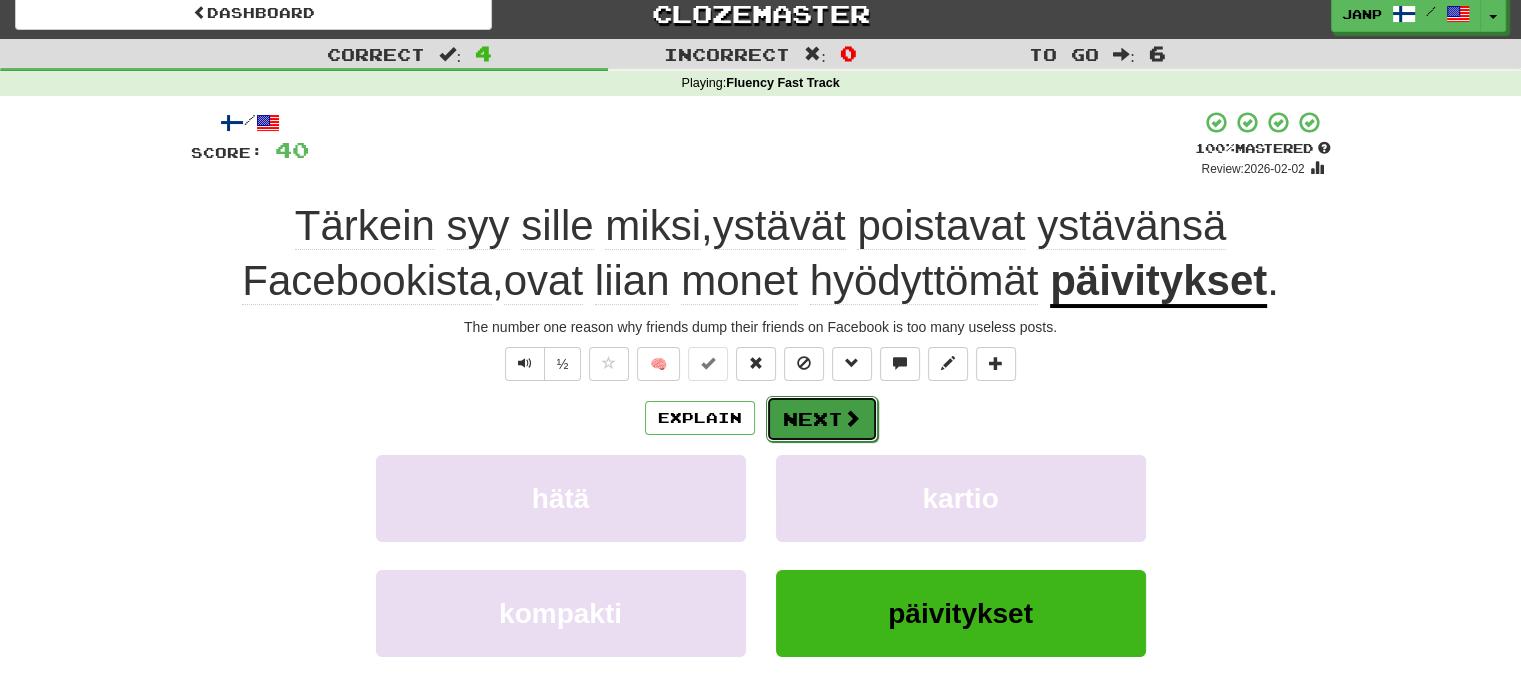 click on "Next" at bounding box center (822, 419) 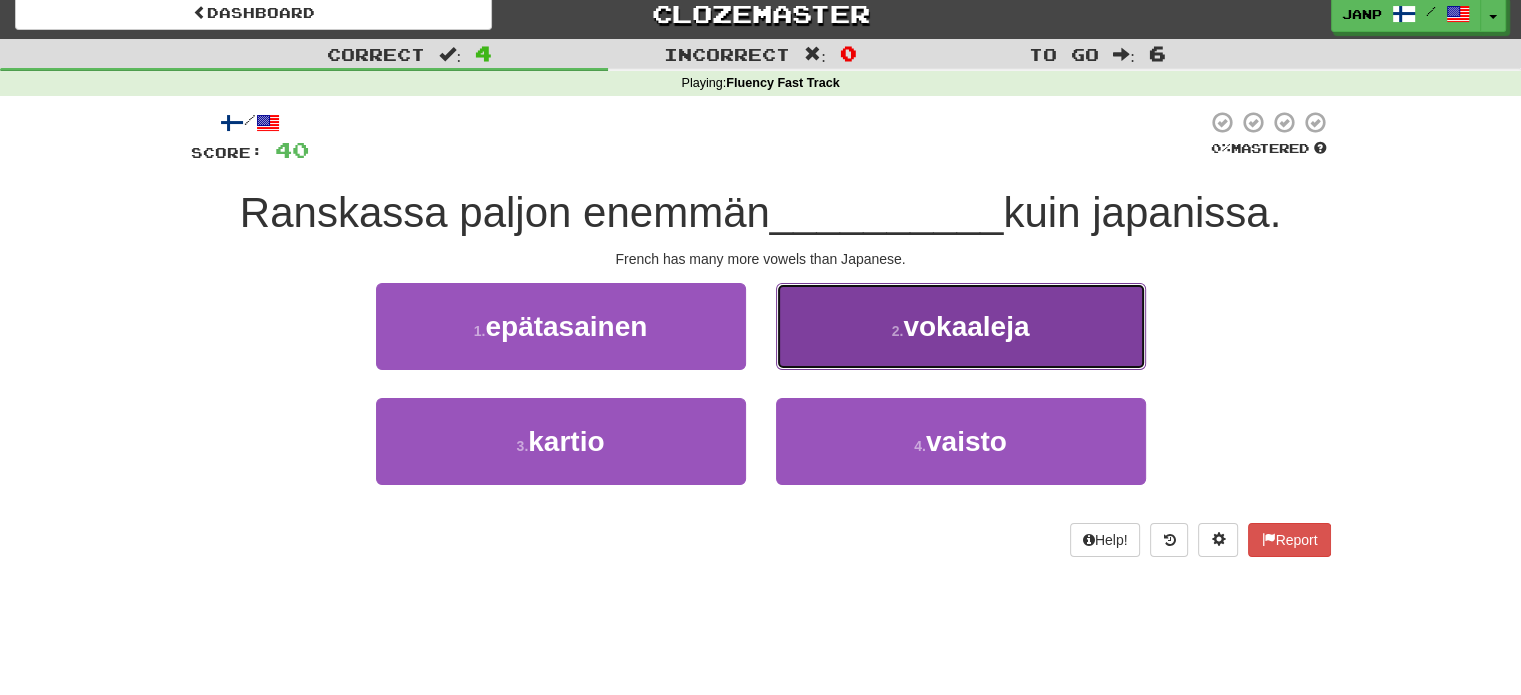 click on "2 .  vokaaleja" at bounding box center [961, 326] 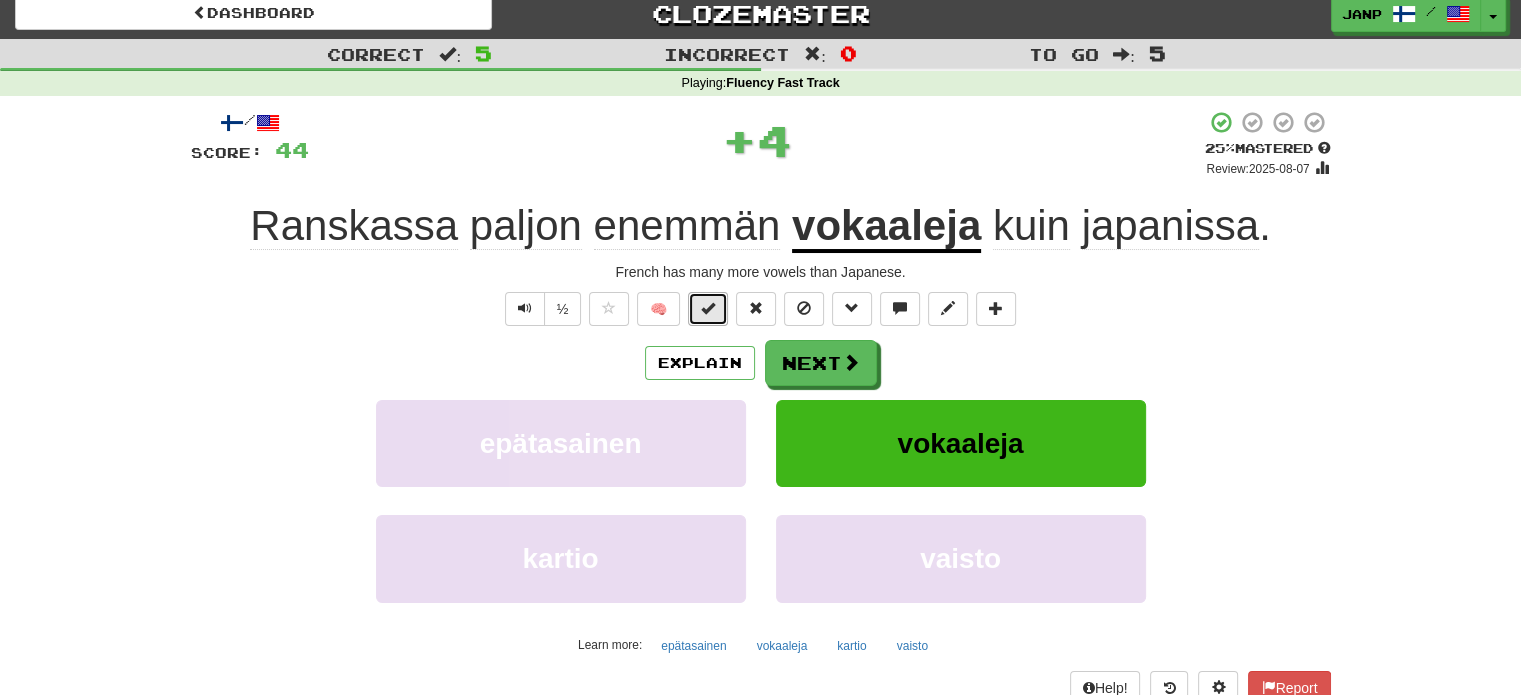 click at bounding box center [708, 308] 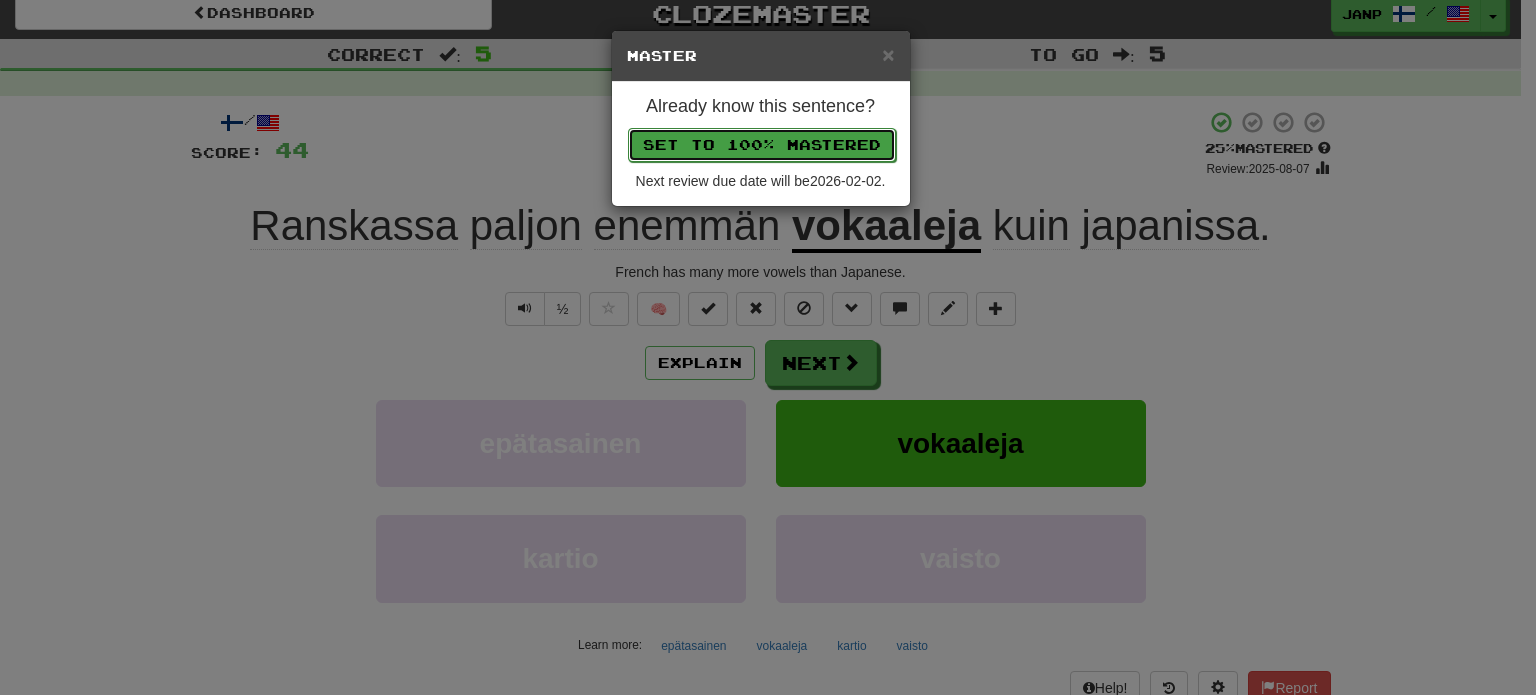 click on "Set to 100% Mastered" at bounding box center (762, 145) 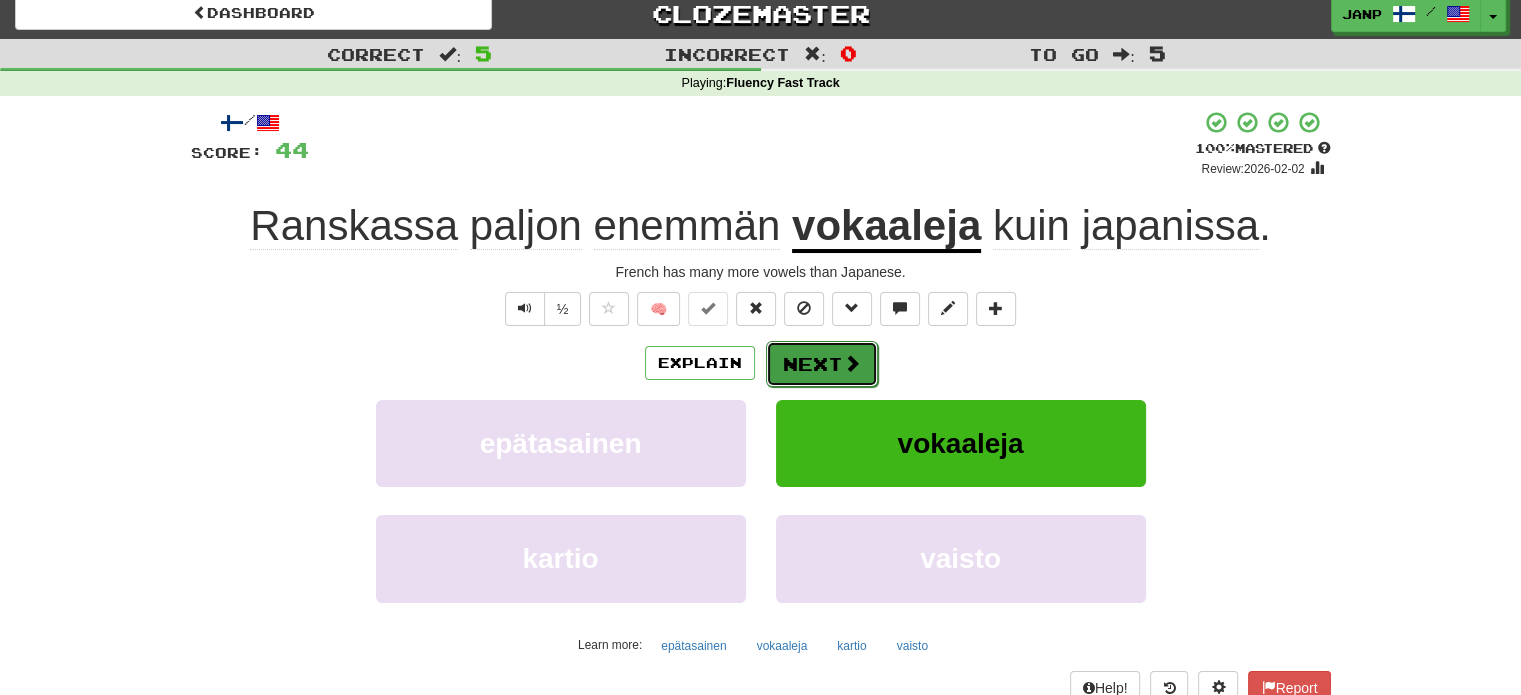 click on "Next" at bounding box center [822, 364] 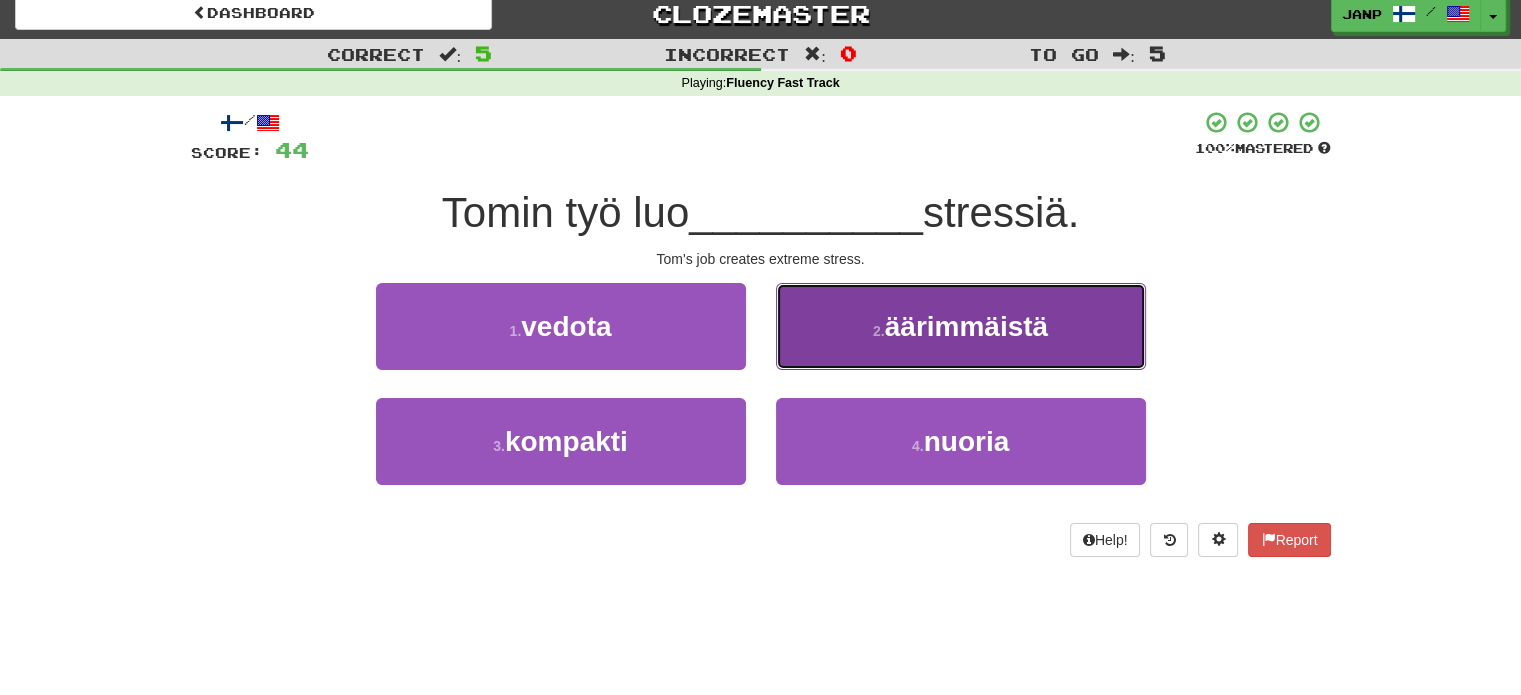 click on "2 .  äärimmäistä" at bounding box center (961, 326) 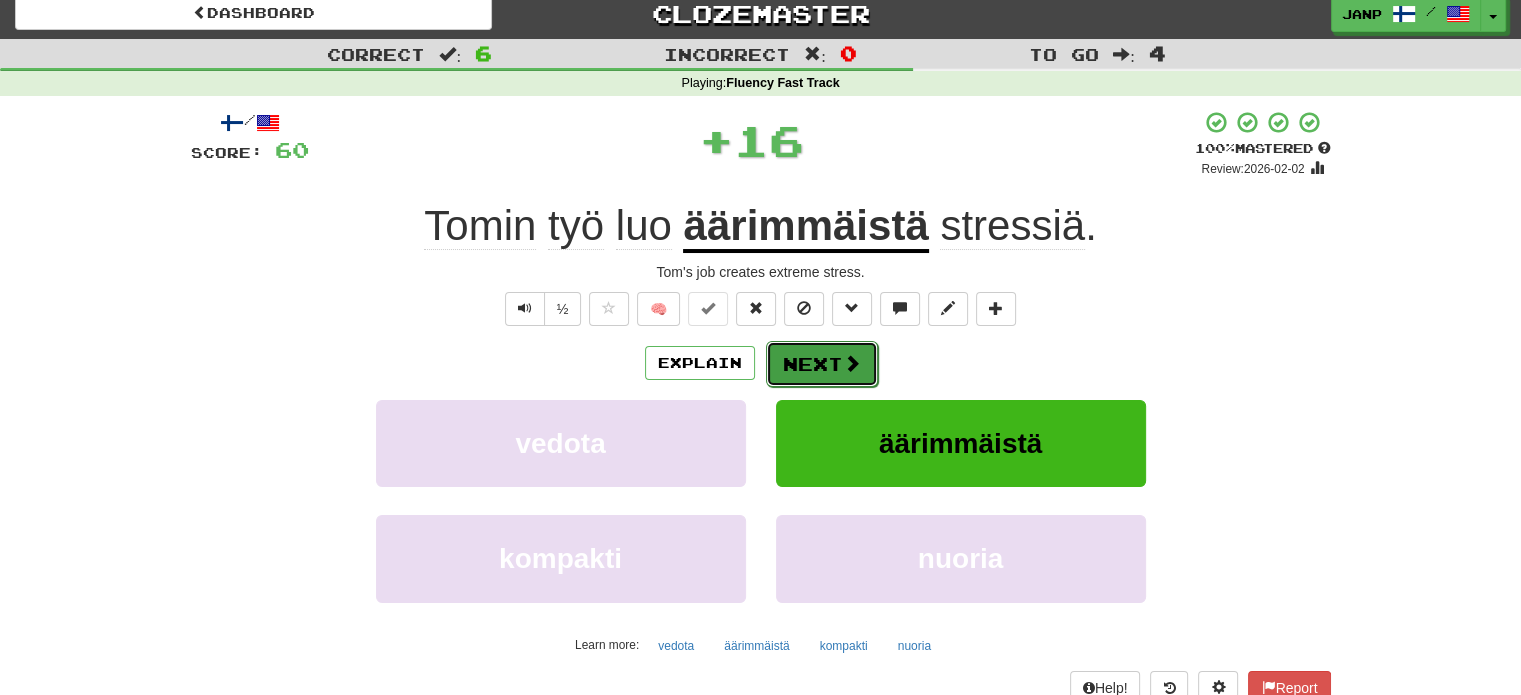 click on "Next" at bounding box center (822, 364) 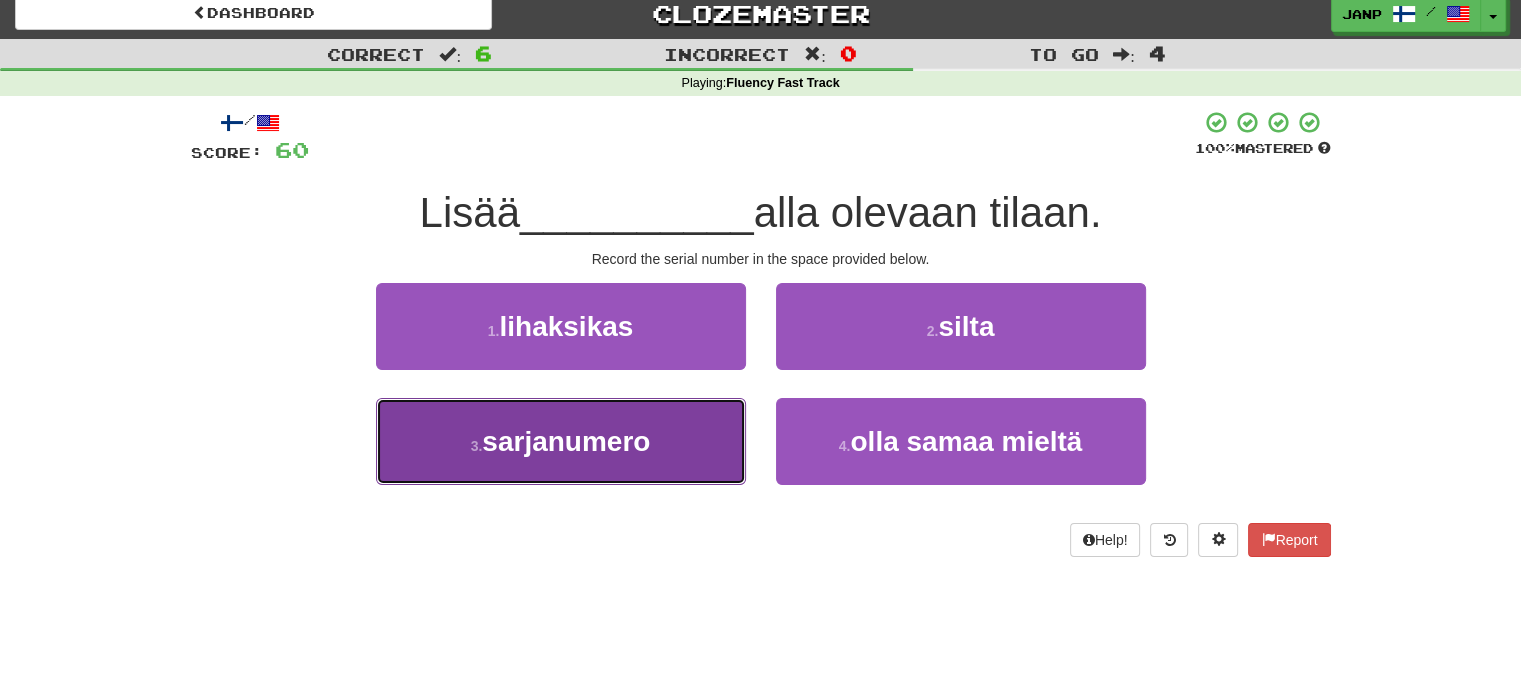 click on "[NUMBER] . [SERIAL_NUMBER]" at bounding box center (561, 441) 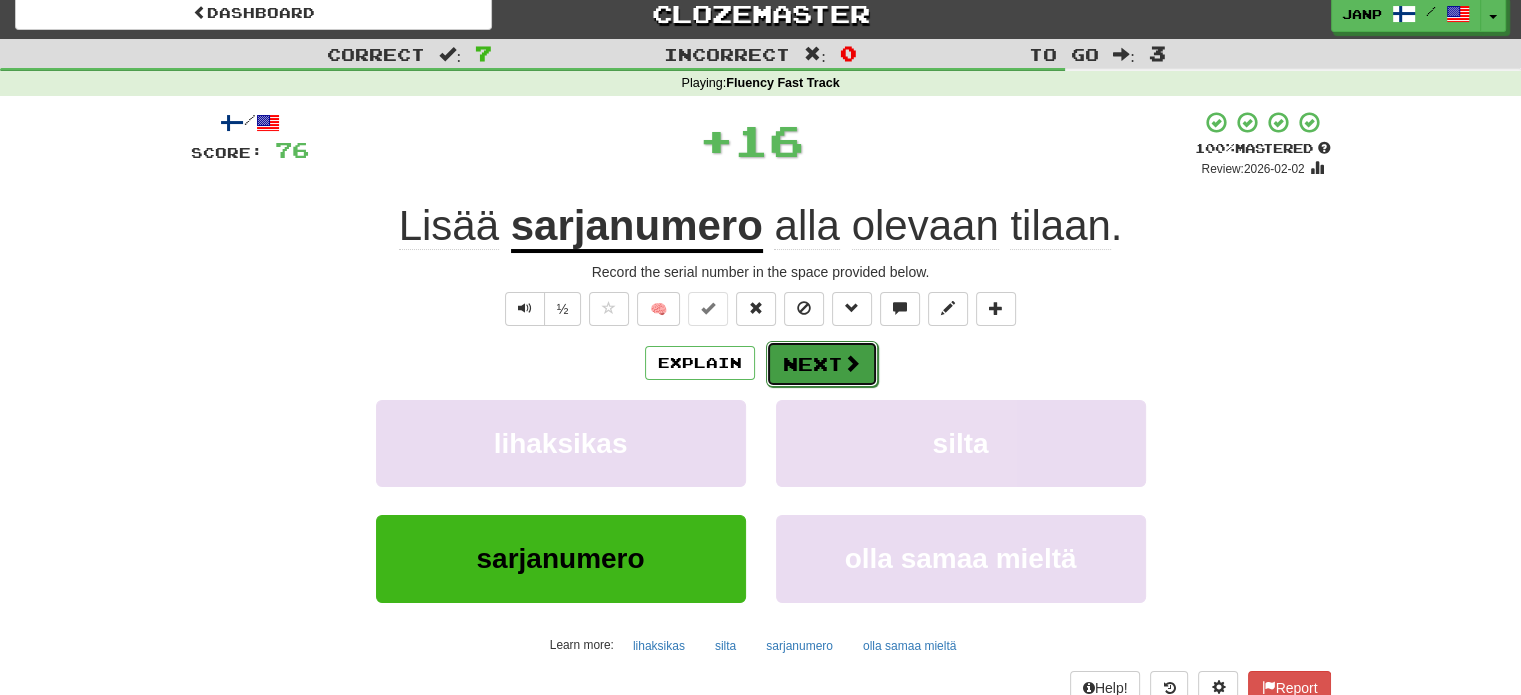 click on "Next" at bounding box center [822, 364] 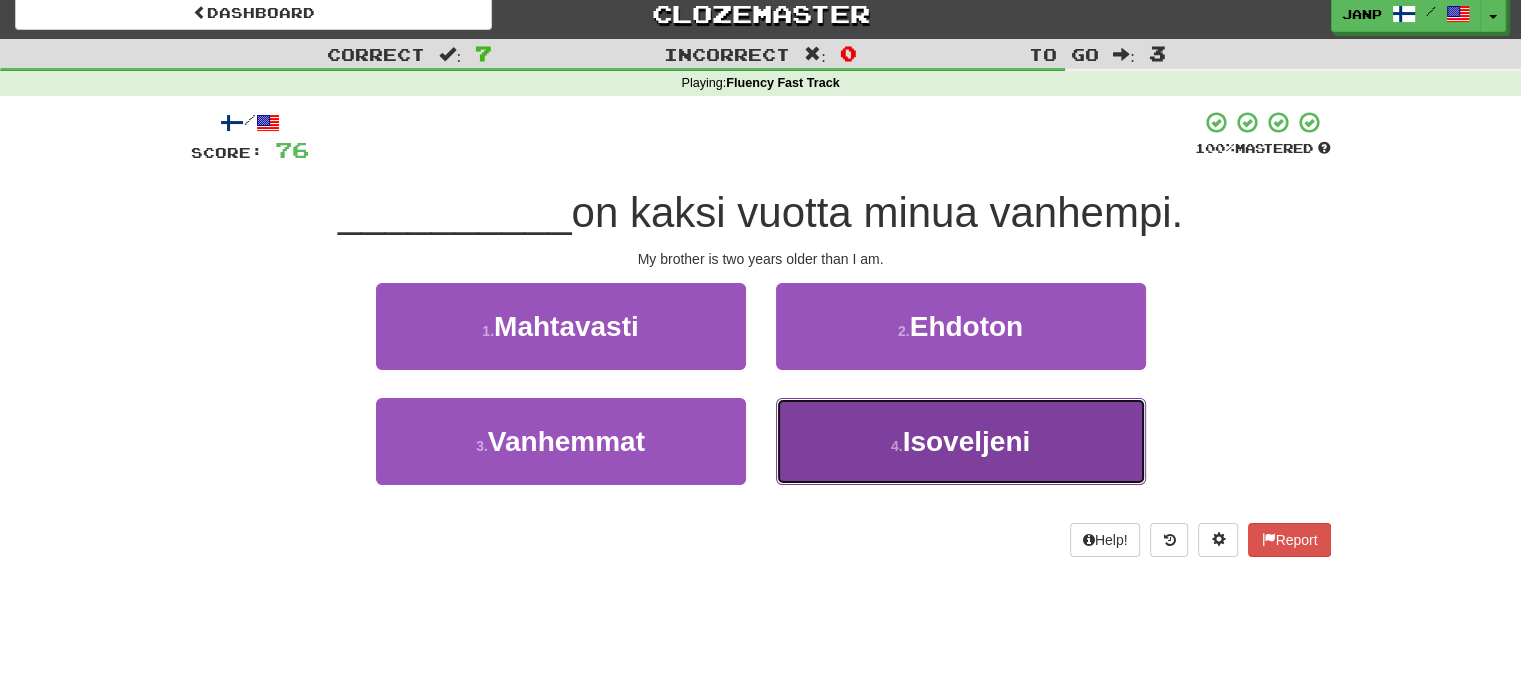 click on "[NUMBER] . [BIG_BROTHER]" at bounding box center [961, 441] 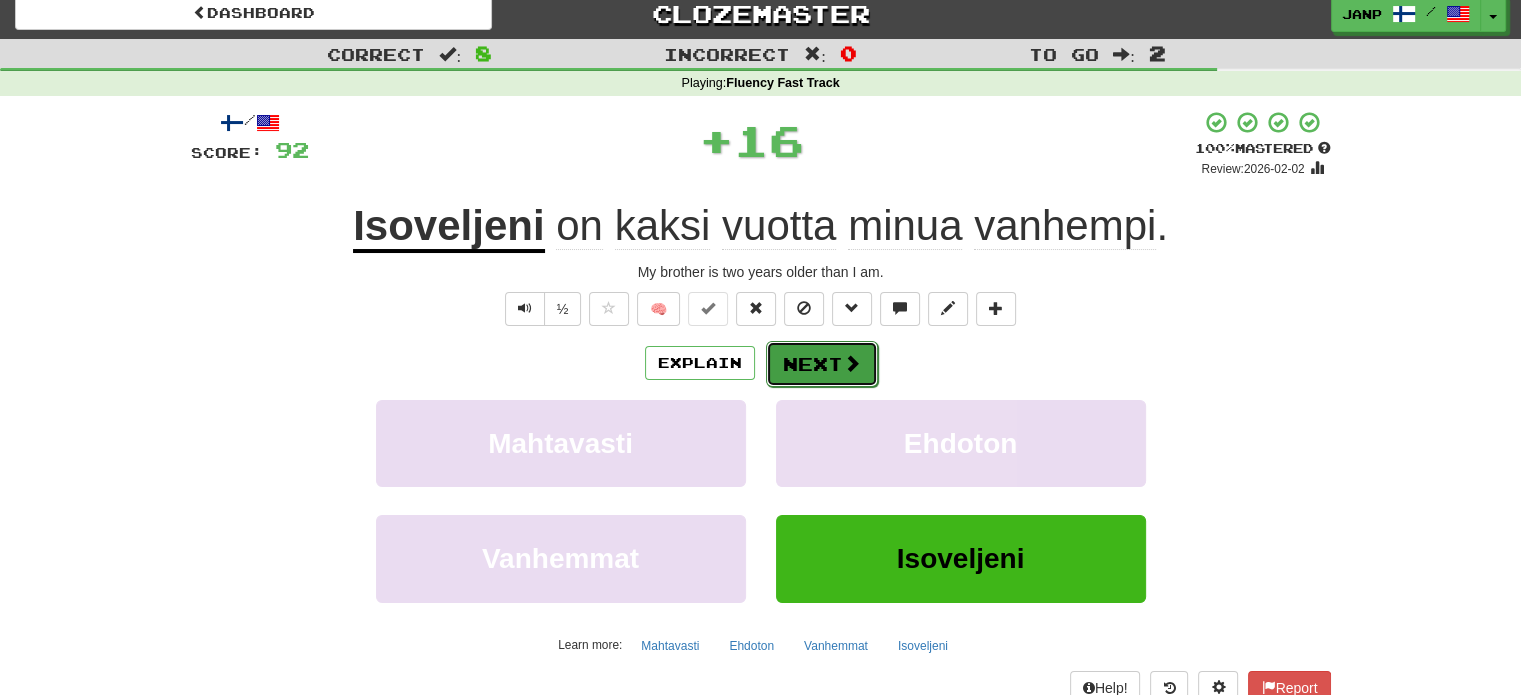 click on "Next" at bounding box center [822, 364] 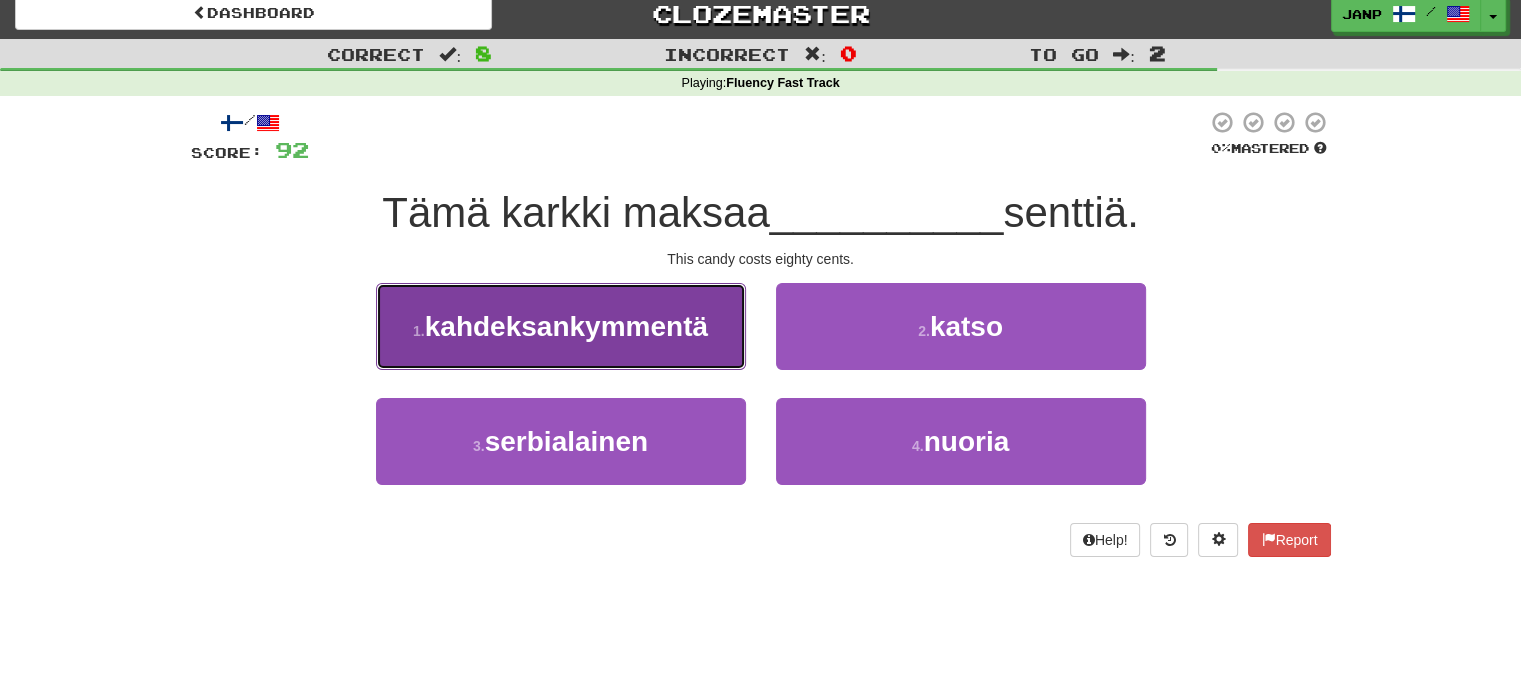 click on "[NUMBER] . [EIGHTY]" at bounding box center [561, 326] 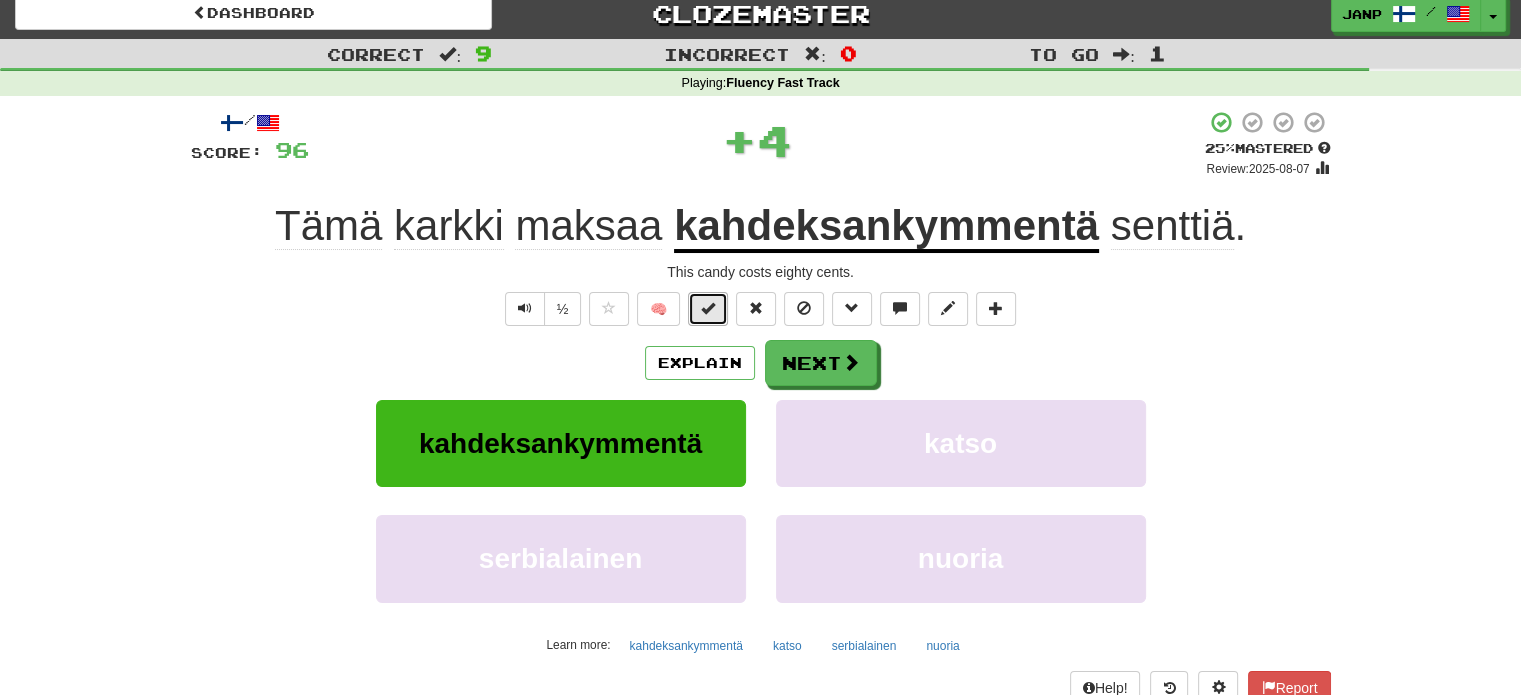 click at bounding box center (708, 308) 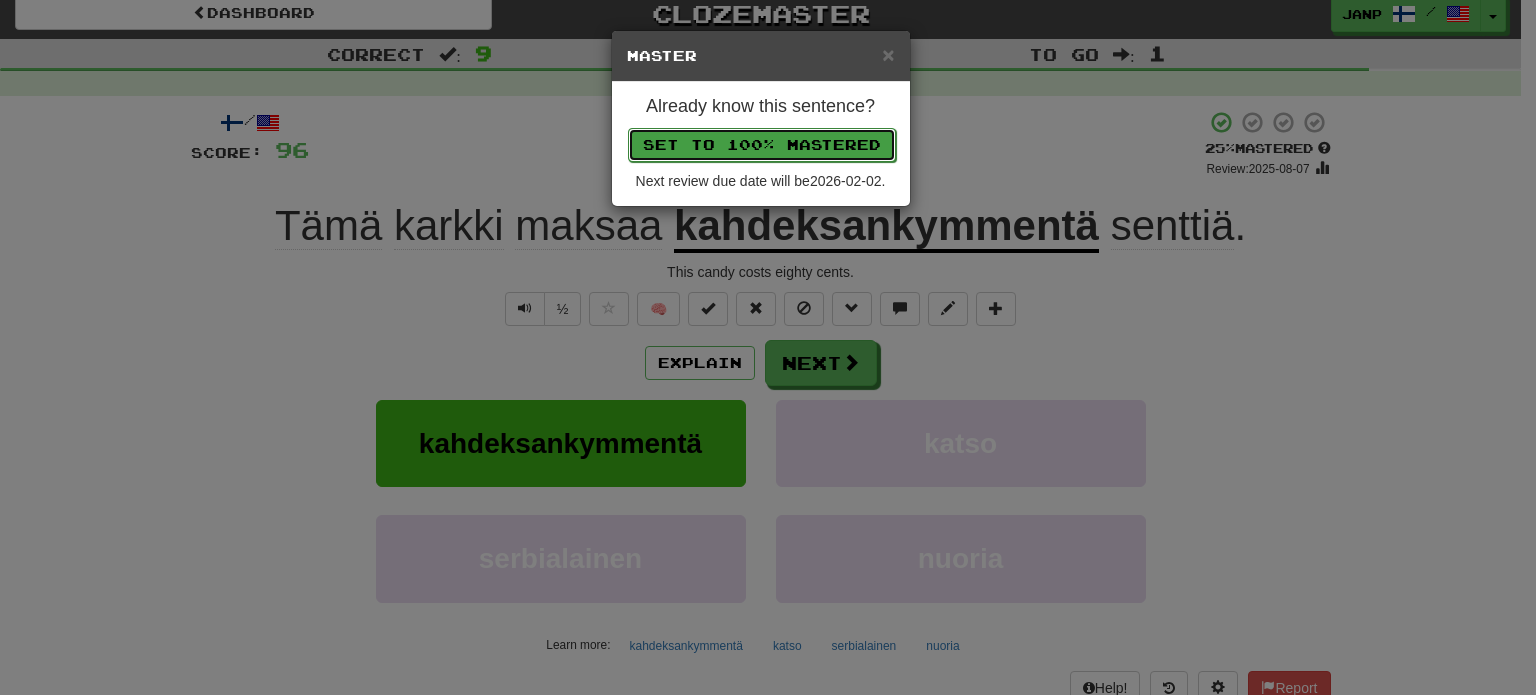 click on "Set to 100% Mastered" at bounding box center [762, 145] 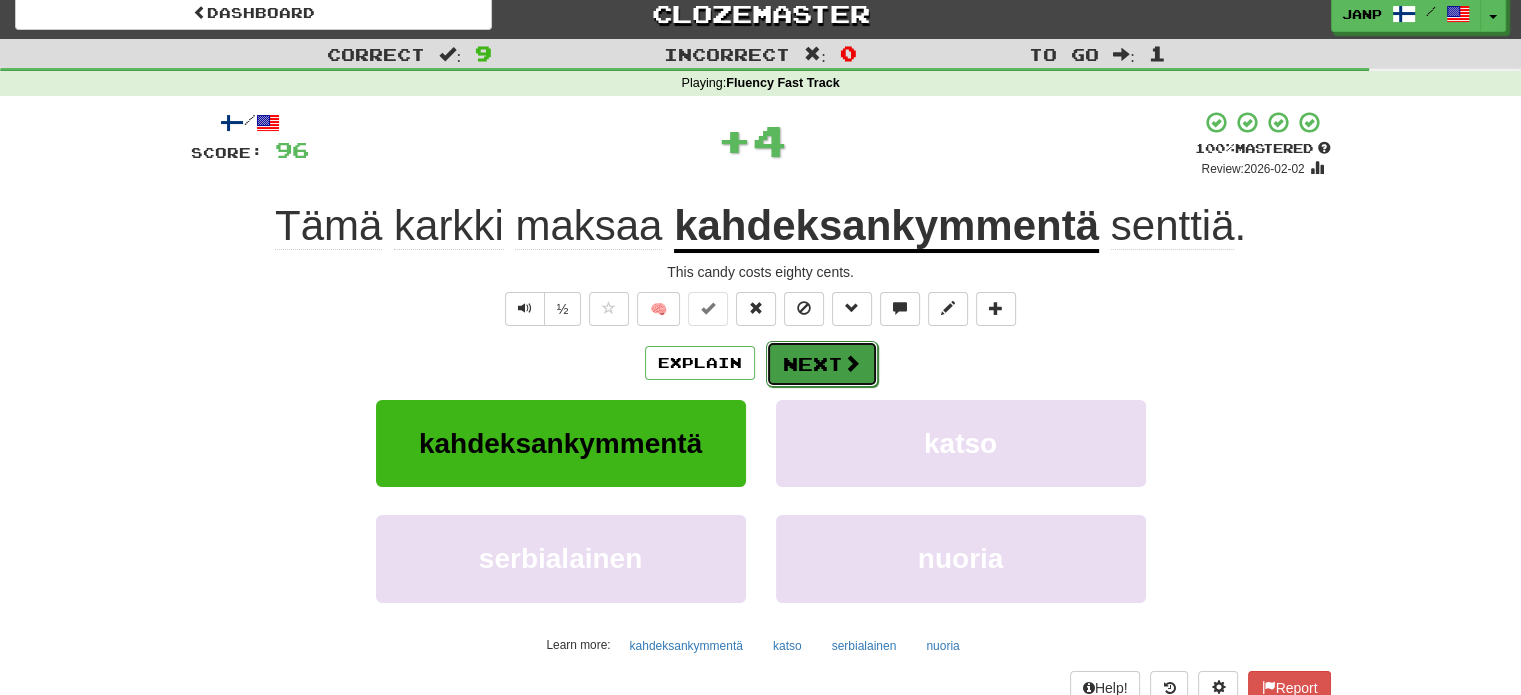 click on "Next" at bounding box center (822, 364) 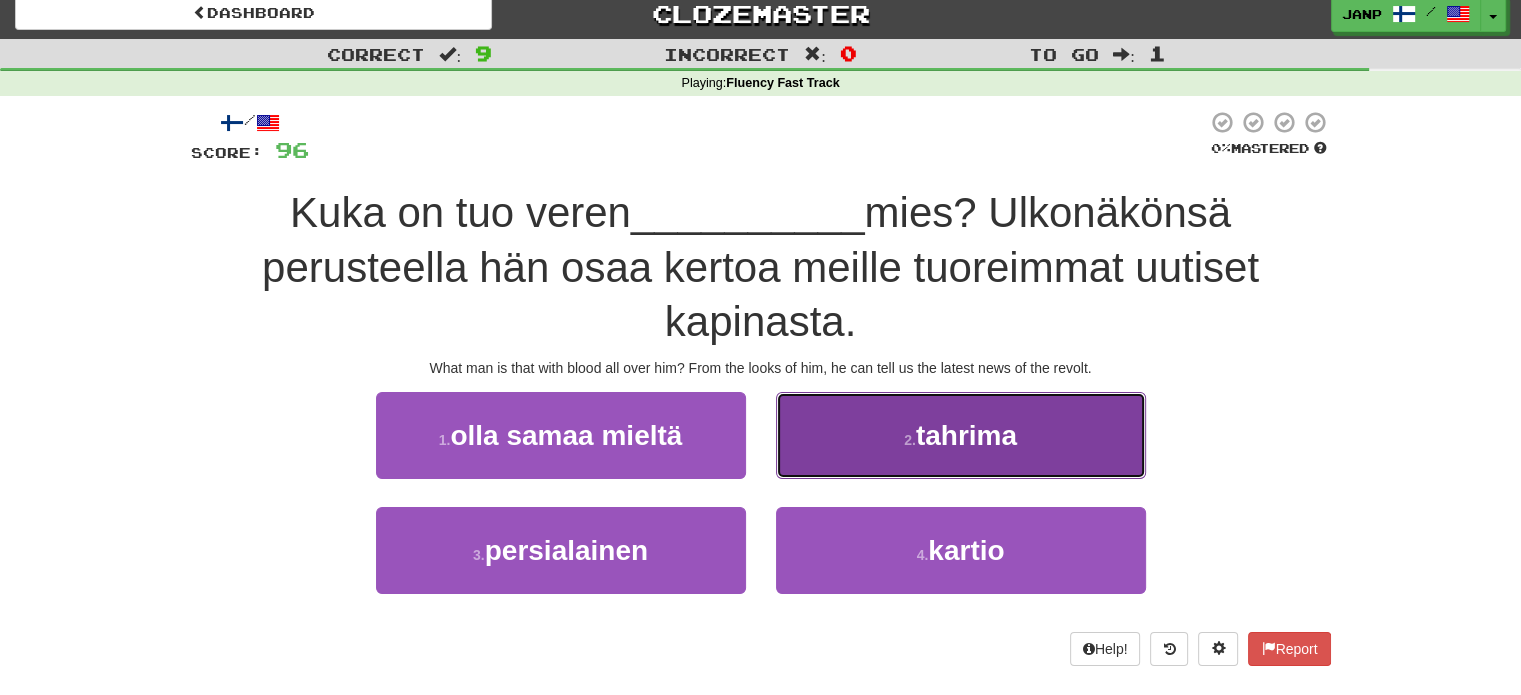 click on "2 .  tahrima" at bounding box center (961, 435) 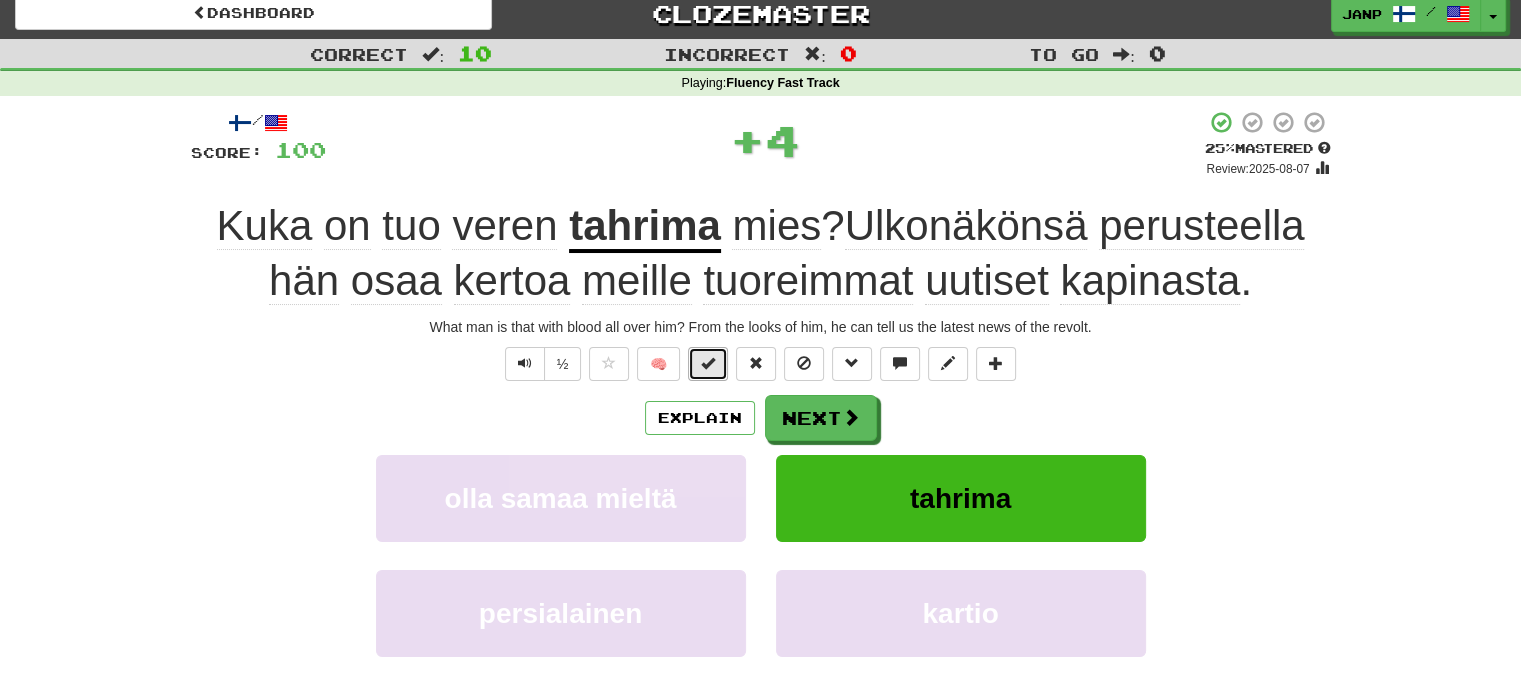 click at bounding box center (708, 364) 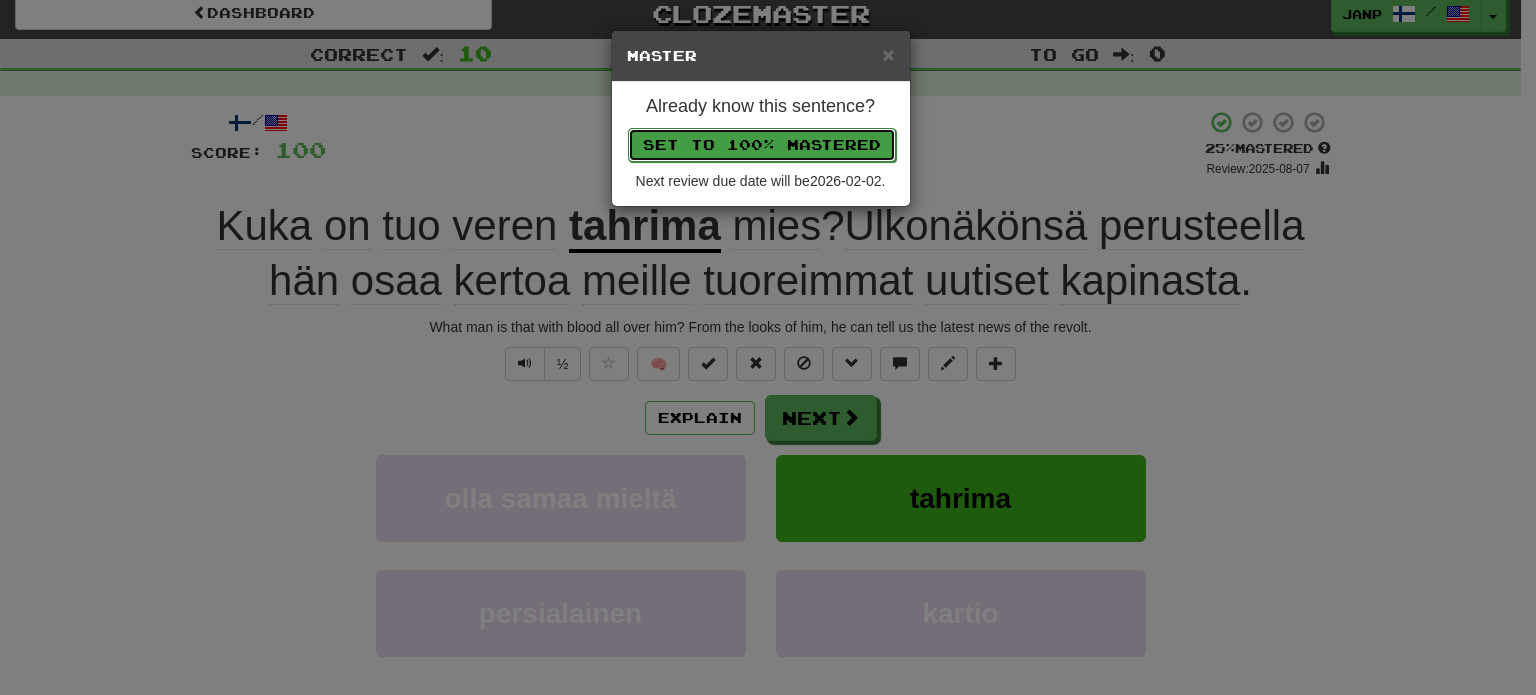 click on "Set to 100% Mastered" at bounding box center [762, 145] 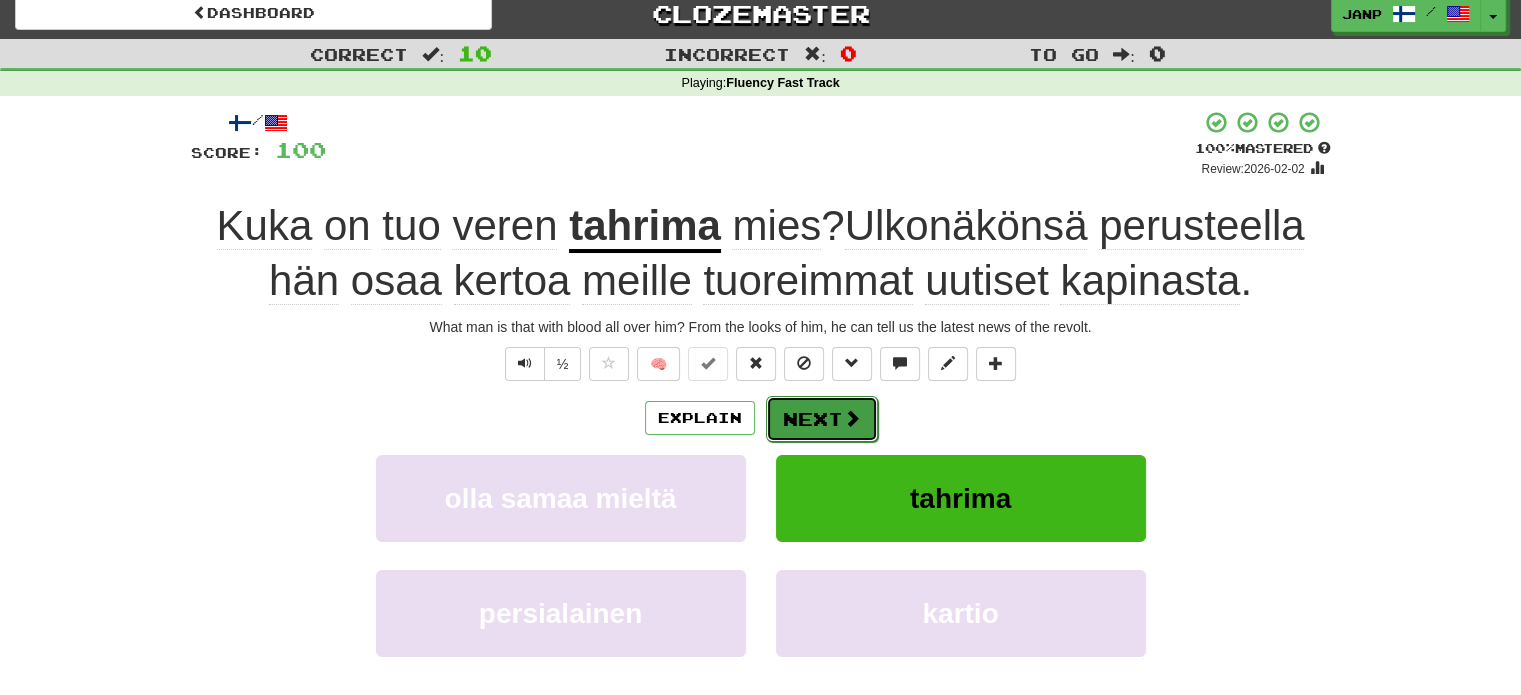 click on "Next" at bounding box center [822, 419] 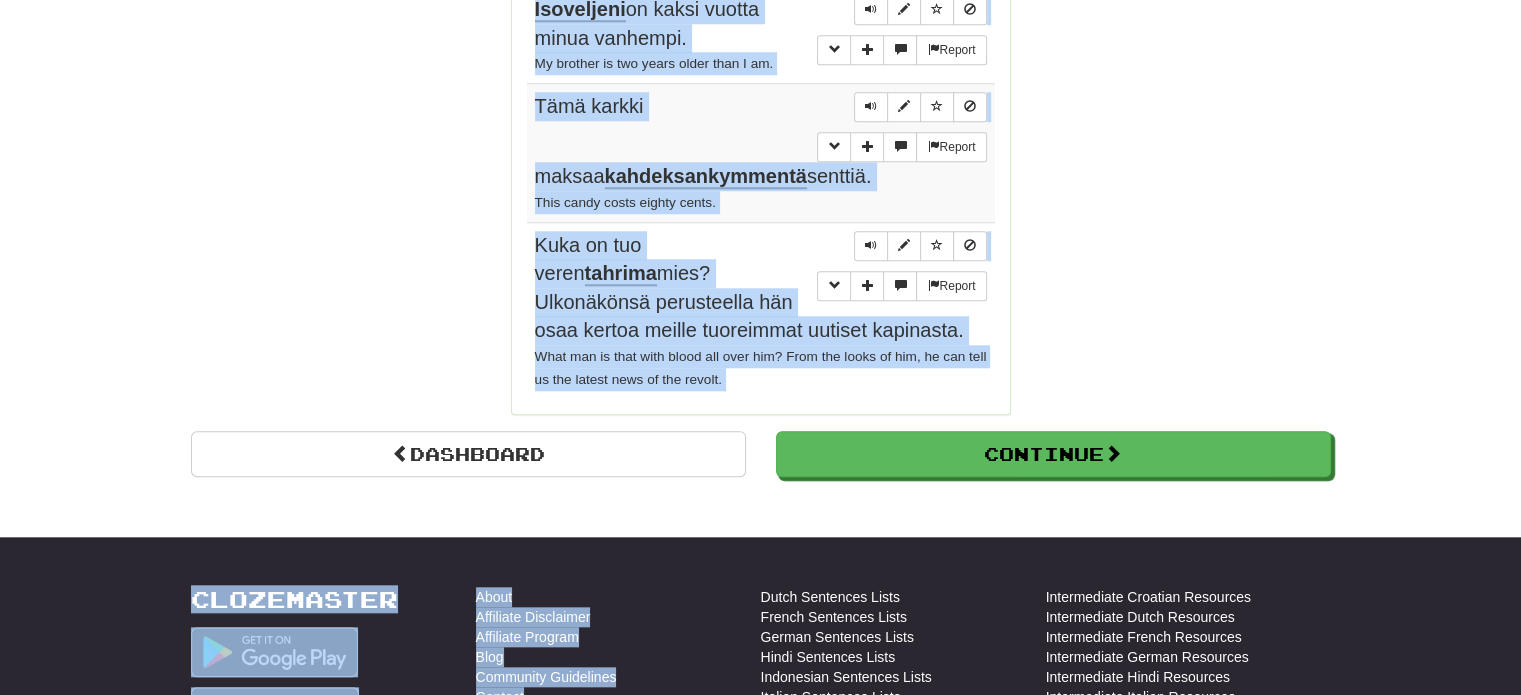 scroll, scrollTop: 1953, scrollLeft: 0, axis: vertical 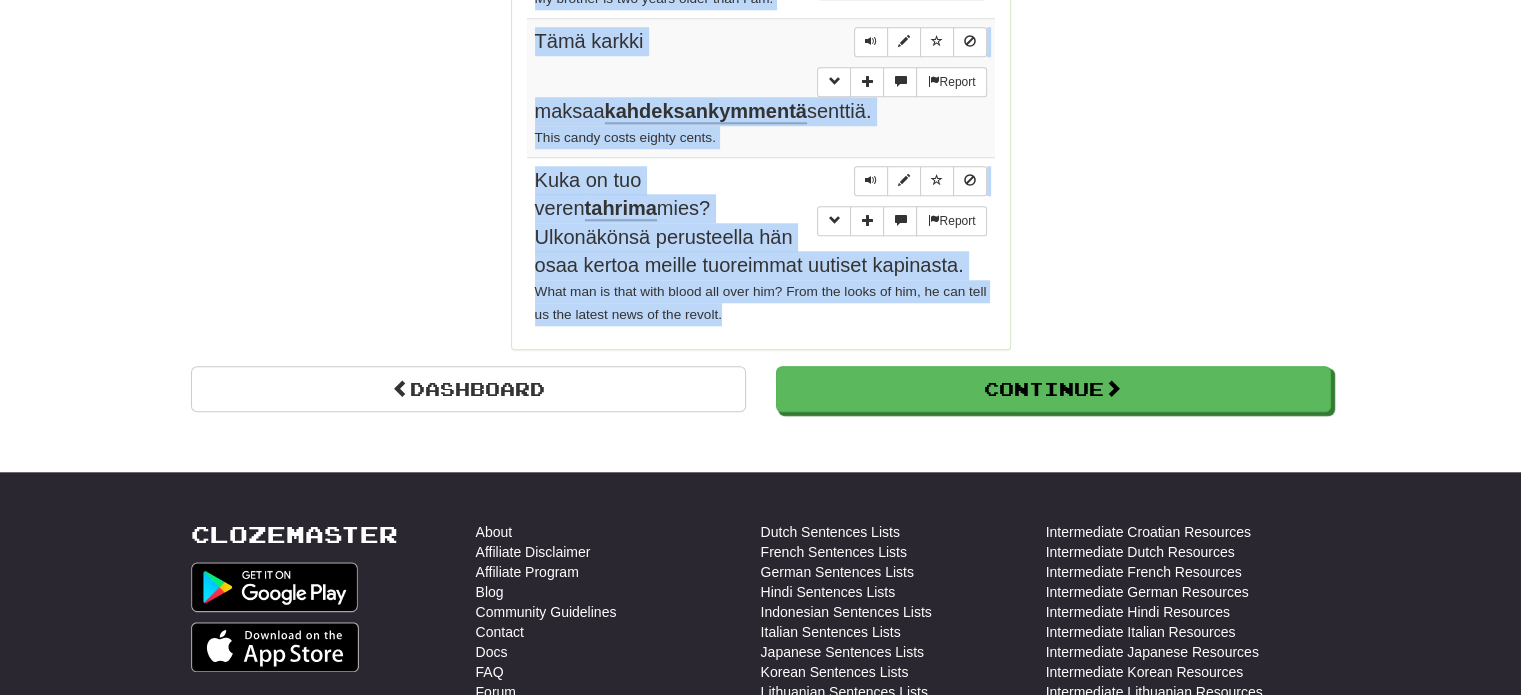 drag, startPoint x: 528, startPoint y: 278, endPoint x: 844, endPoint y: 278, distance: 316 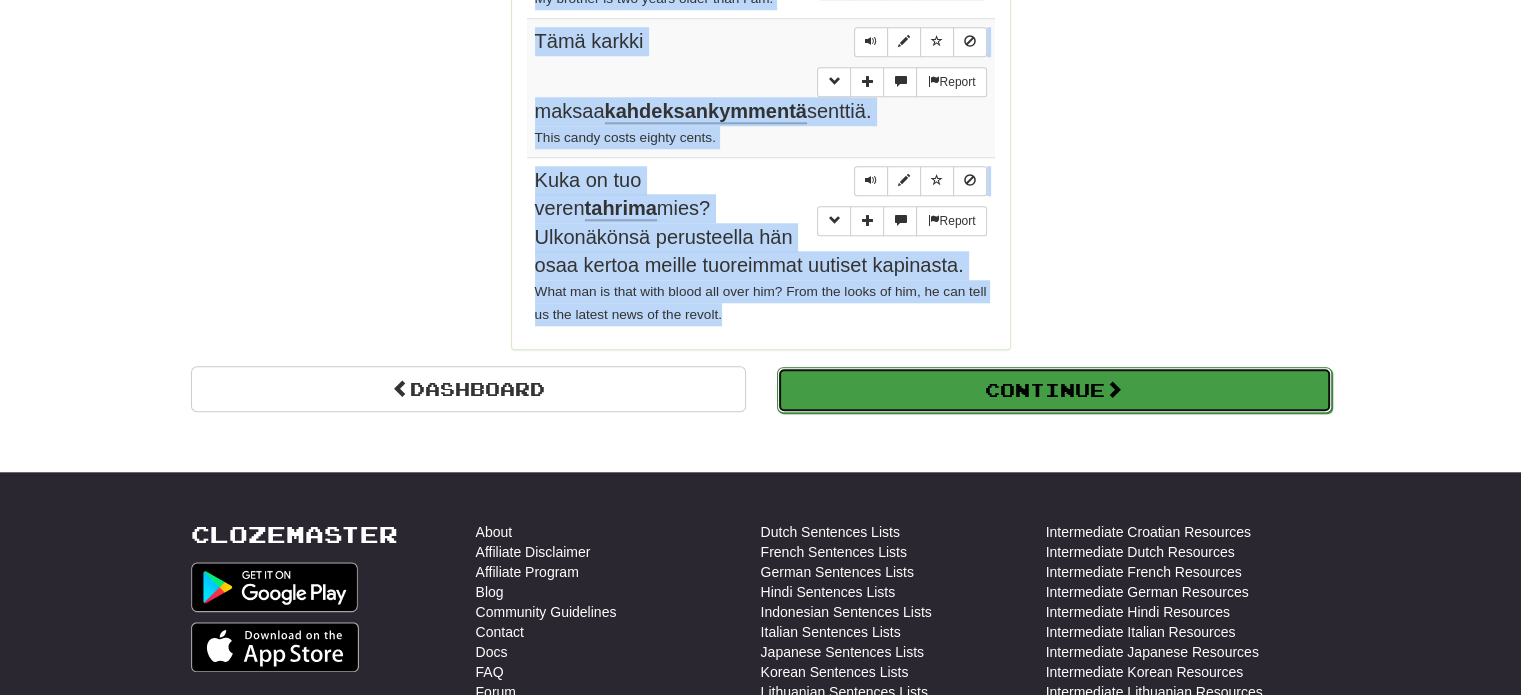 click on "Continue" at bounding box center [1054, 390] 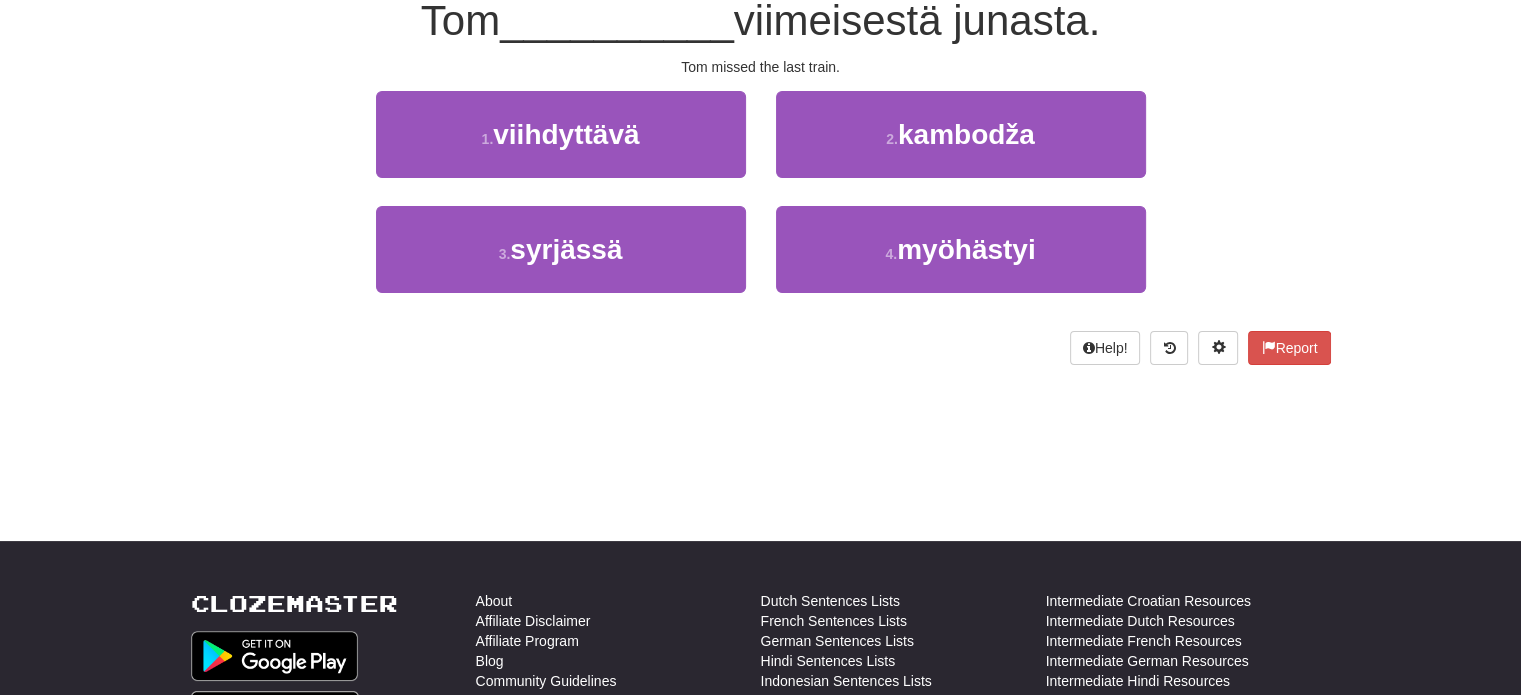 scroll, scrollTop: 110, scrollLeft: 0, axis: vertical 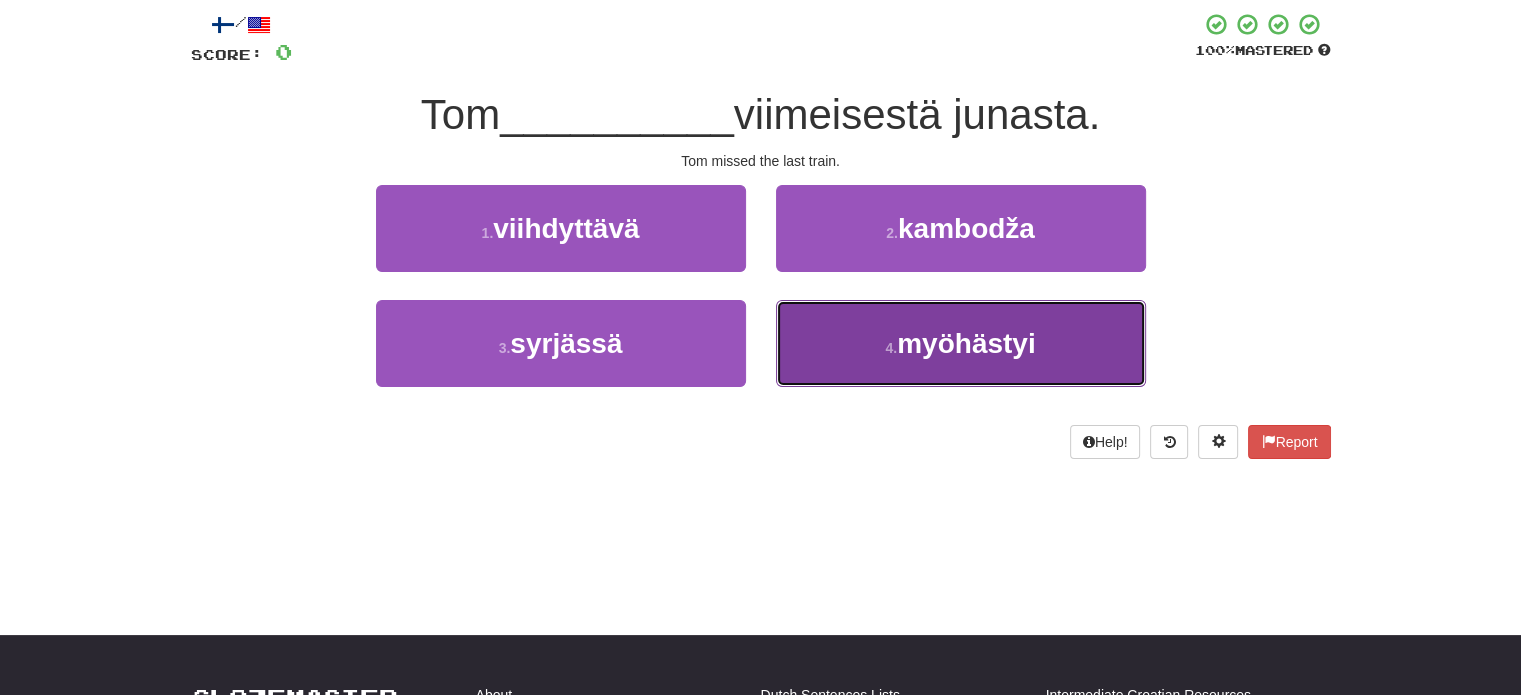 click on "4 .  myöhästyi" at bounding box center (961, 343) 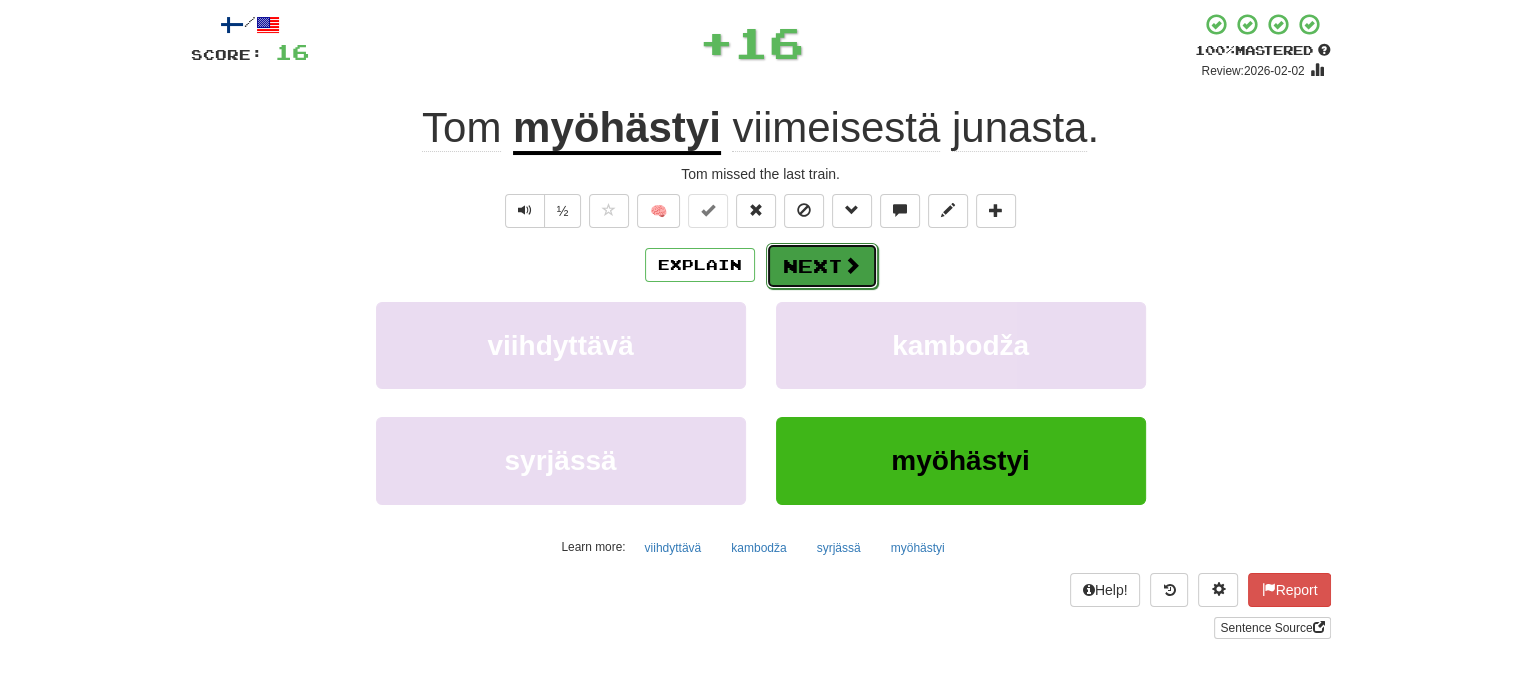click on "Next" at bounding box center (822, 266) 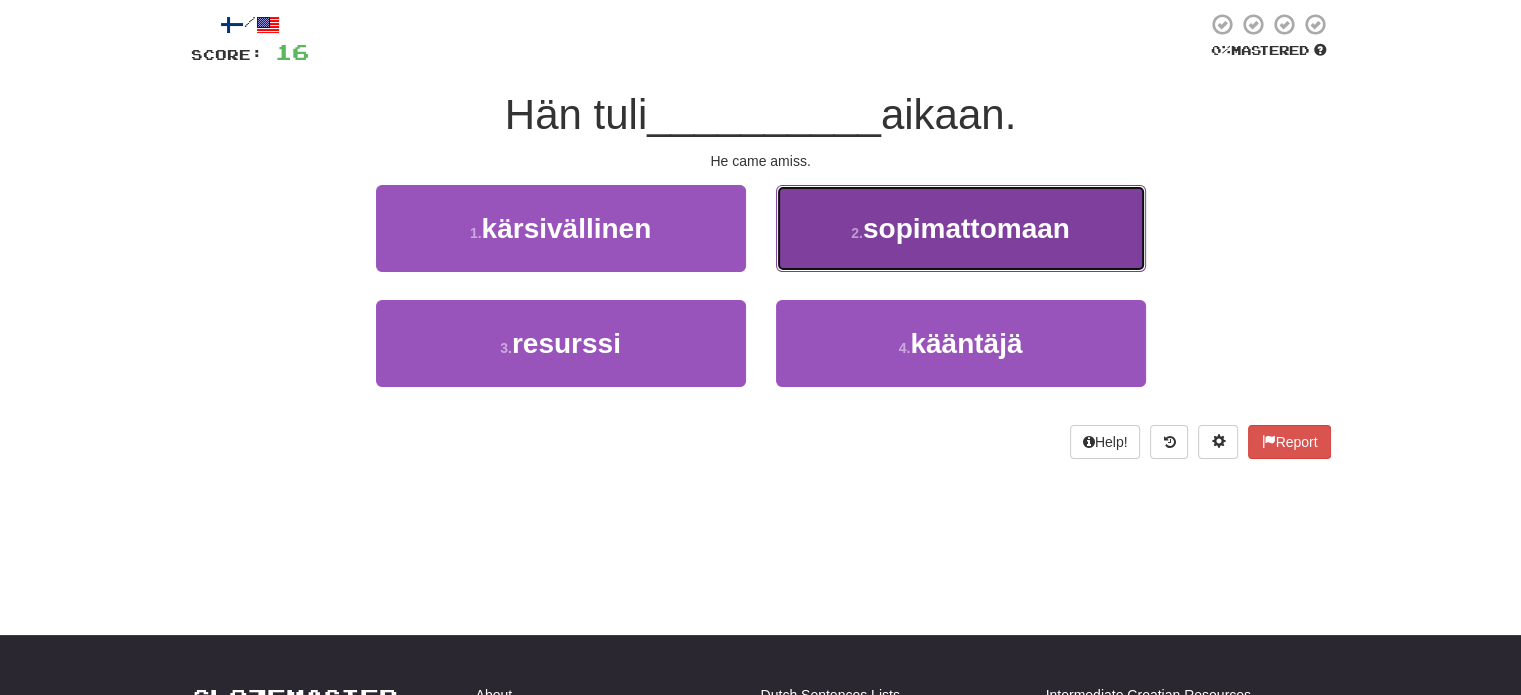 click on "2 .  sopimattomaan" at bounding box center [961, 228] 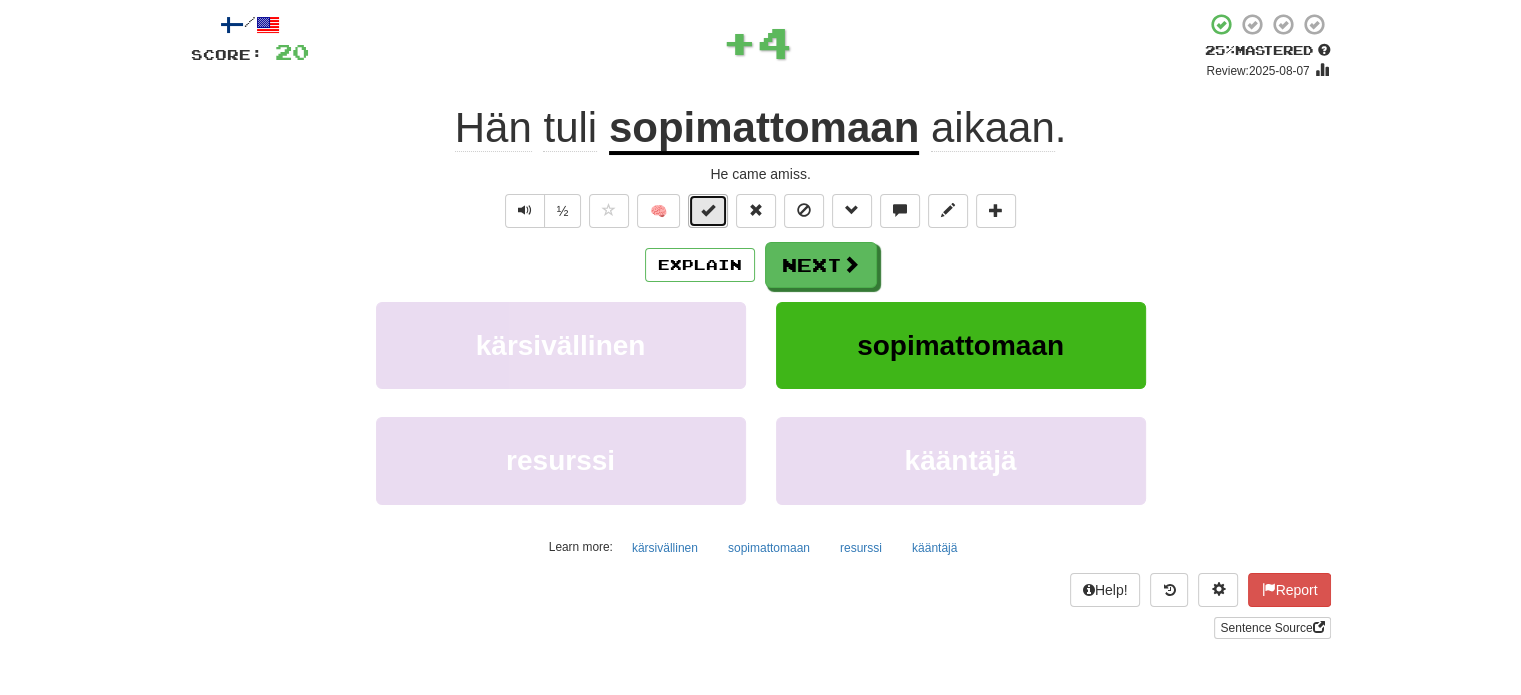 click at bounding box center (708, 211) 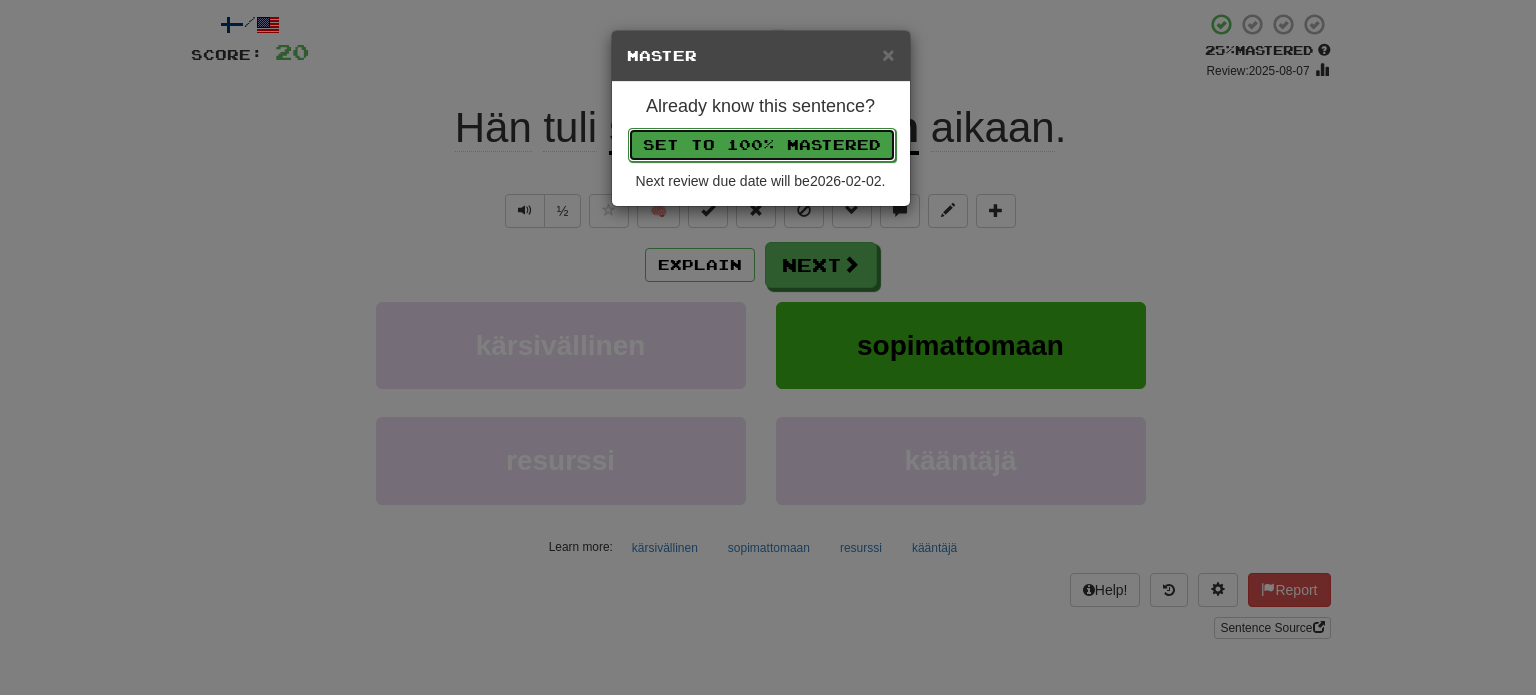 click on "Set to 100% Mastered" at bounding box center (762, 145) 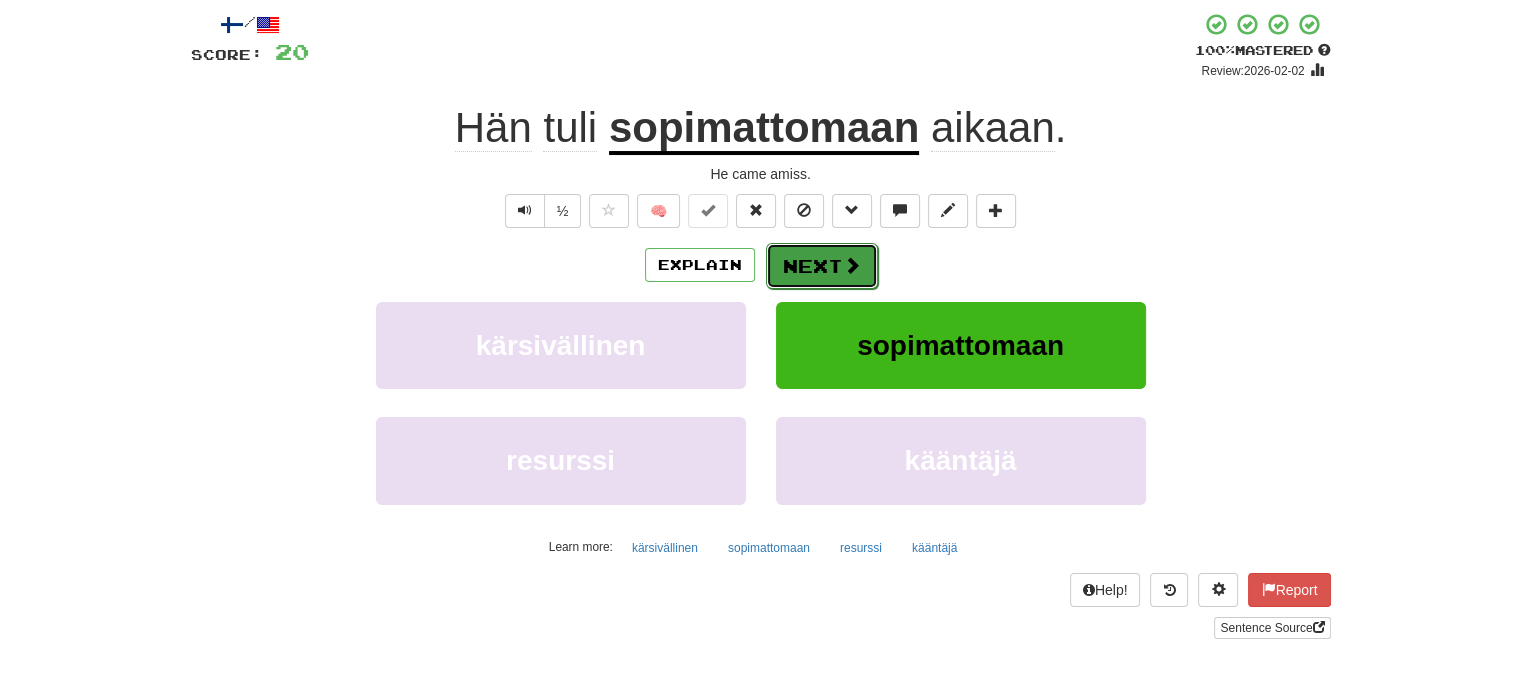 click on "Next" at bounding box center [822, 266] 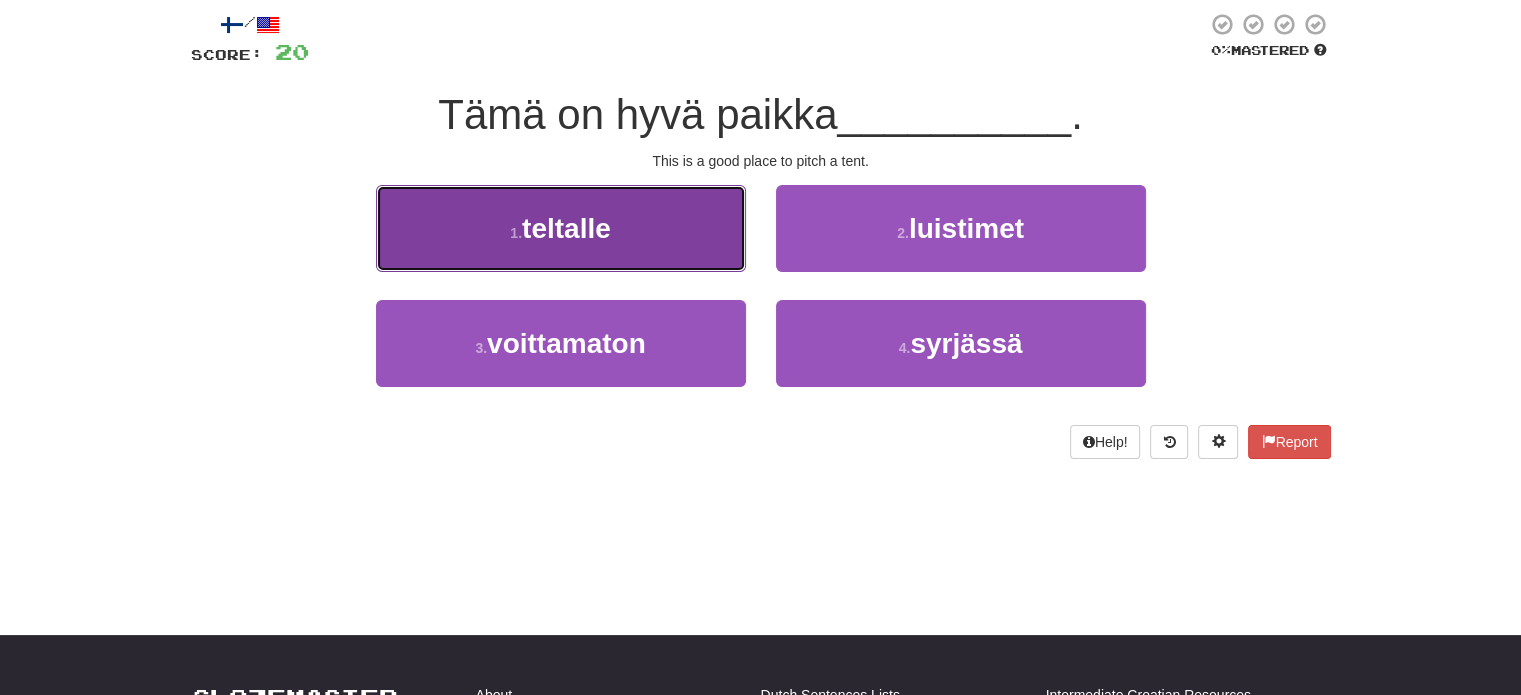 click on "1 .  teltalle" at bounding box center (561, 228) 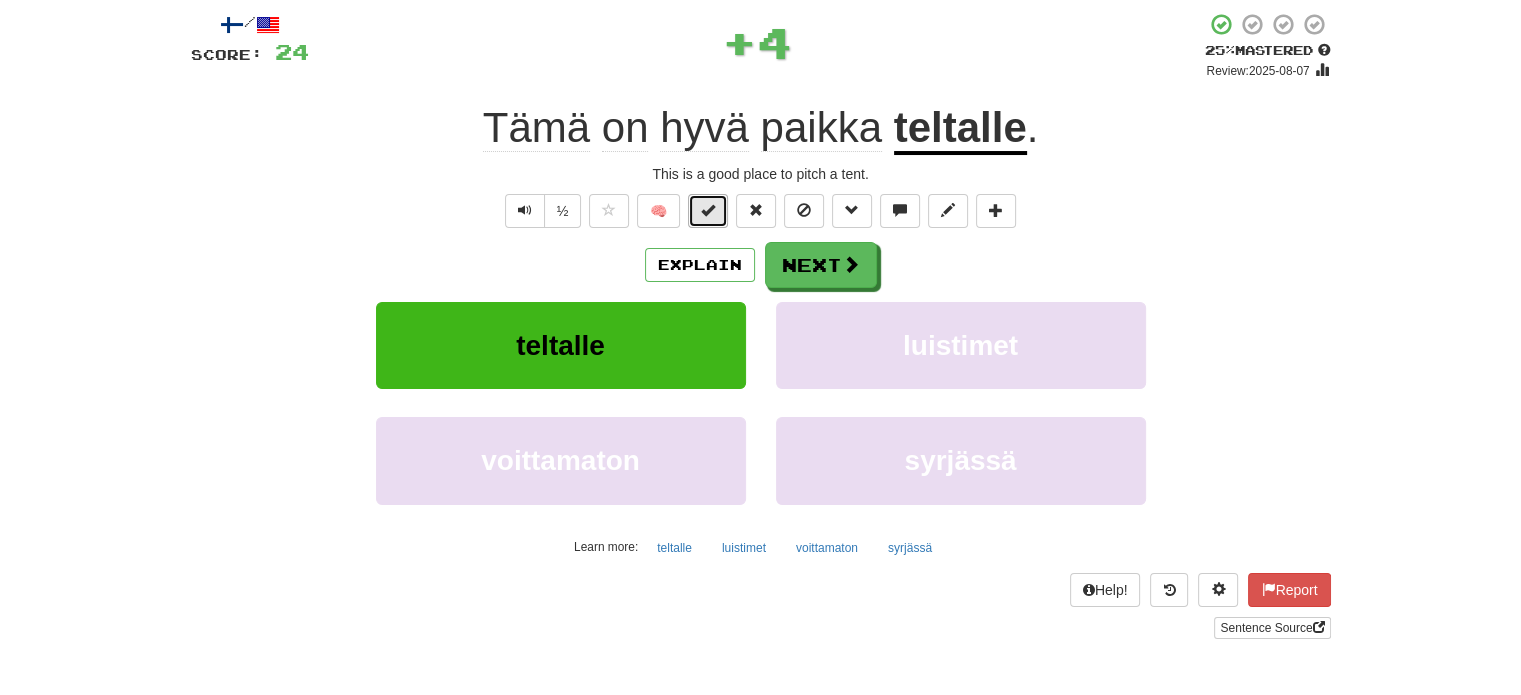 click at bounding box center (708, 210) 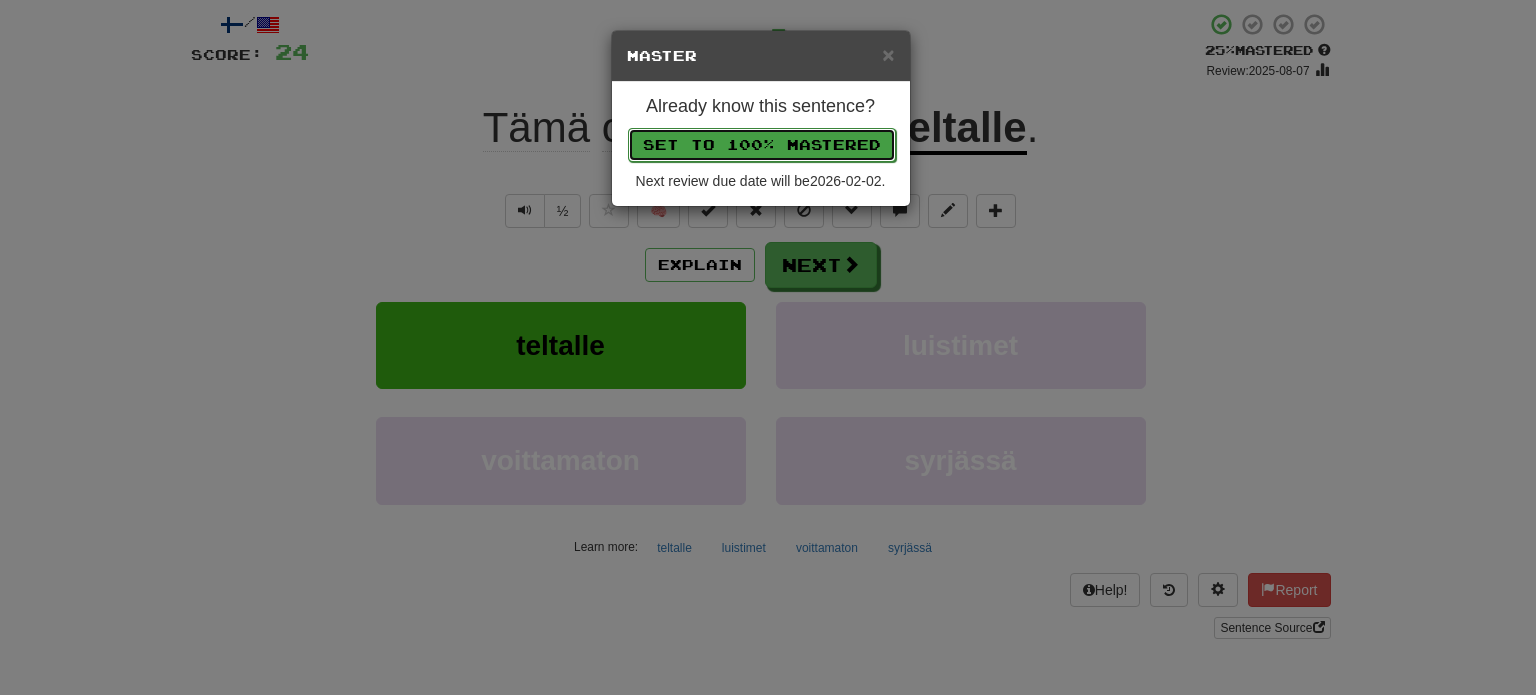 click on "Set to 100% Mastered" at bounding box center [762, 145] 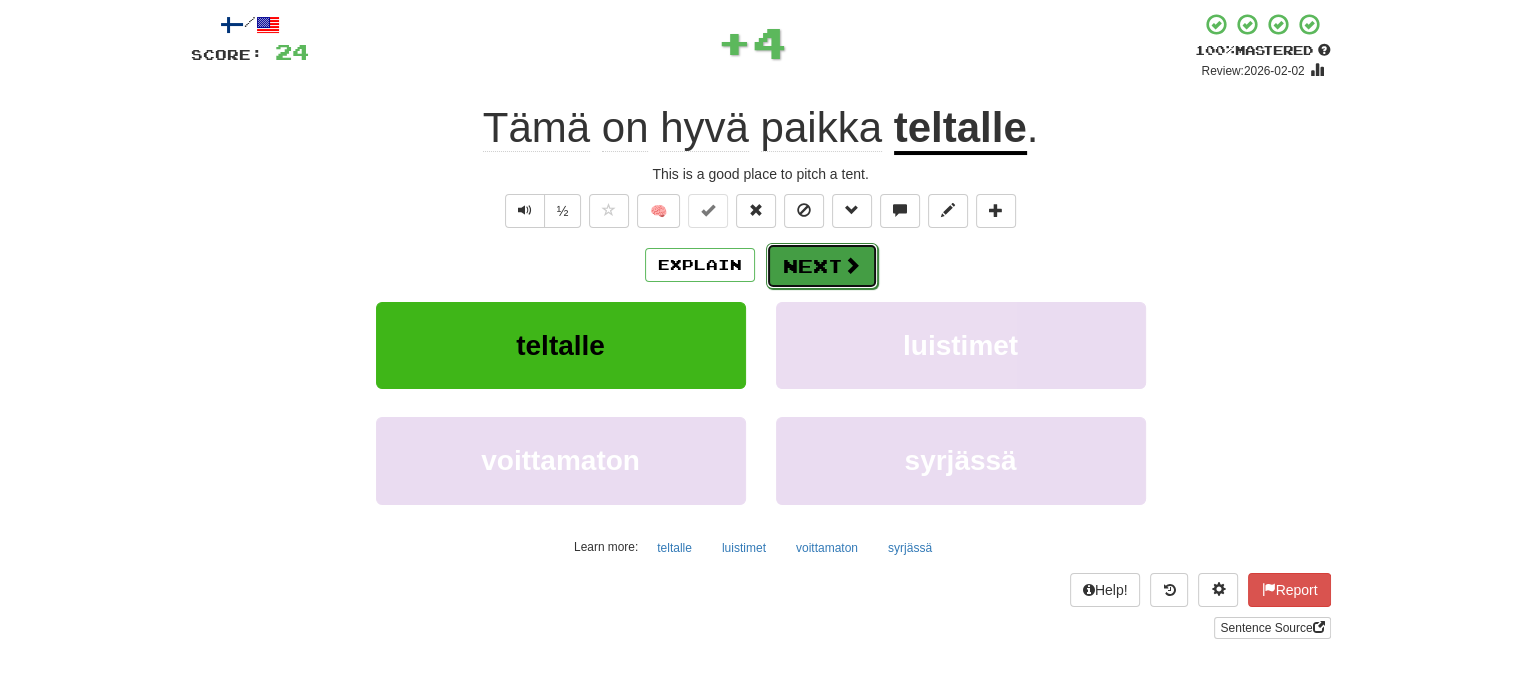 click on "Next" at bounding box center (822, 266) 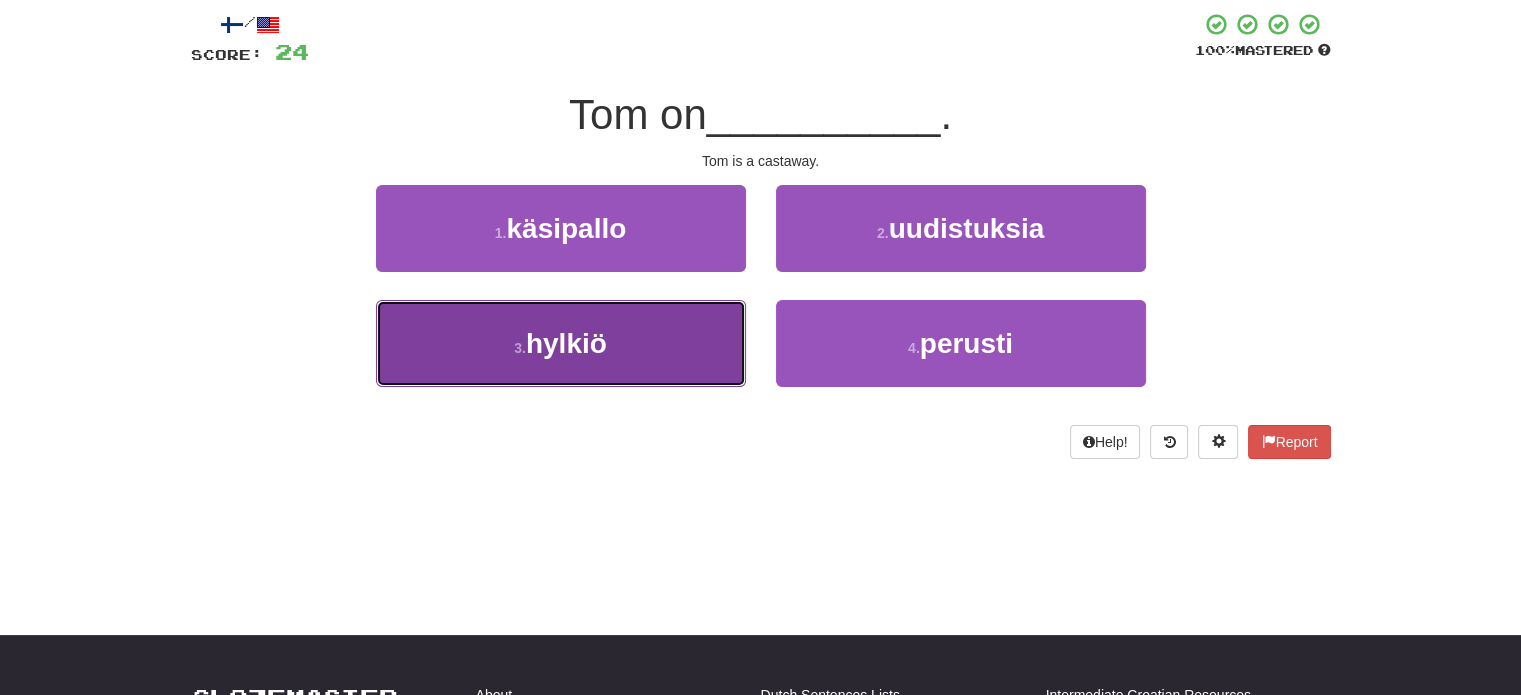 click on "[NUMBER] . [OUTCAST]" at bounding box center (561, 343) 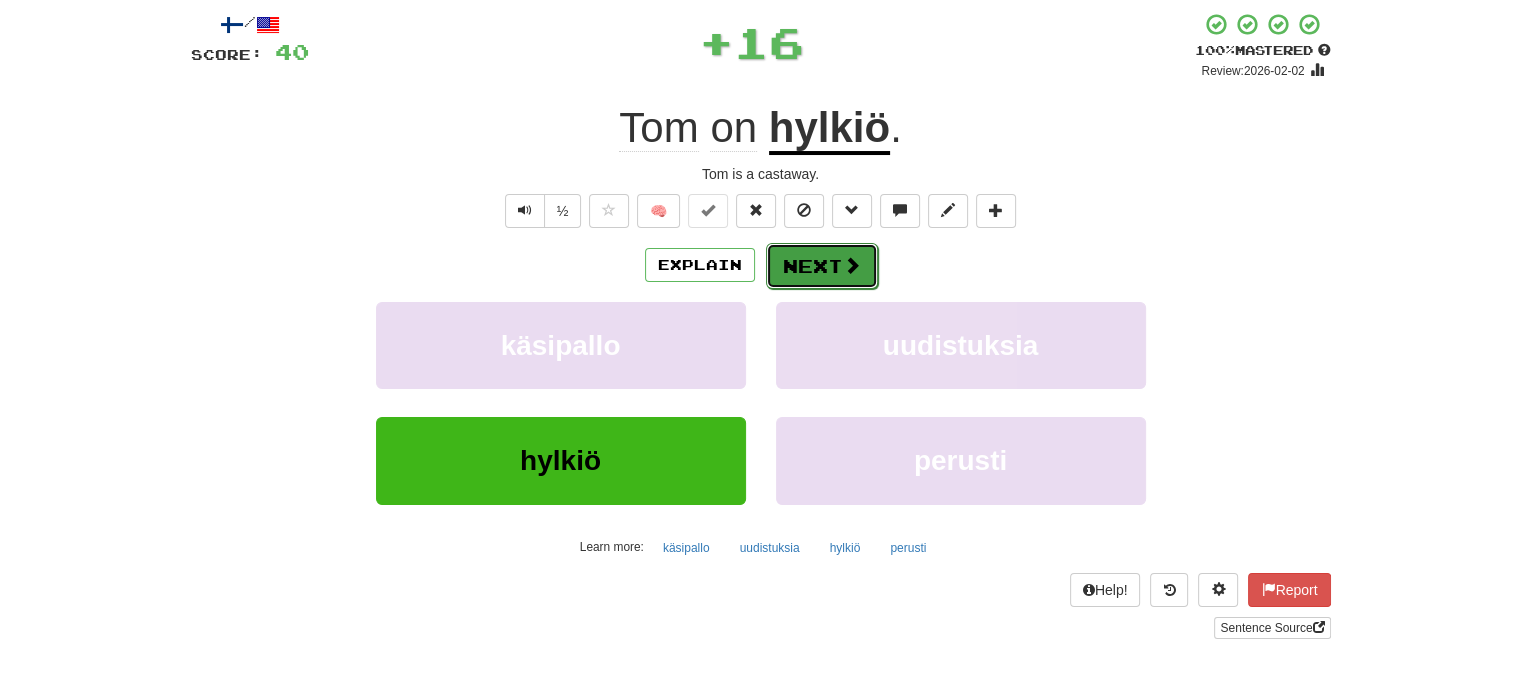 click on "Next" at bounding box center (822, 266) 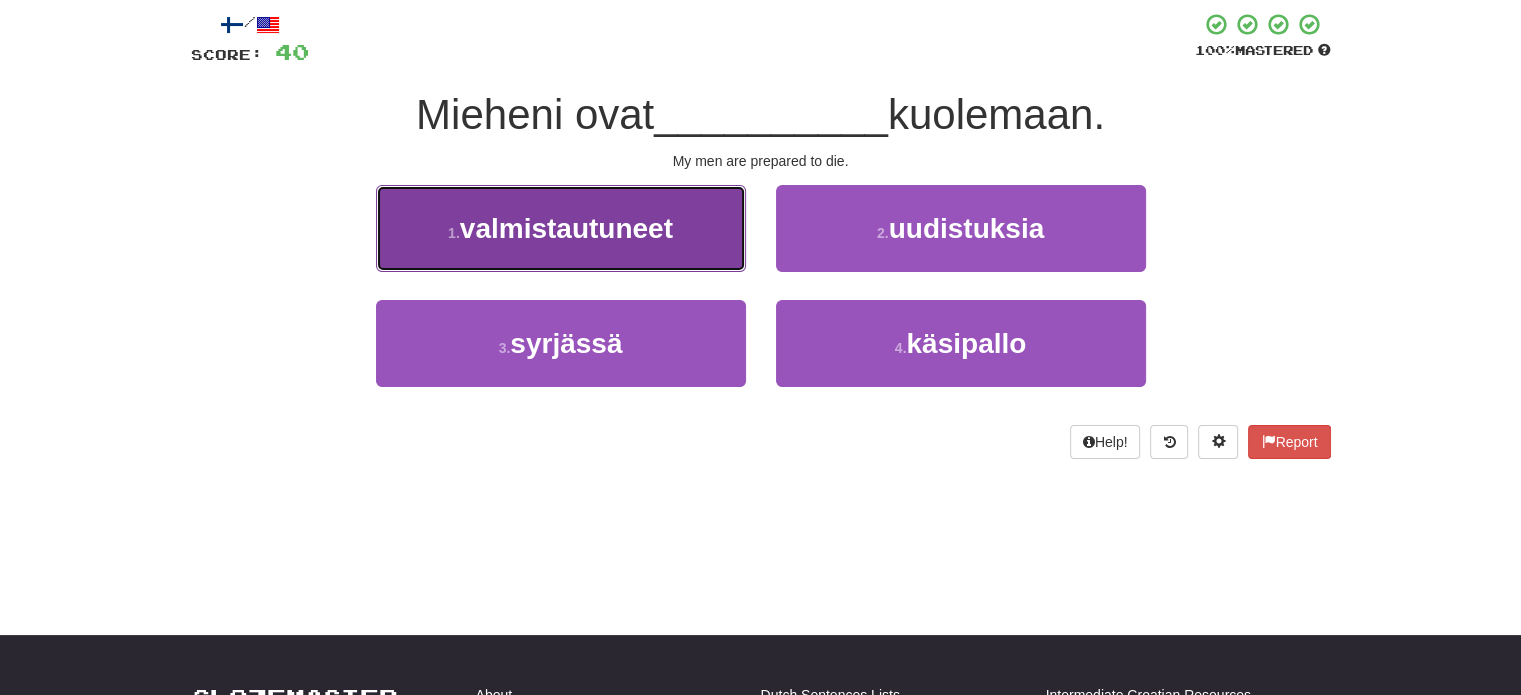 click on "1 .  valmistautuneet" at bounding box center [561, 228] 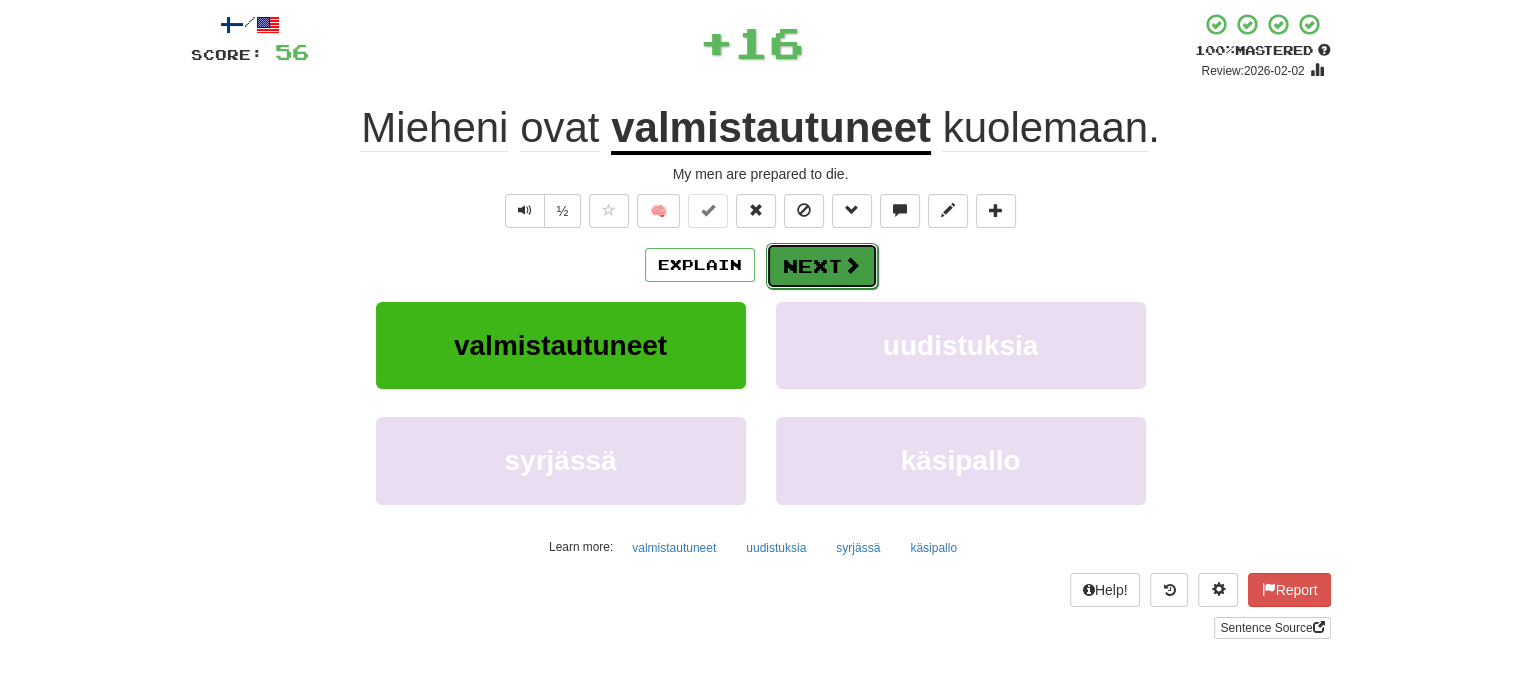 click on "Next" at bounding box center (822, 266) 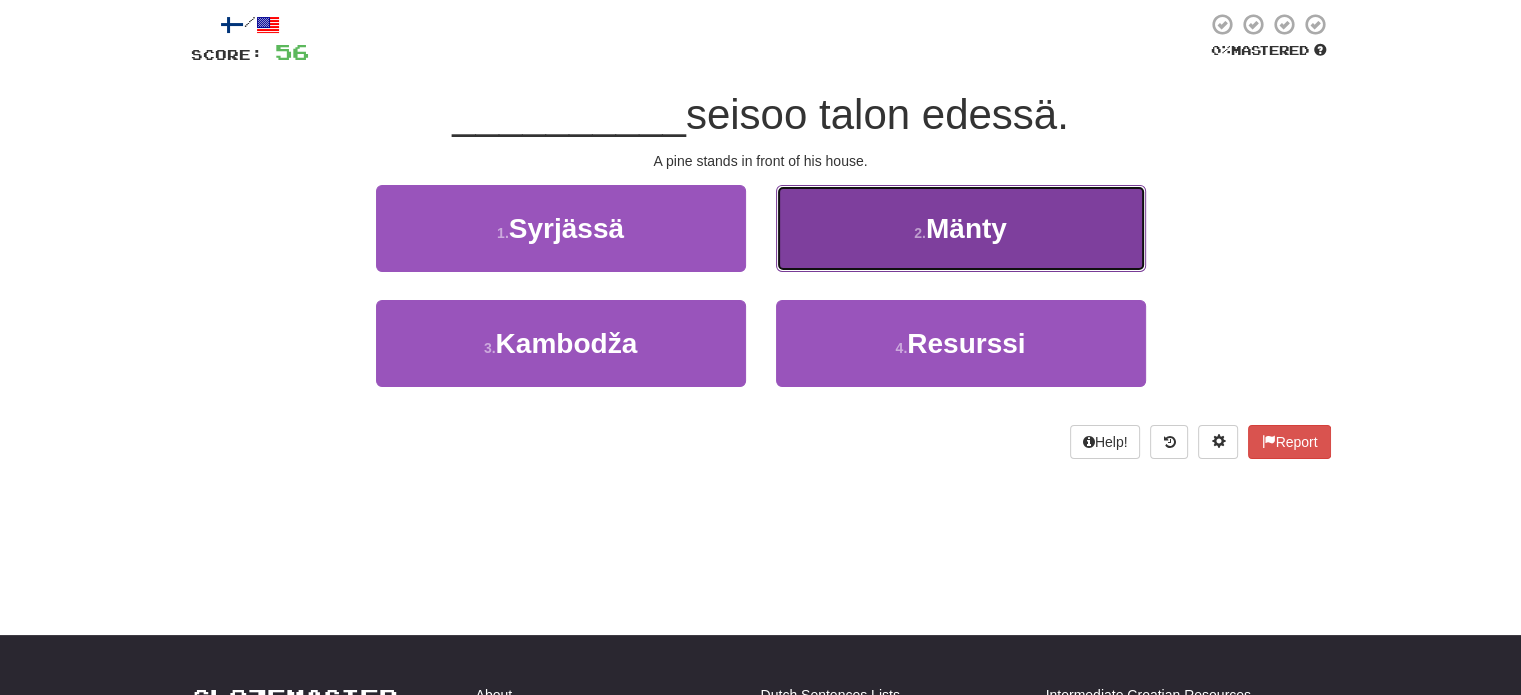 click on "2 .  Mänty" at bounding box center [961, 228] 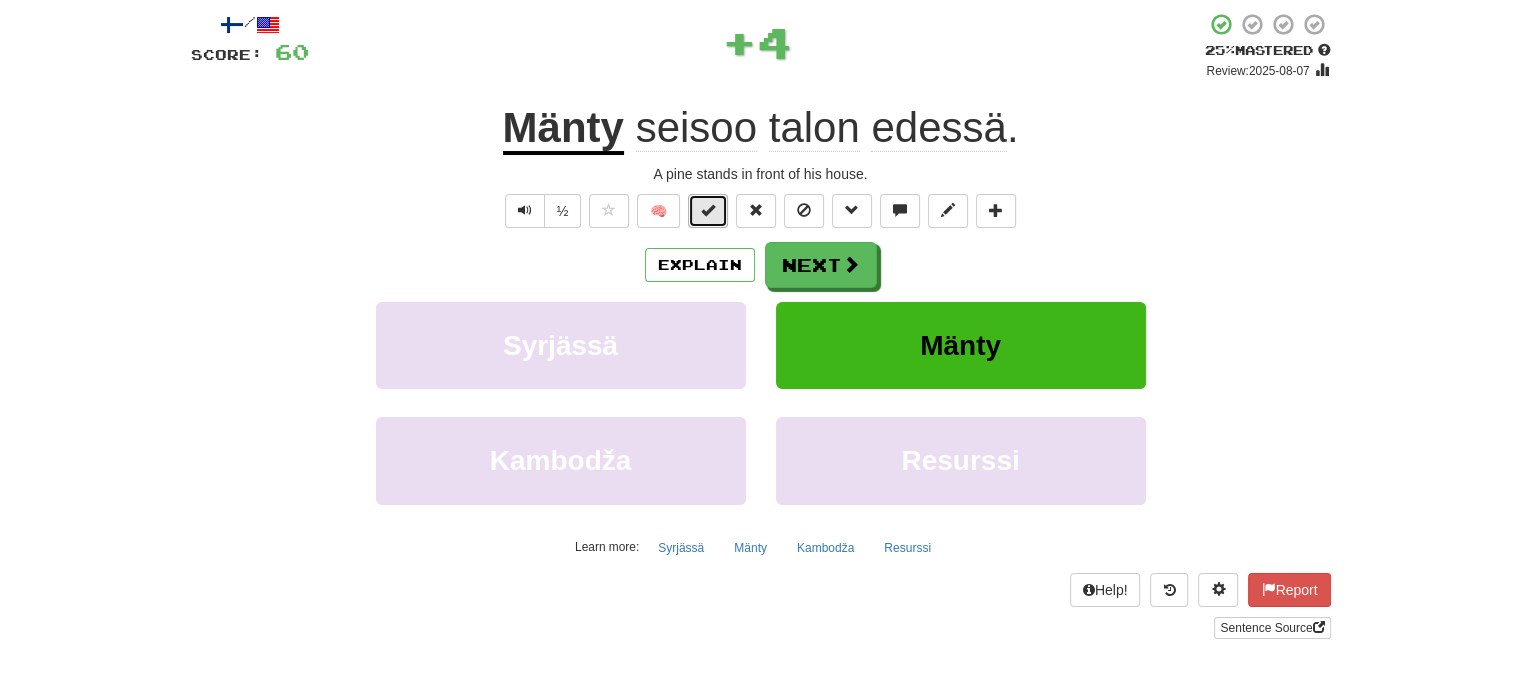 click at bounding box center [708, 210] 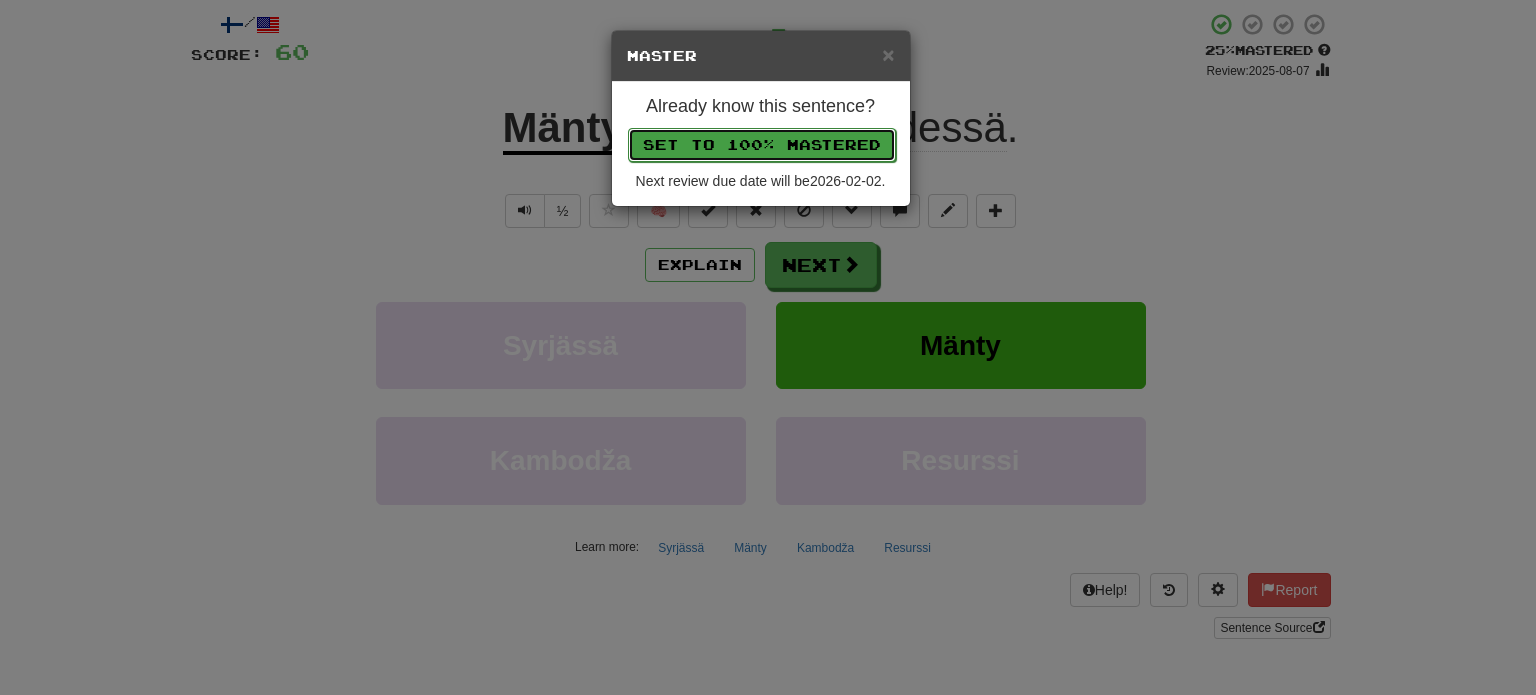 click on "Set to 100% Mastered" at bounding box center [762, 145] 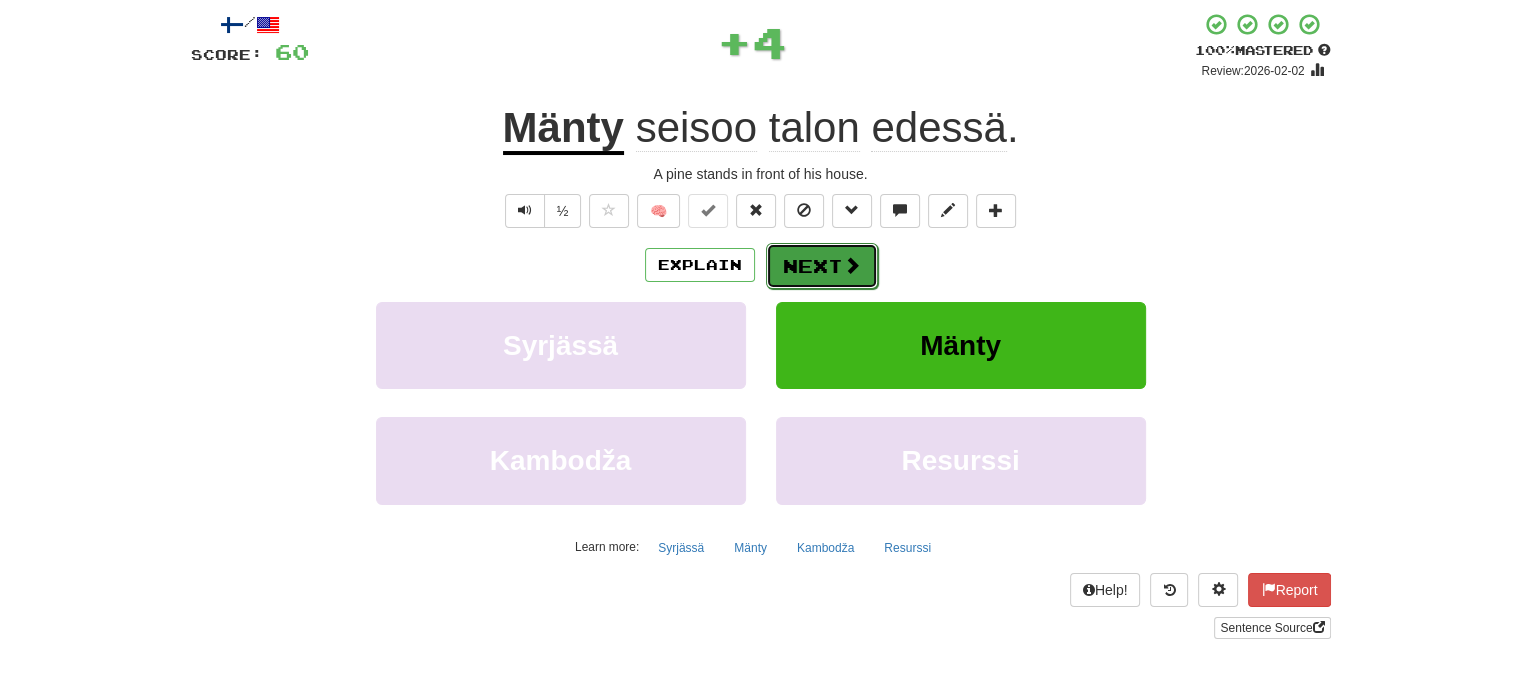 click on "Next" at bounding box center (822, 266) 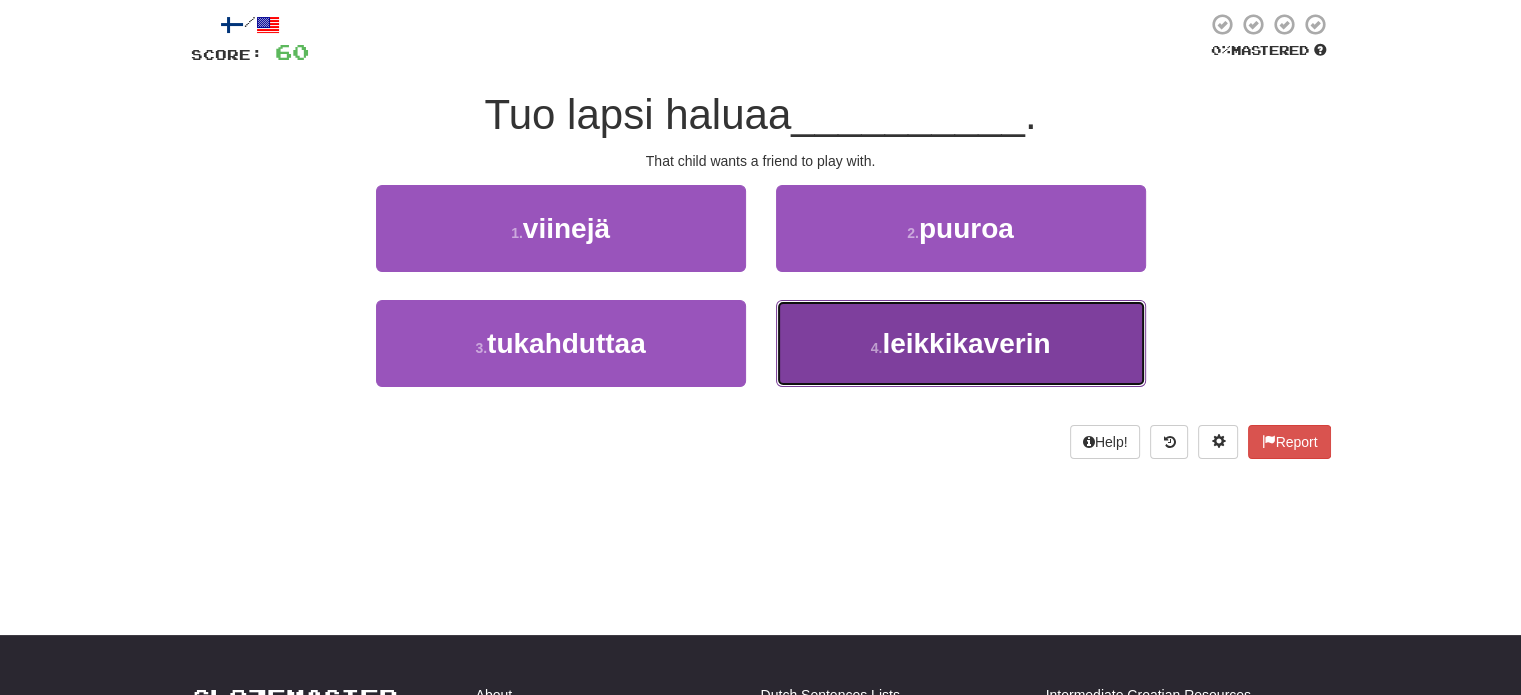 click on "4 .  leikkikaverin" at bounding box center (961, 343) 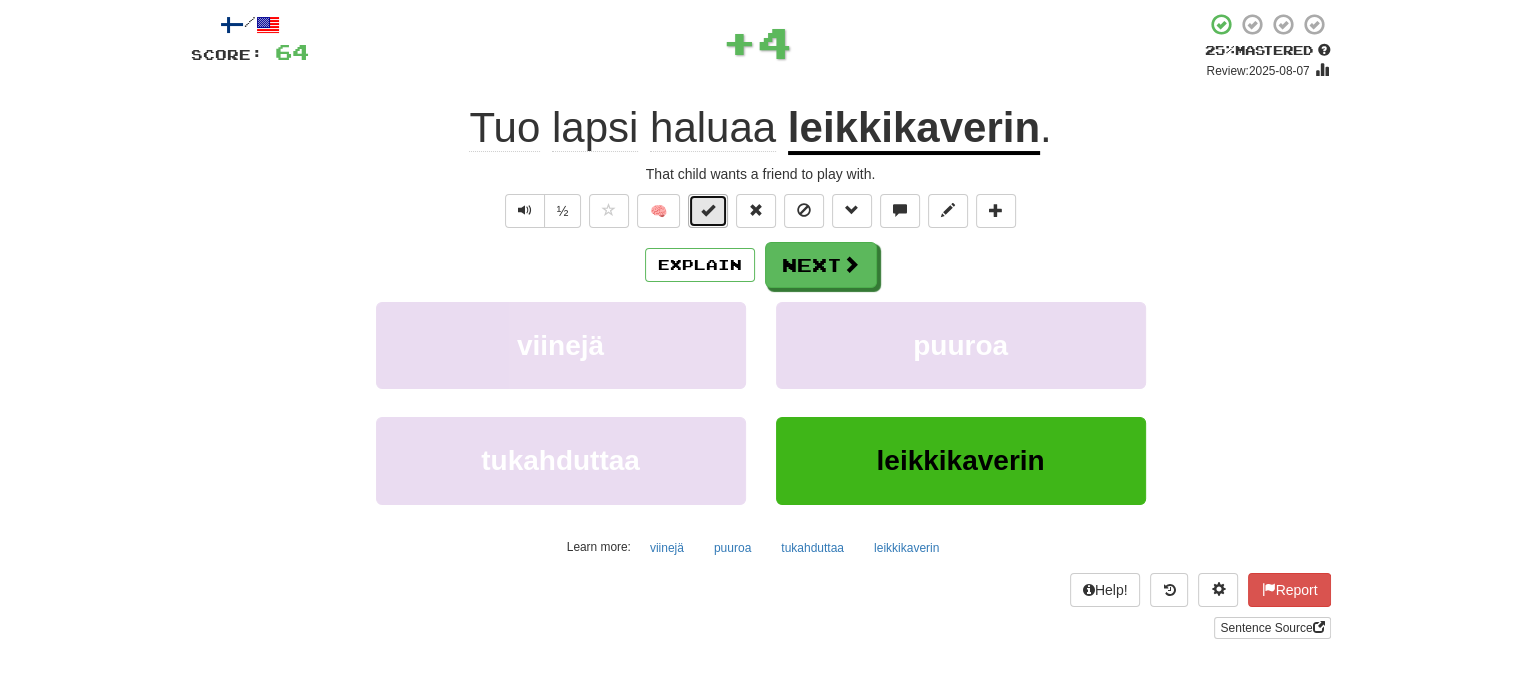 click at bounding box center (708, 210) 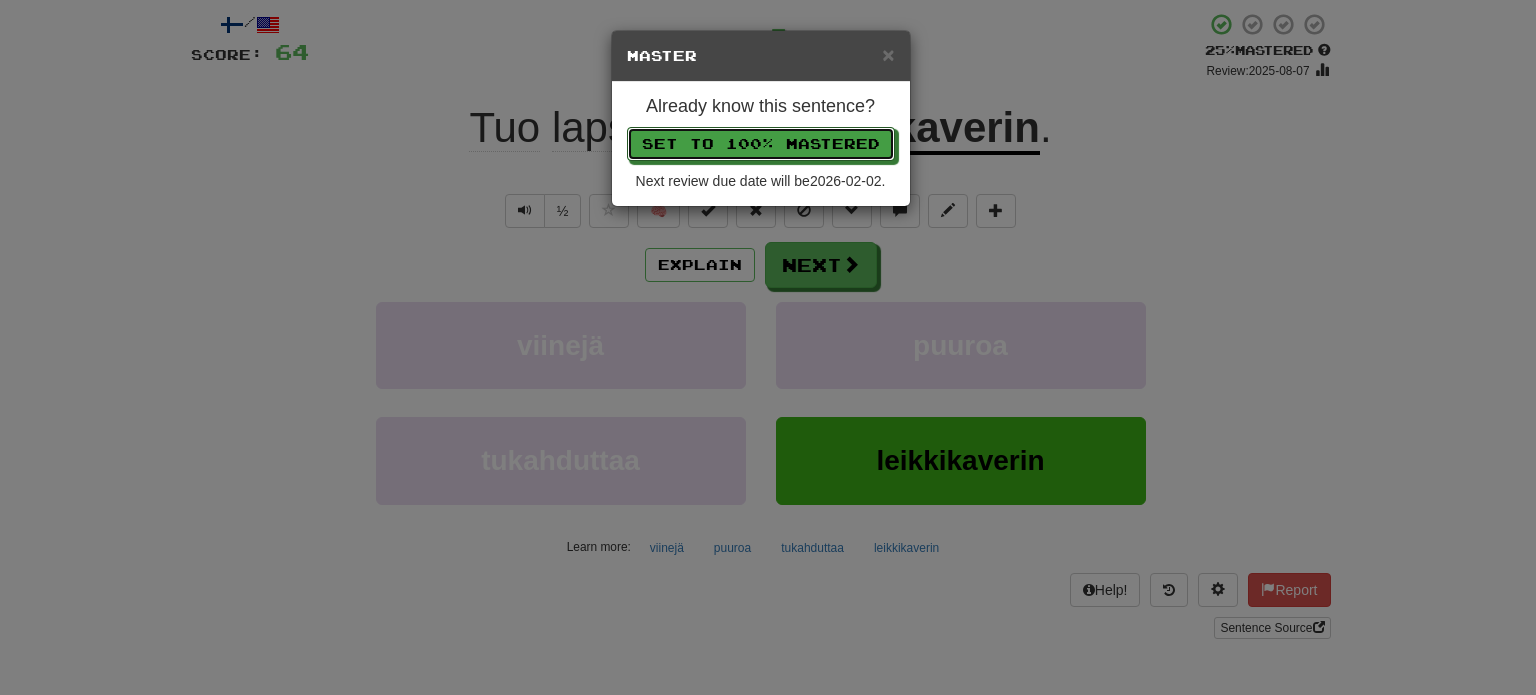 drag, startPoint x: 730, startPoint y: 138, endPoint x: 732, endPoint y: 157, distance: 19.104973 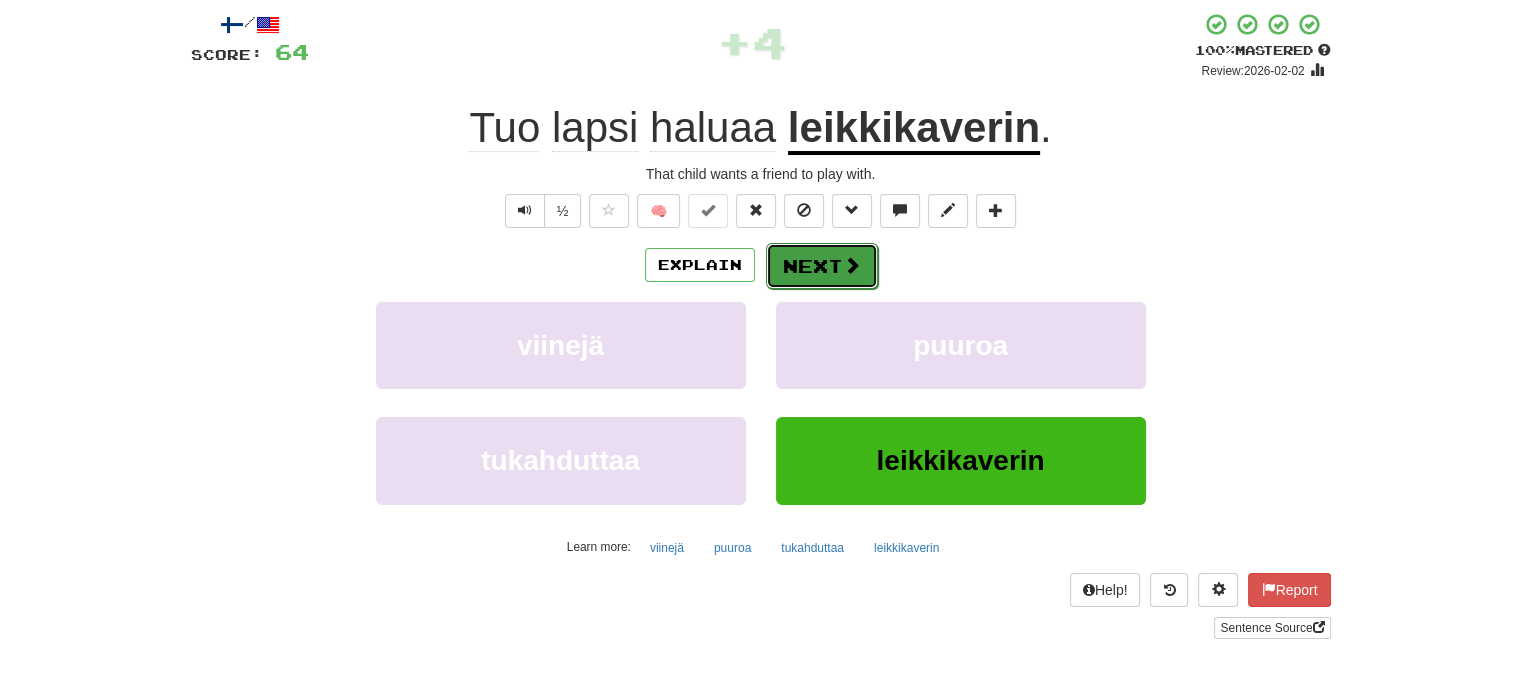 click on "Next" at bounding box center [822, 266] 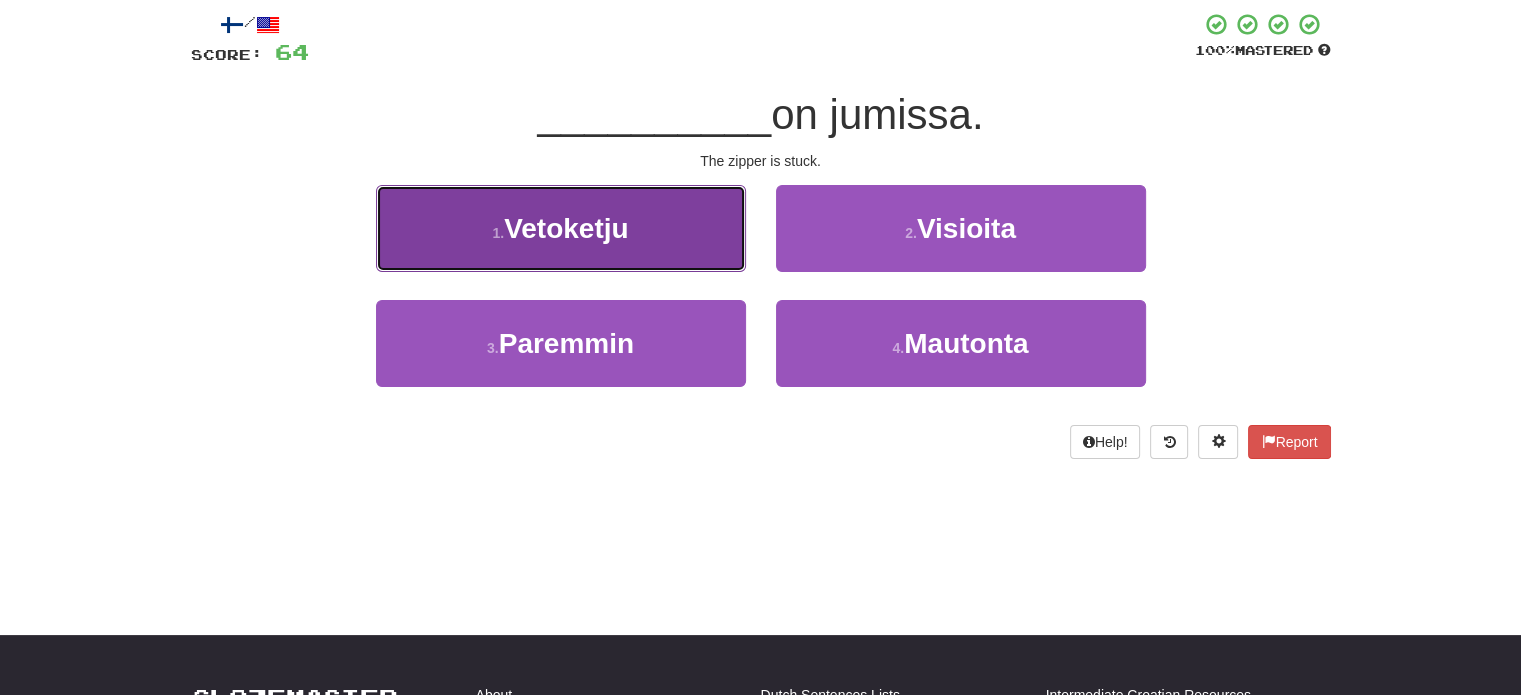 click on "1 .  Vetoketju" at bounding box center [561, 228] 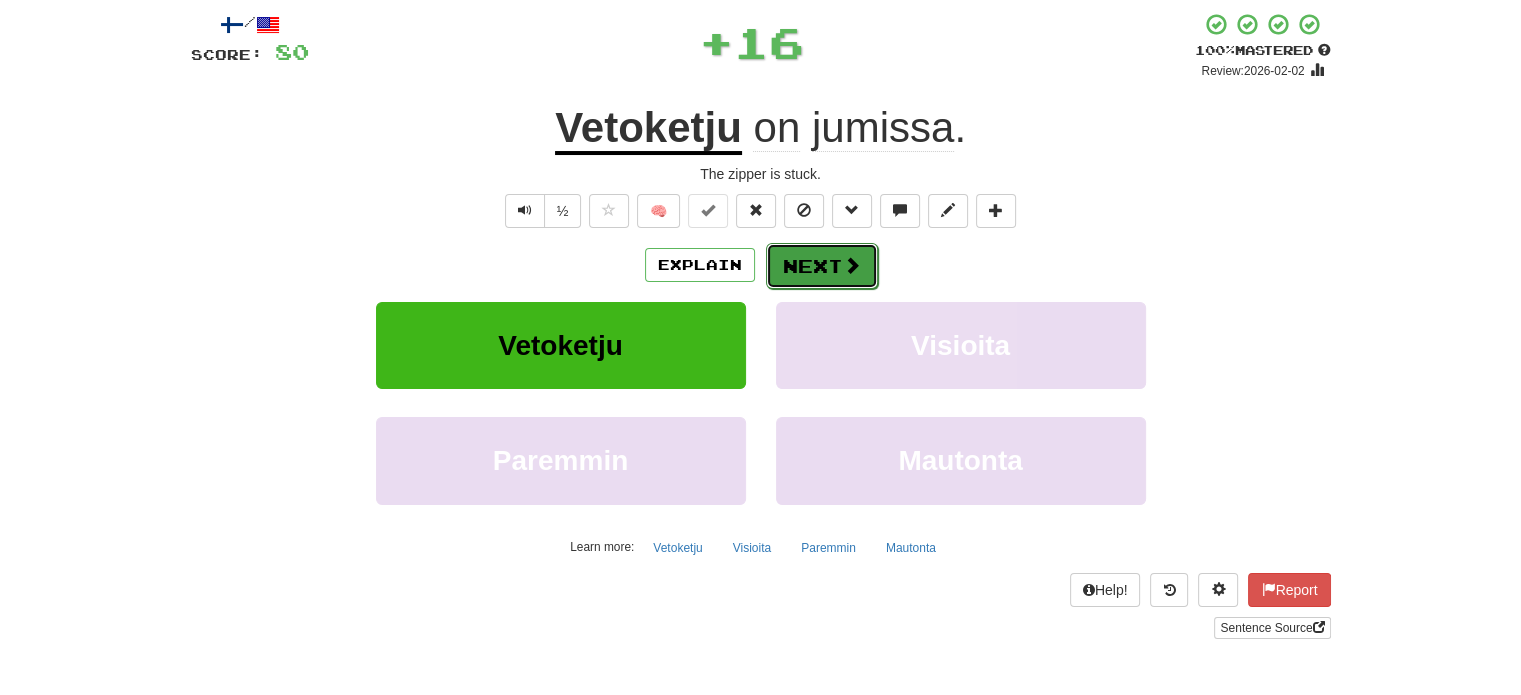 click on "Next" at bounding box center (822, 266) 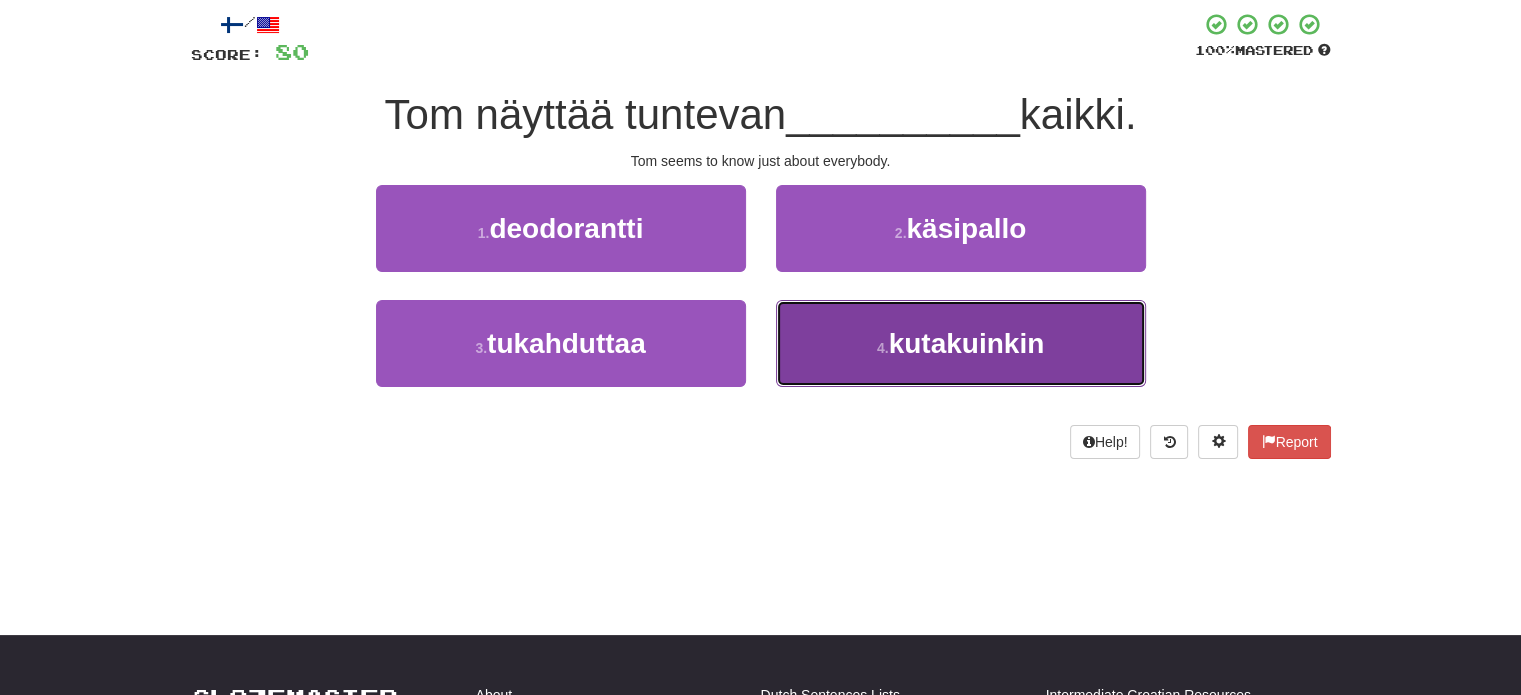 click on "4 .  kutakuinkin" at bounding box center (961, 343) 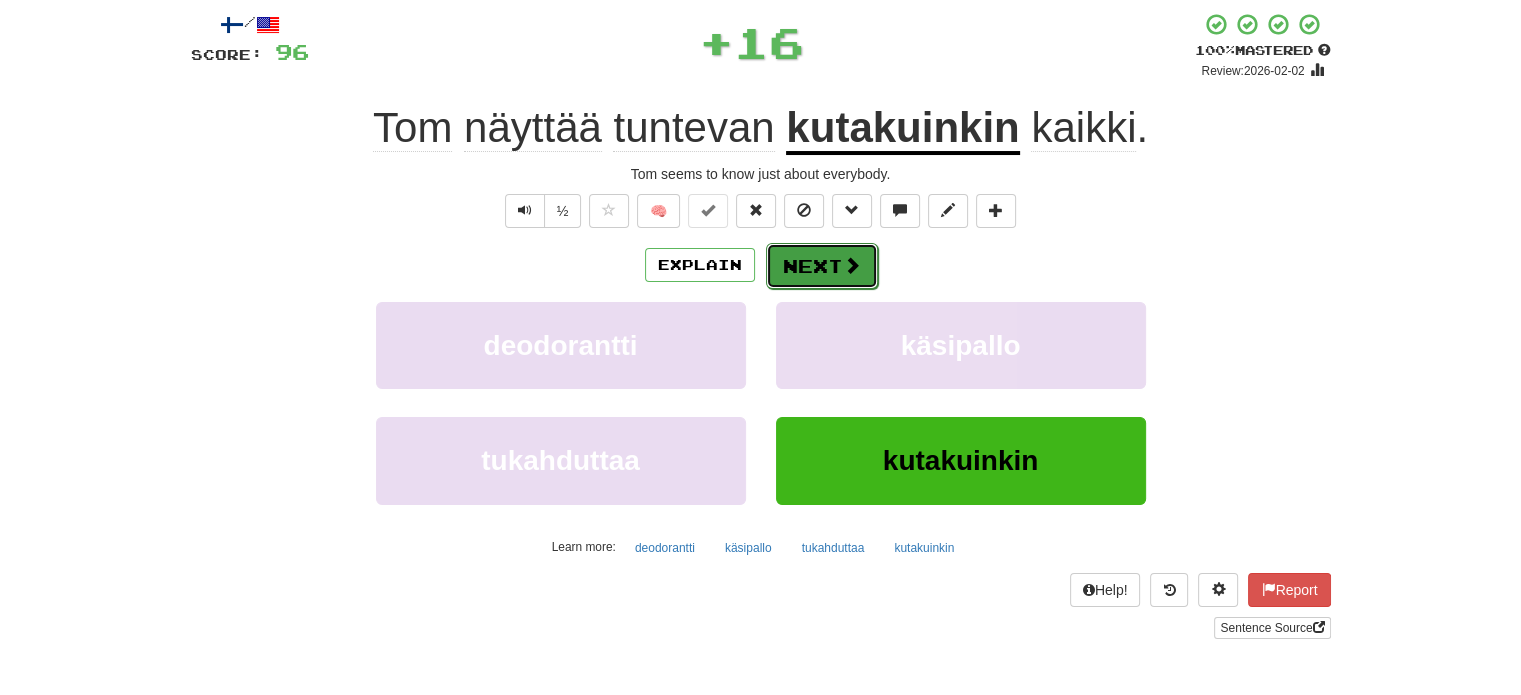 click on "Next" at bounding box center (822, 266) 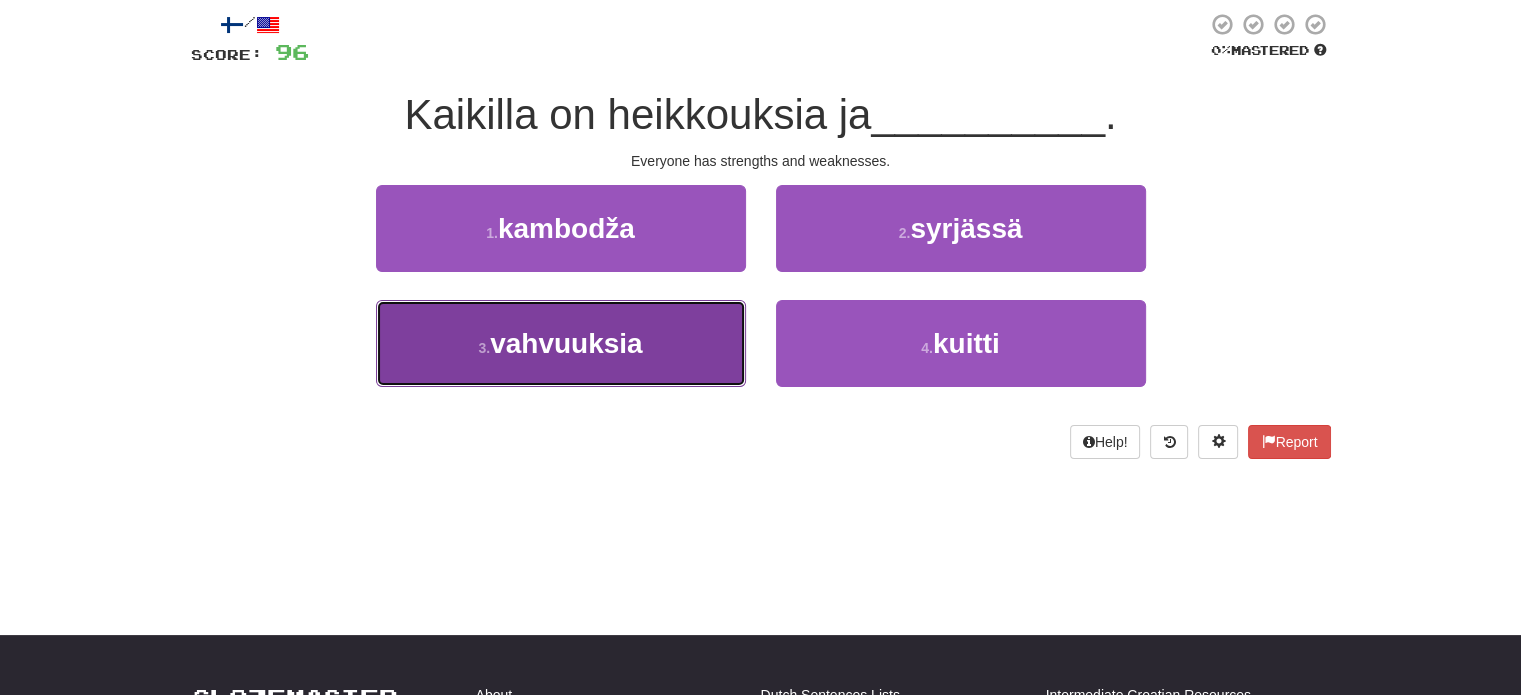 click on "3 .  vahvuuksia" at bounding box center [561, 343] 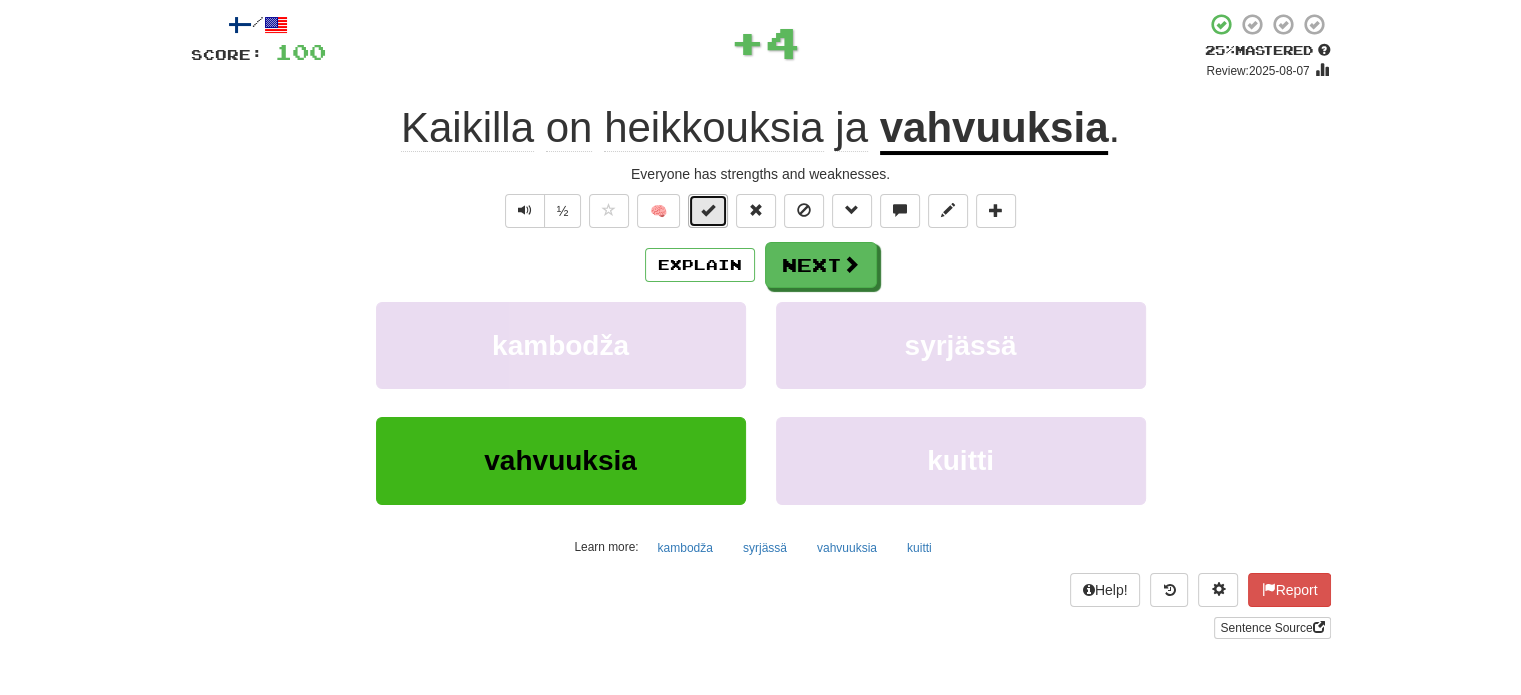click at bounding box center (708, 211) 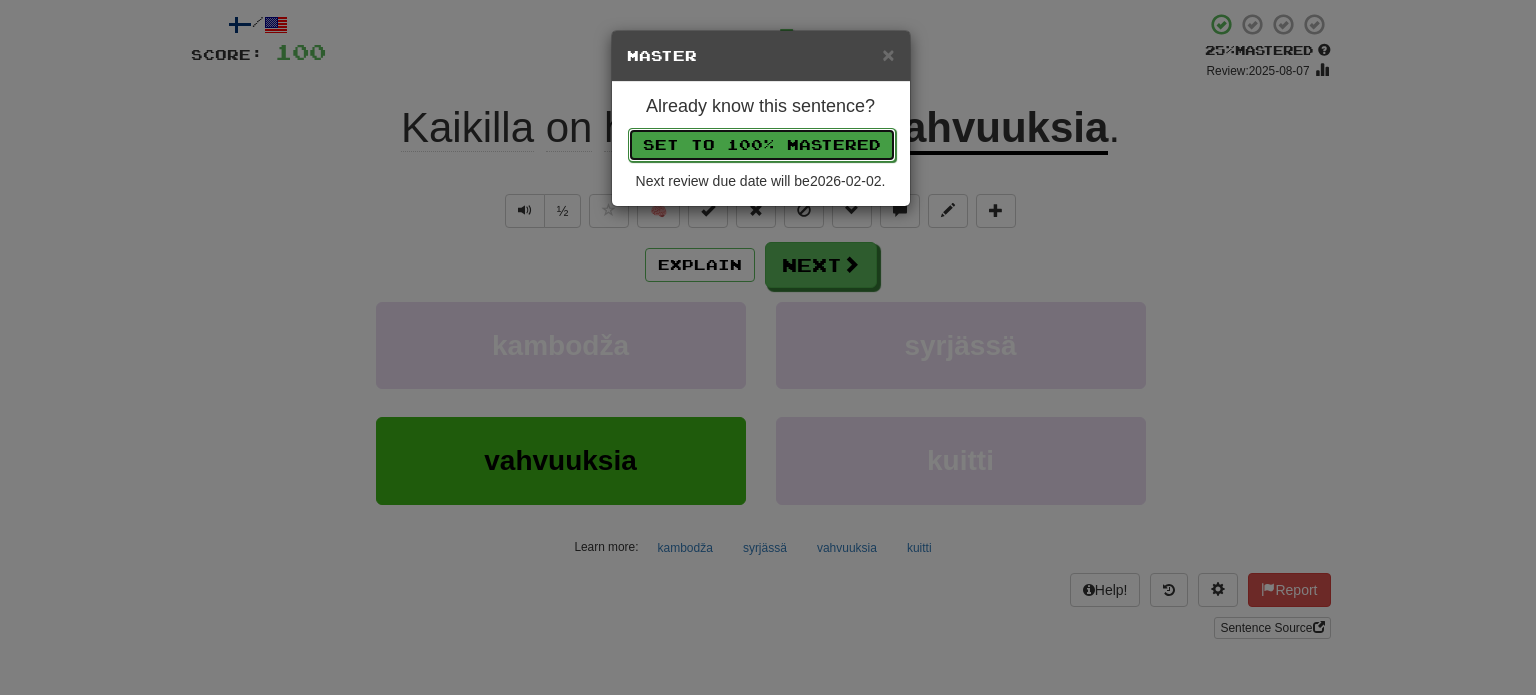 click on "Set to 100% Mastered" at bounding box center (762, 145) 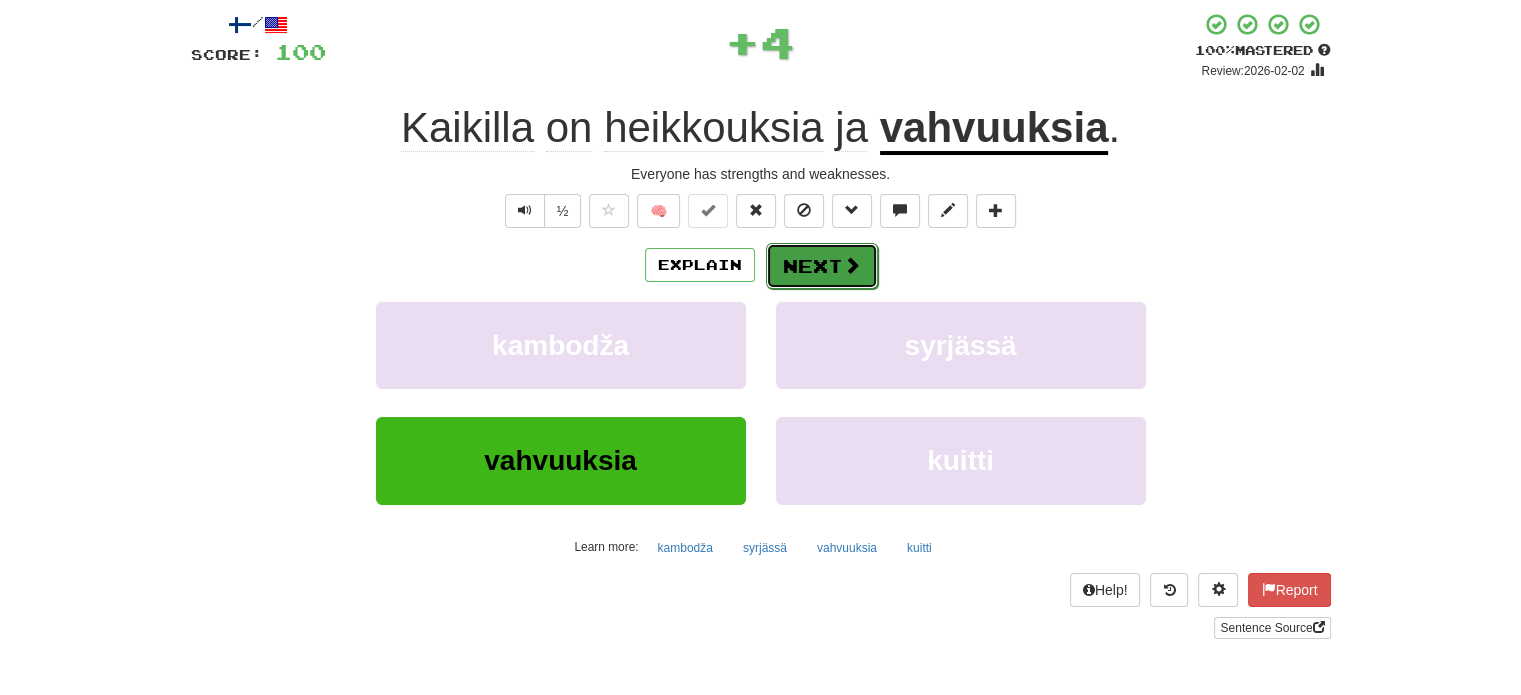 click on "Next" at bounding box center (822, 266) 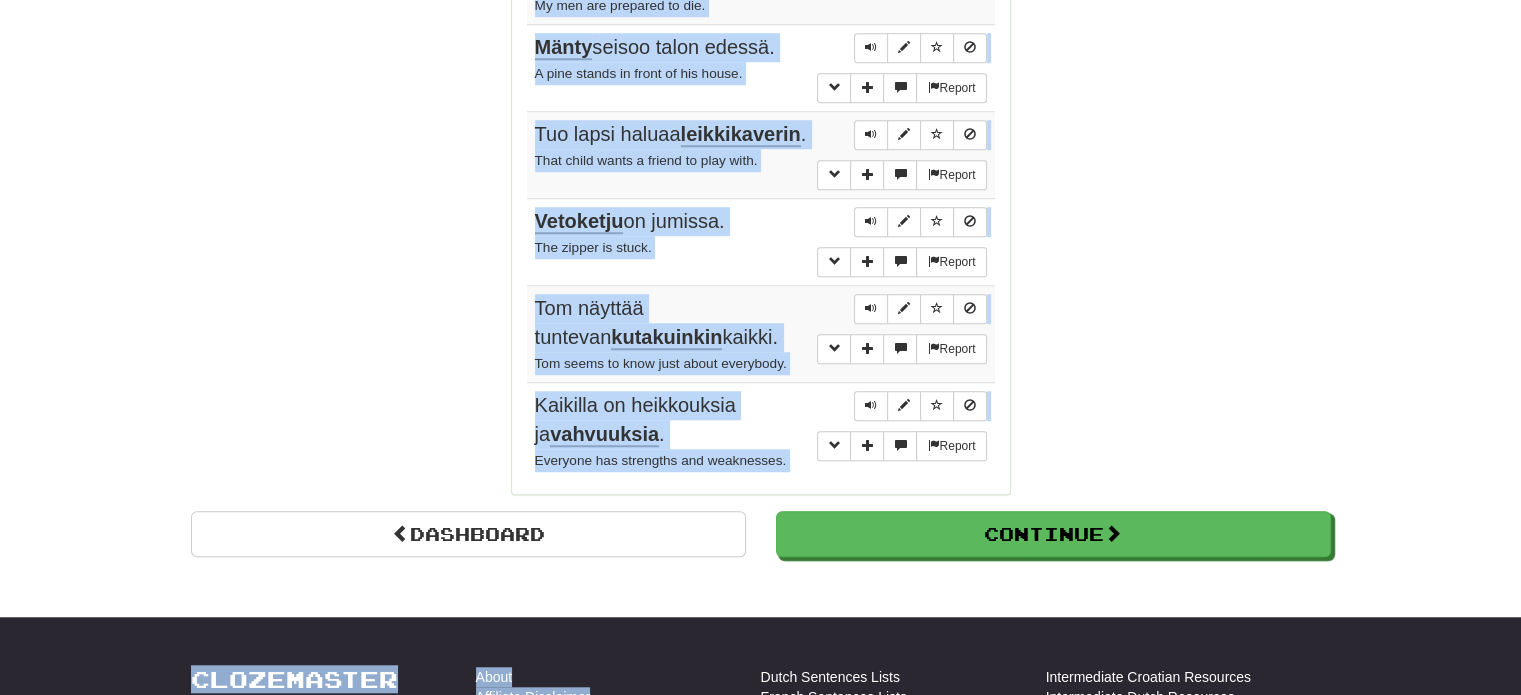 scroll, scrollTop: 1653, scrollLeft: 0, axis: vertical 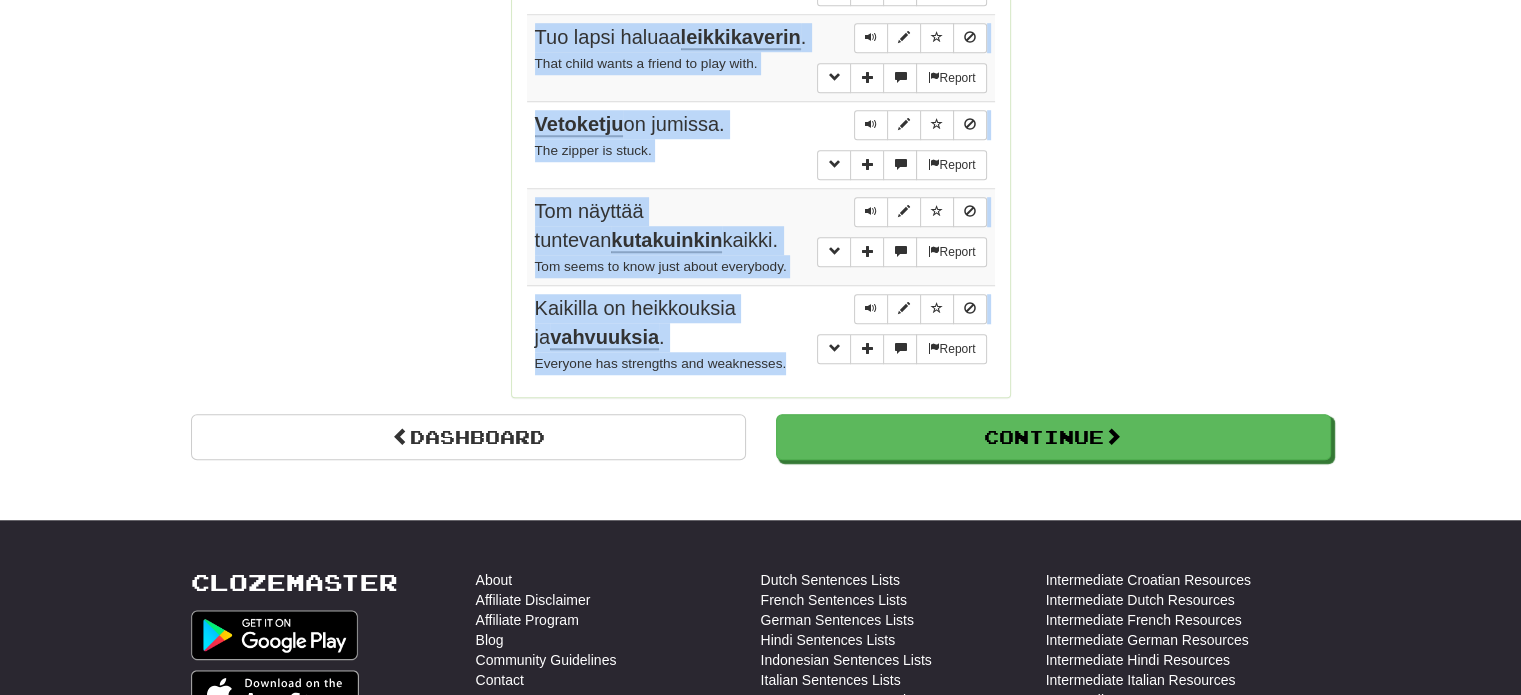 drag, startPoint x: 518, startPoint y: 87, endPoint x: 760, endPoint y: 312, distance: 330.4376 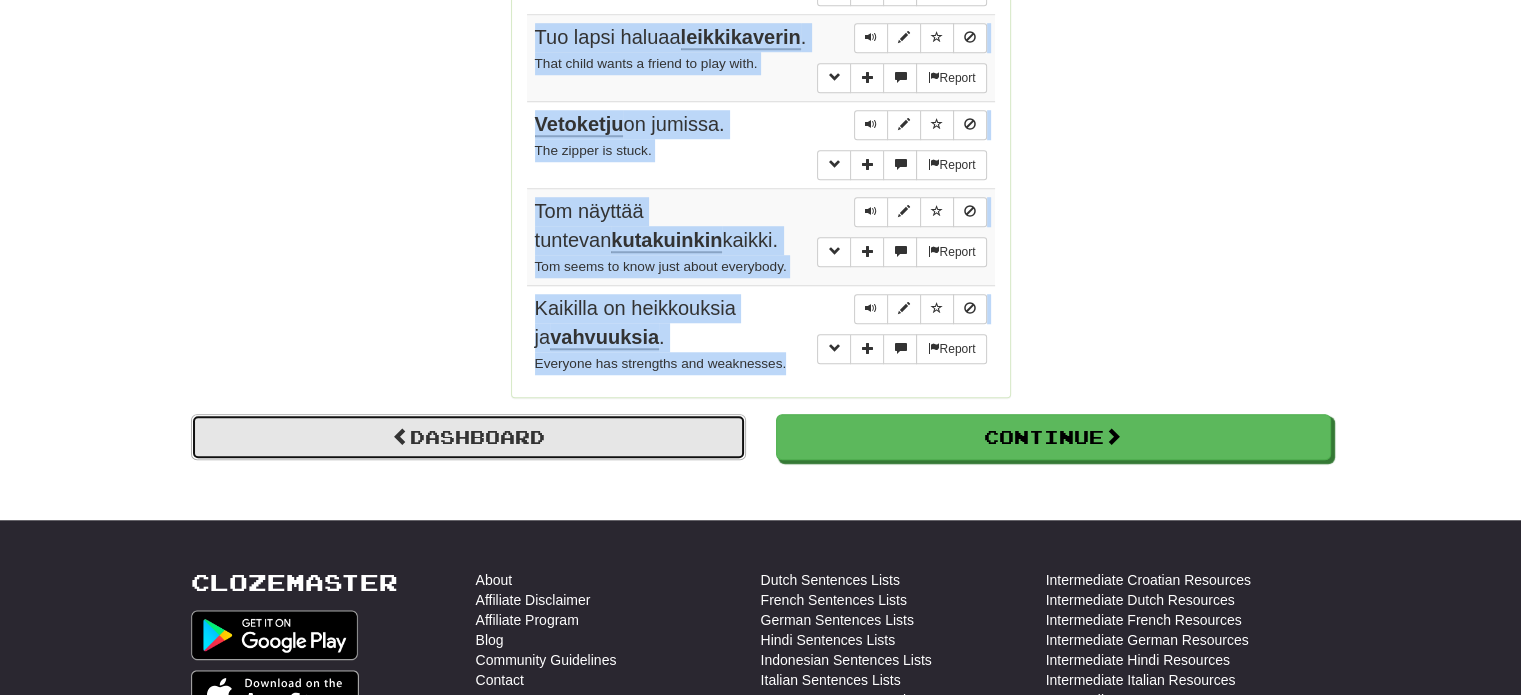 click at bounding box center (401, 436) 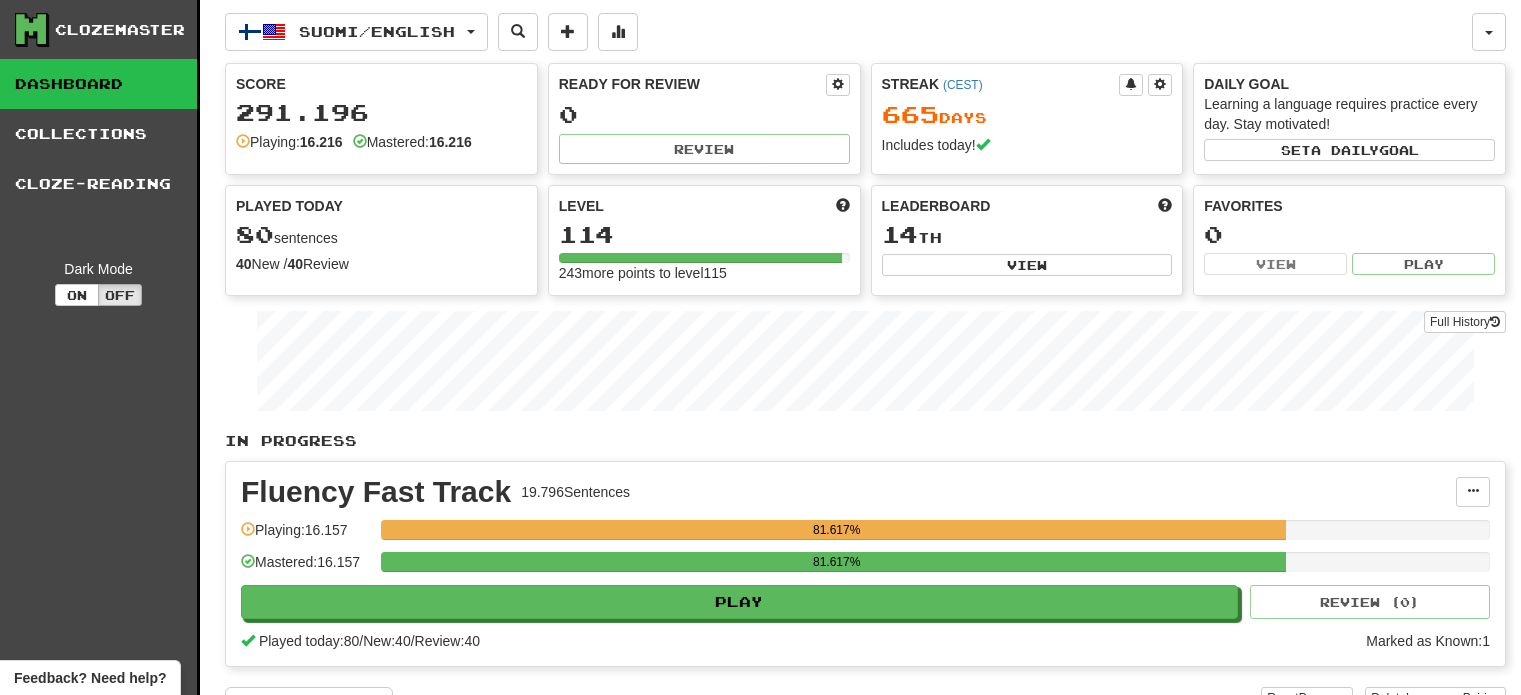 scroll, scrollTop: 0, scrollLeft: 0, axis: both 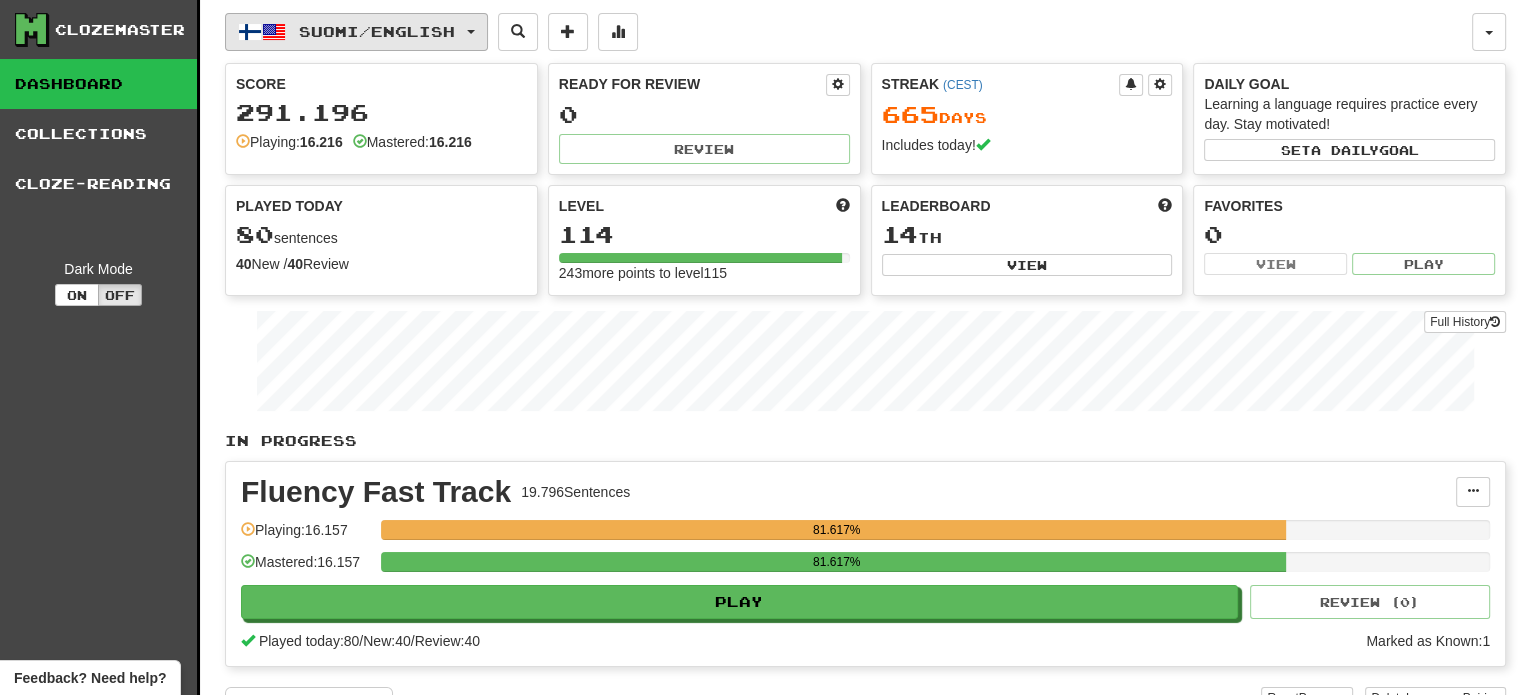 click on "Suomi  /  English" at bounding box center [377, 31] 